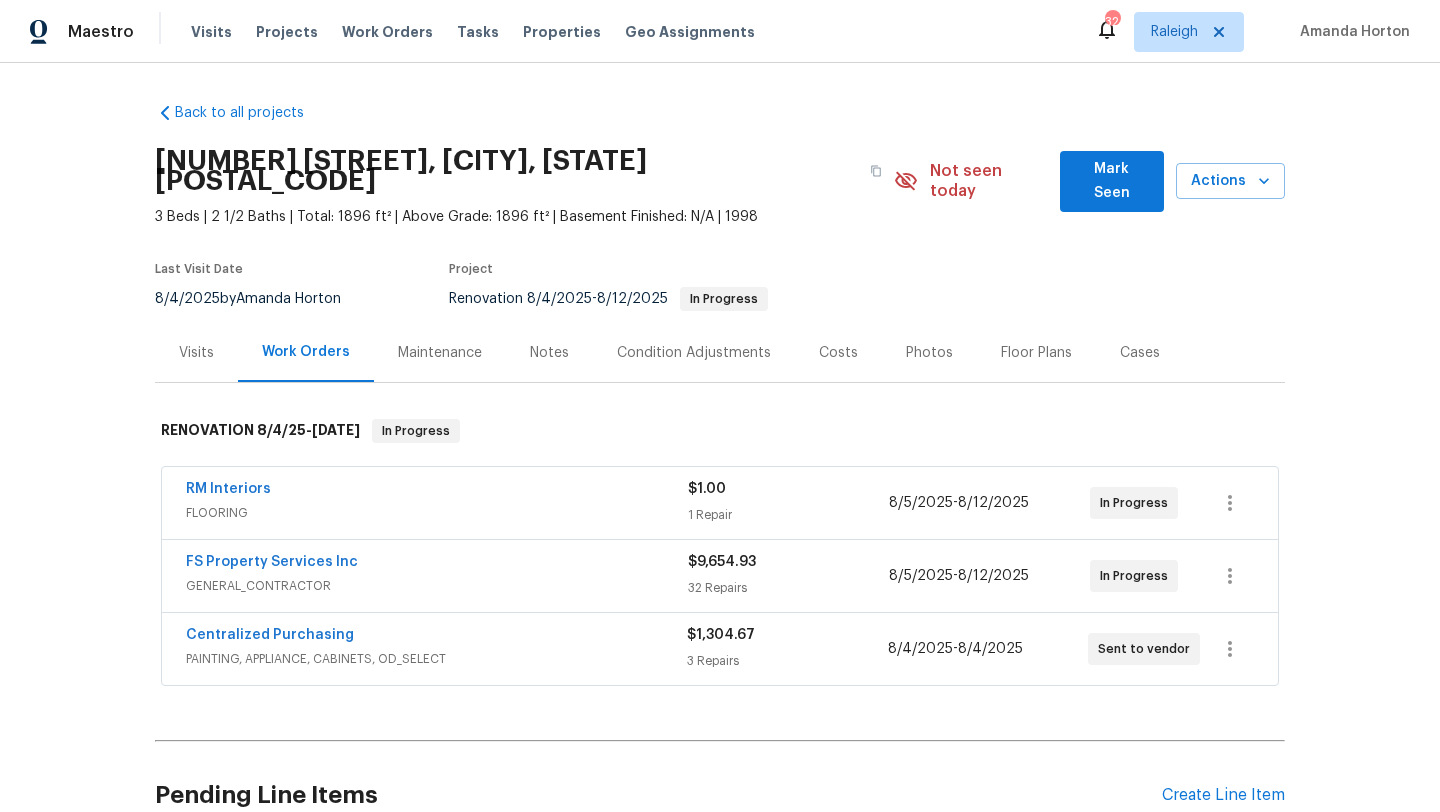 scroll, scrollTop: 0, scrollLeft: 0, axis: both 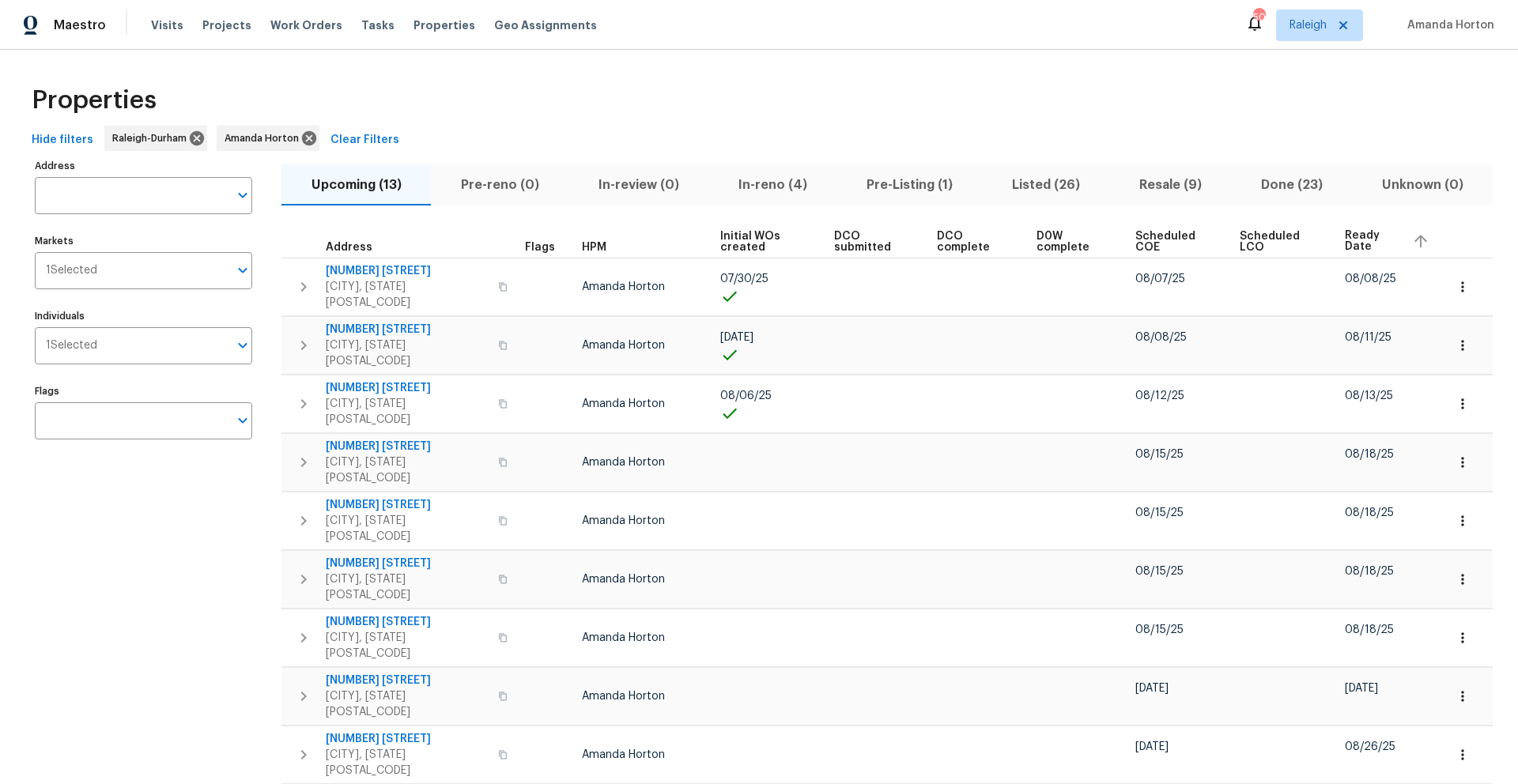 click on "Ready Date" at bounding box center (1372, 241) 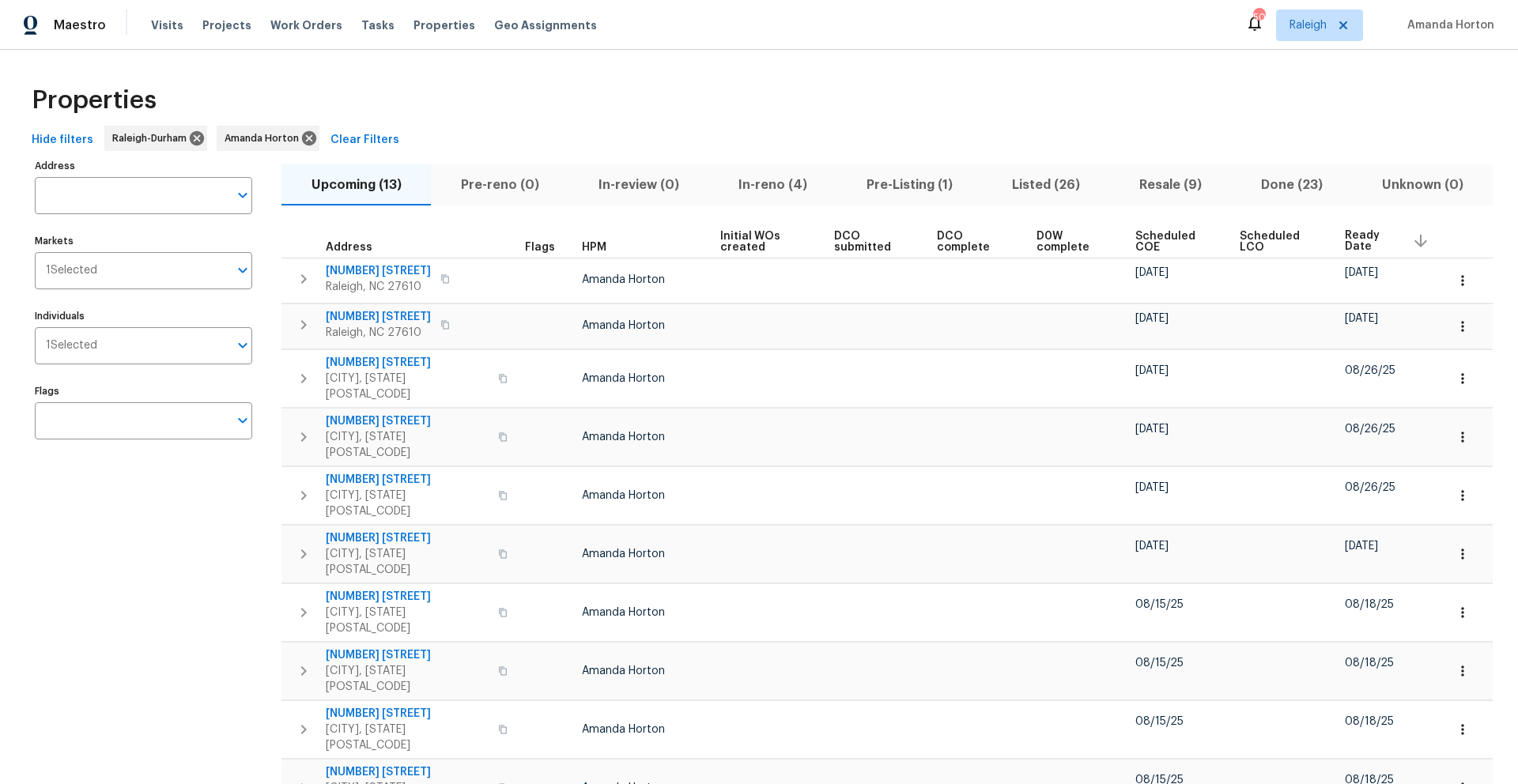click on "Ready Date" at bounding box center [1372, 241] 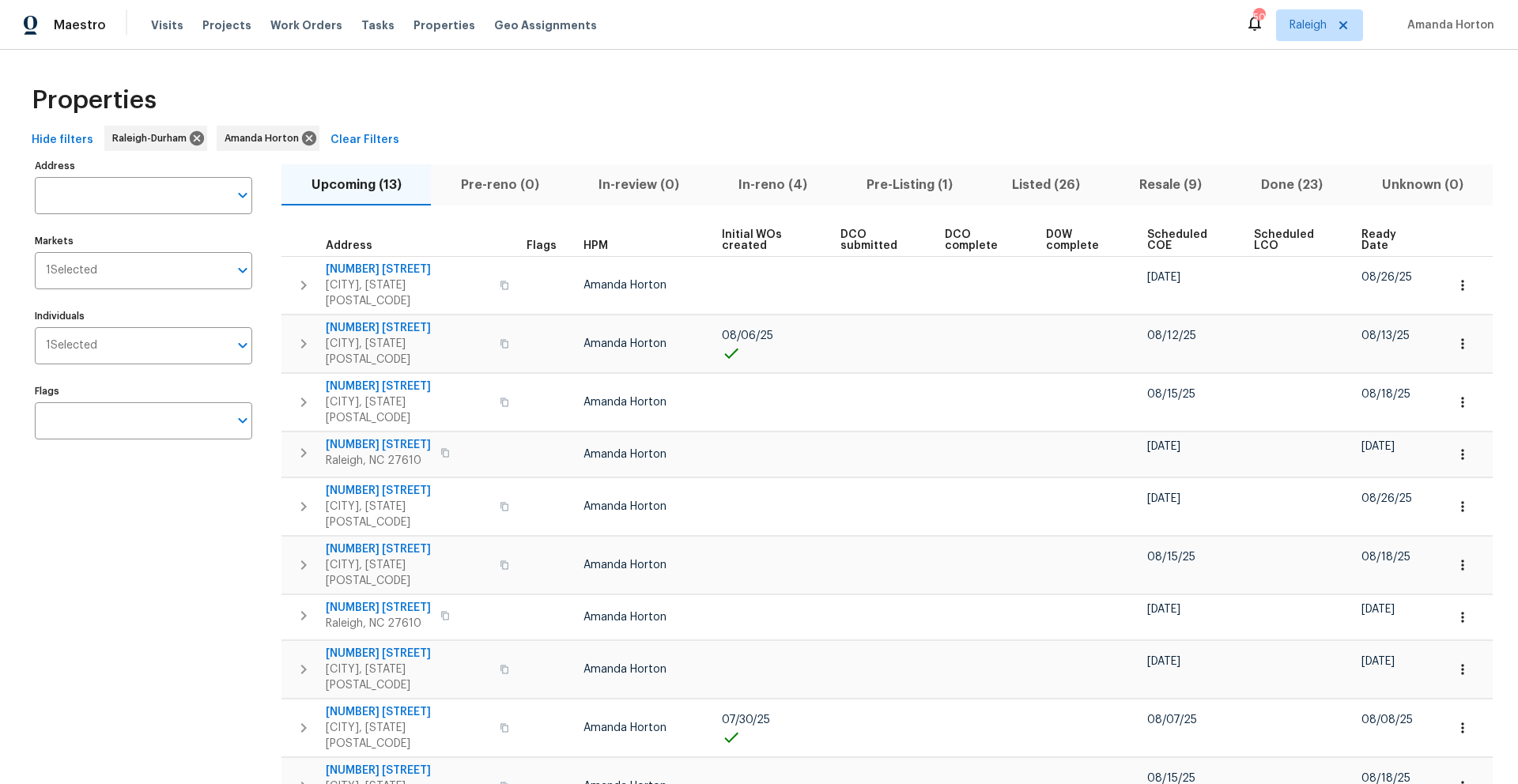 click on "Ready Date" at bounding box center [1390, 240] 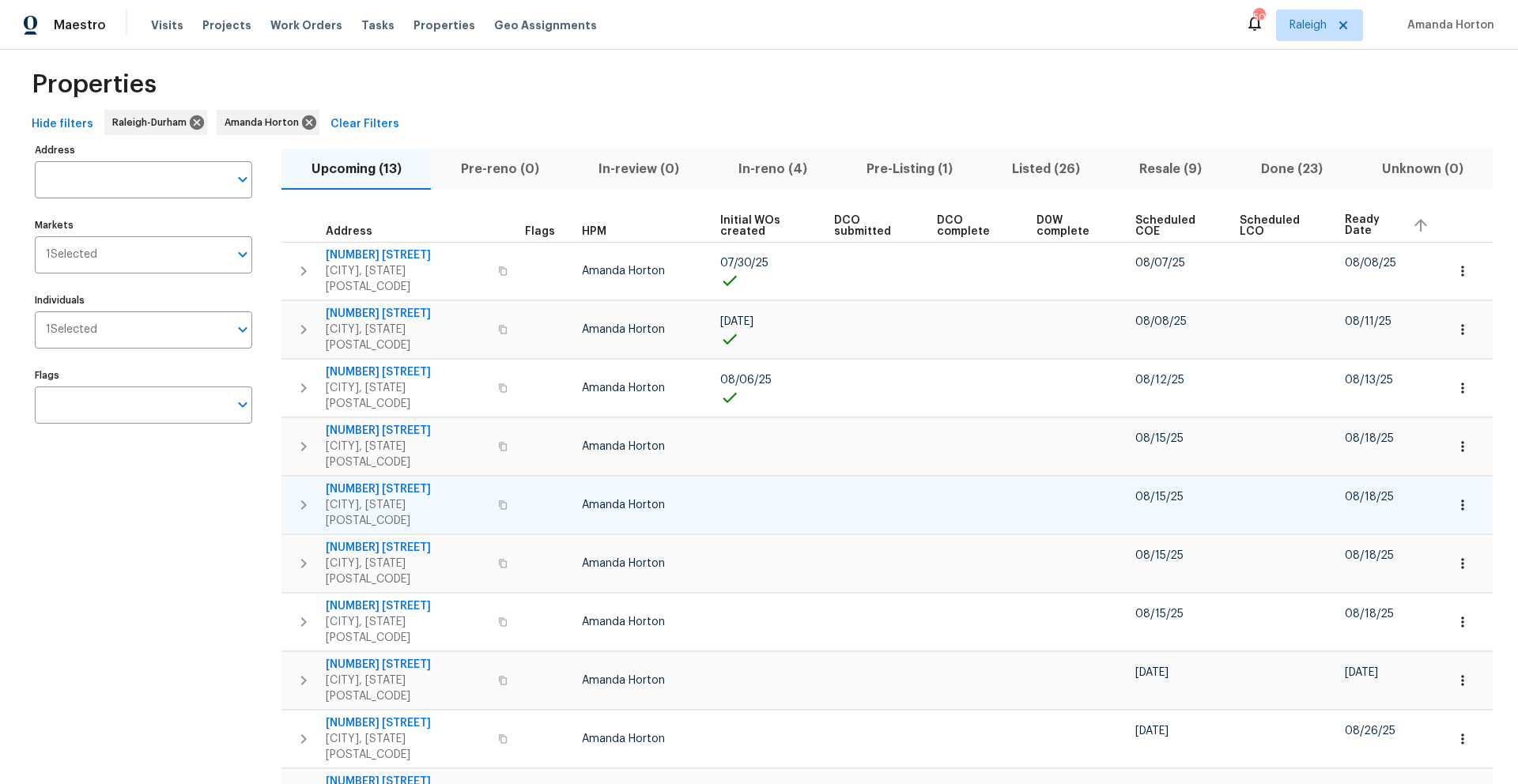 scroll, scrollTop: 0, scrollLeft: 0, axis: both 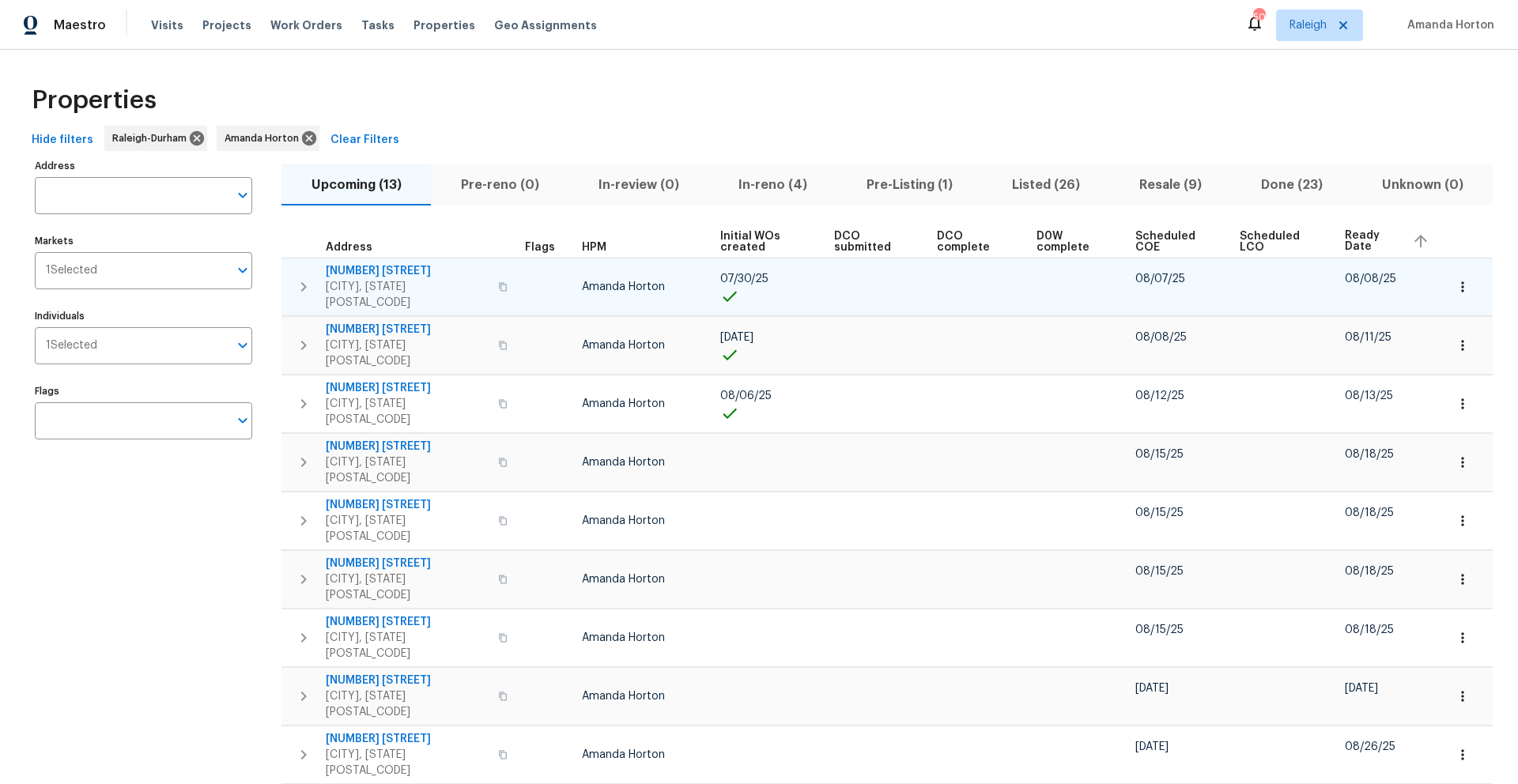 click 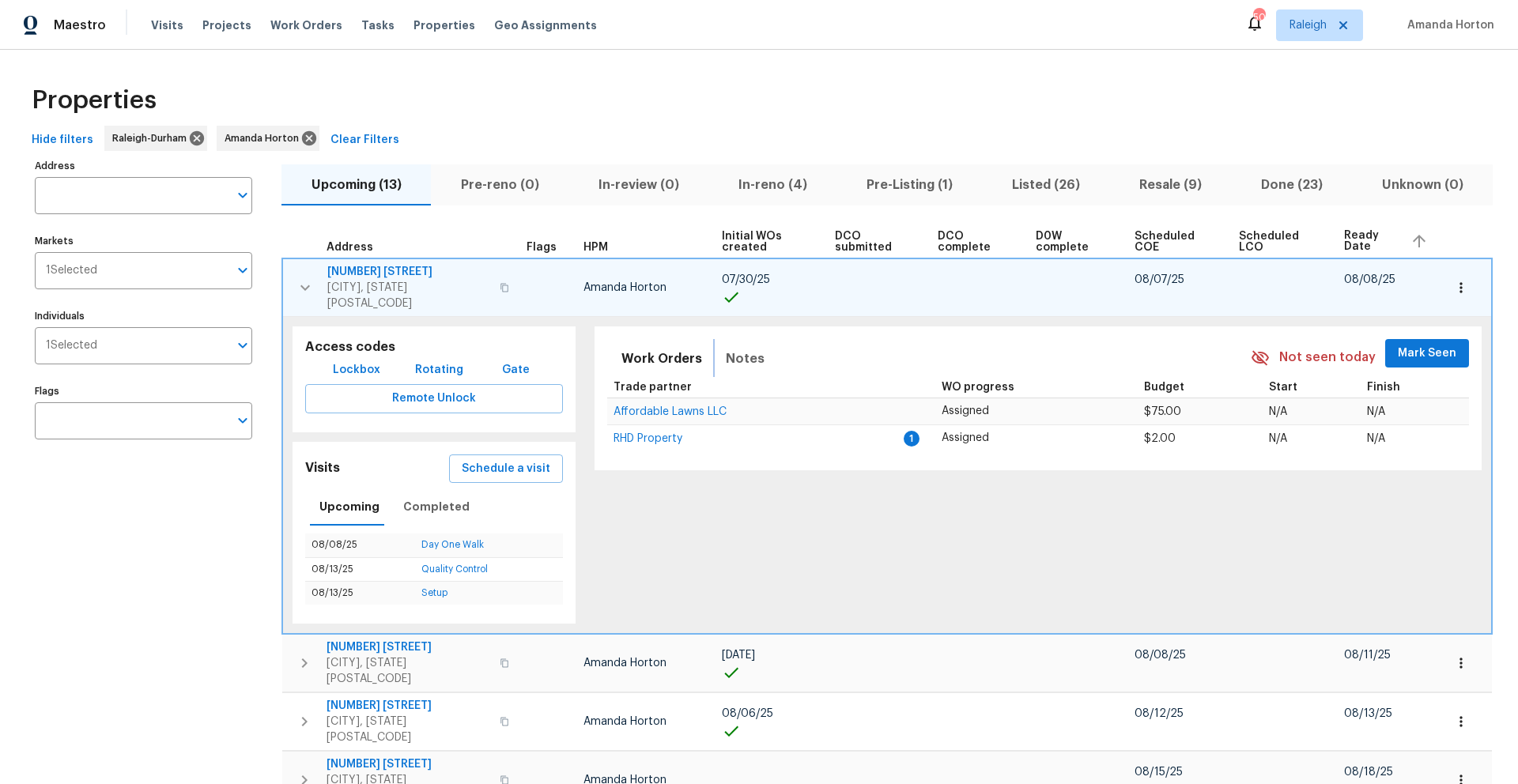 click on "Notes" at bounding box center [745, 359] 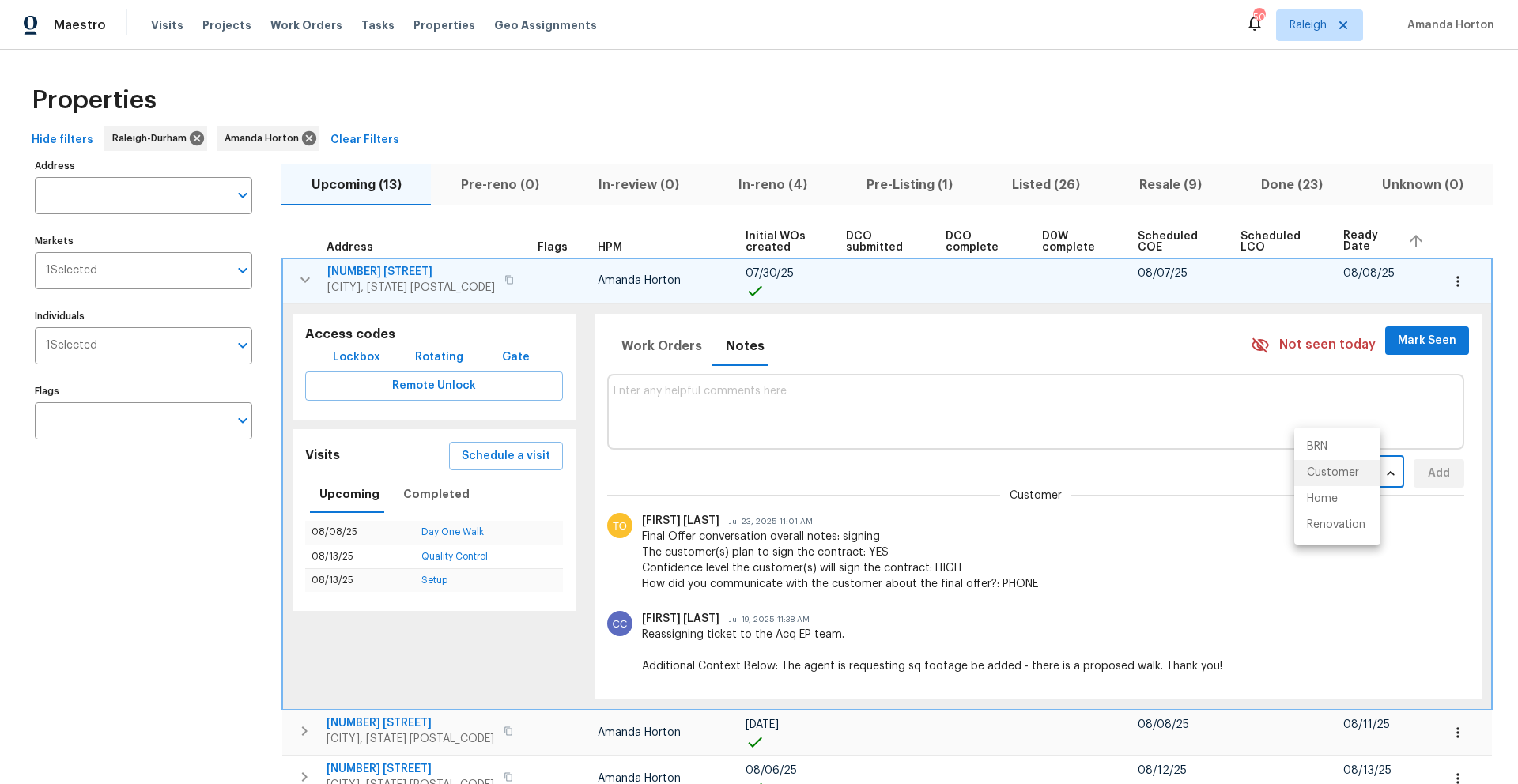 click on "Maestro Visits Projects Work Orders Tasks Properties Geo Assignments 50 Raleigh Amanda Horton Properties Hide filters Raleigh-Durham Amanda Horton Clear Filters Address Address Markets 1  Selected Markets Individuals 1  Selected Individuals Flags Flags Upcoming (13) Pre-reno (0) In-review (0) In-reno (4) Pre-Listing (1) Listed (26) Resale (9) Done (23) Unknown (0) Address Flags HPM Initial WOs created DCO submitted DCO complete D0W complete Scheduled COE Scheduled LCO Ready Date 116 Government Rd Clayton, NC 27520 Amanda Horton 07/30/25 08/07/25 08/08/25 Access codes Lockbox Rotating Gate Remote Unlock Visits Schedule a visit Upcoming Completed 08/08/25 Day One Walk 08/13/25 Quality Control 08/13/25 Setup Work Orders Notes Not seen today Mark Seen Customer CONTACT ​ Add Customer Tracey Olson Jul 23, 2025   11:01 AM Cameron Cruz Jul 19, 2025   11:38 AM Reassigning ticket to the Acq EP team.
Additional Context Below: The agent is requesting sq footage be added - there is a proposed walk. Thank you!   2:34 PM" at bounding box center [759, 392] 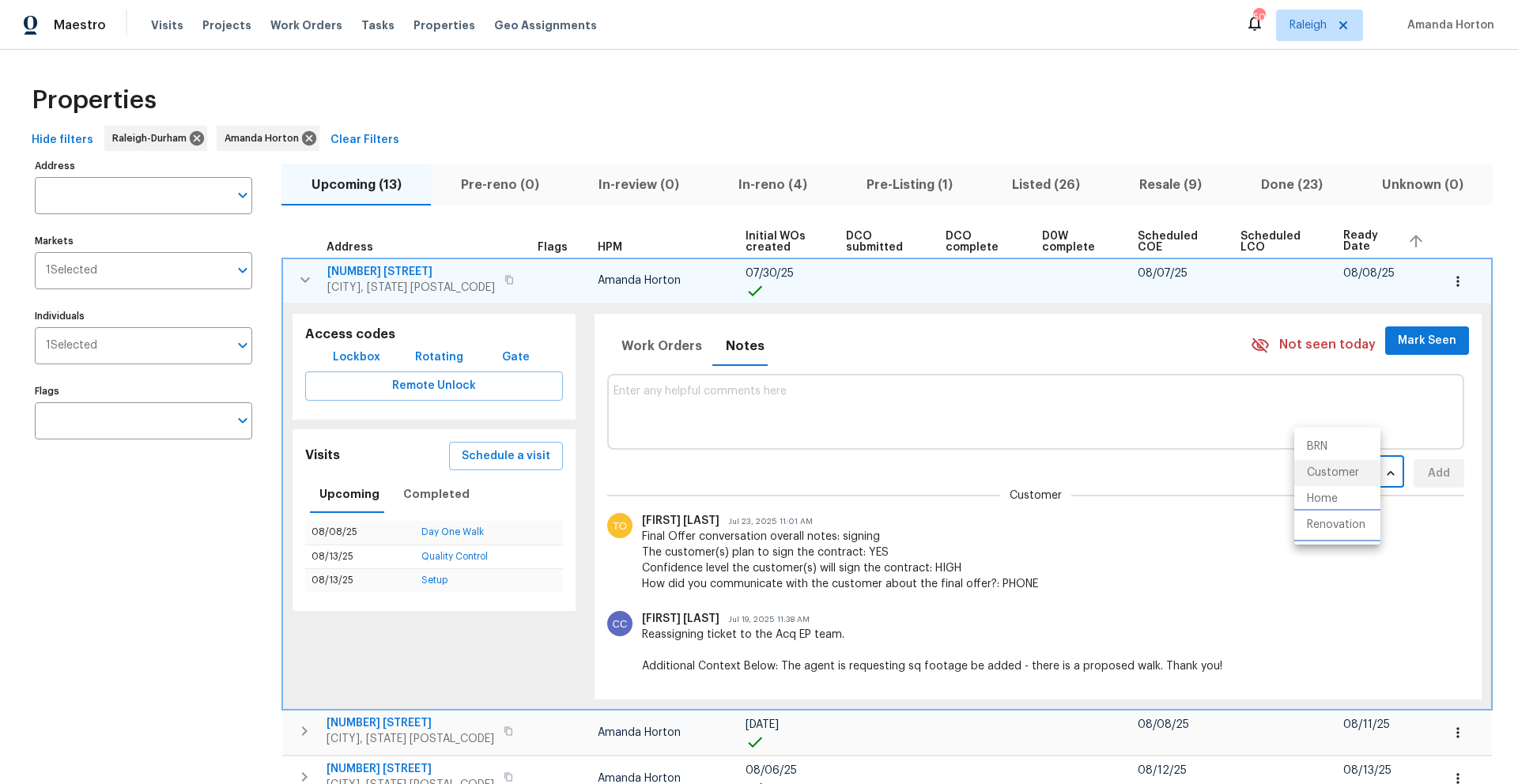 click on "Renovation" at bounding box center [1337, 525] 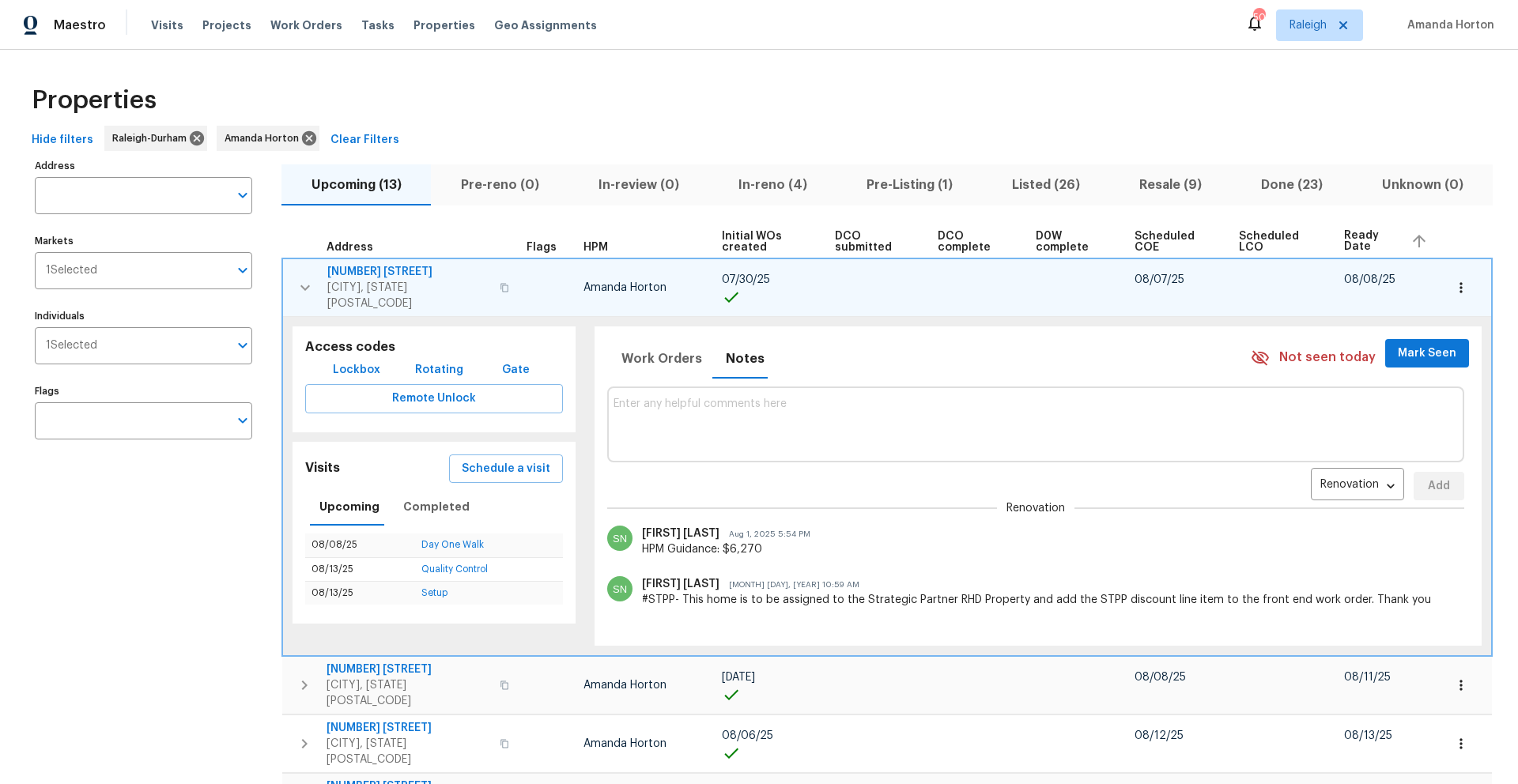 click 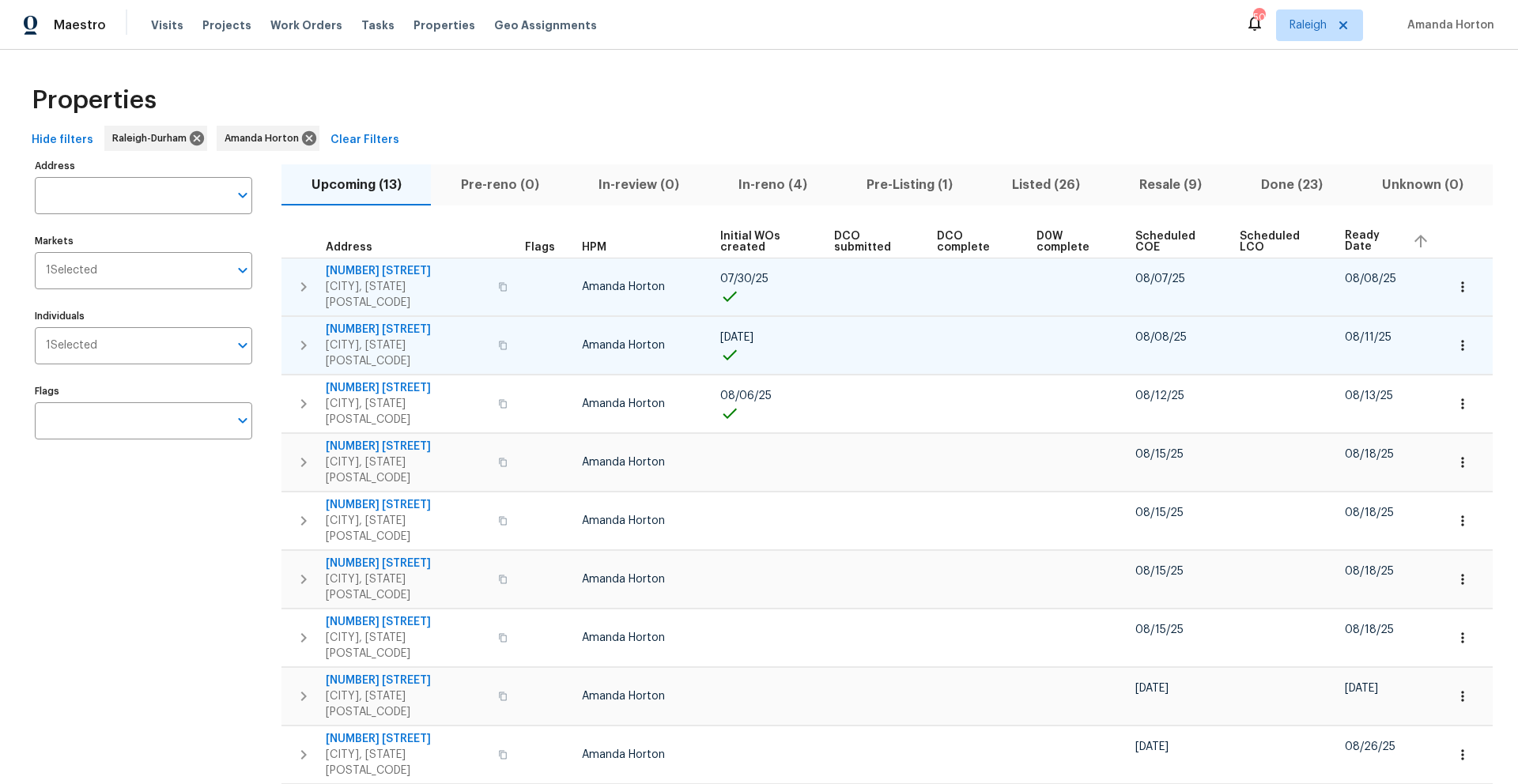 click 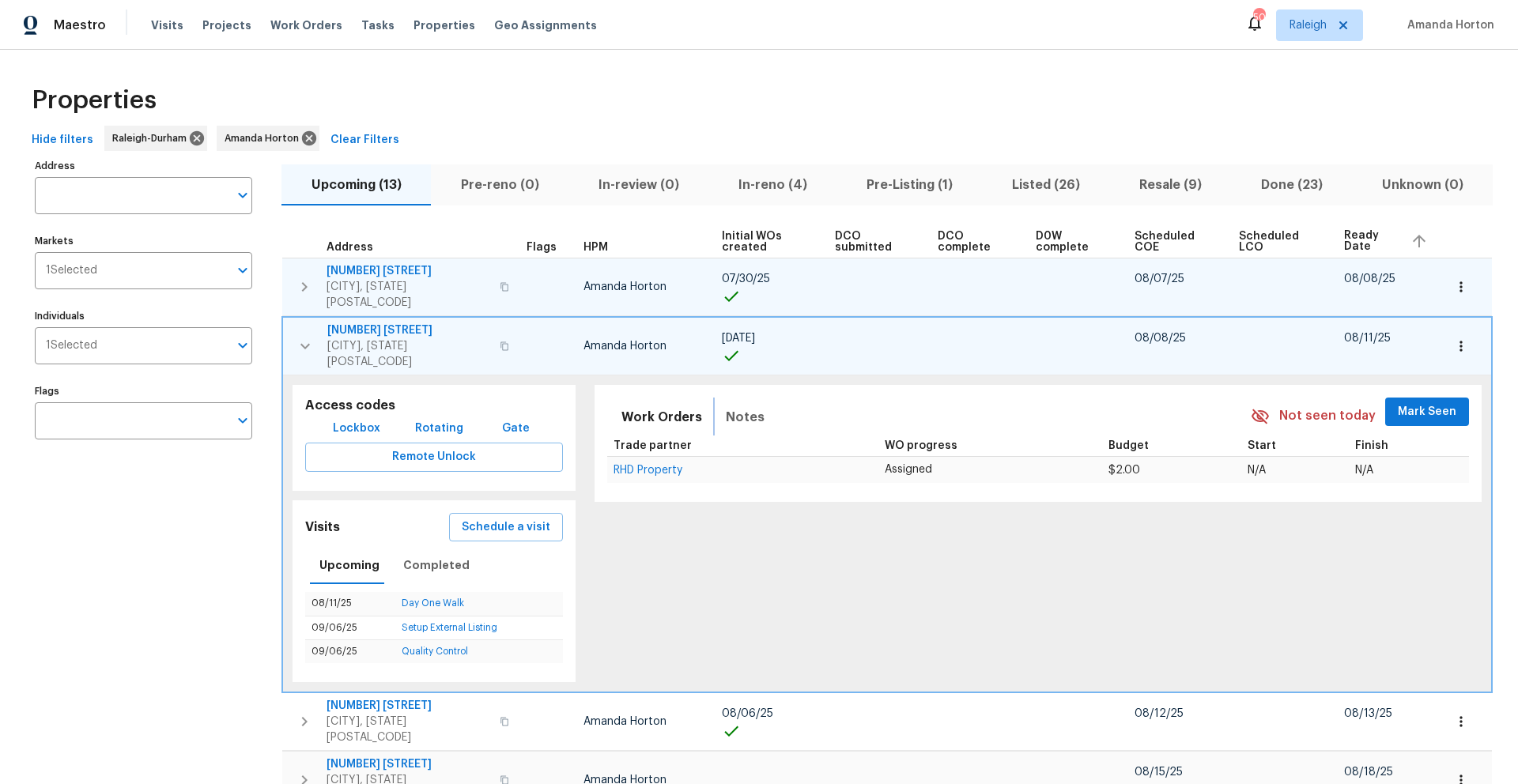 click on "Notes" at bounding box center [745, 417] 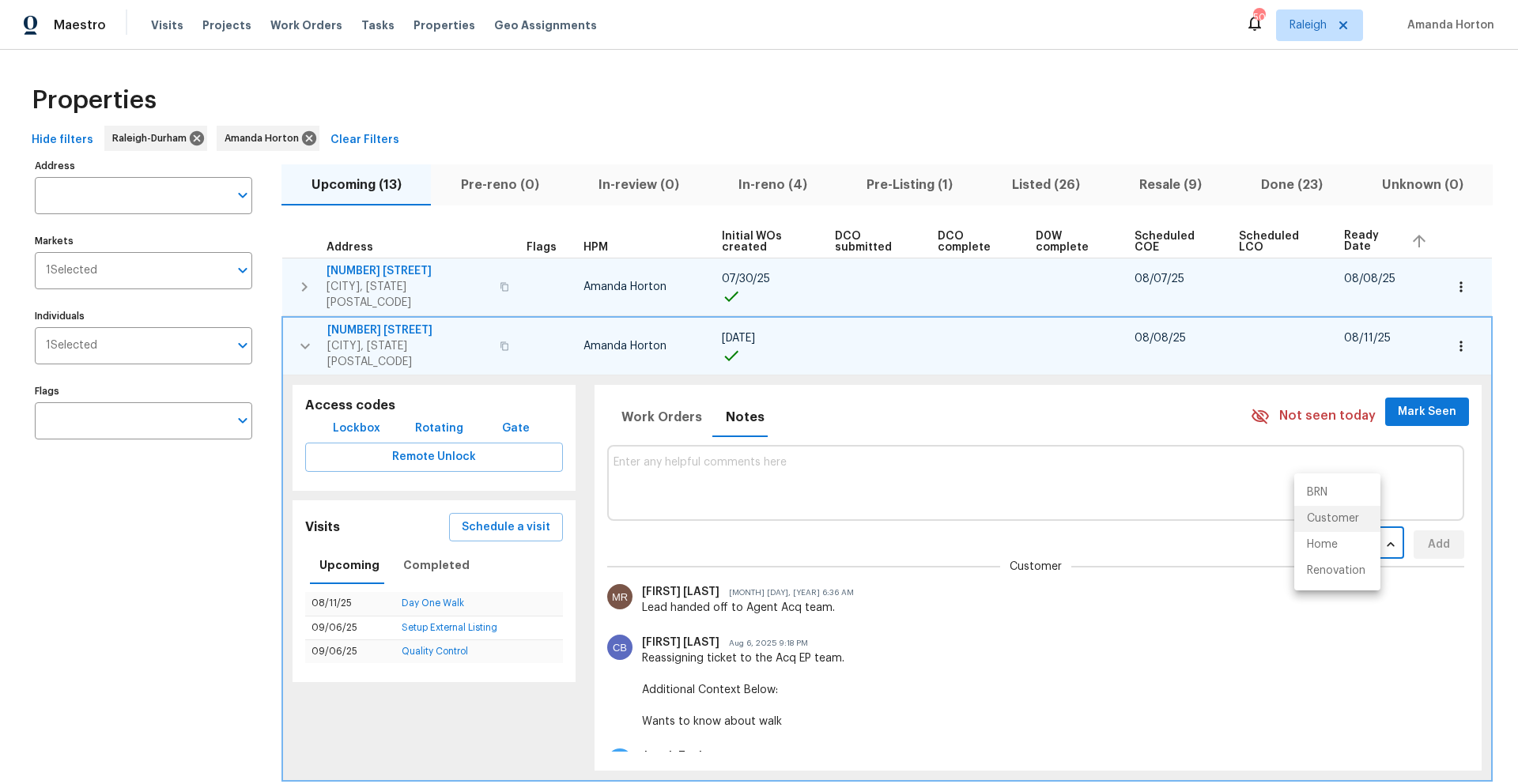 click on "Maestro Visits Projects Work Orders Tasks Properties Geo Assignments 50 Raleigh Amanda Horton Properties Hide filters Raleigh-Durham Amanda Horton Clear Filters Address Address Markets 1  Selected Markets Individuals 1  Selected Individuals Flags Flags Upcoming (13) Pre-reno (0) In-review (0) In-reno (4) Pre-Listing (1) Listed (26) Resale (9) Done (23) Unknown (0) Address Flags HPM Initial WOs created DCO submitted DCO complete D0W complete Scheduled COE Scheduled LCO Ready Date 116 Government Rd Clayton, NC 27520 Amanda Horton 07/30/25 08/07/25 08/08/25 404 Helleri Ct Wendell, NC 27591 Amanda Horton 08/04/25 08/08/25 08/11/25 Access codes Lockbox Rotating Gate Remote Unlock Visits Schedule a visit Upcoming Completed 08/11/25 Day One Walk 09/06/25 Setup External Listing 09/06/25 Quality Control Work Orders Notes Not seen today Mark Seen Customer CONTACT ​ Add Customer madhusudhan raju Aug 7, 2025   6:36 AM Lead handed off to Agent Acq team. Celeste Blea Aug 6, 2025   9:18 PM Jacob Tucknott Aug 6, 2025" at bounding box center (759, 392) 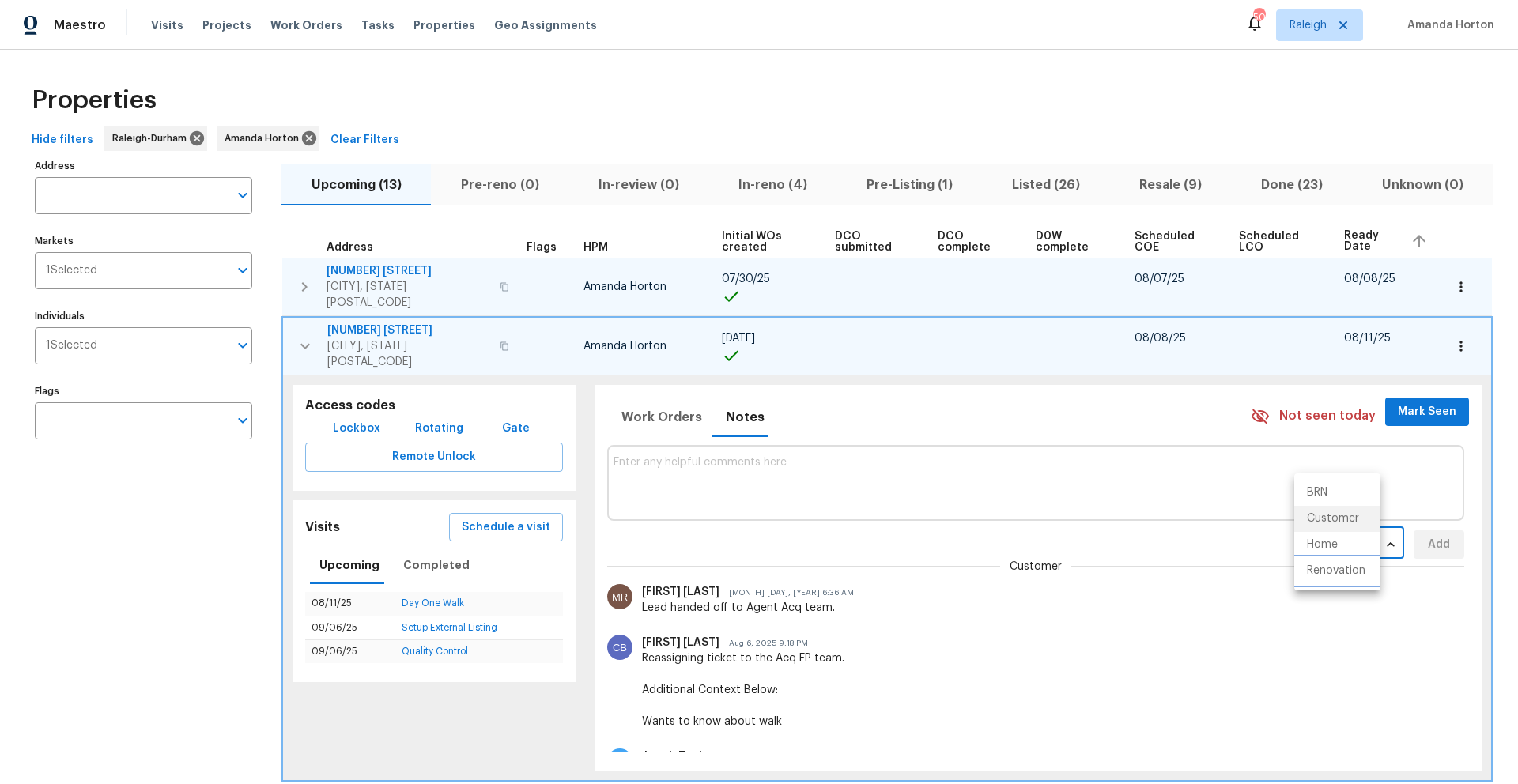 click on "Renovation" at bounding box center (1337, 571) 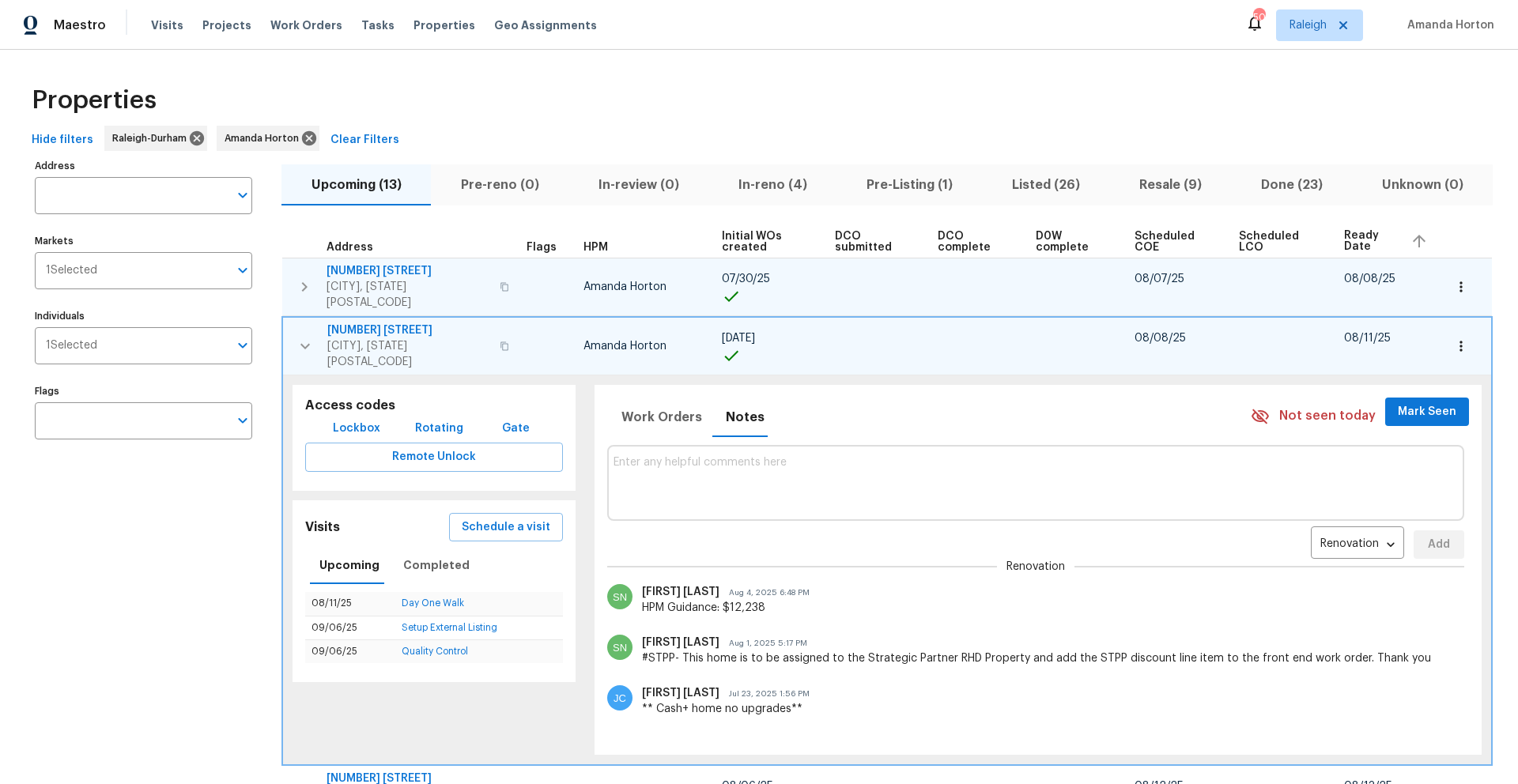 click 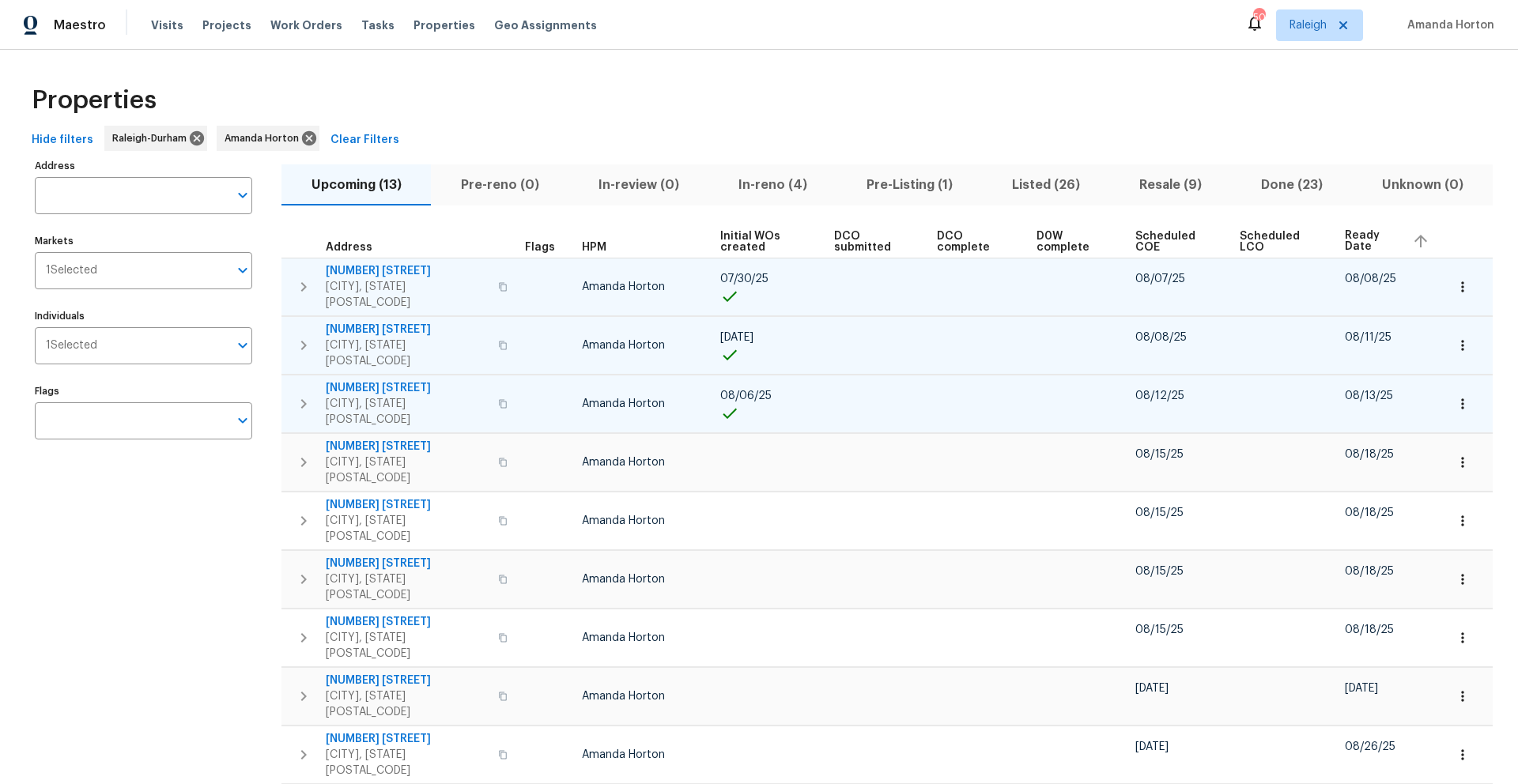 click 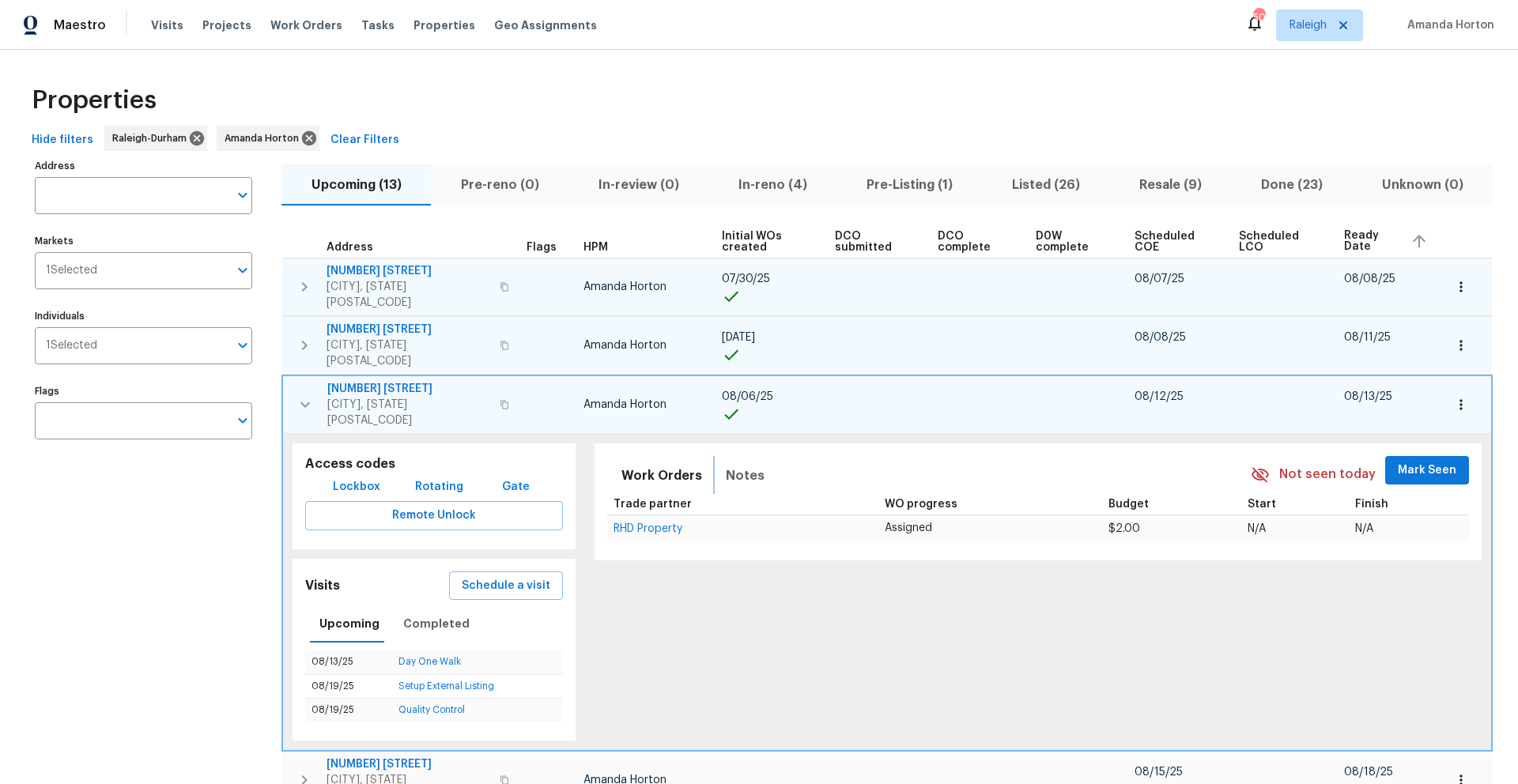 click on "Notes" at bounding box center (745, 476) 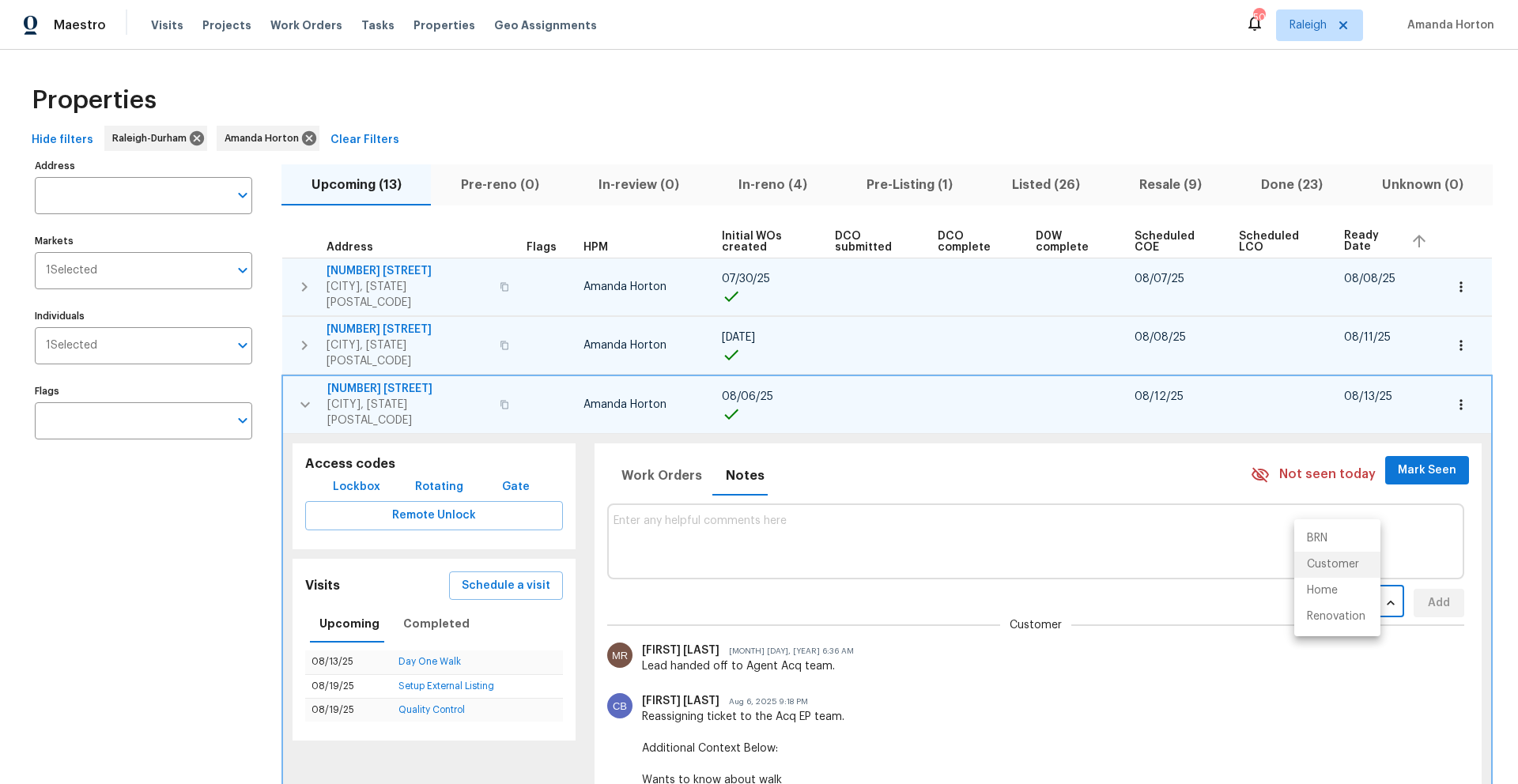 click on "Maestro Visits Projects Work Orders Tasks Properties Geo Assignments 50 Raleigh Amanda Horton Properties Hide filters Raleigh-Durham Amanda Horton Clear Filters Address Address Markets 1  Selected Markets Individuals 1  Selected Individuals Flags Flags Upcoming (13) Pre-reno (0) In-review (0) In-reno (4) Pre-Listing (1) Listed (26) Resale (9) Done (23) Unknown (0) Address Flags HPM Initial WOs created DCO submitted DCO complete D0W complete Scheduled COE Scheduled LCO Ready Date 116 Government Rd Clayton, NC 27520 Amanda Horton 07/30/25 08/07/25 08/08/25 404 Helleri Ct Wendell, NC 27591 Amanda Horton 08/04/25 08/08/25 08/11/25 752 Frosty Way Zebulon, NC 27597 Amanda Horton 08/06/25 08/12/25 08/13/25 Access codes Lockbox Rotating Gate Remote Unlock Visits Schedule a visit Upcoming Completed 08/13/25 Day One Walk 08/19/25 Setup External Listing 08/19/25 Quality Control Work Orders Notes Not seen today Mark Seen Customer CONTACT ​ Add Customer madhusudhan raju Aug 7, 2025   6:36 AM Celeste Blea Aug 6, 2025" at bounding box center [759, 392] 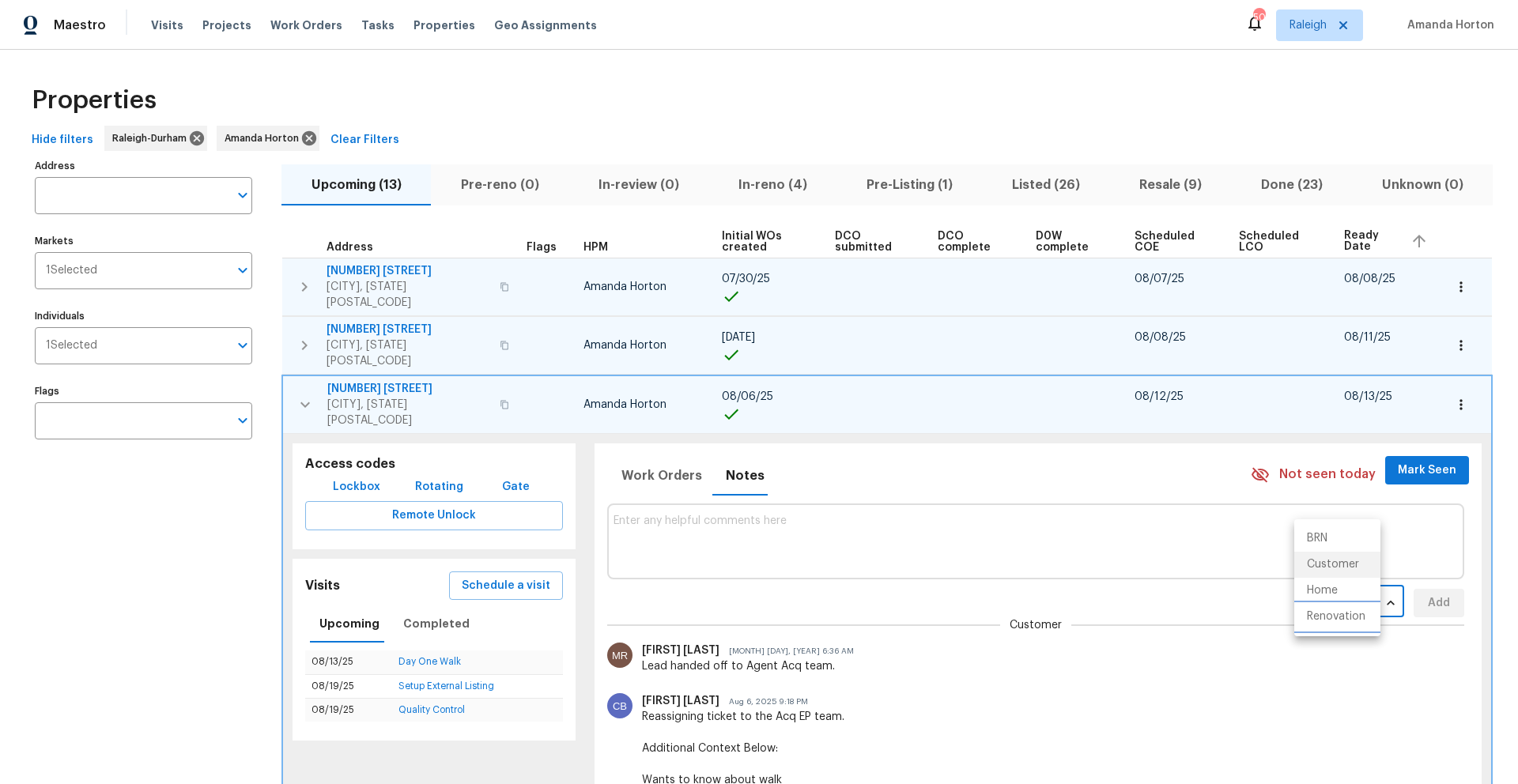 click on "Renovation" at bounding box center [1337, 616] 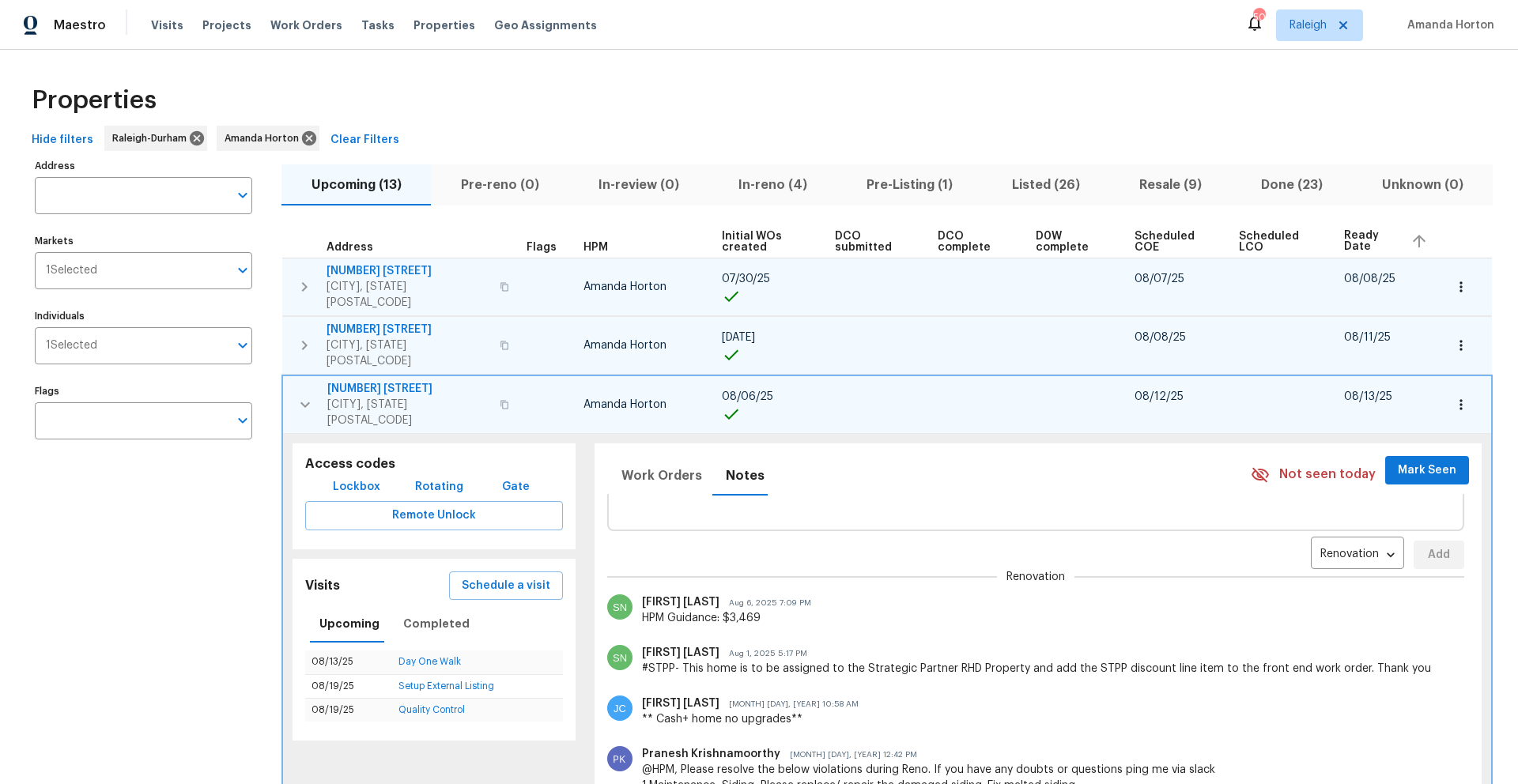 scroll, scrollTop: 51, scrollLeft: 0, axis: vertical 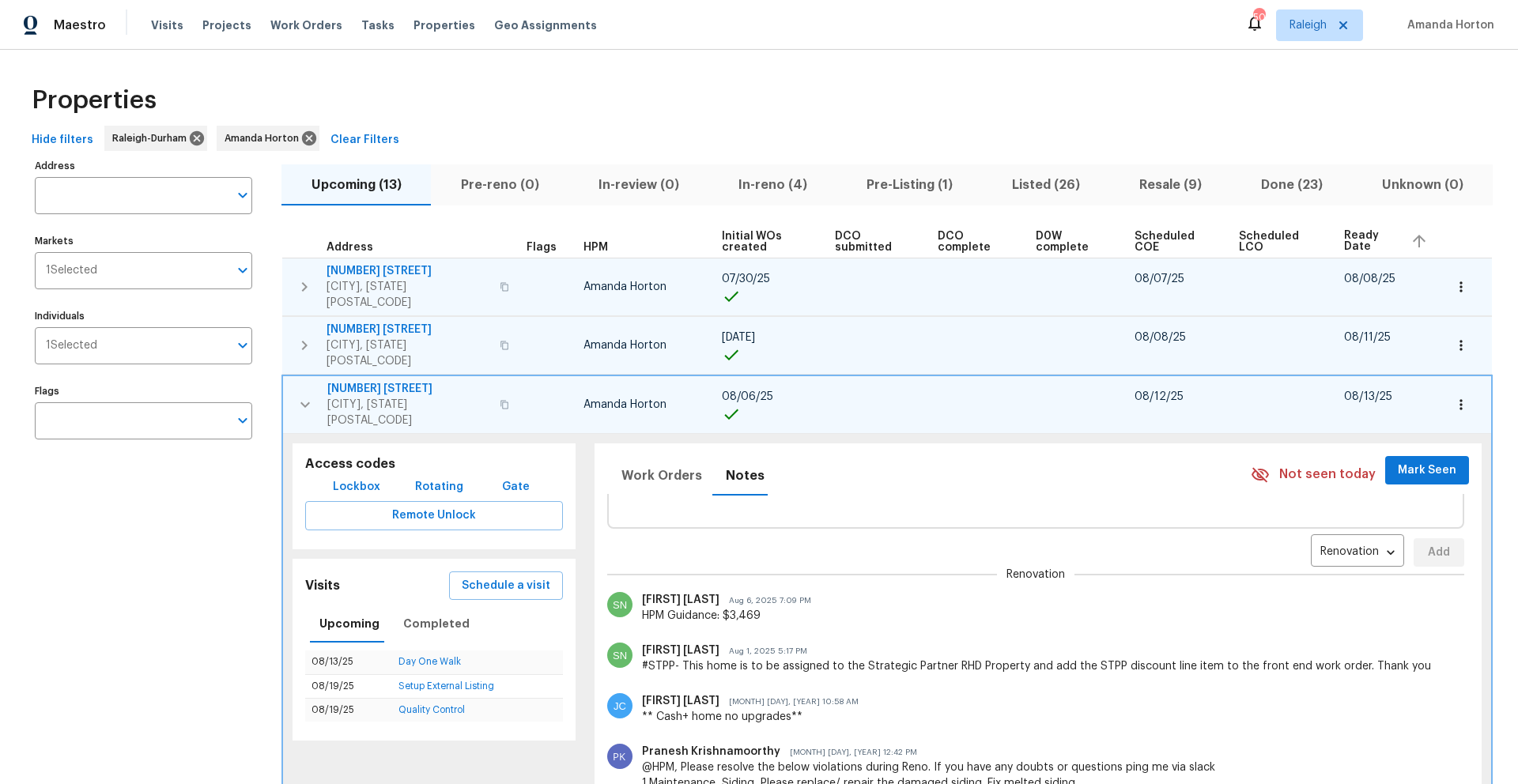 click on "752 Frosty Way" at bounding box center [409, 389] 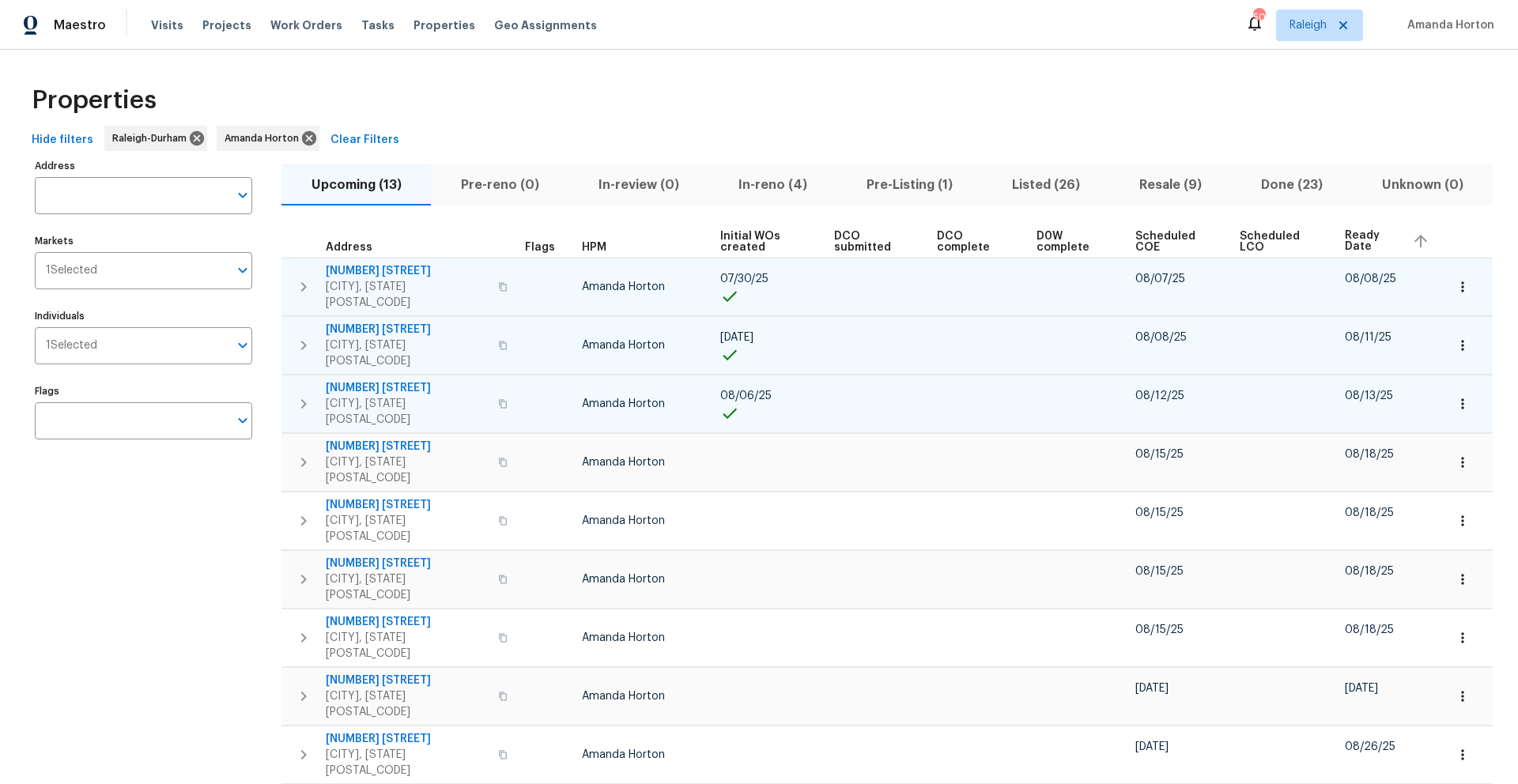 click 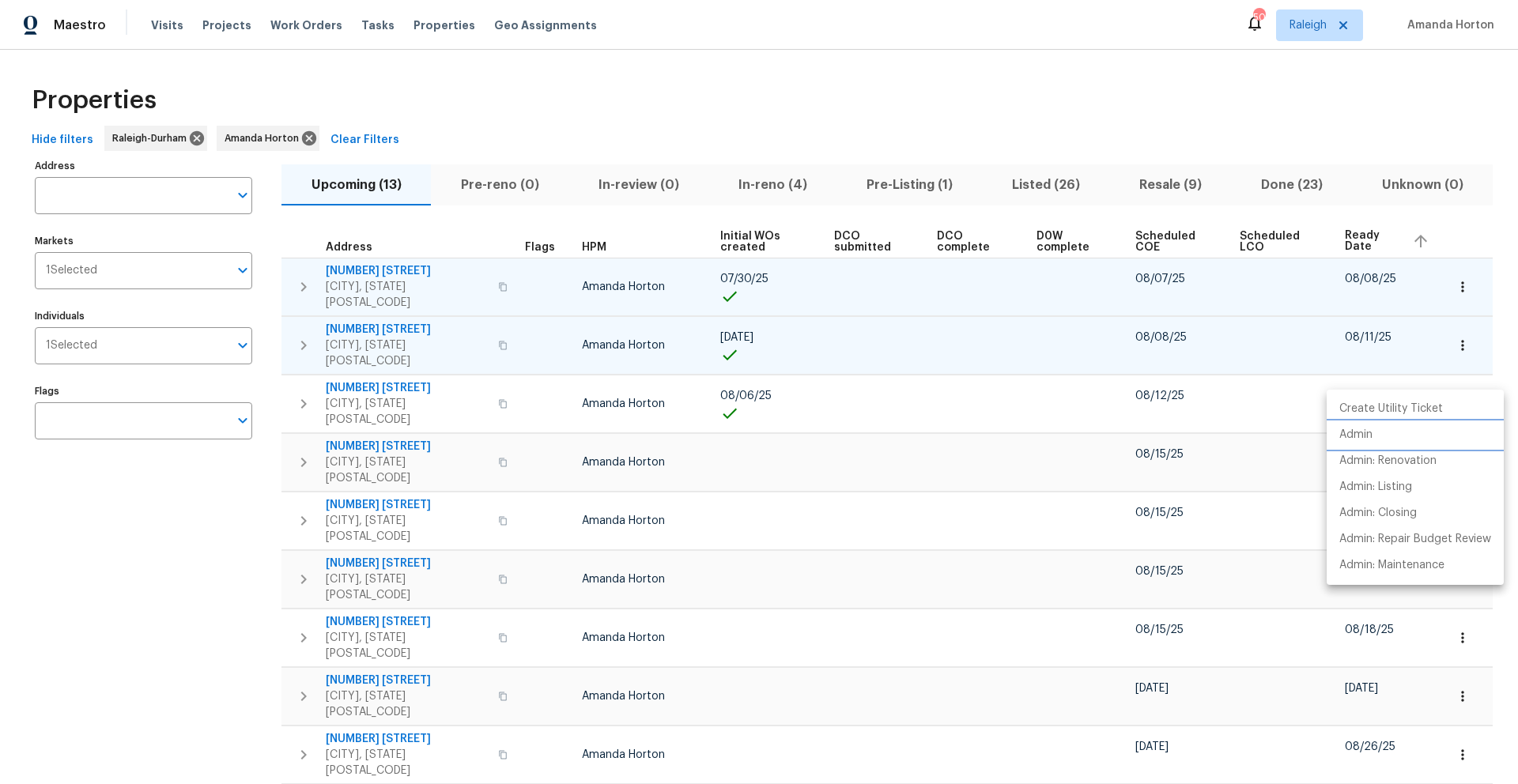 click on "Admin" at bounding box center [1415, 435] 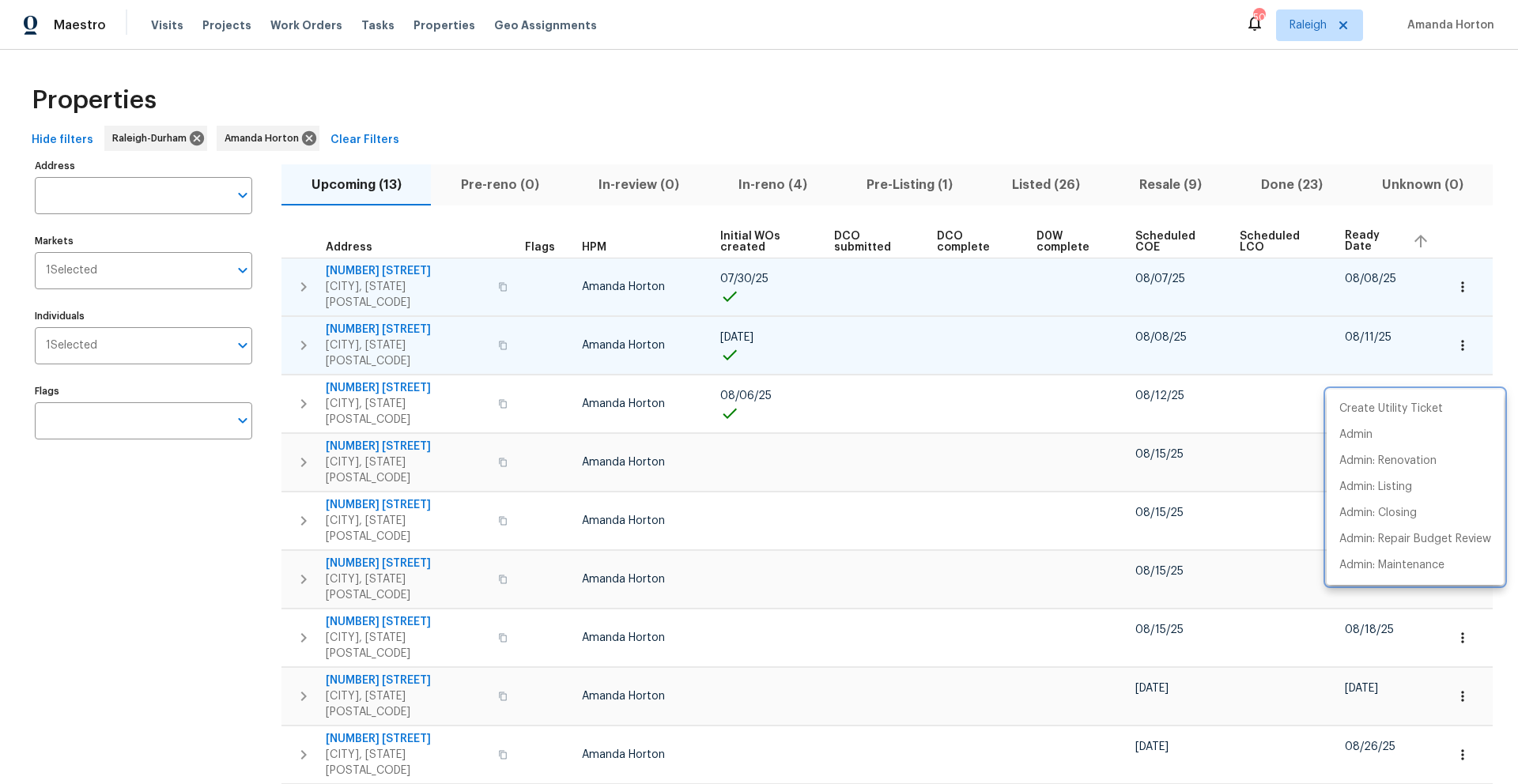 click at bounding box center (759, 392) 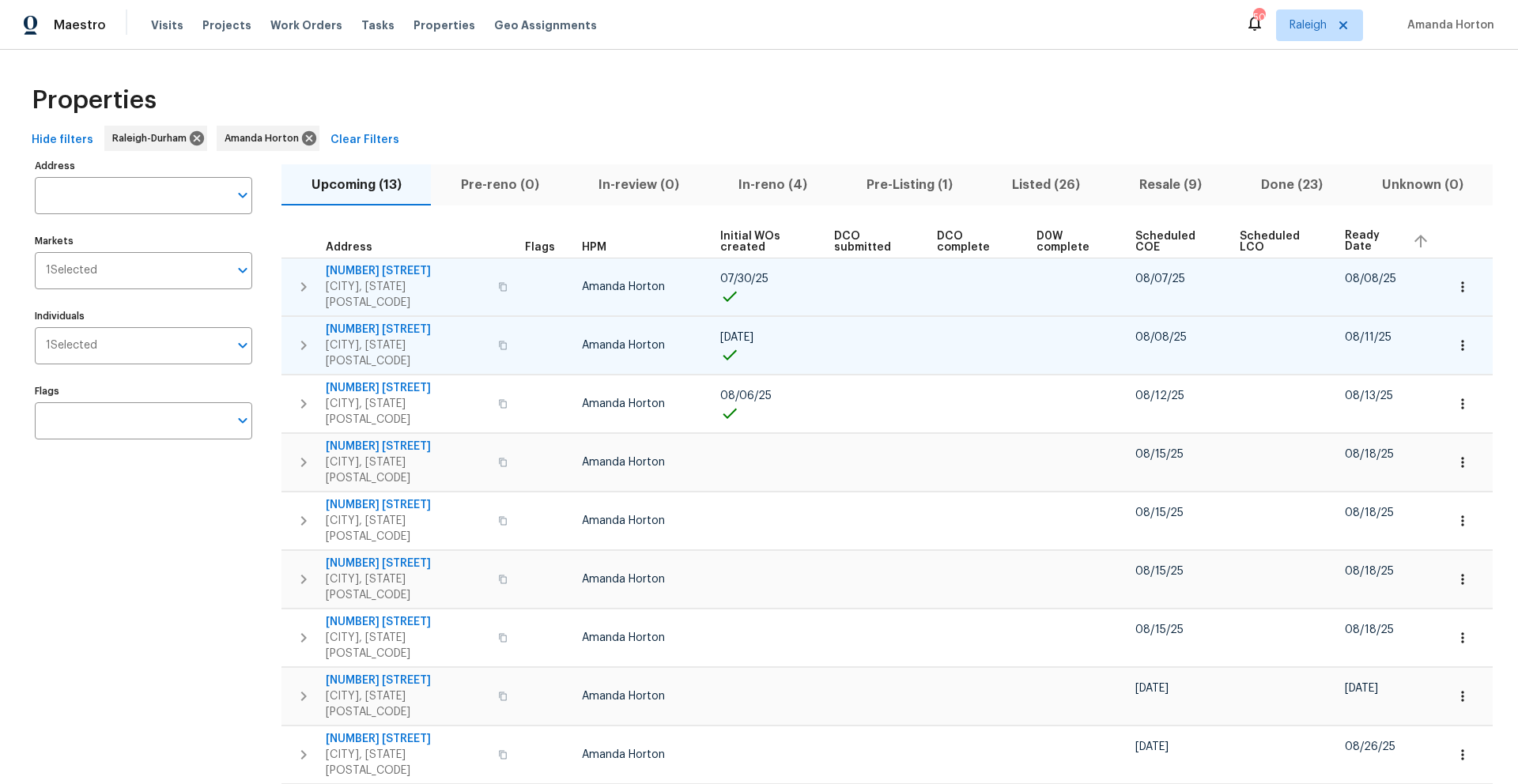 click on "Listed (26)" at bounding box center (1045, 185) 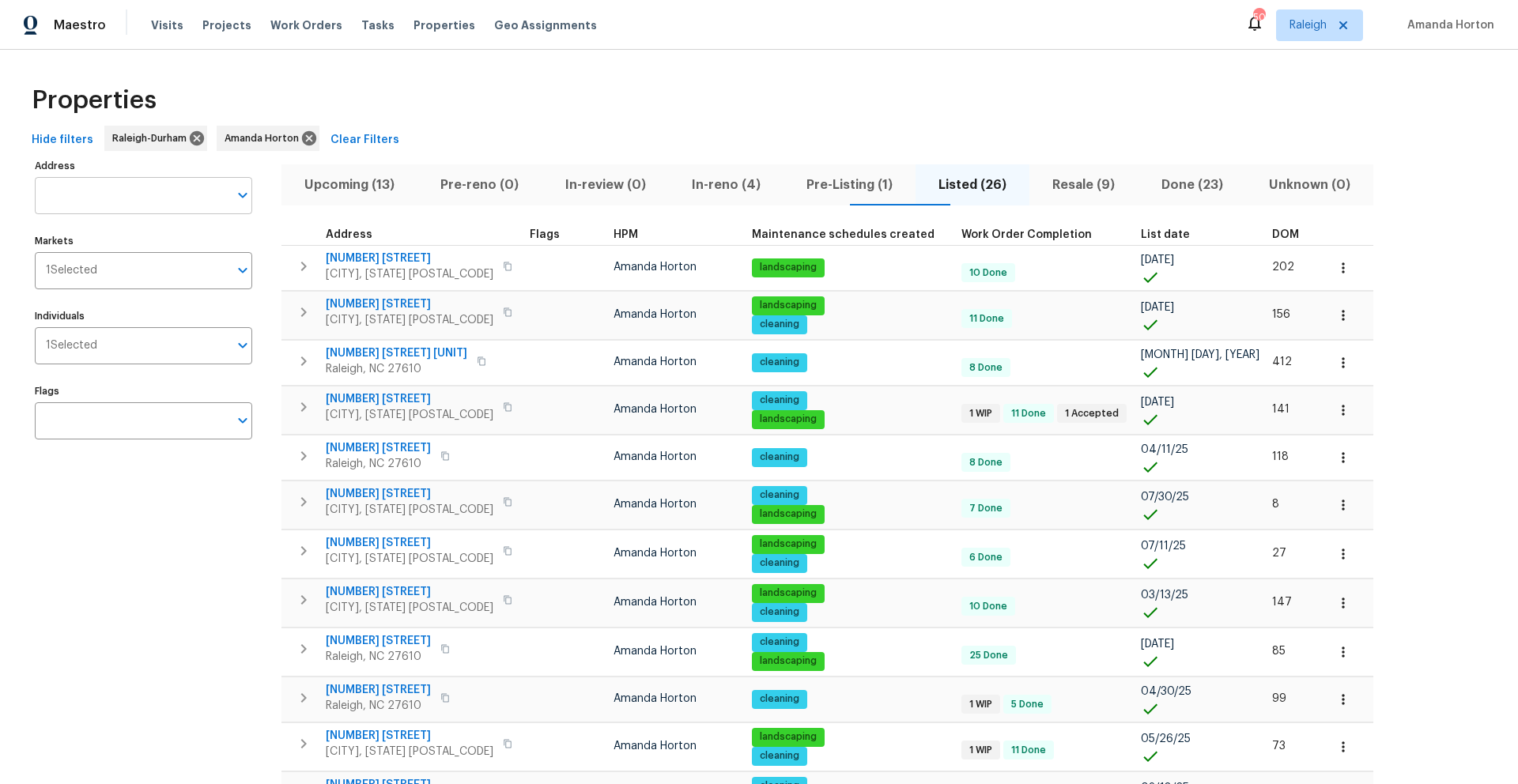 click on "Address" at bounding box center (131, 195) 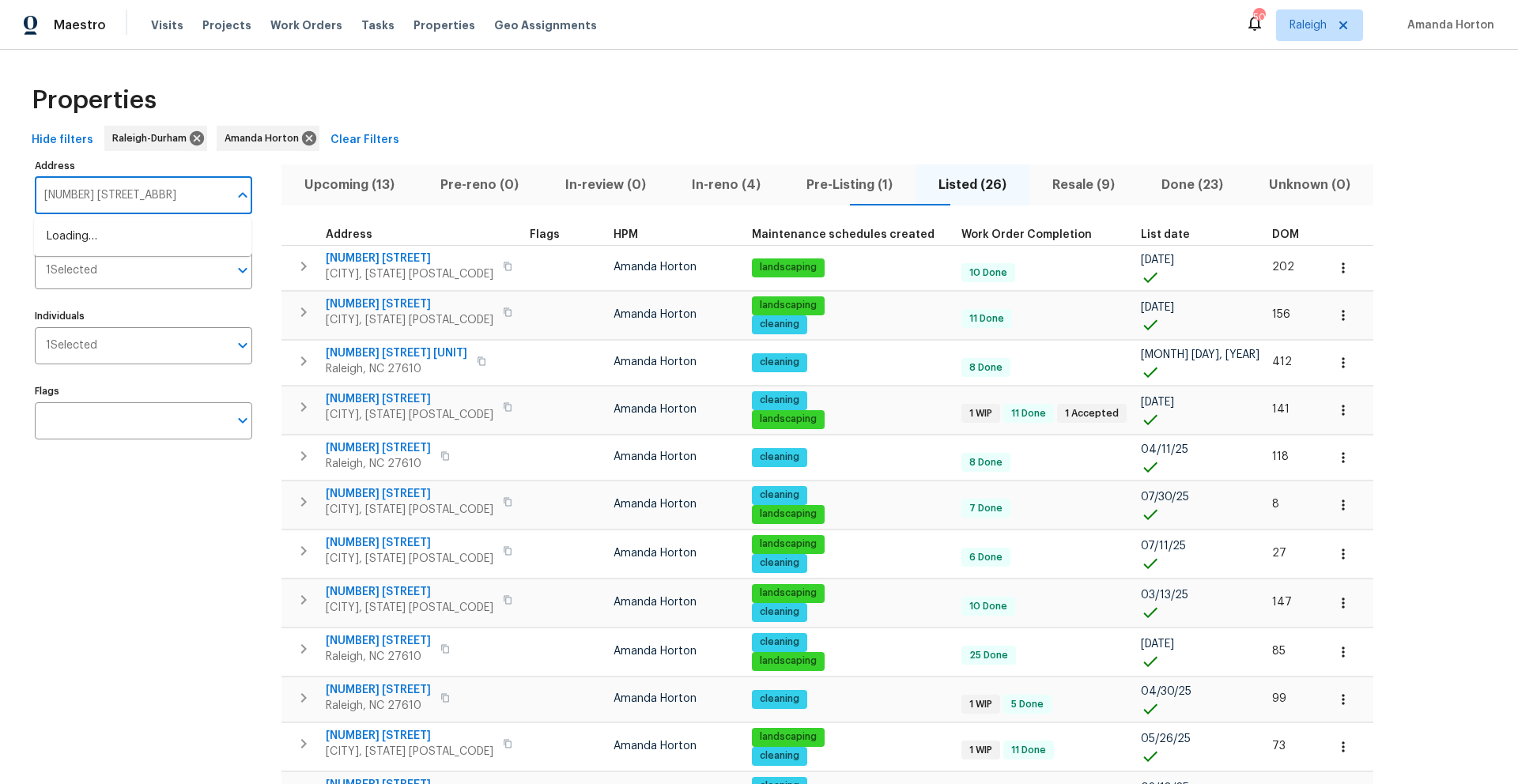 type on "1508 hodge" 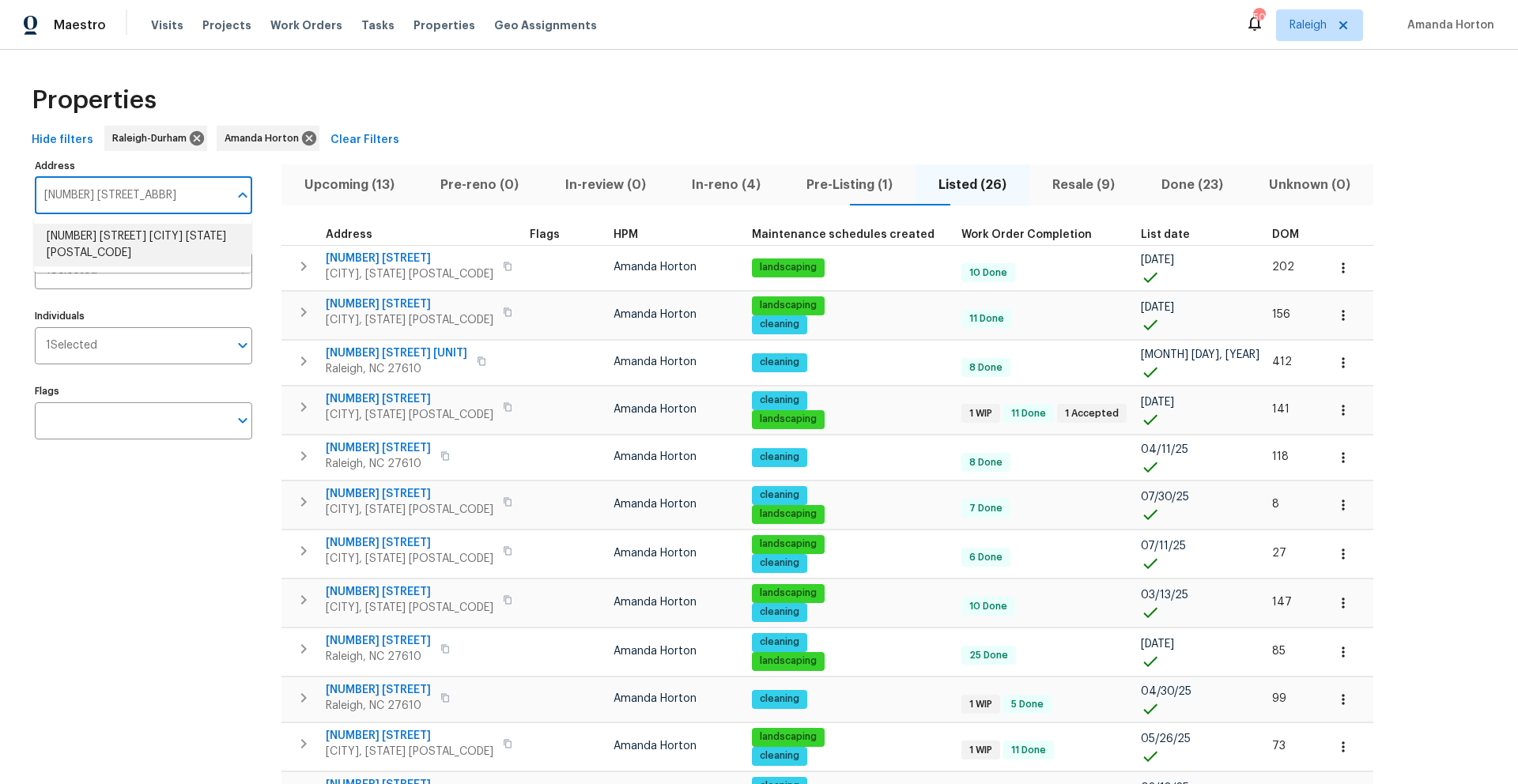 click on "1508 Hodge Rd Knightdale NC 27545" at bounding box center [142, 245] 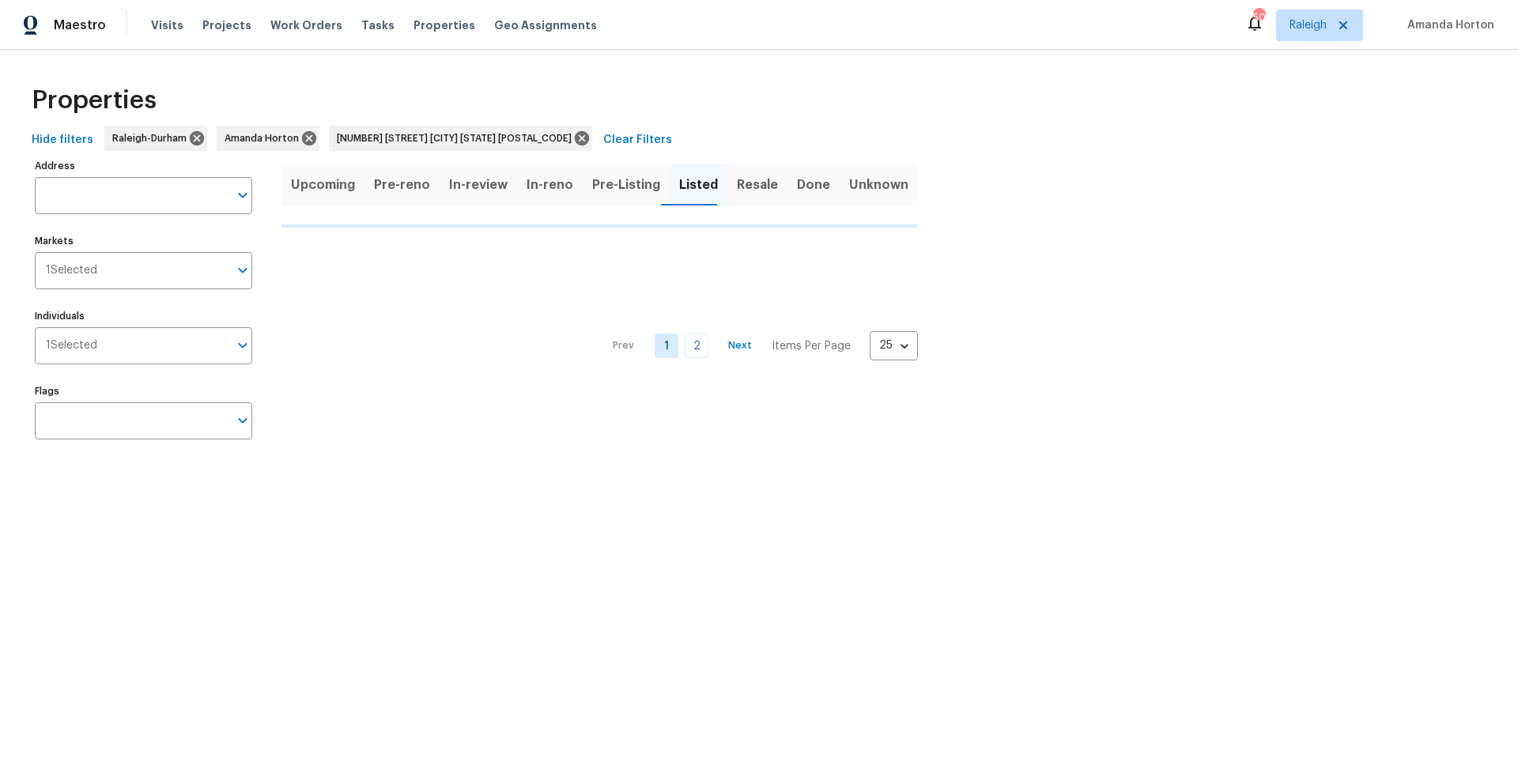 type on "1508 Hodge Rd Knightdale NC 27545" 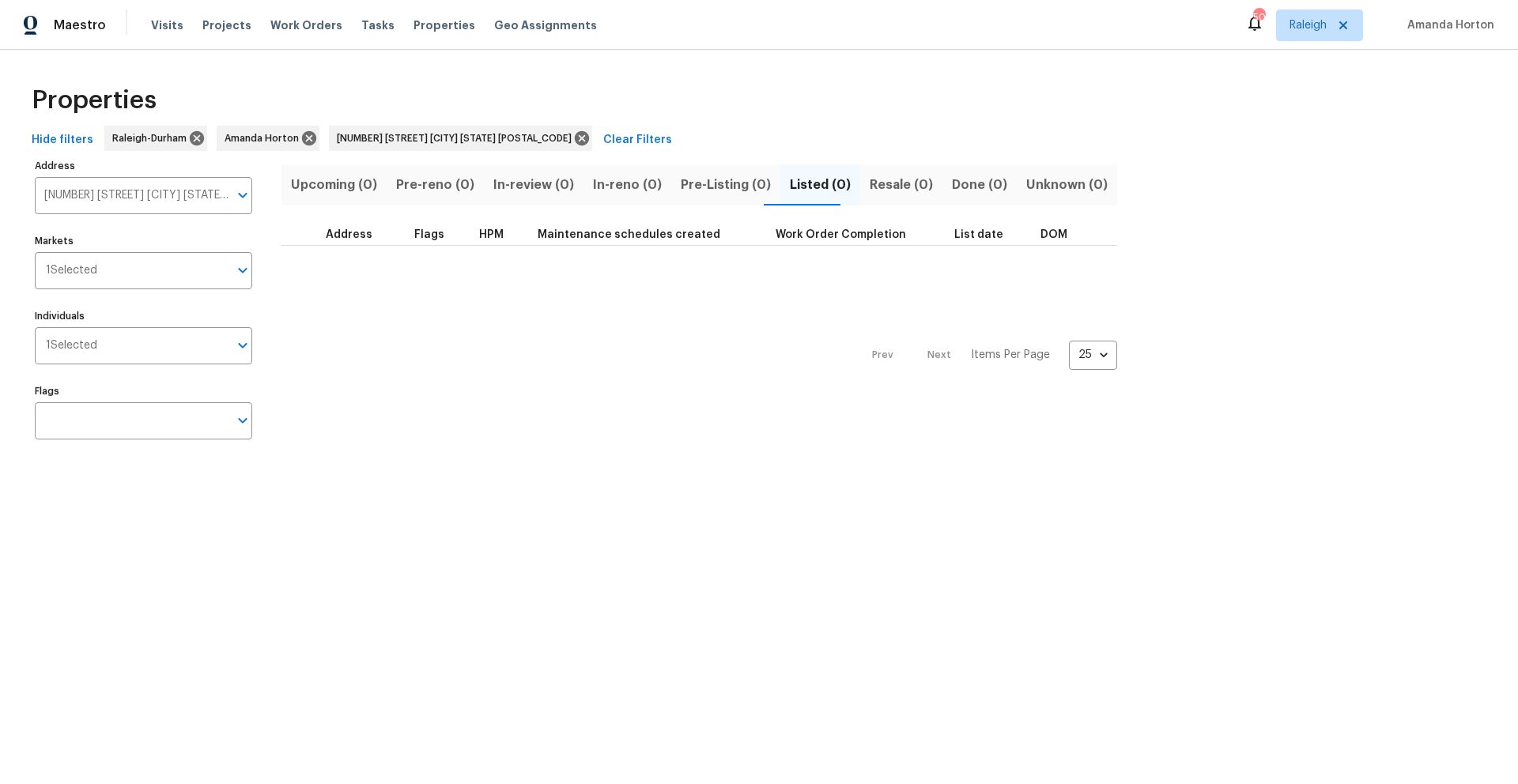 click on "Prev Next Items Per Page 25 25 ​" at bounding box center [699, 350] 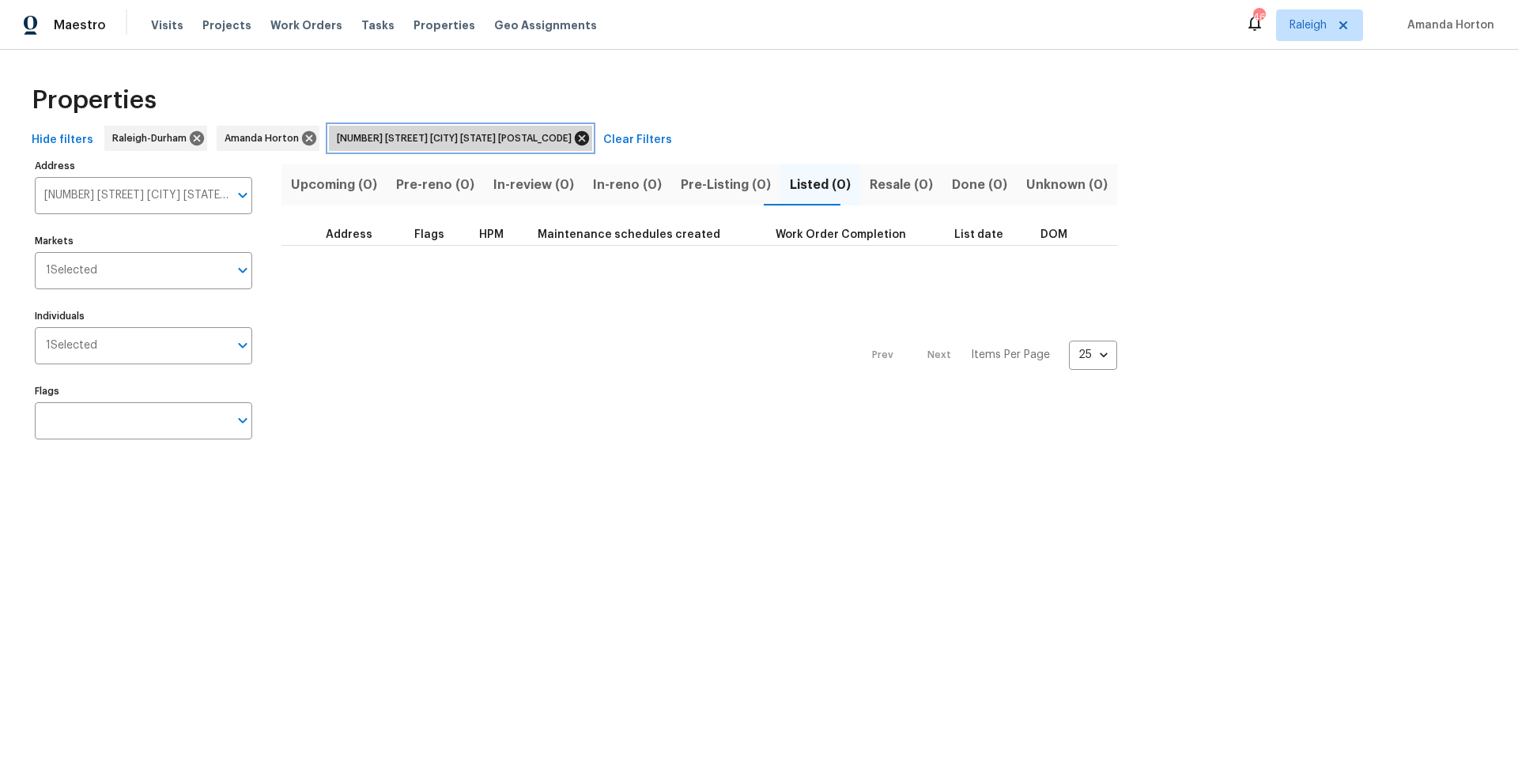 click 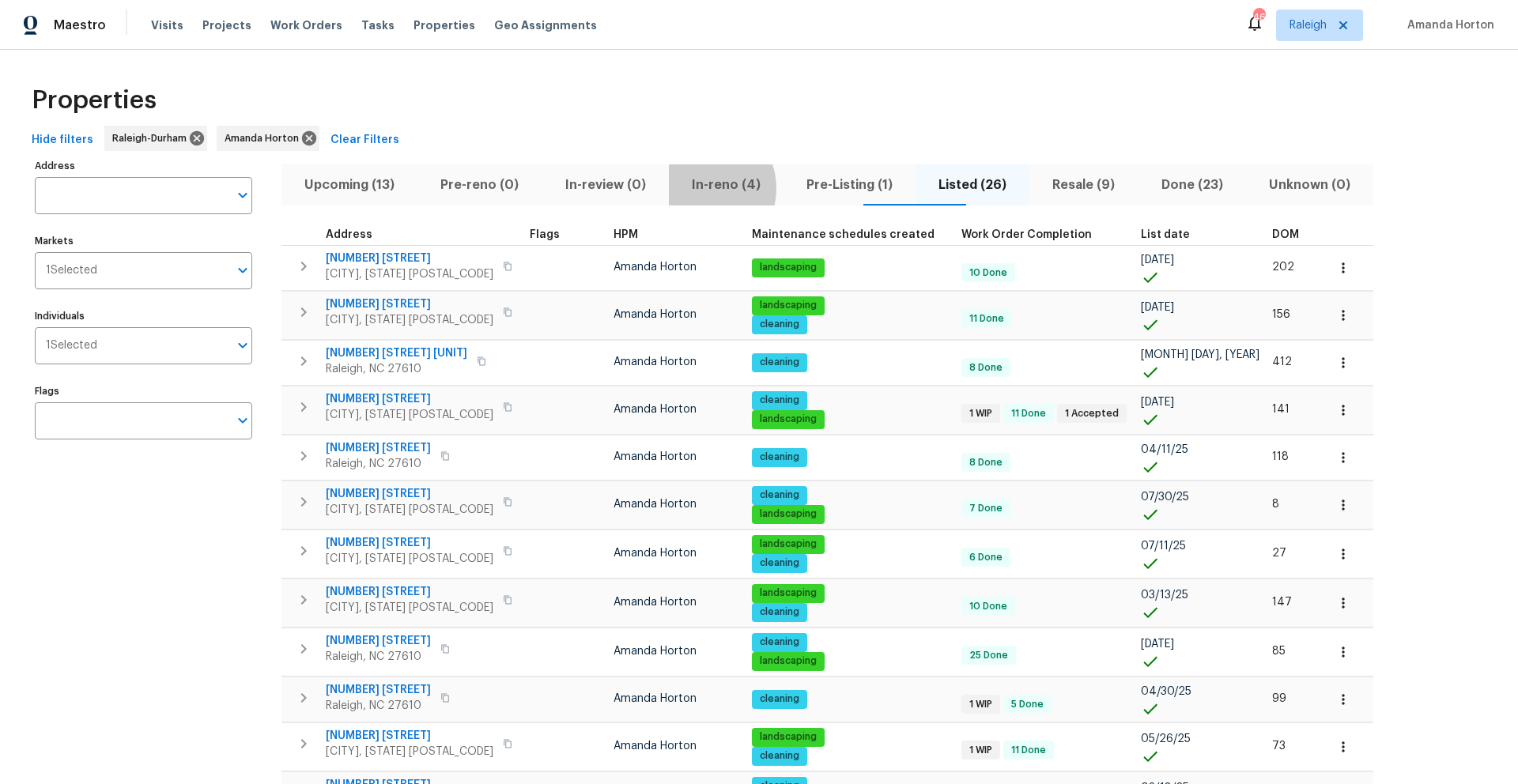 click on "In-reno (4)" at bounding box center (726, 185) 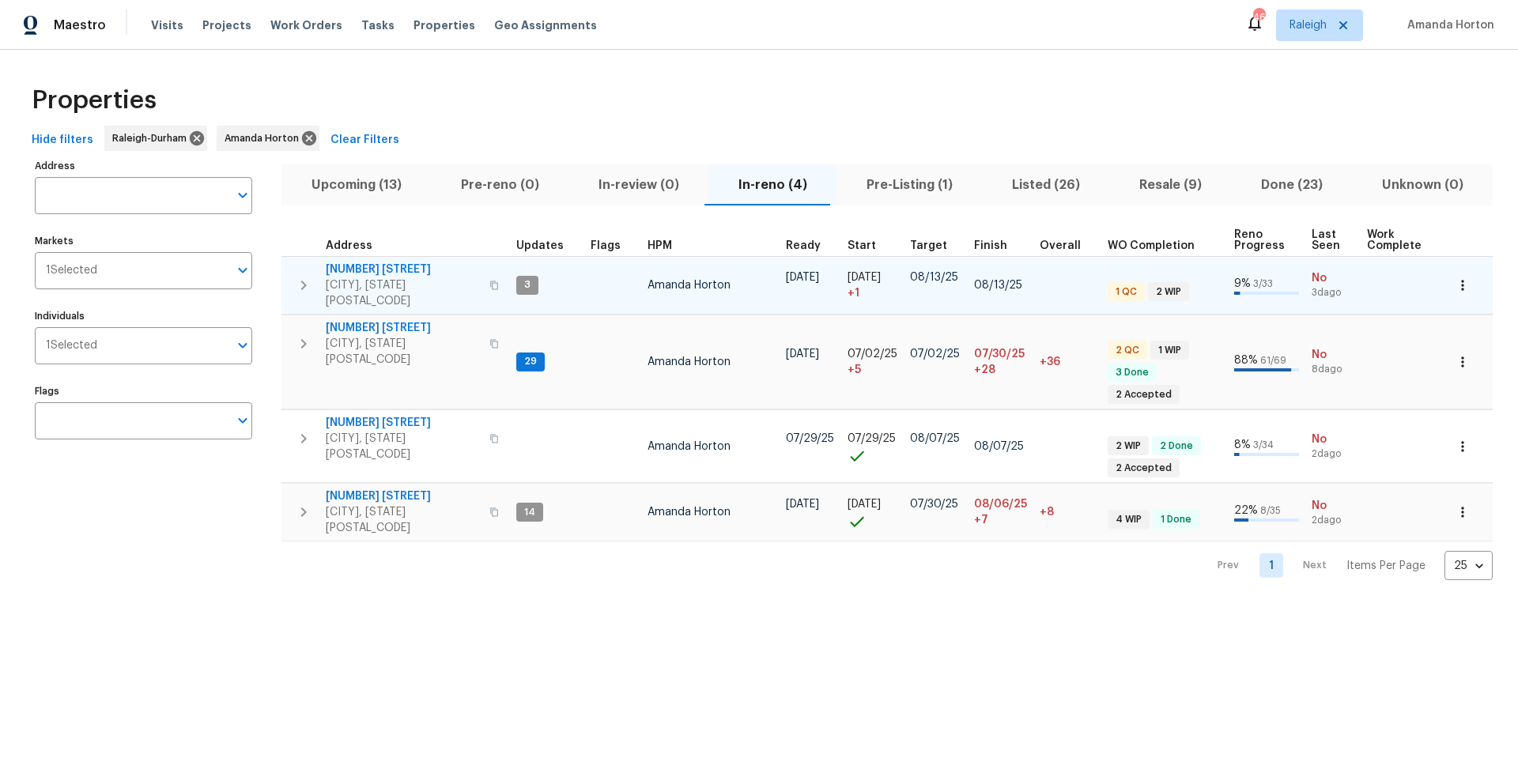 click on "125 River Hills Dr" at bounding box center [402, 270] 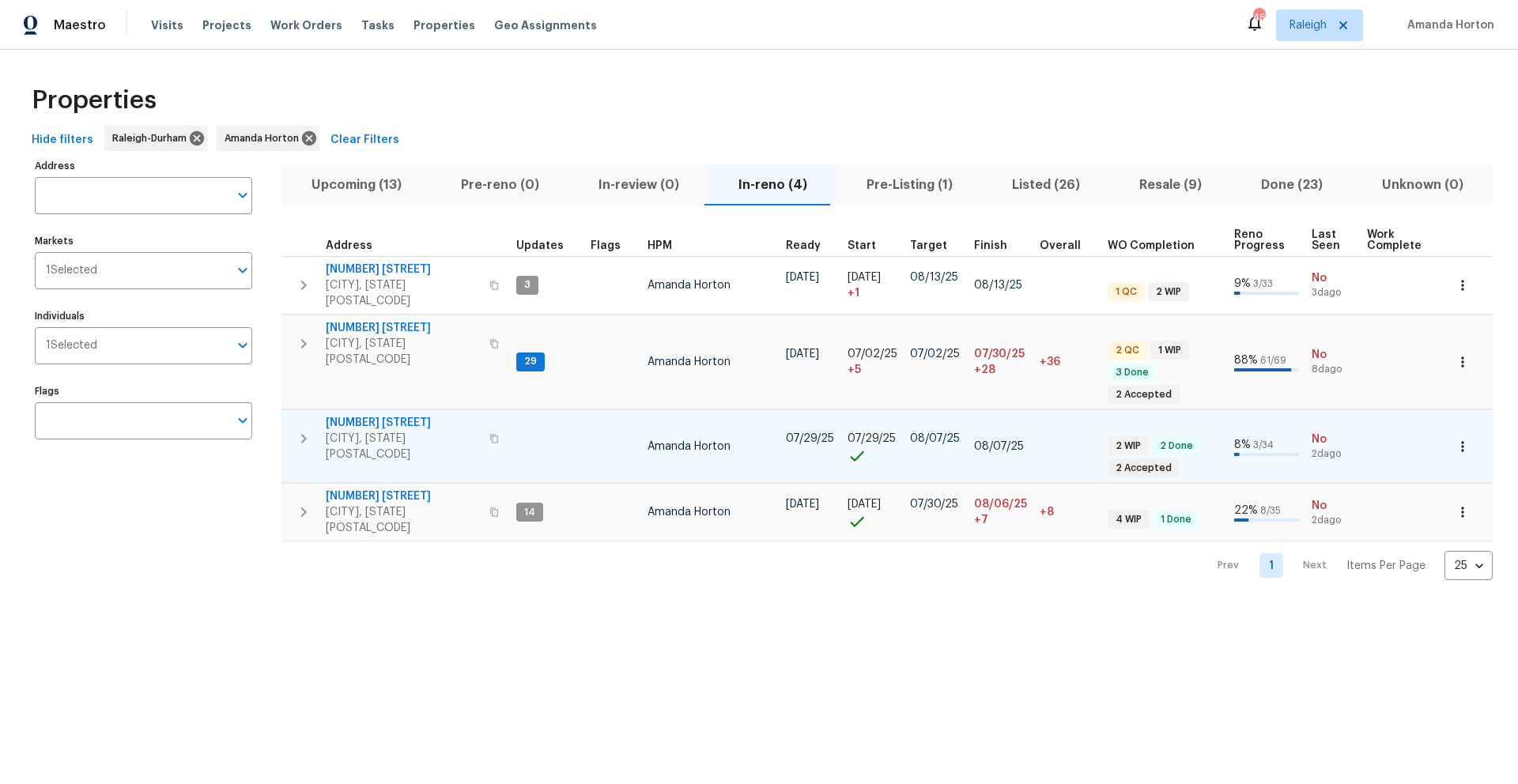 click 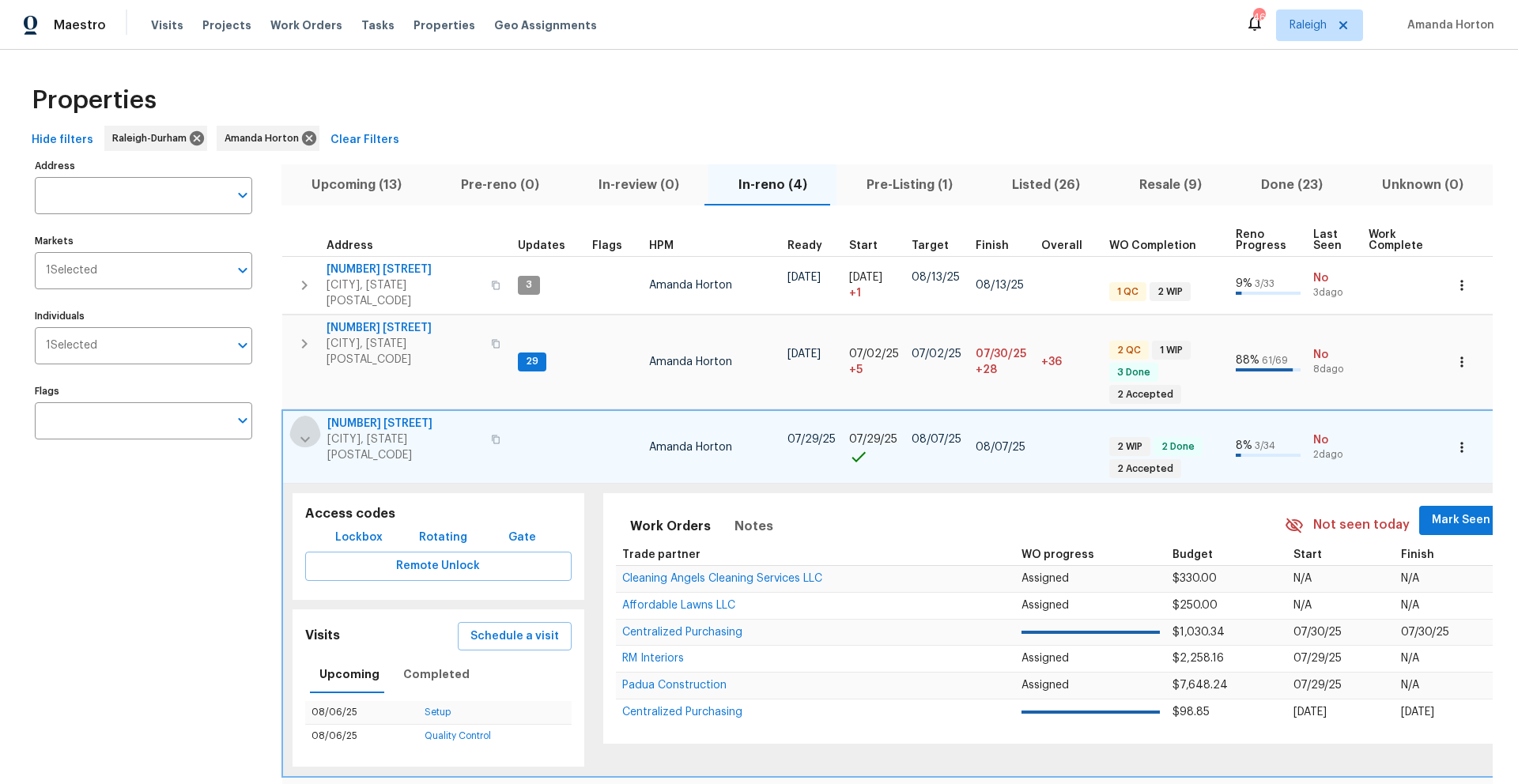 click 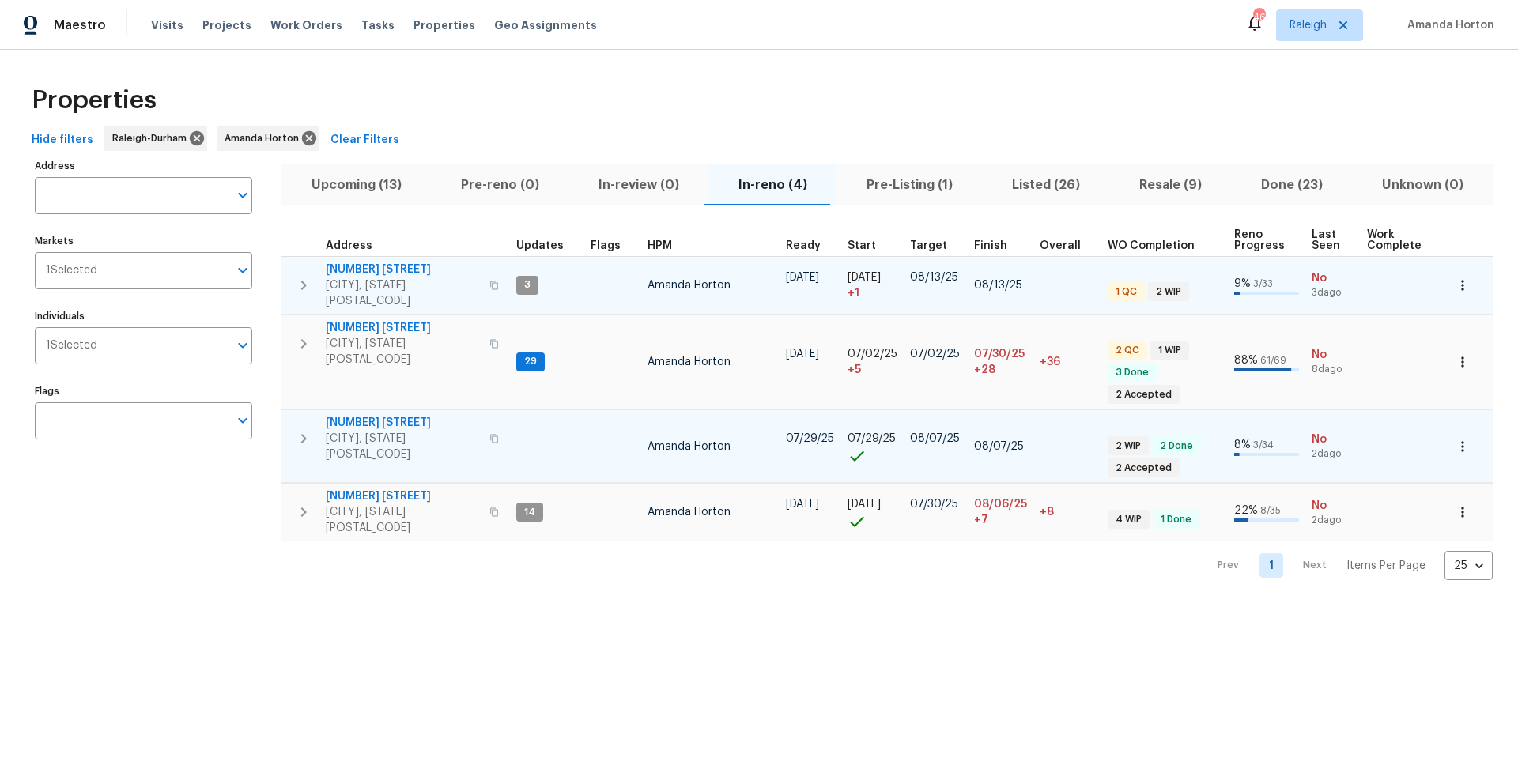 click on "125 River Hills Dr" at bounding box center (402, 270) 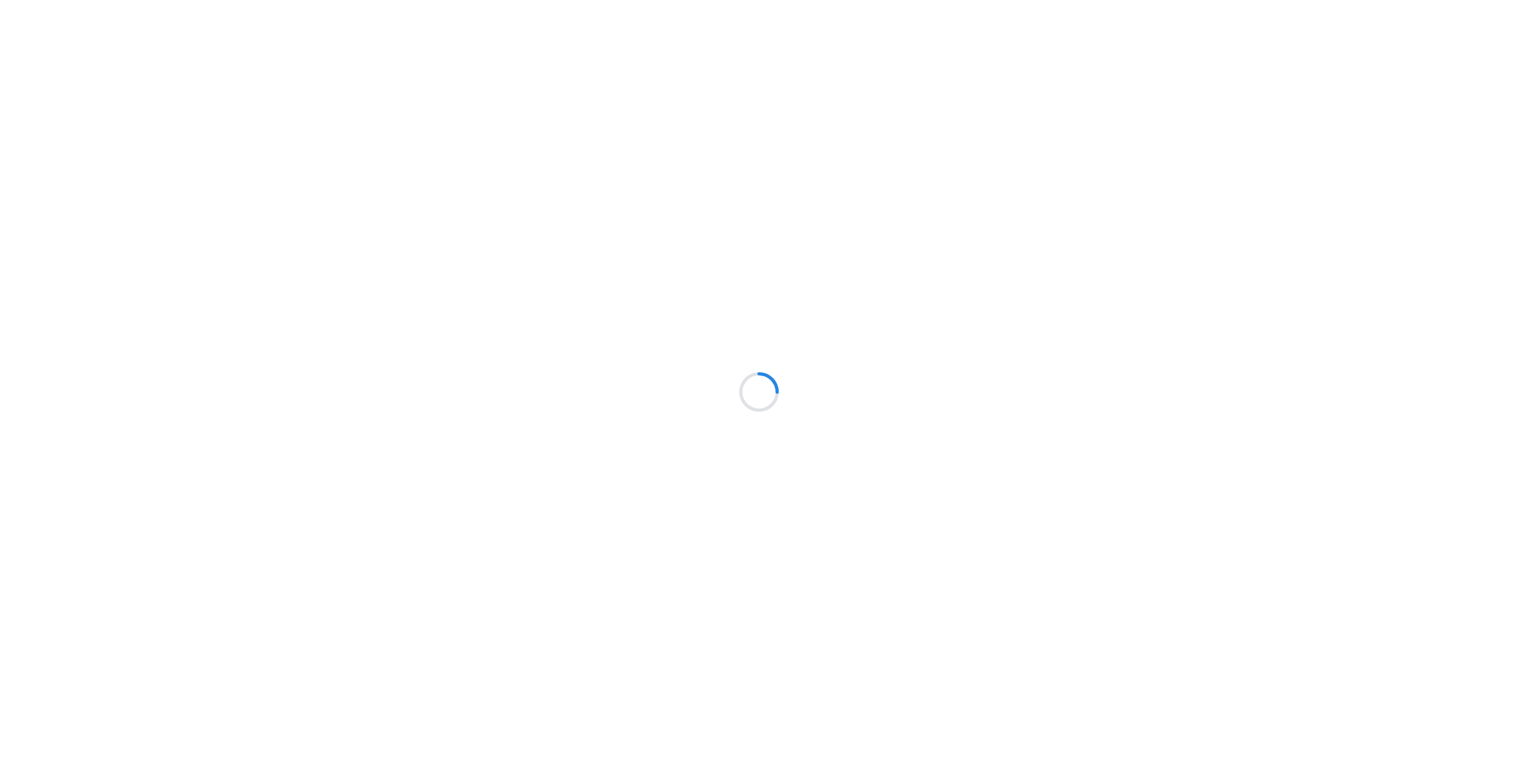 scroll, scrollTop: 0, scrollLeft: 0, axis: both 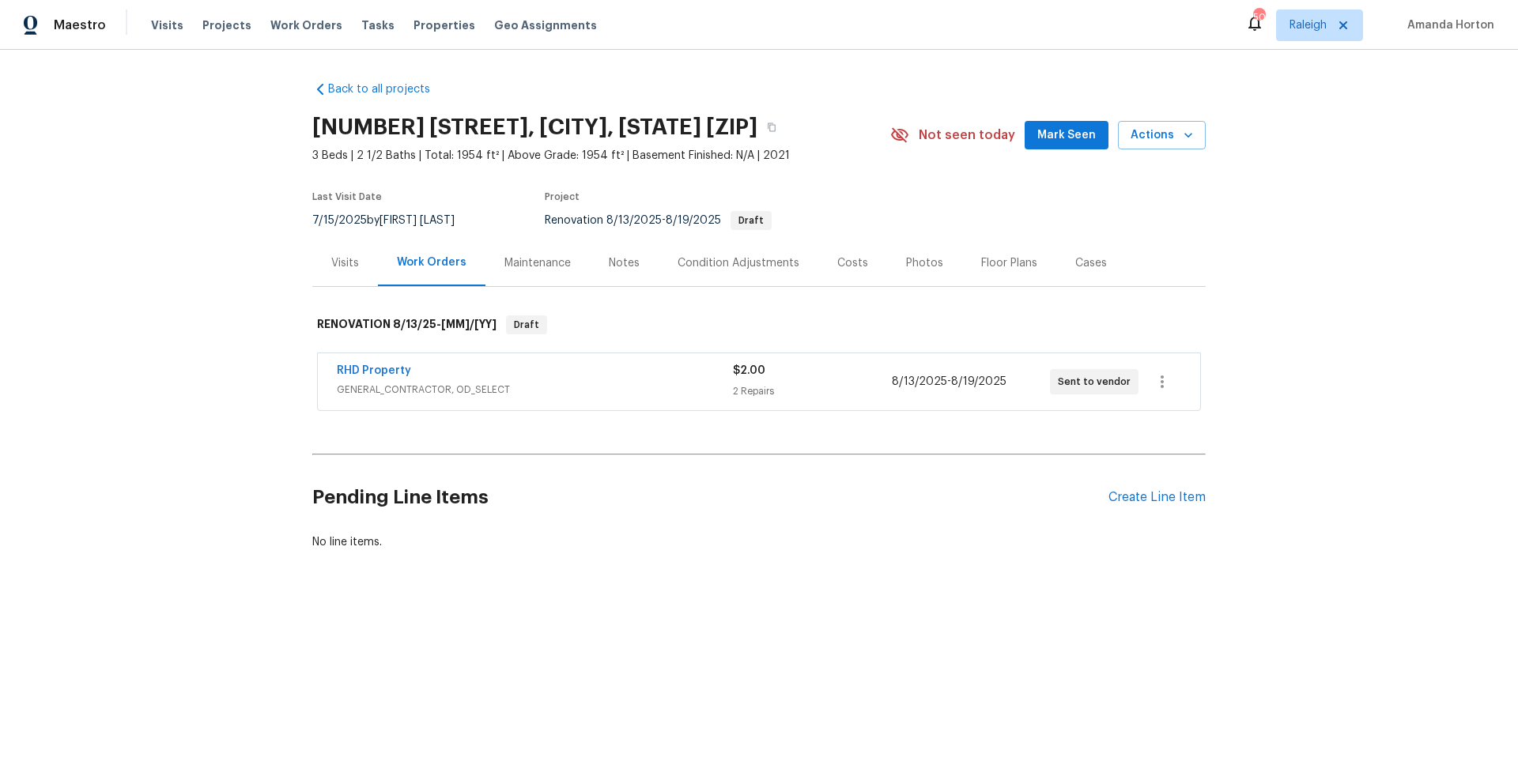 click on "Visits" at bounding box center [345, 263] 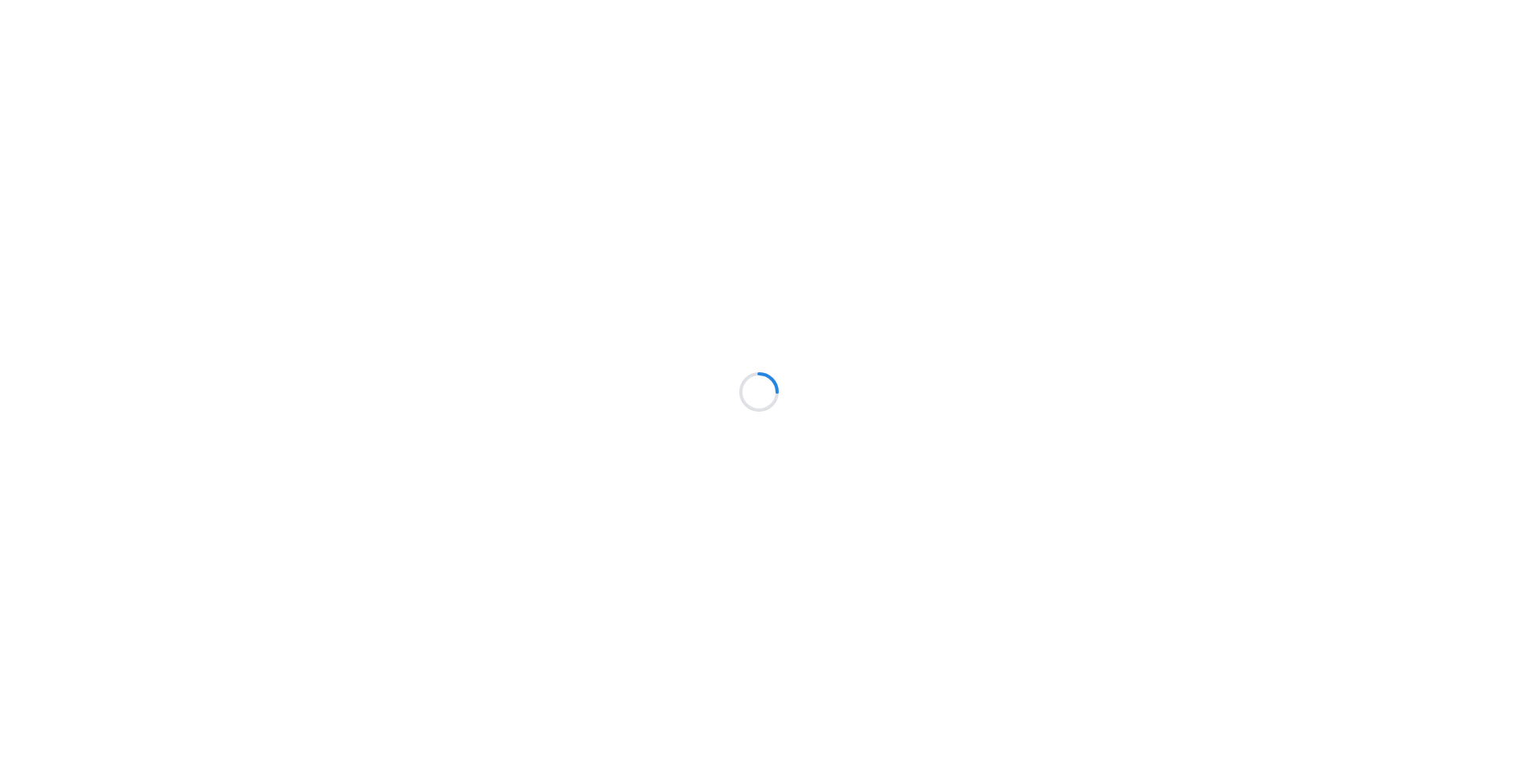 scroll, scrollTop: 0, scrollLeft: 0, axis: both 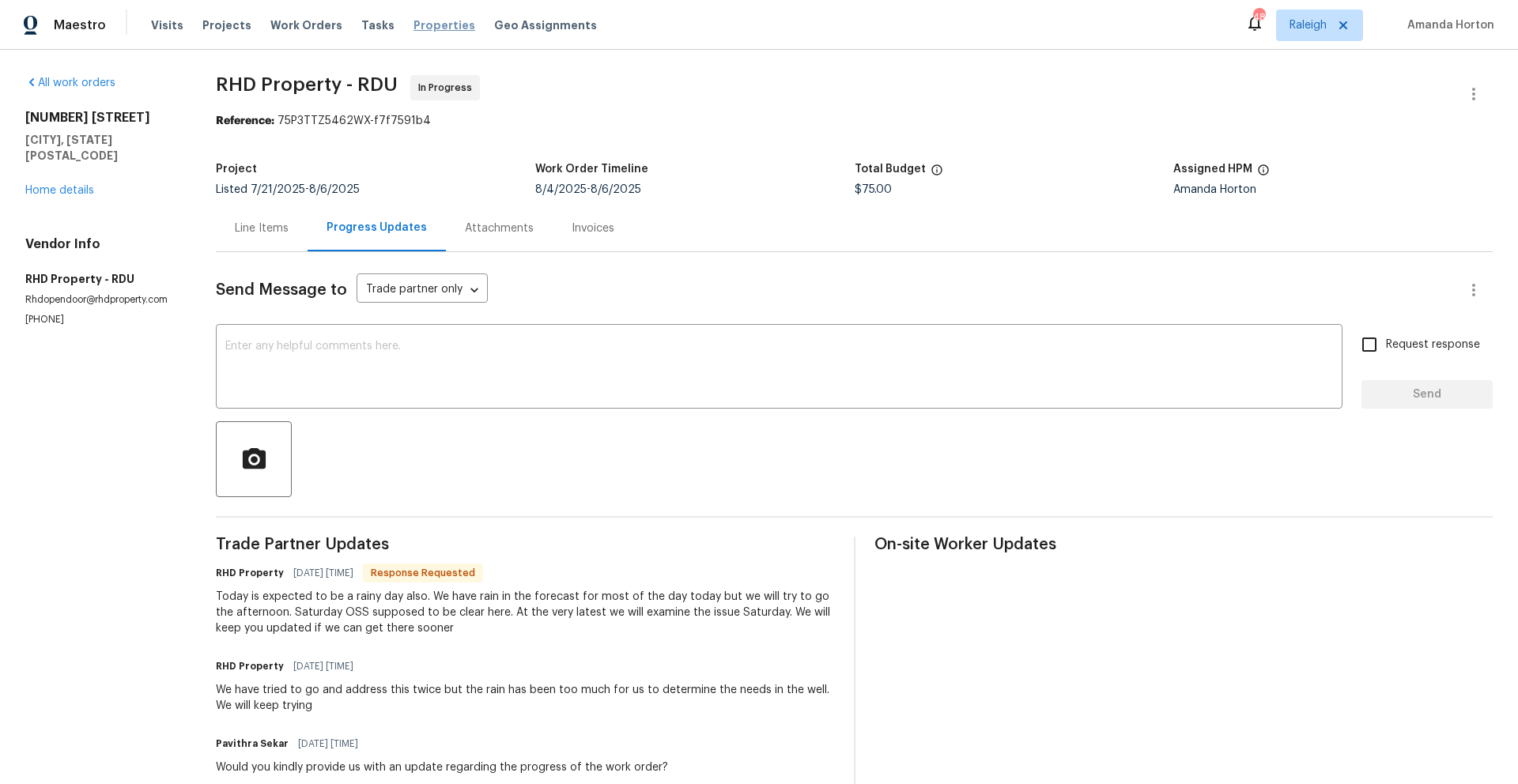 click on "Properties" at bounding box center (444, 25) 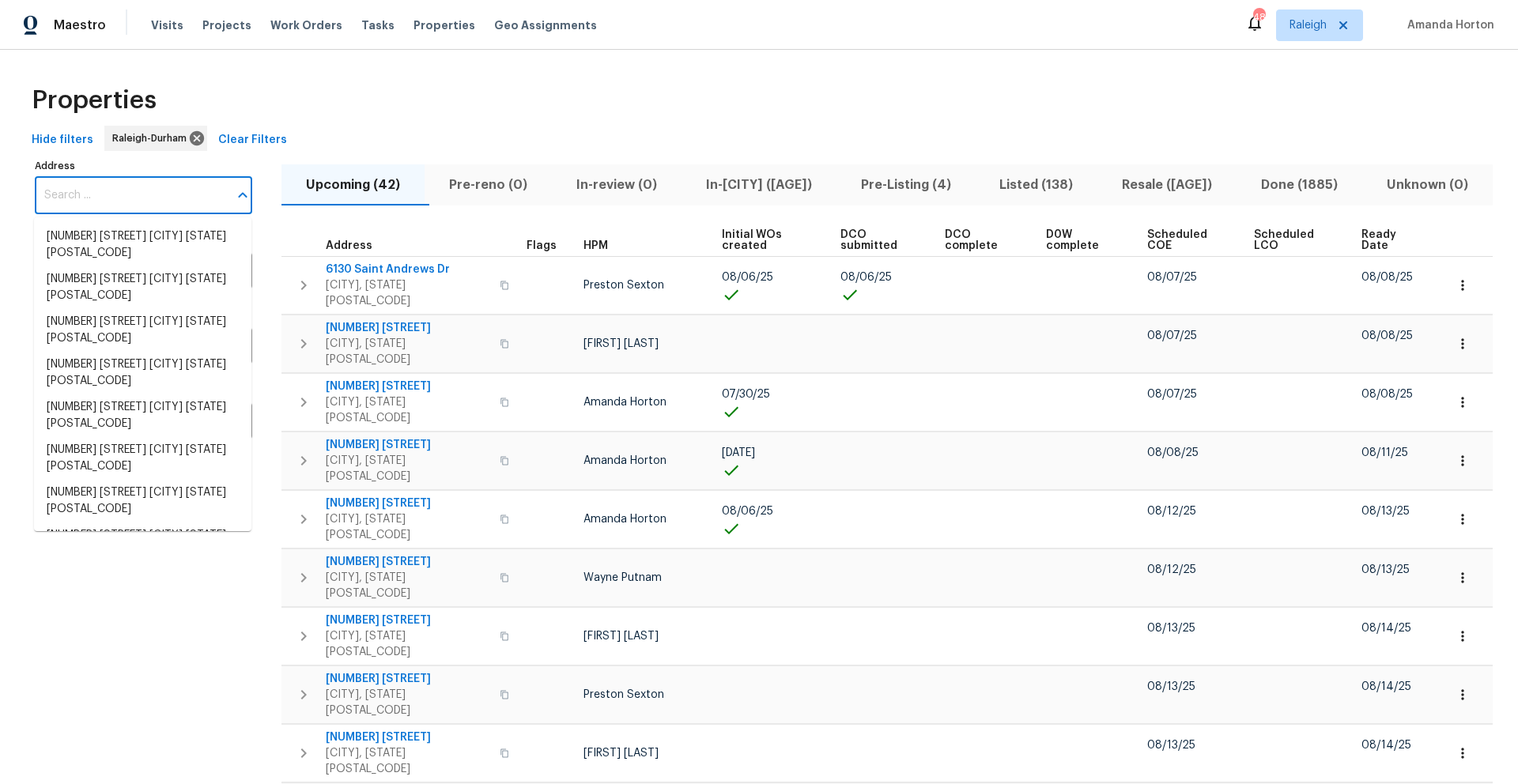 click on "Address" at bounding box center (131, 195) 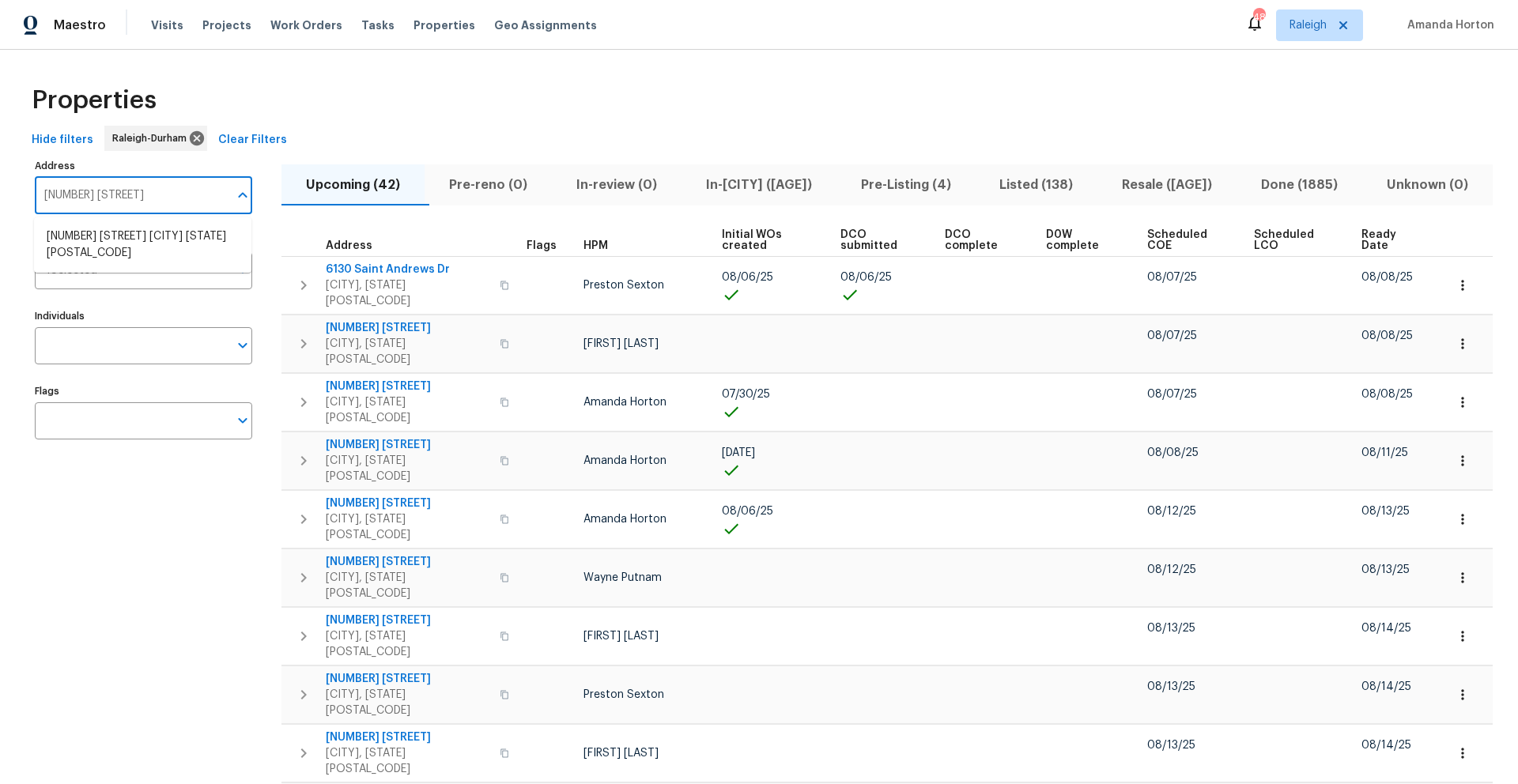 type on "1508 hodge rd" 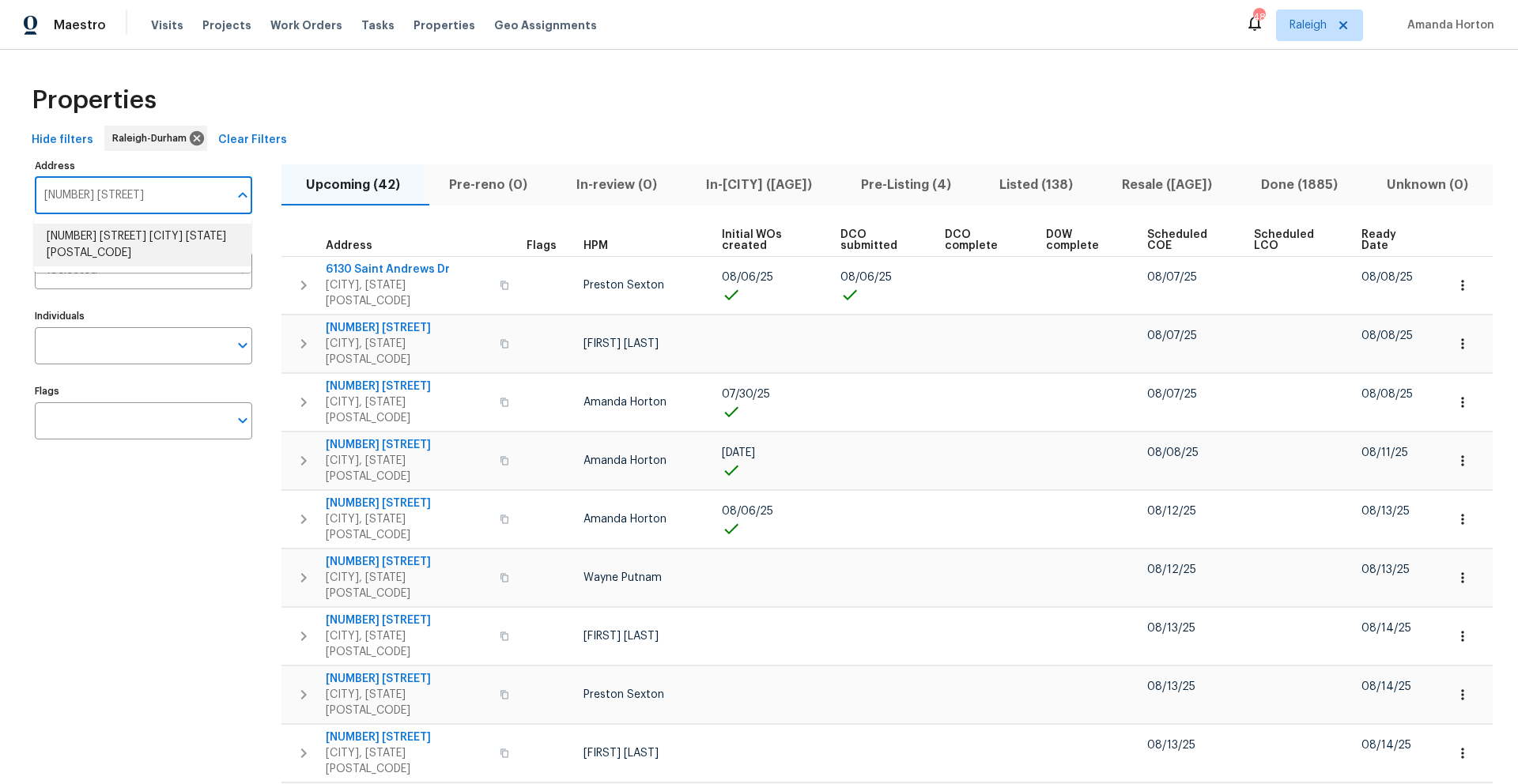 click on "1508 Hodge Rd Knightdale NC 27545" at bounding box center (142, 245) 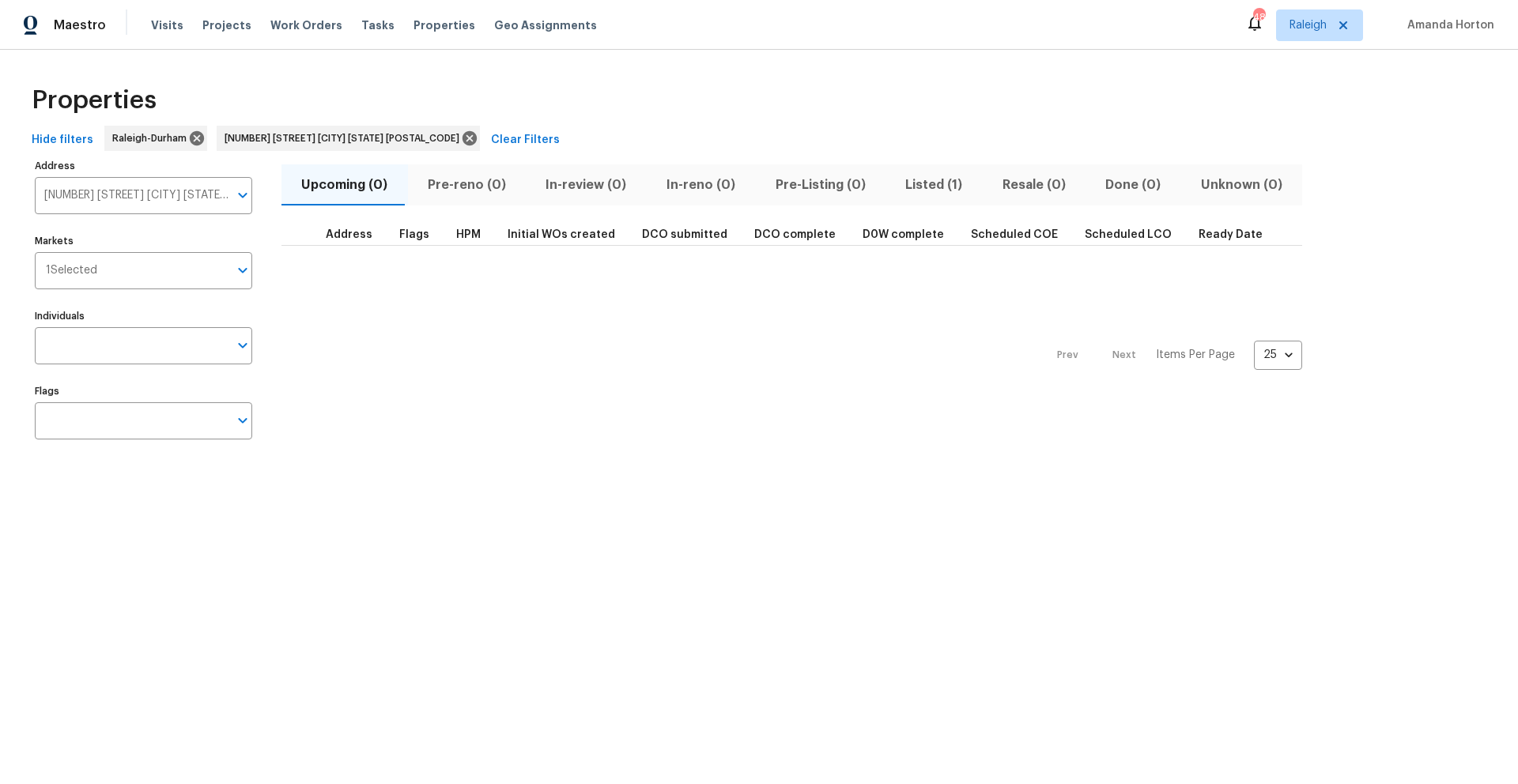 click on "Listed (1)" at bounding box center (934, 185) 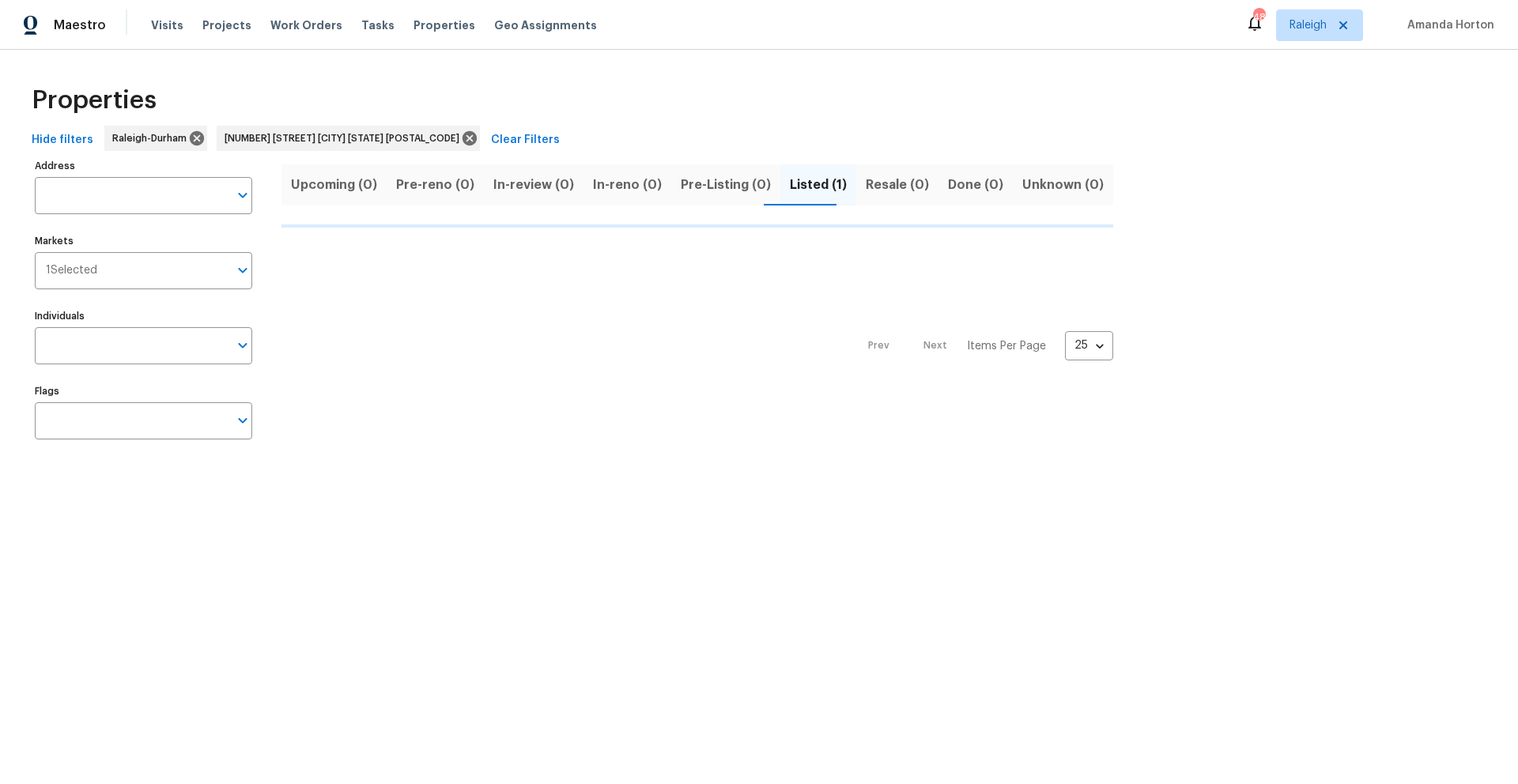 type on "1508 Hodge Rd Knightdale NC 27545" 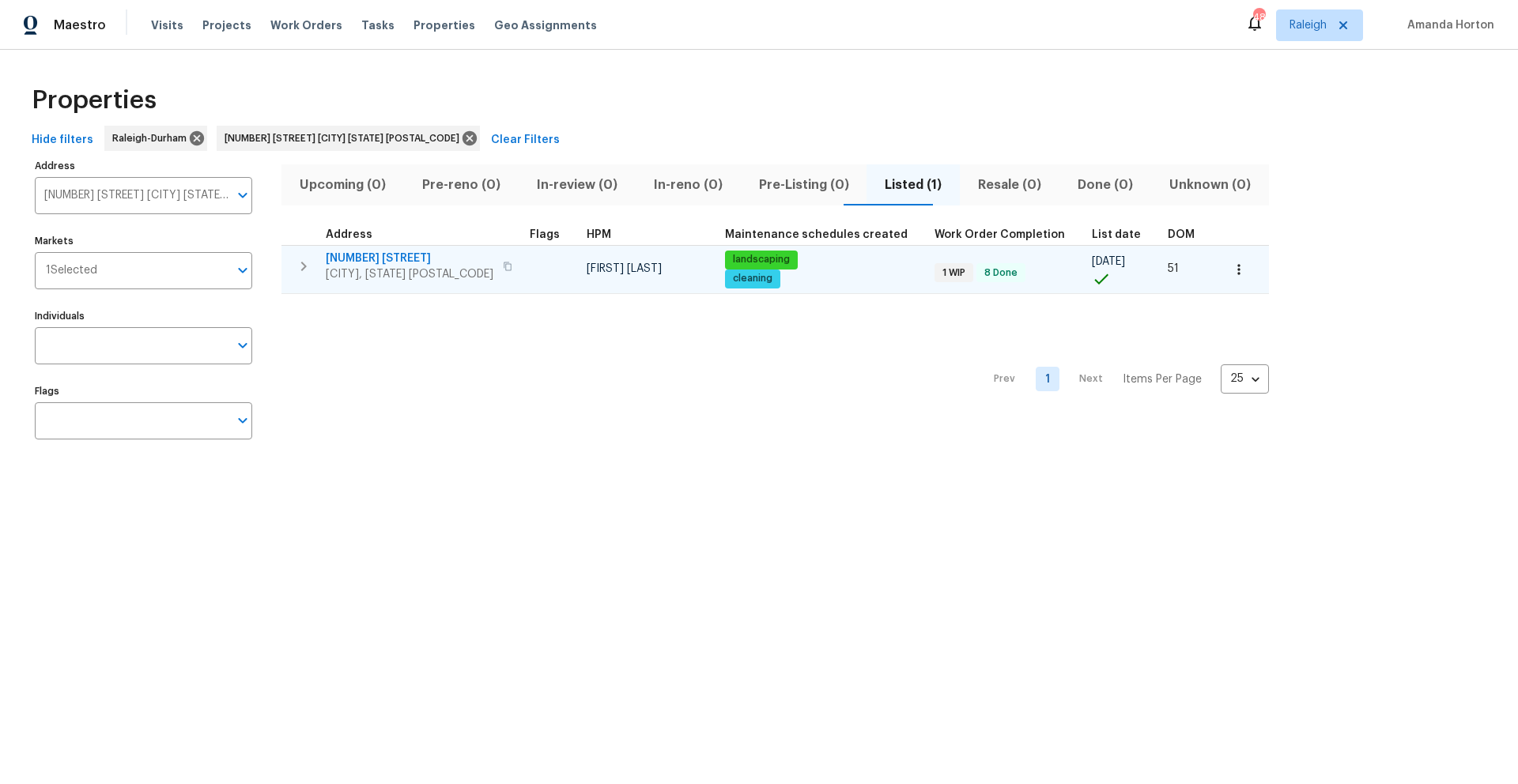 click on "1508 Hodge Rd" at bounding box center (410, 258) 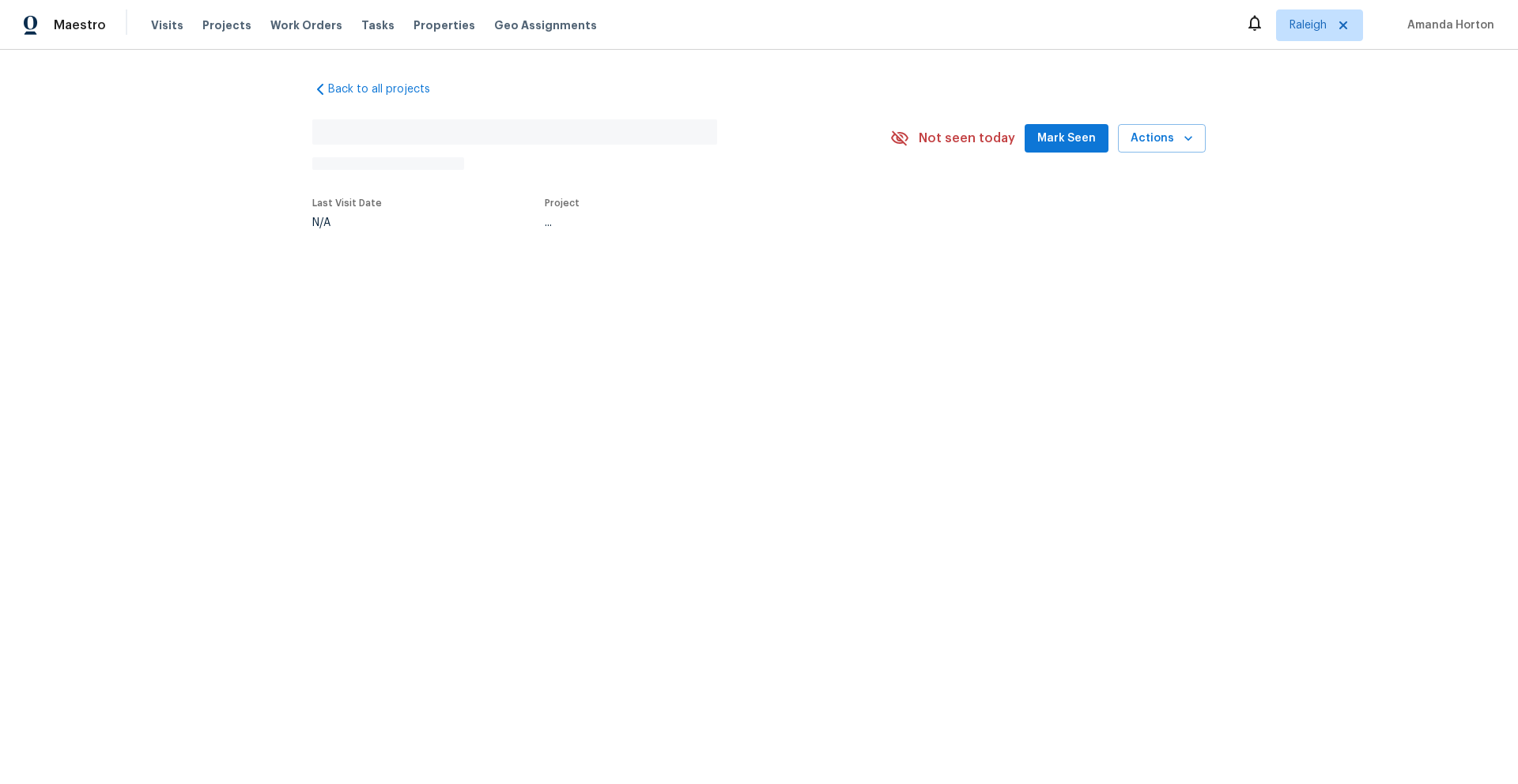 scroll, scrollTop: 0, scrollLeft: 0, axis: both 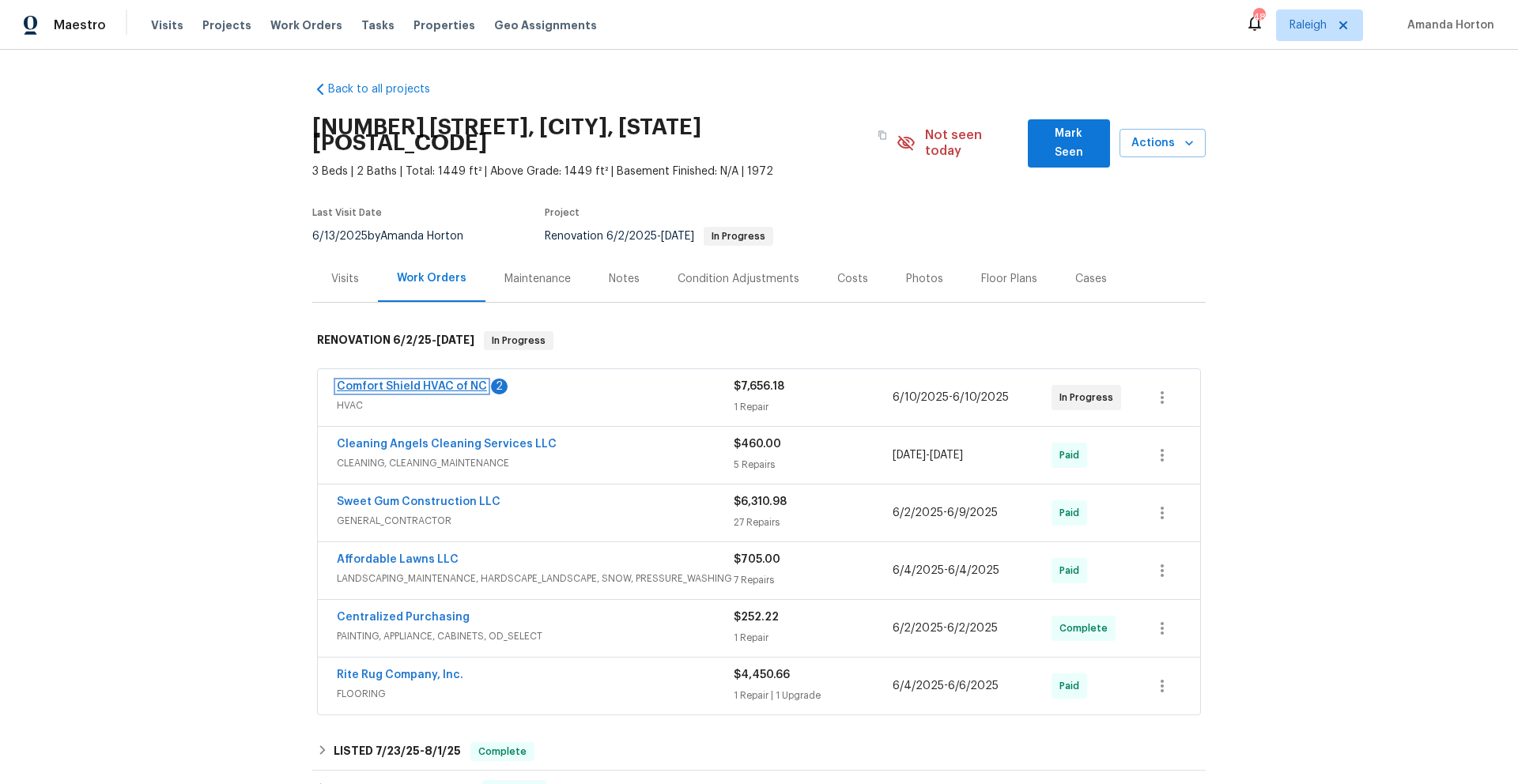 click on "Comfort Shield HVAC of NC" at bounding box center (412, 386) 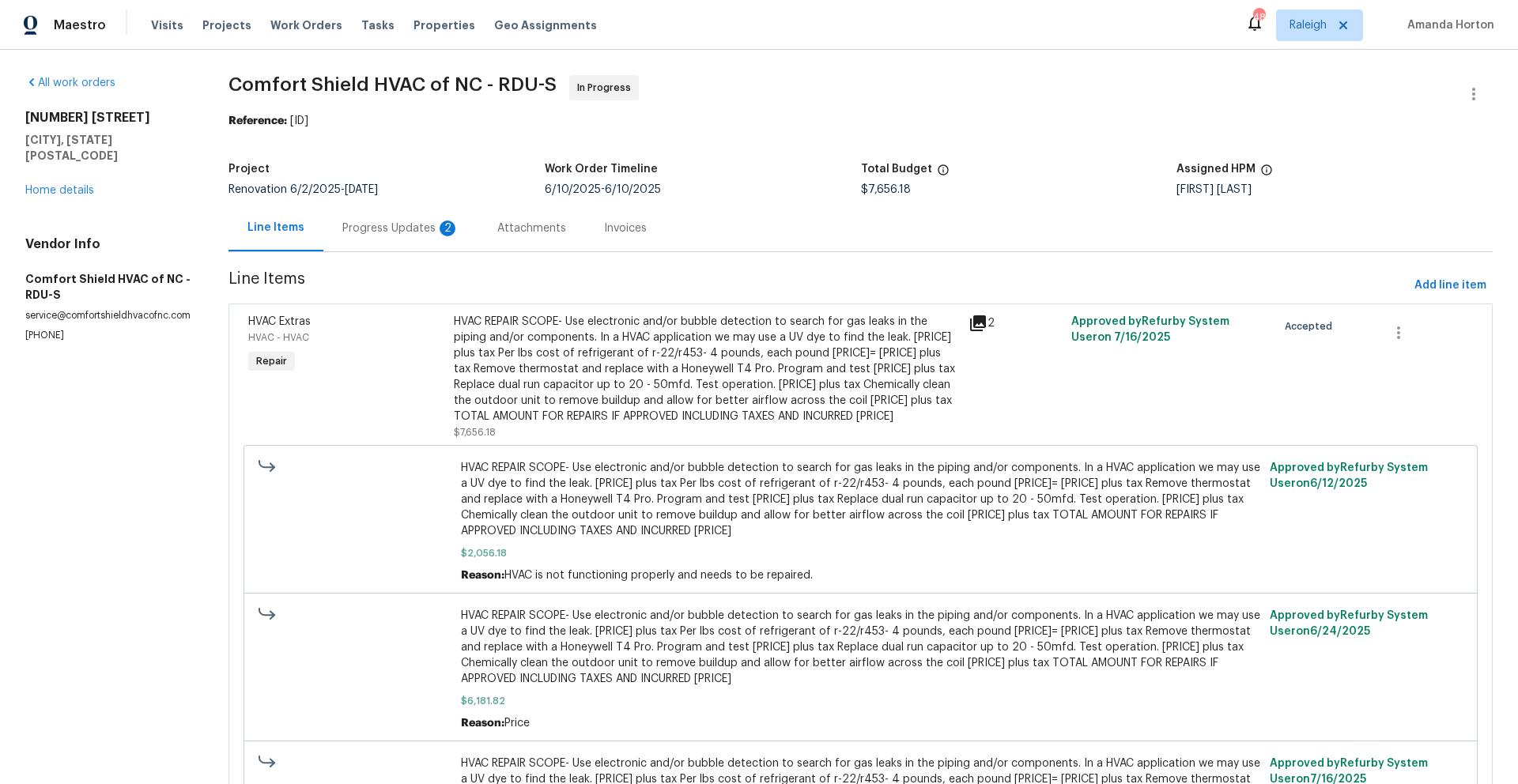 click on "Progress Updates 2" at bounding box center [401, 228] 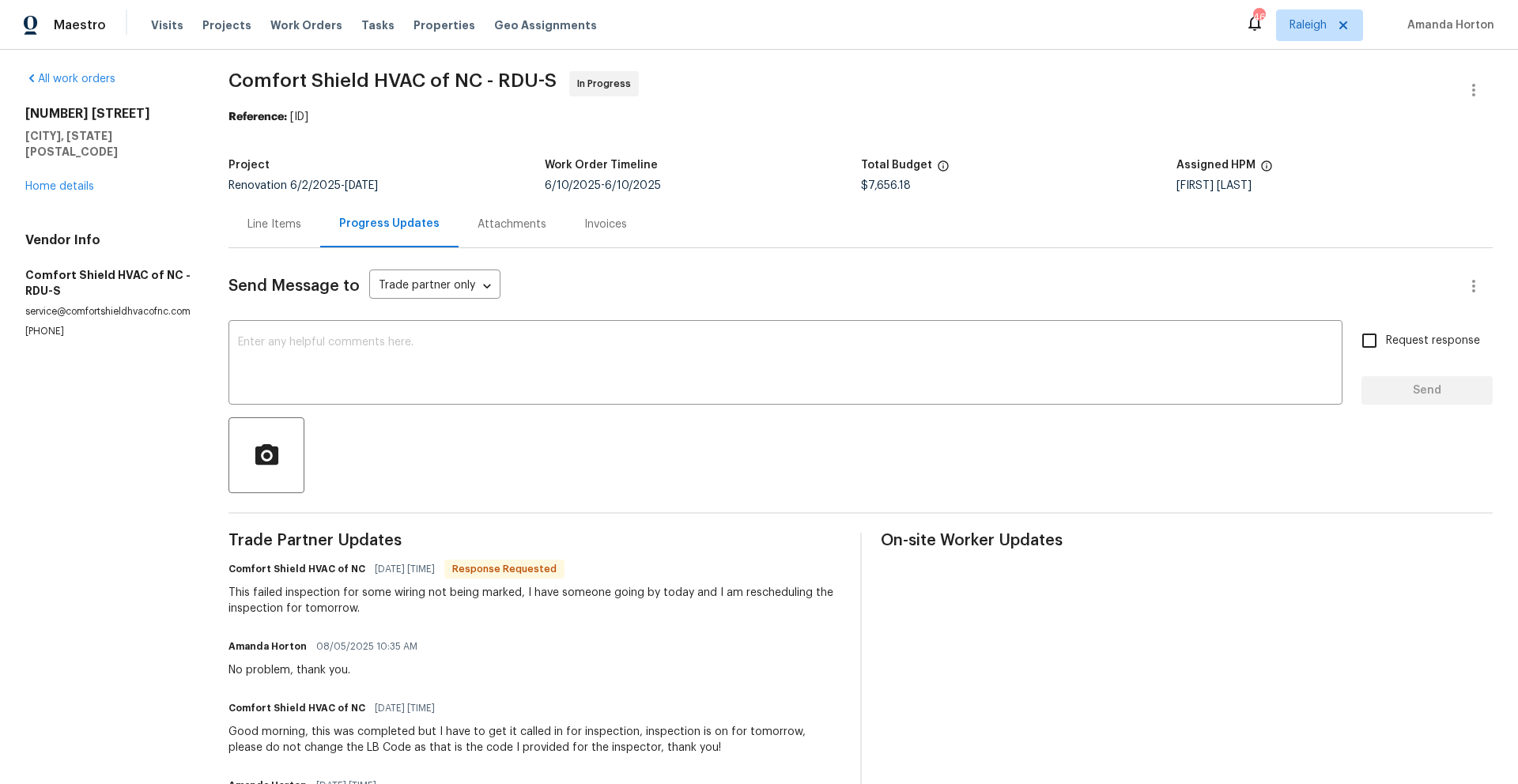 scroll, scrollTop: 0, scrollLeft: 0, axis: both 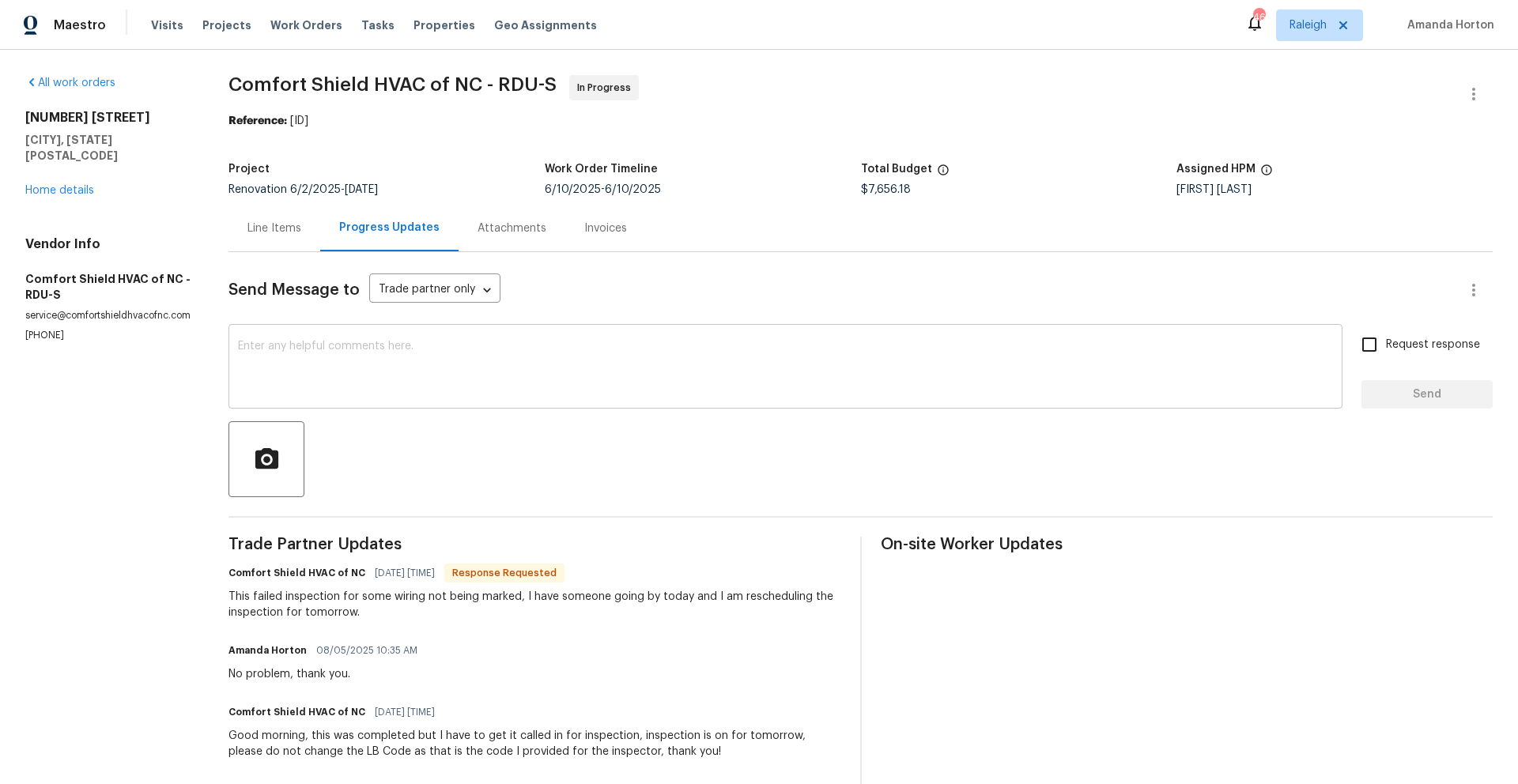 click at bounding box center (785, 368) 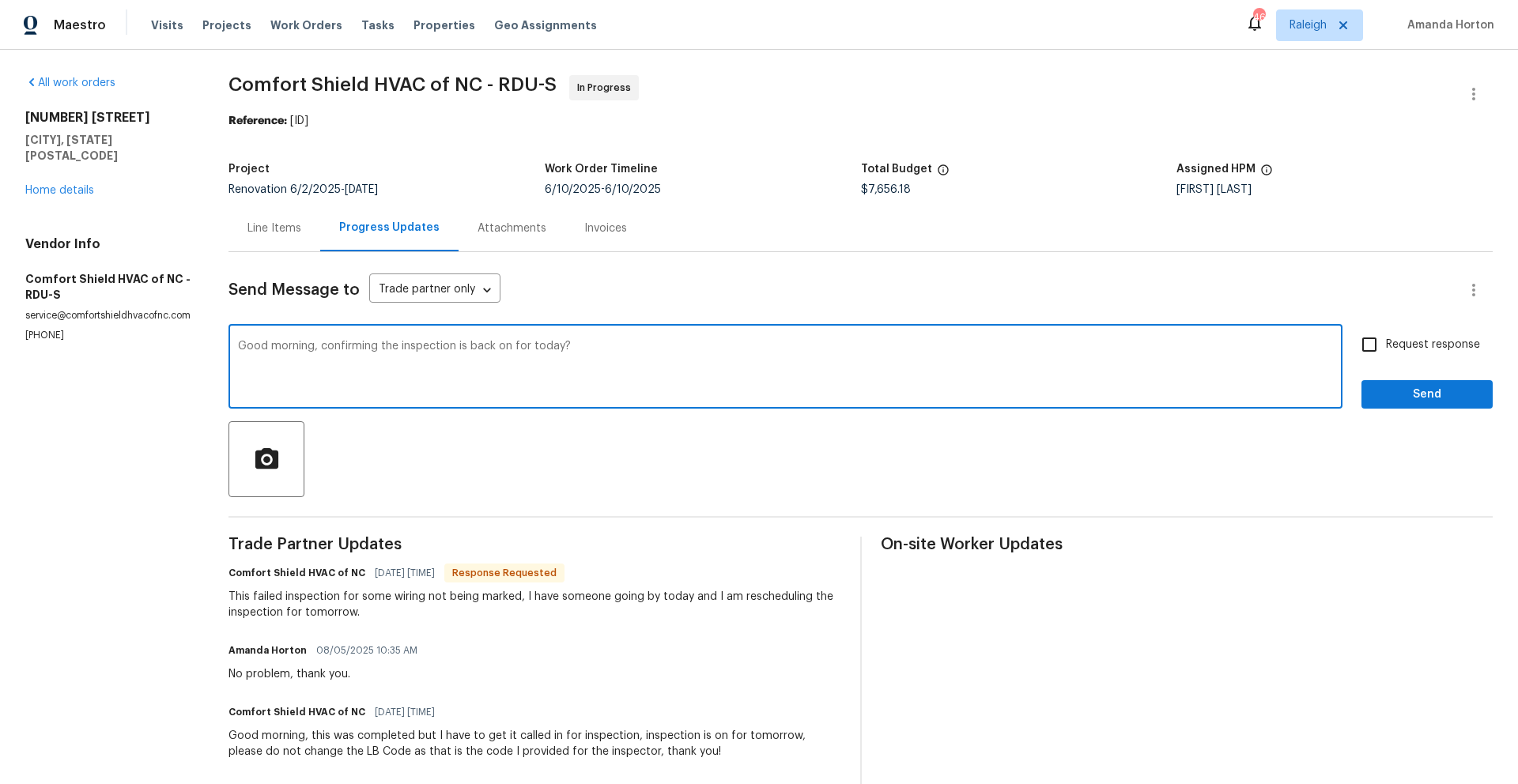 type on "Good morning, confirming the inspection is back on for today?" 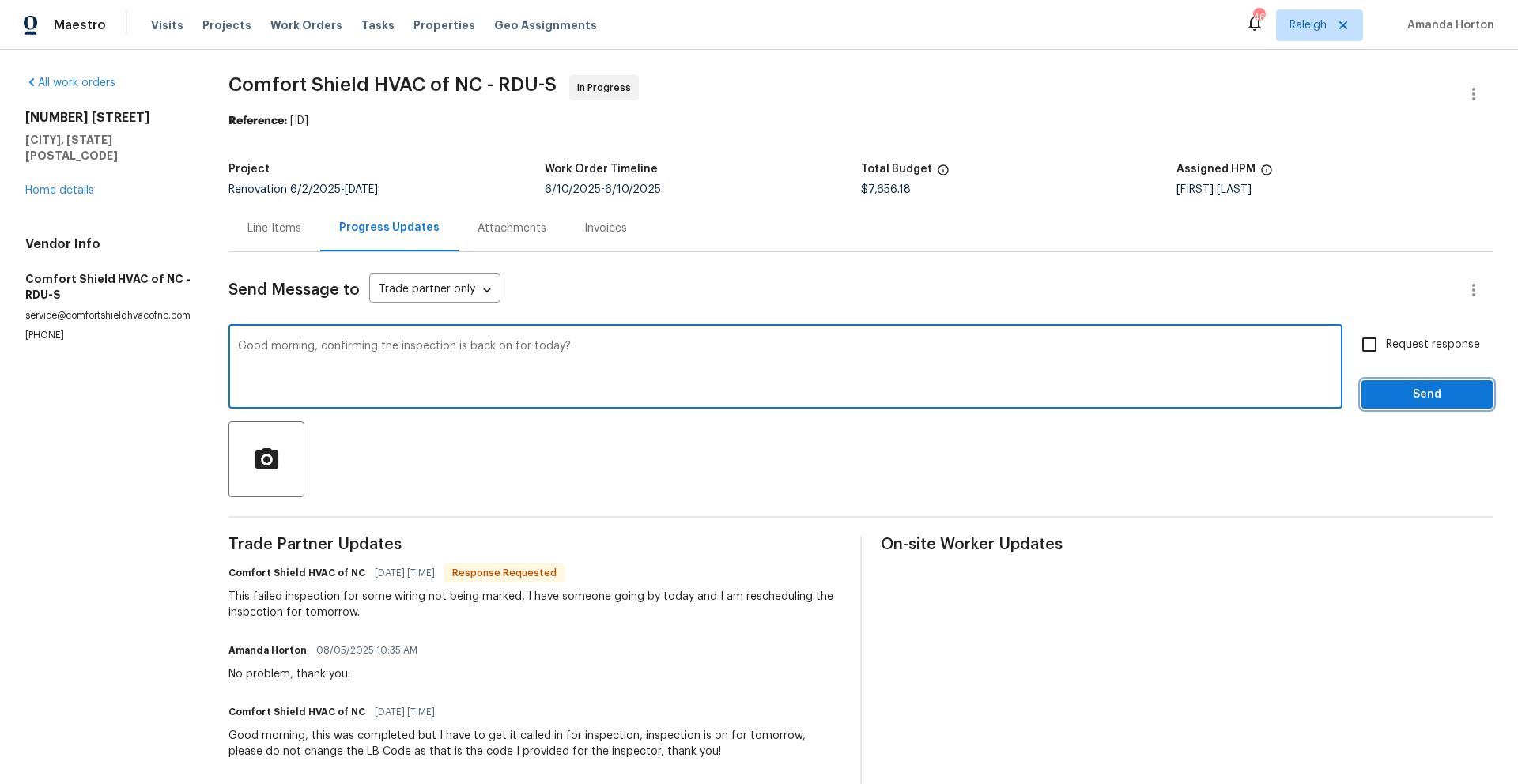 click on "Send" at bounding box center (1427, 394) 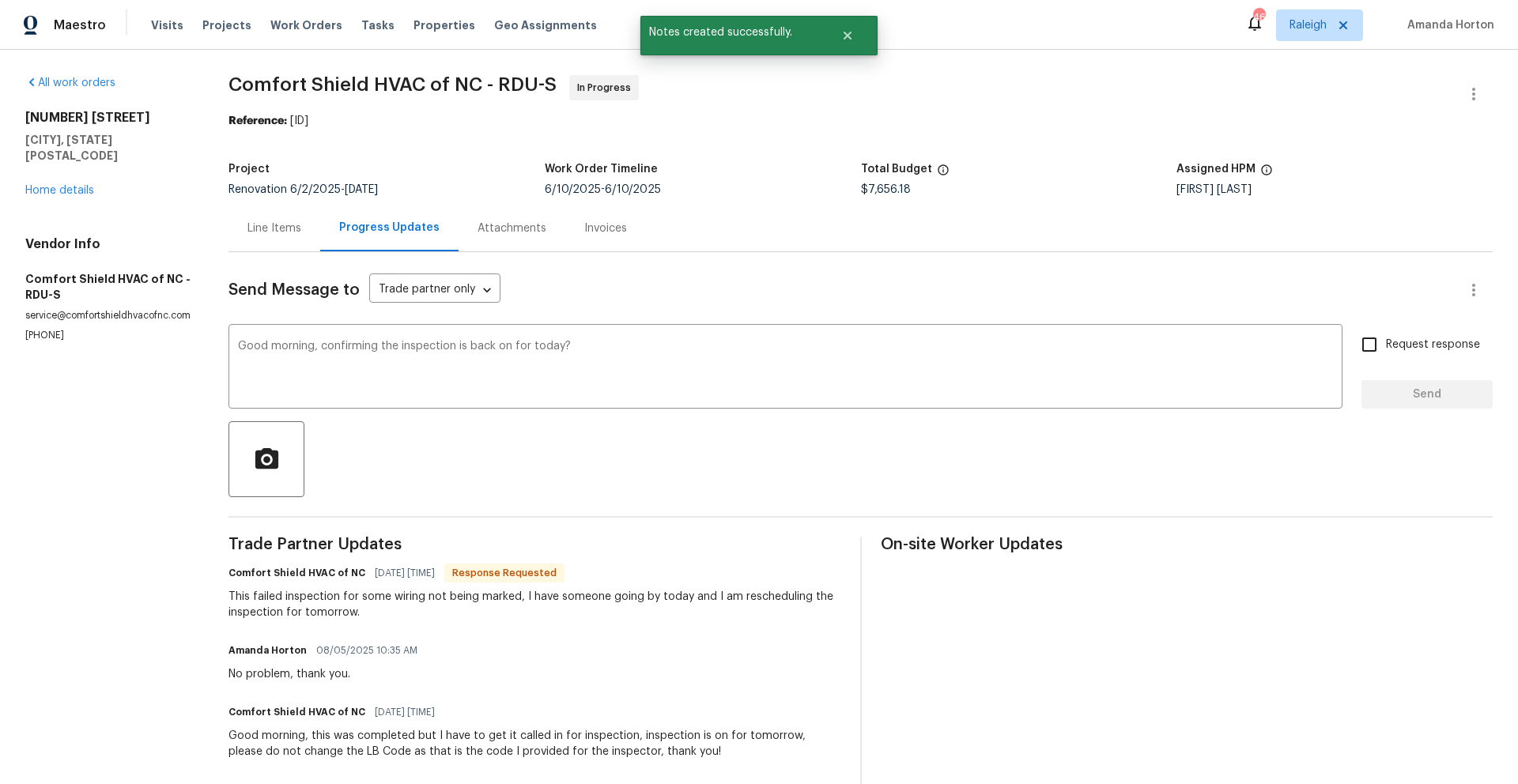 type 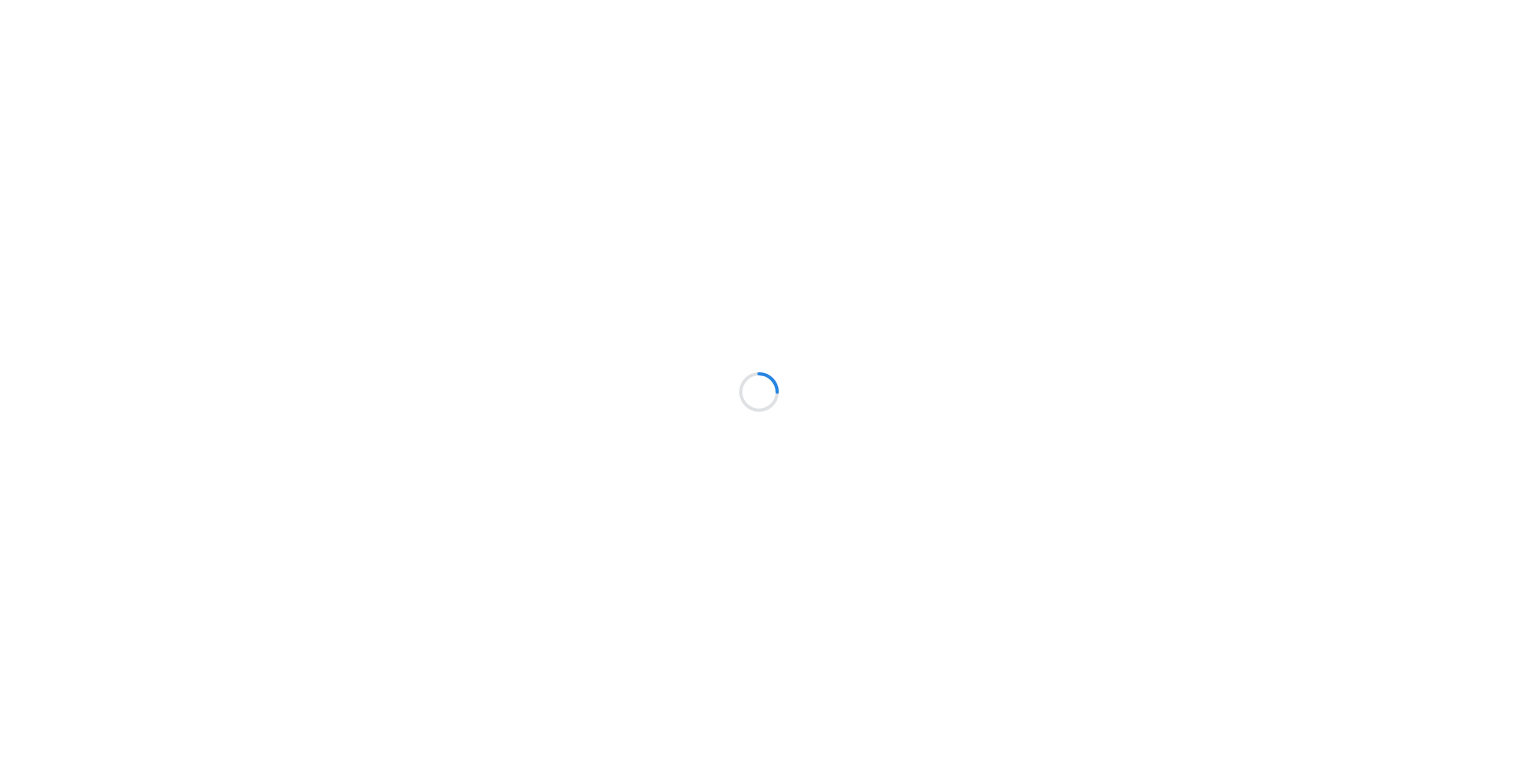 scroll, scrollTop: 0, scrollLeft: 0, axis: both 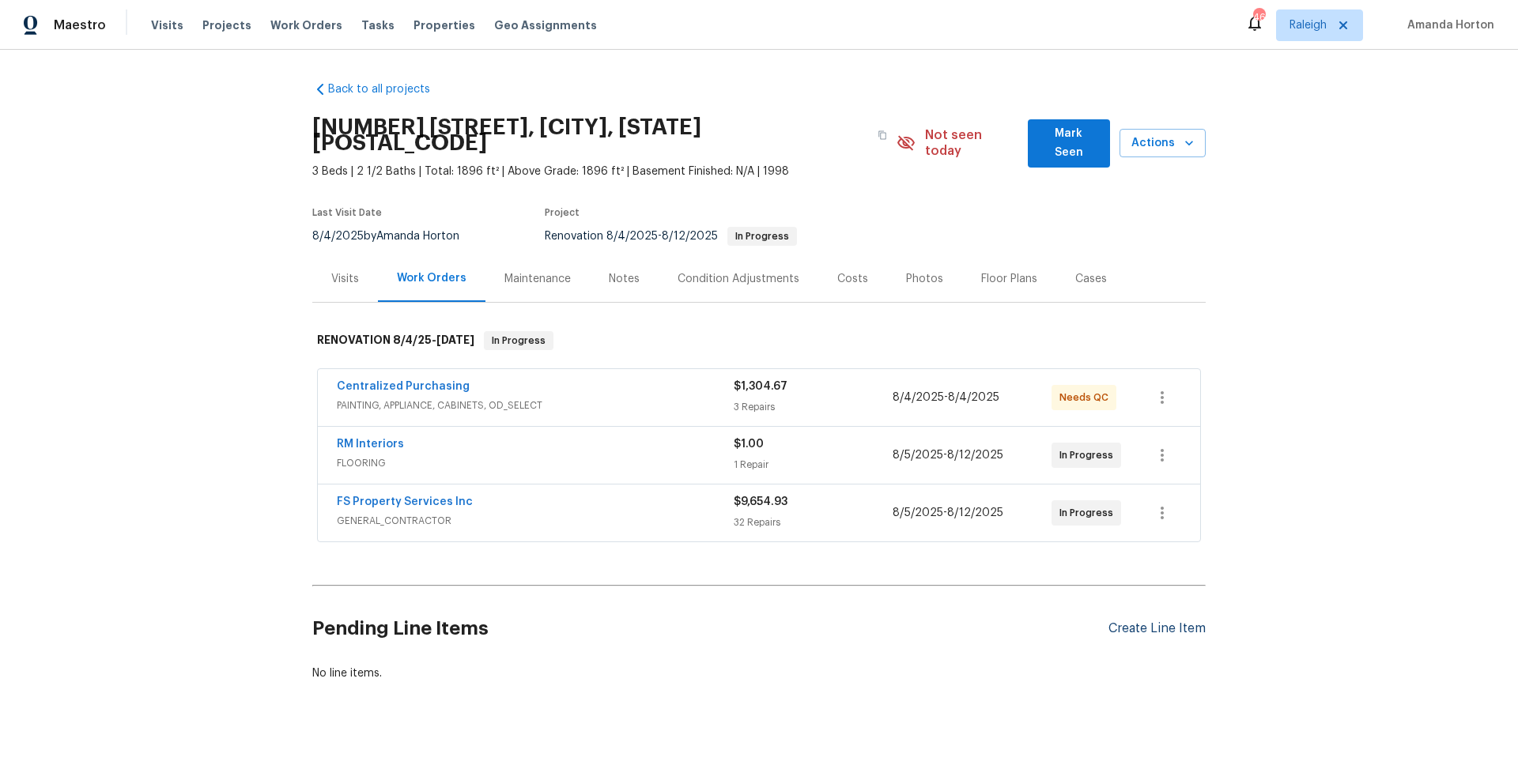 click on "Create Line Item" at bounding box center (1157, 628) 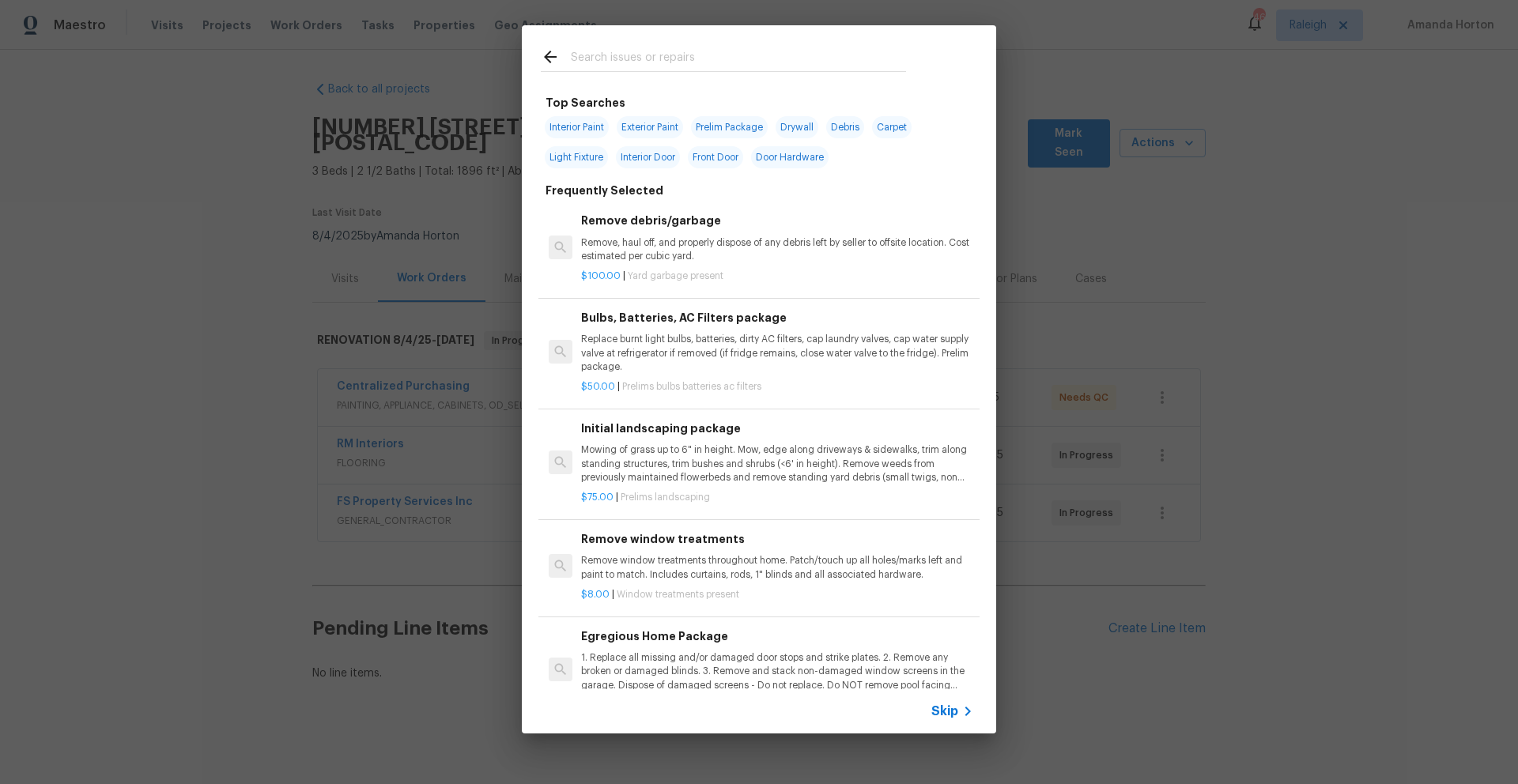 click on "Mowing of grass up to 6" in height. Mow, edge along driveways & sidewalks, trim along standing structures, trim bushes and shrubs (<6' in height). Remove weeds from previously maintained flowerbeds and remove standing yard debris (small twigs, non seasonal falling leaves).  Use leaf blower to remove clippings from hard surfaces."" at bounding box center (777, 463) 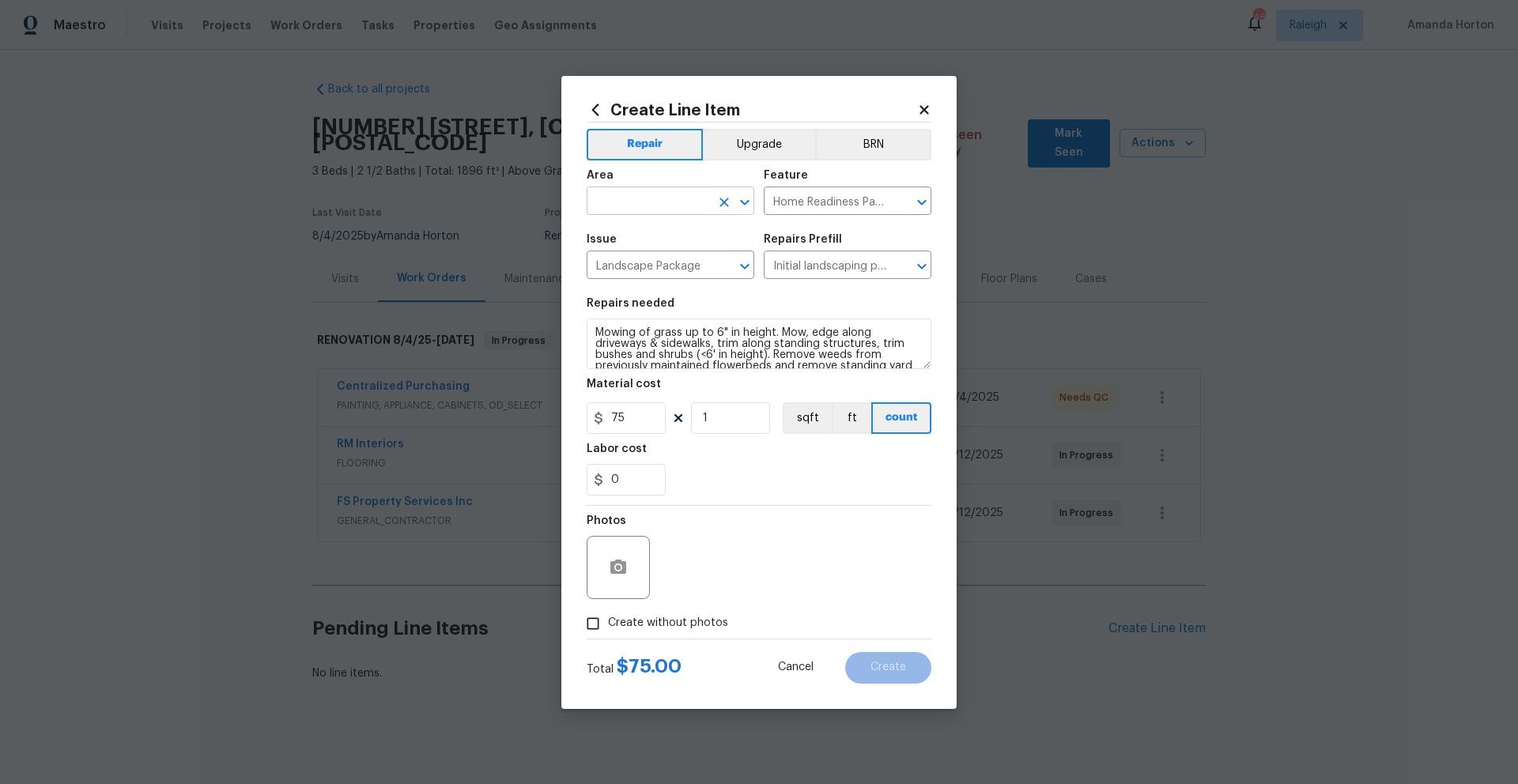 click at bounding box center [648, 202] 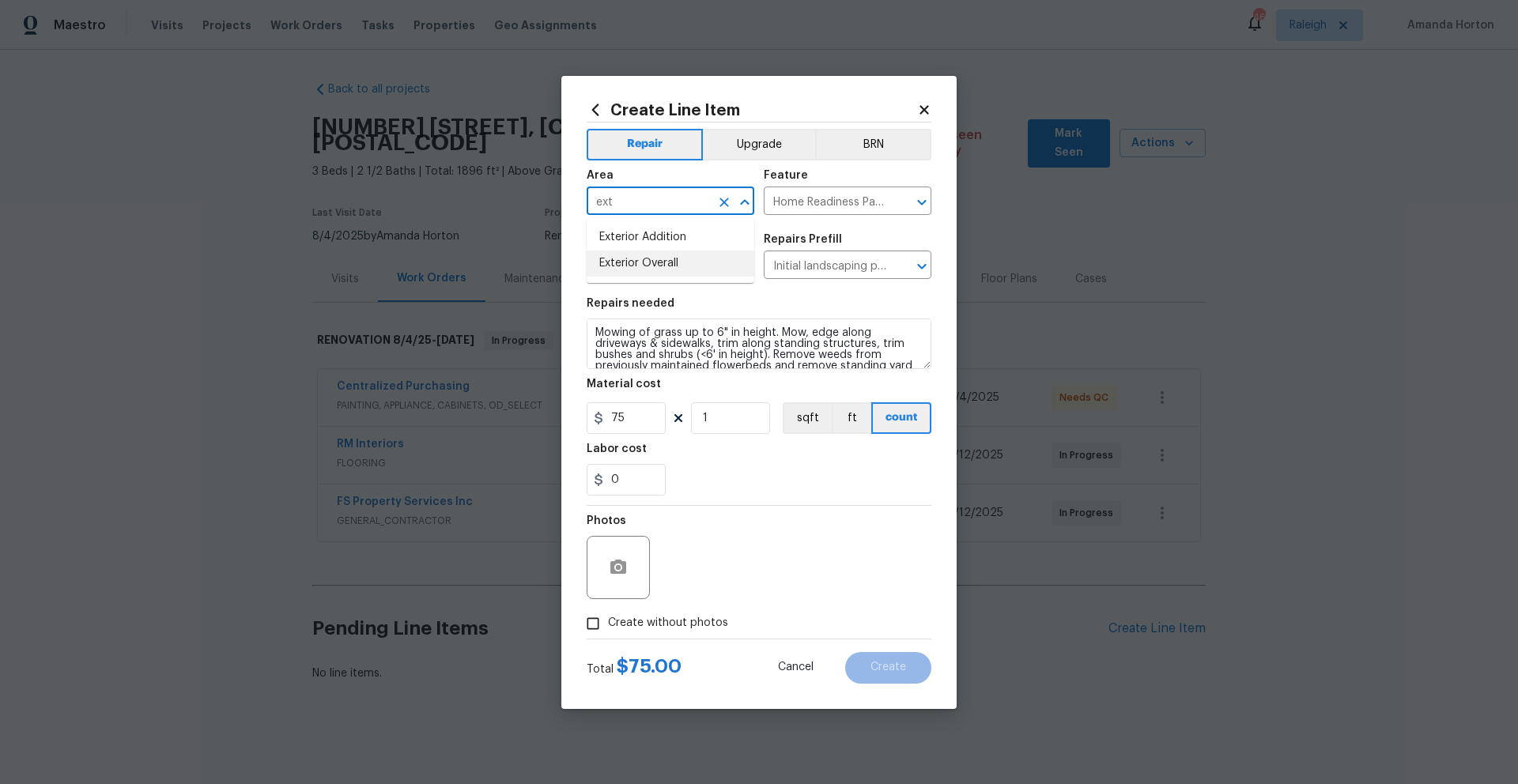 click on "Exterior Overall" at bounding box center [670, 263] 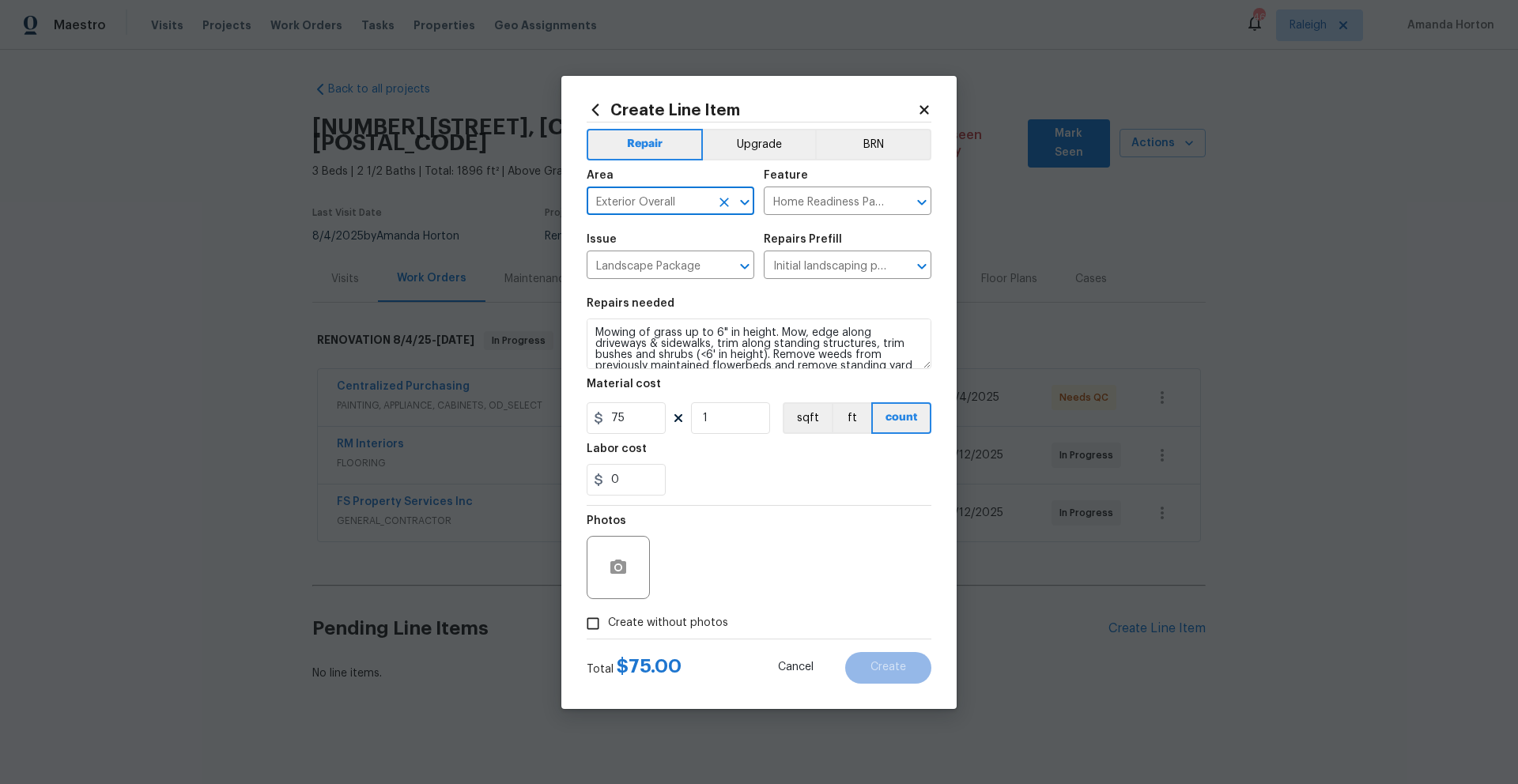 type on "Exterior Overall" 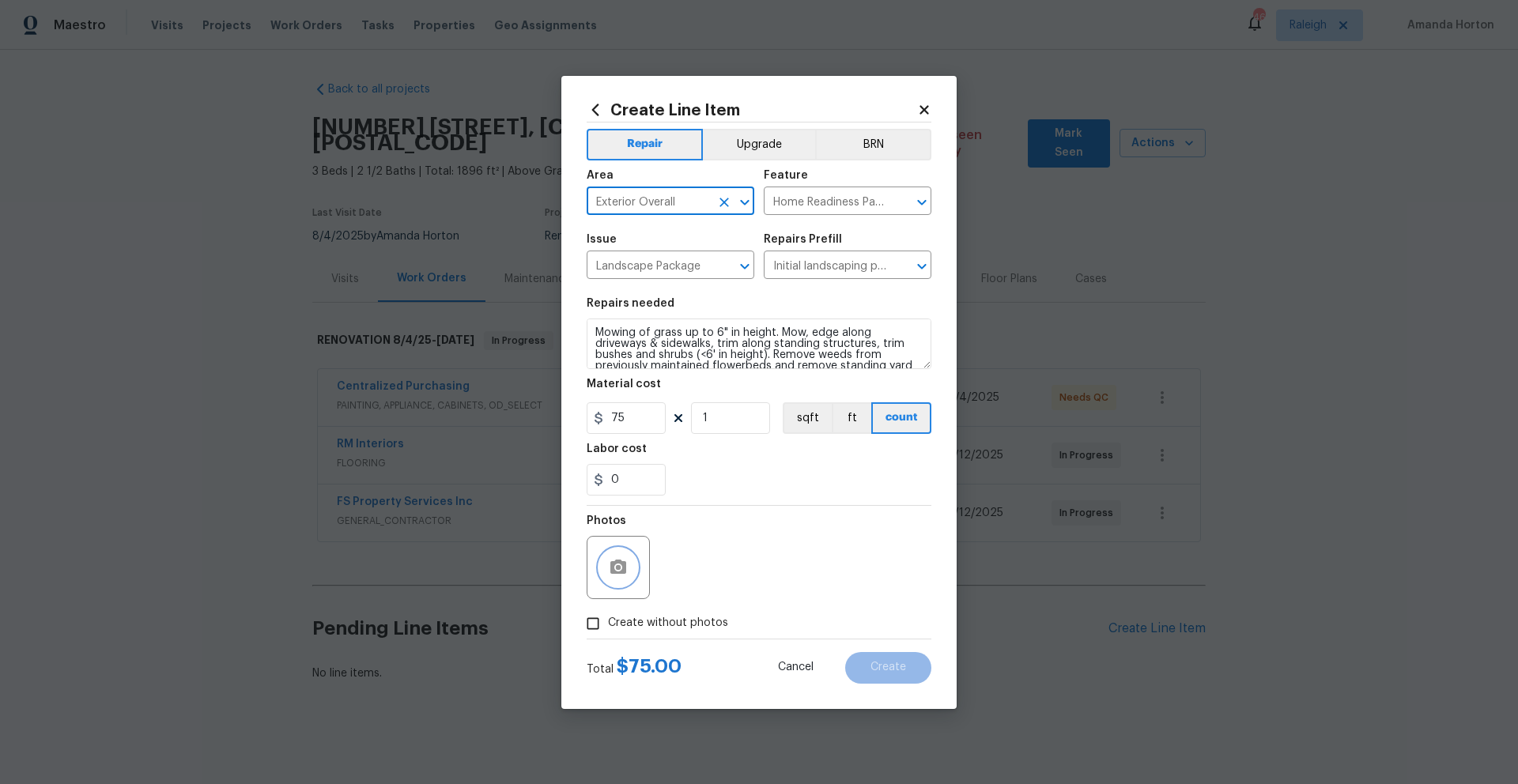 click at bounding box center (618, 567) 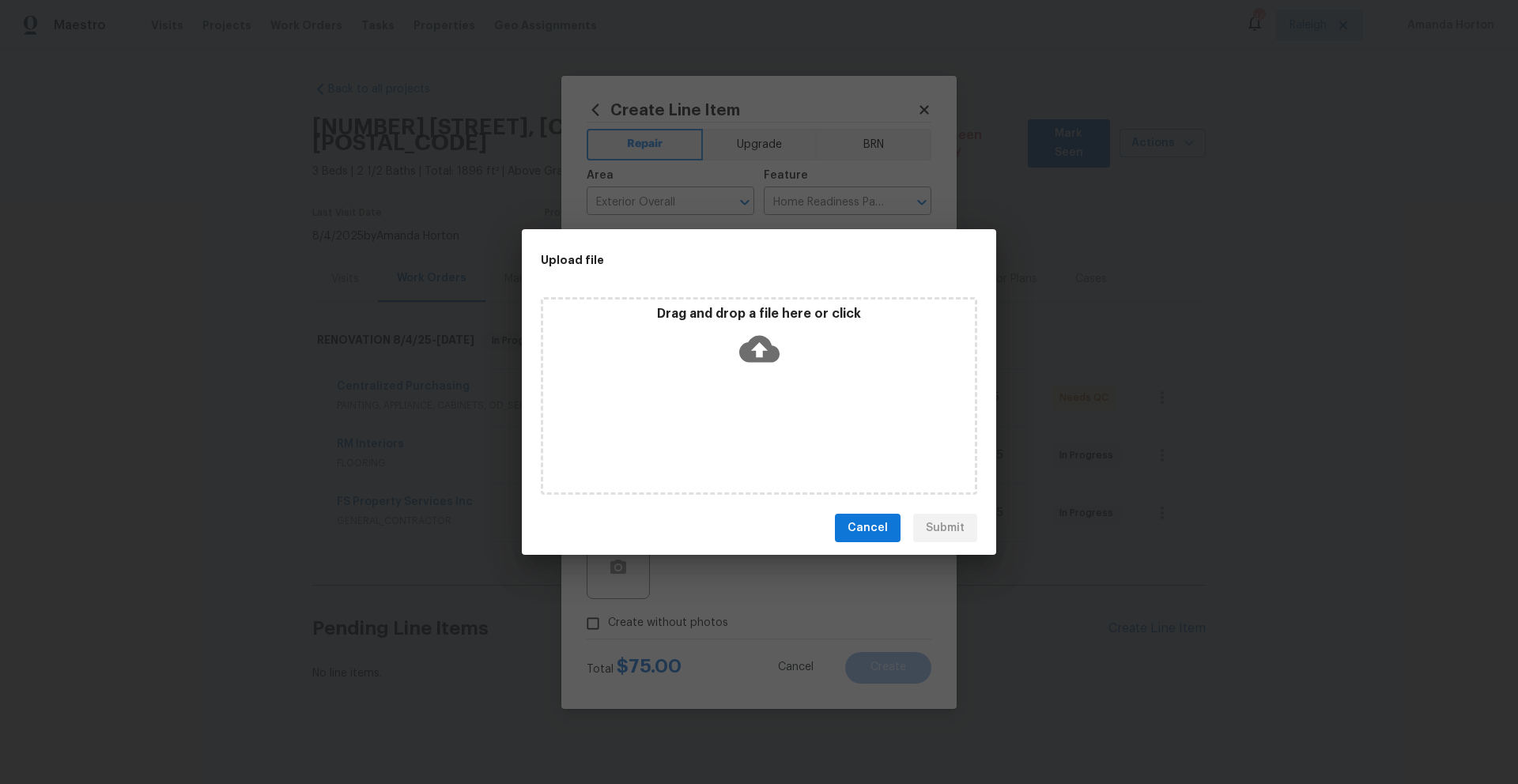 click on "Drag and drop a file here or click" at bounding box center (759, 396) 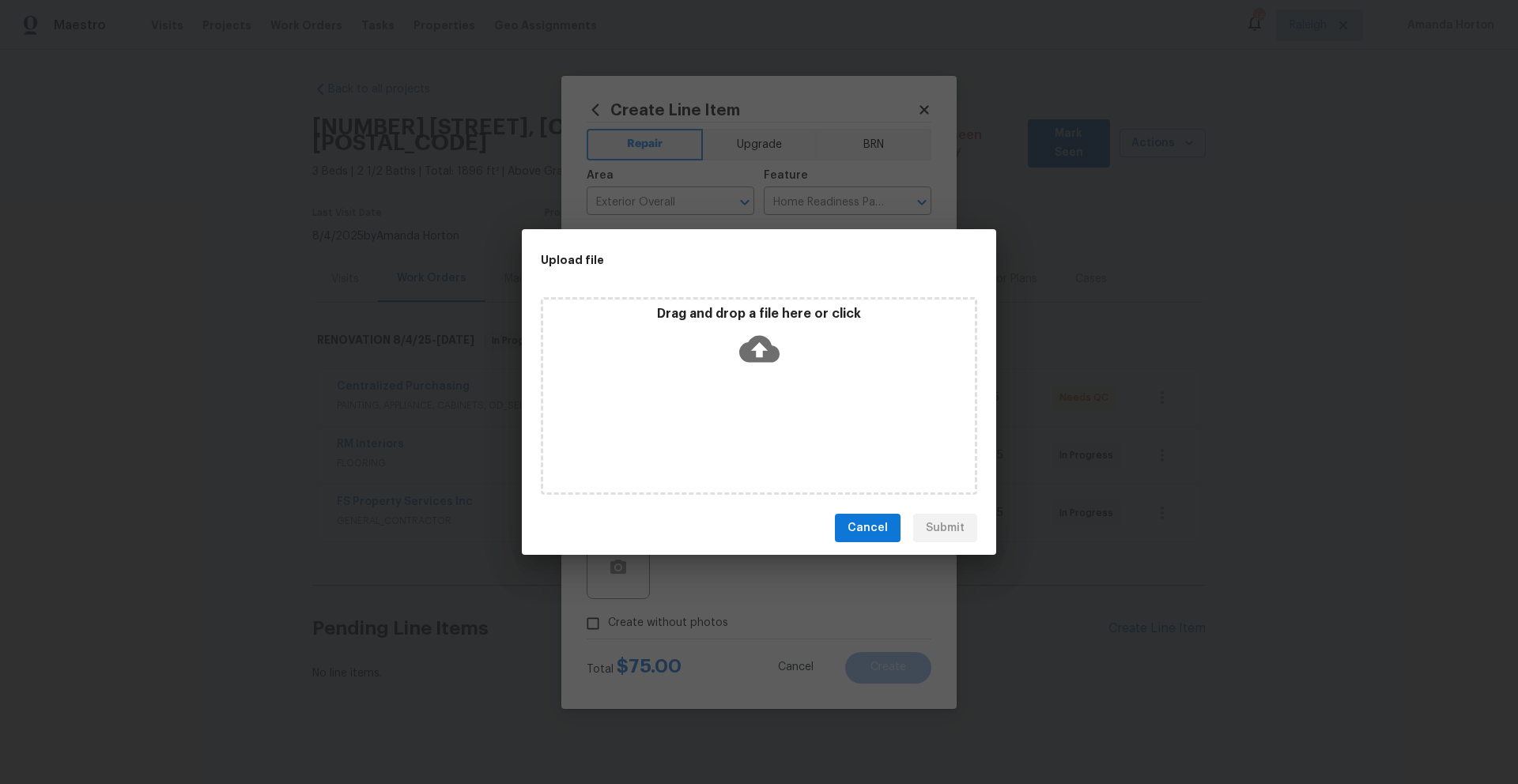 click on "Cancel" at bounding box center (867, 528) 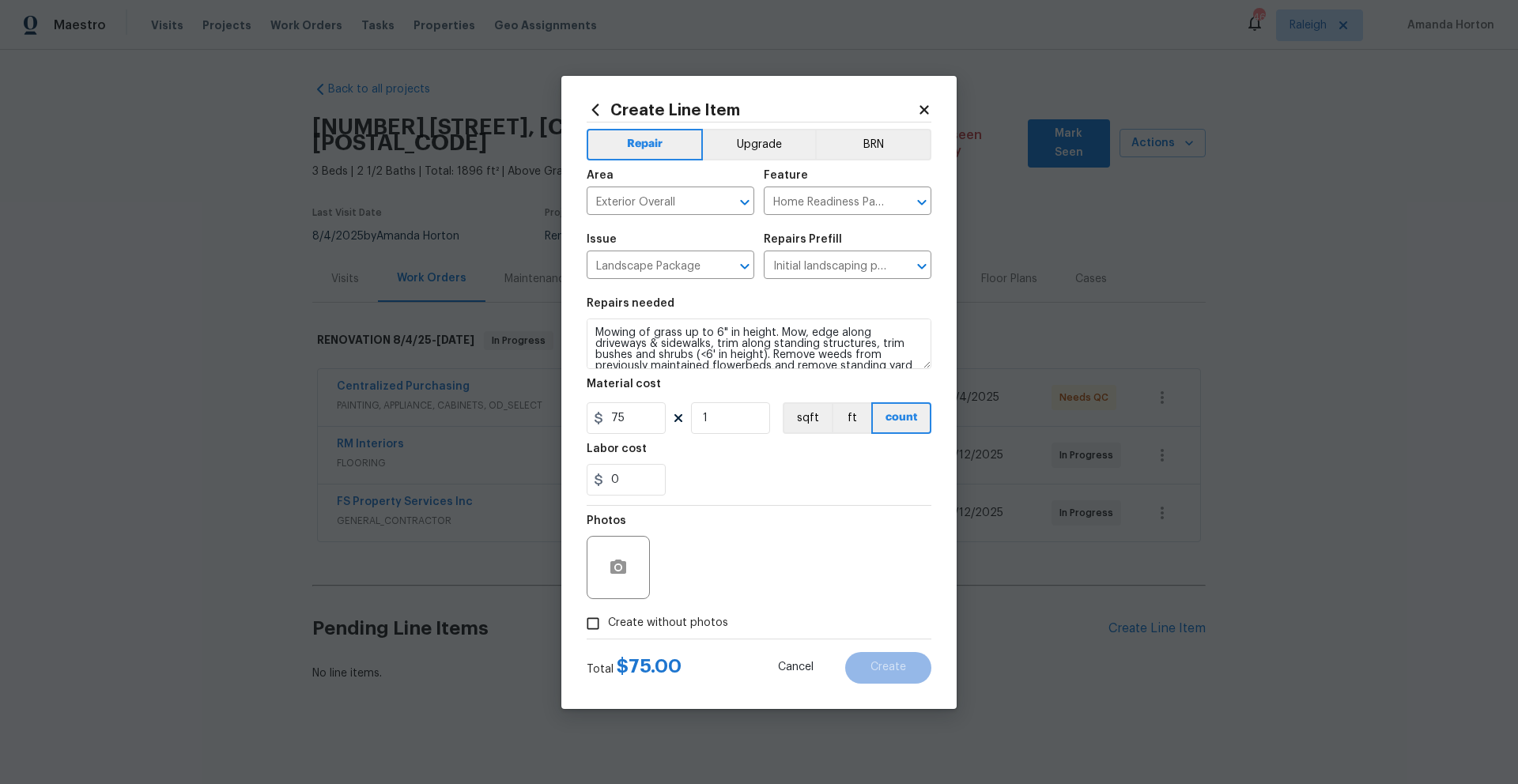 click on "Create without photos" at bounding box center [668, 623] 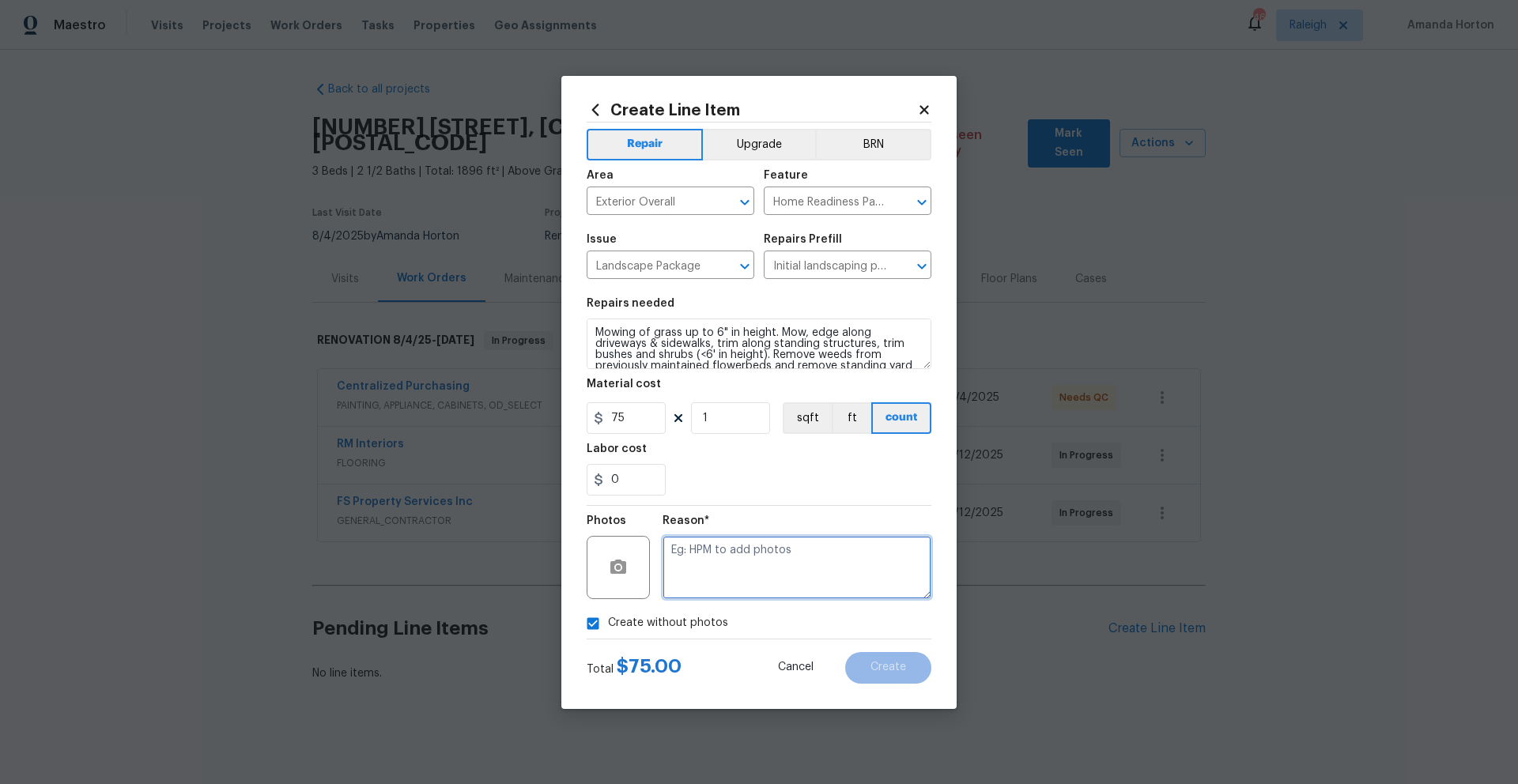 click at bounding box center (797, 567) 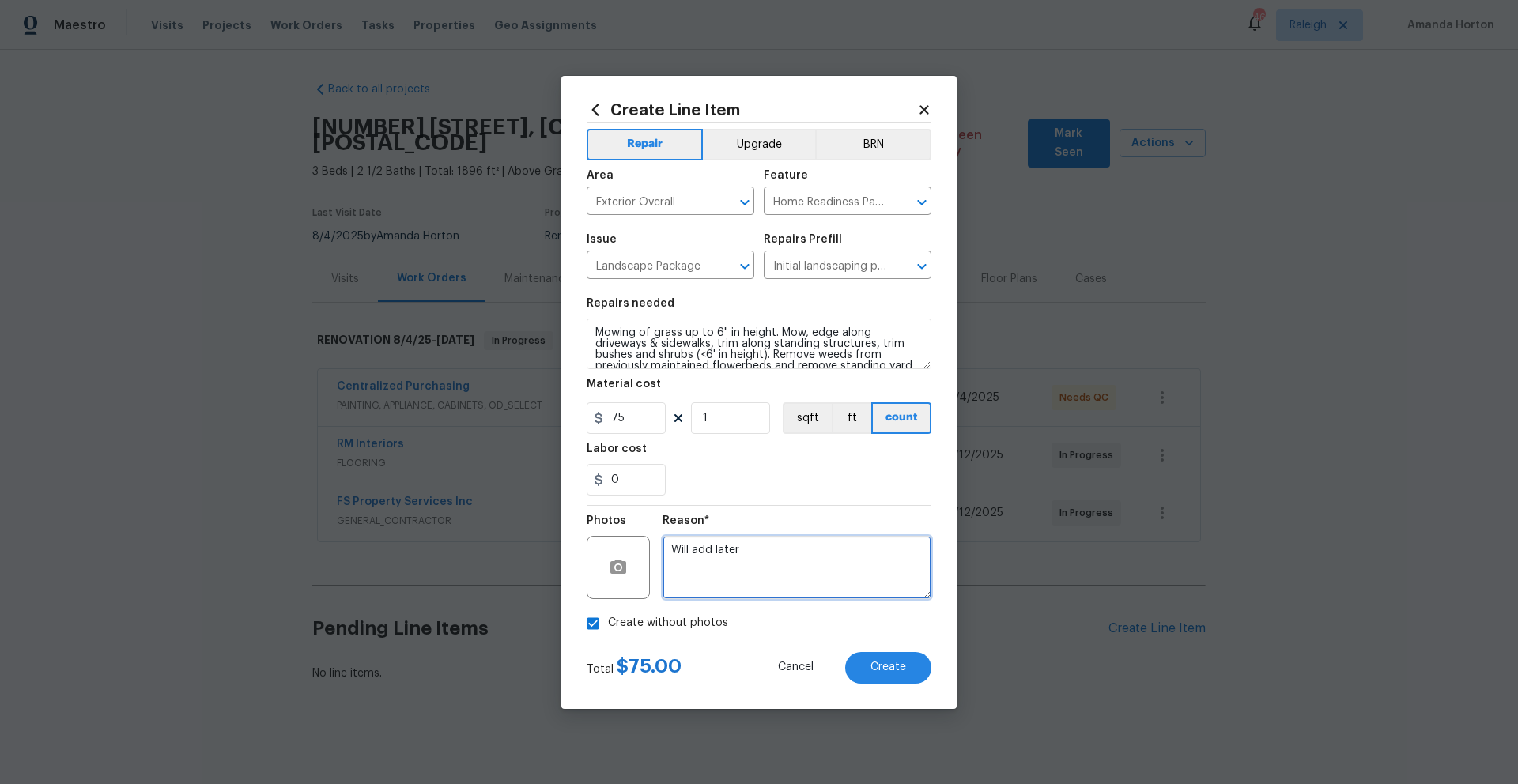 drag, startPoint x: 749, startPoint y: 552, endPoint x: 640, endPoint y: 548, distance: 109.07337 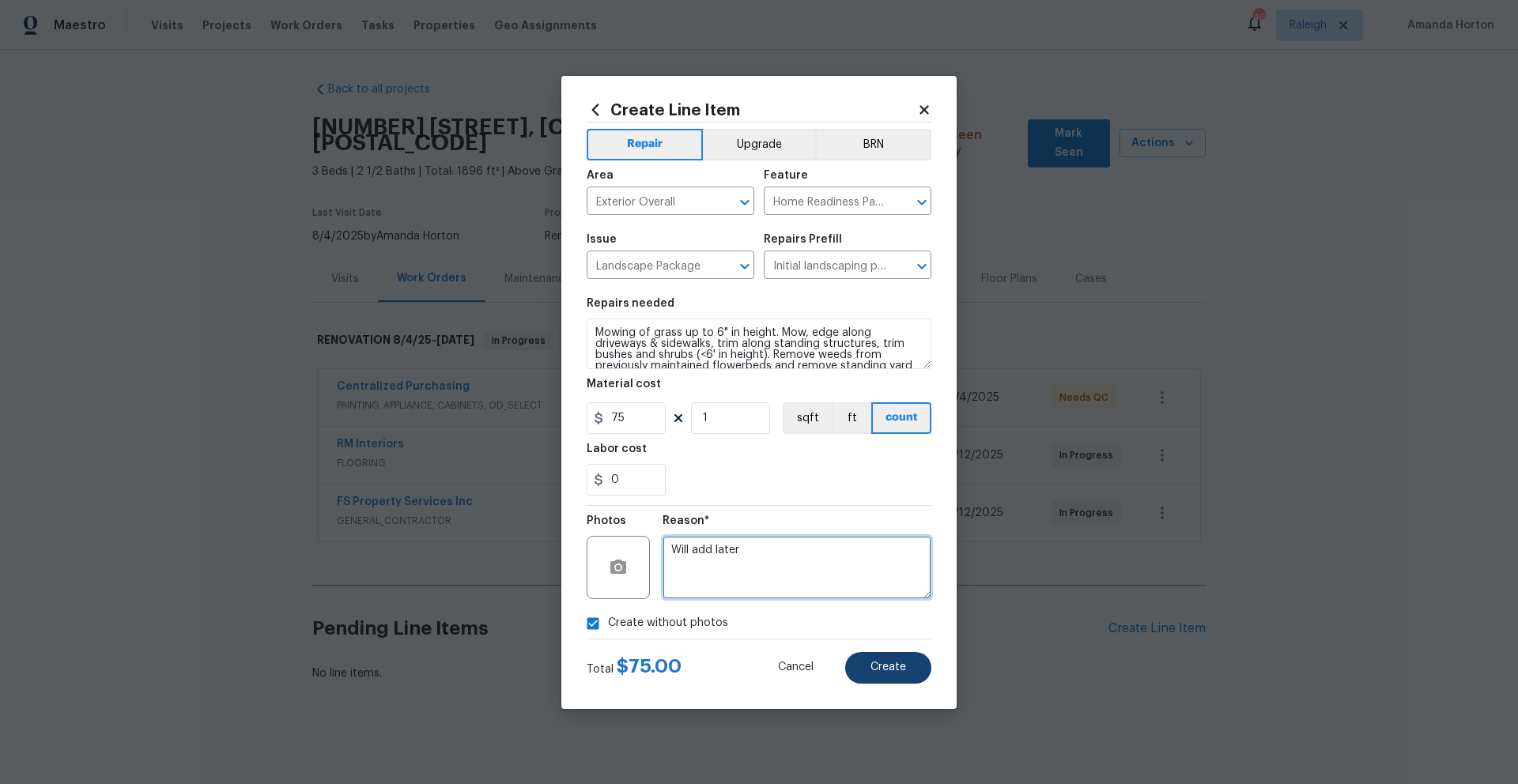 type on "Will add later" 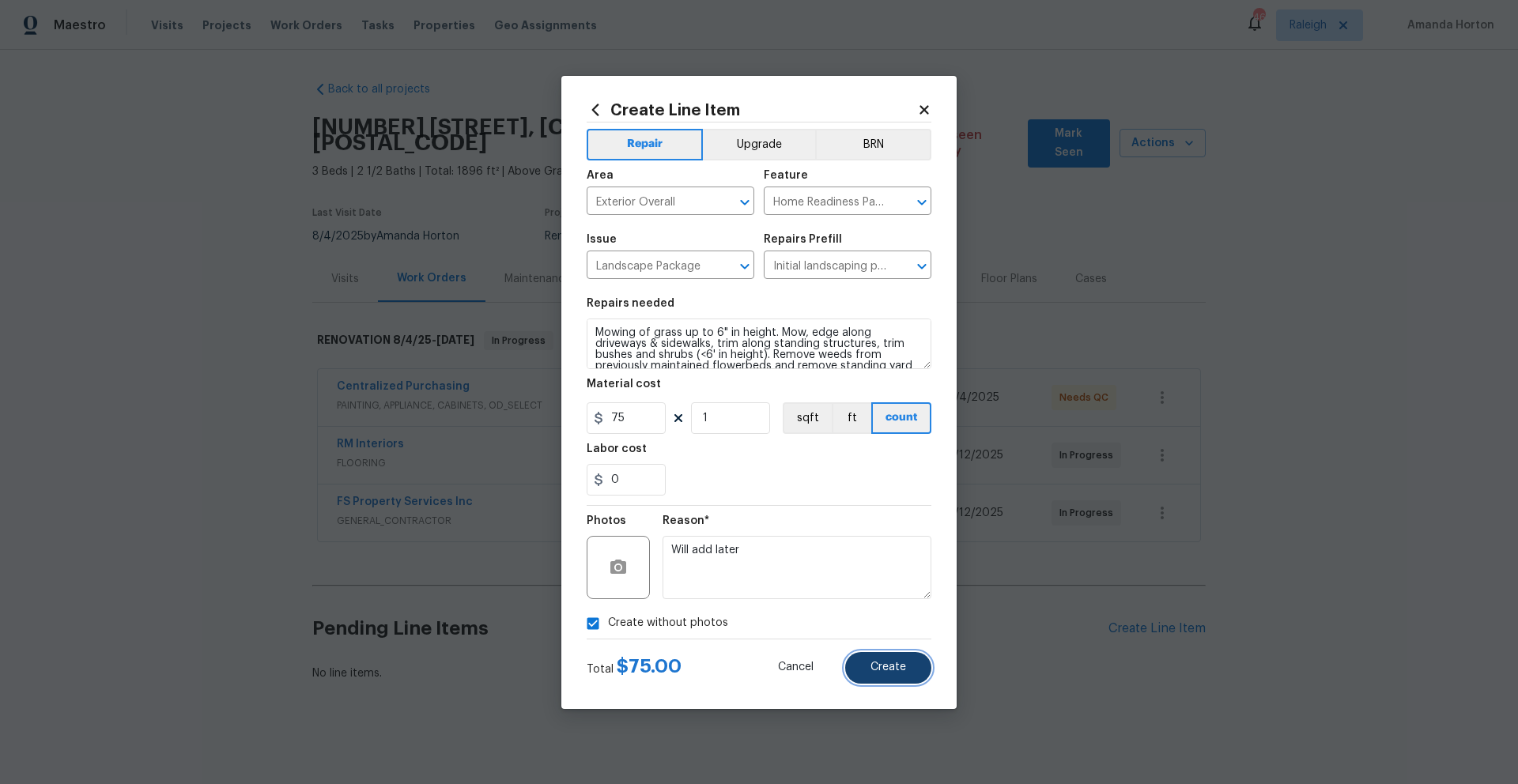 click on "Create" at bounding box center (888, 667) 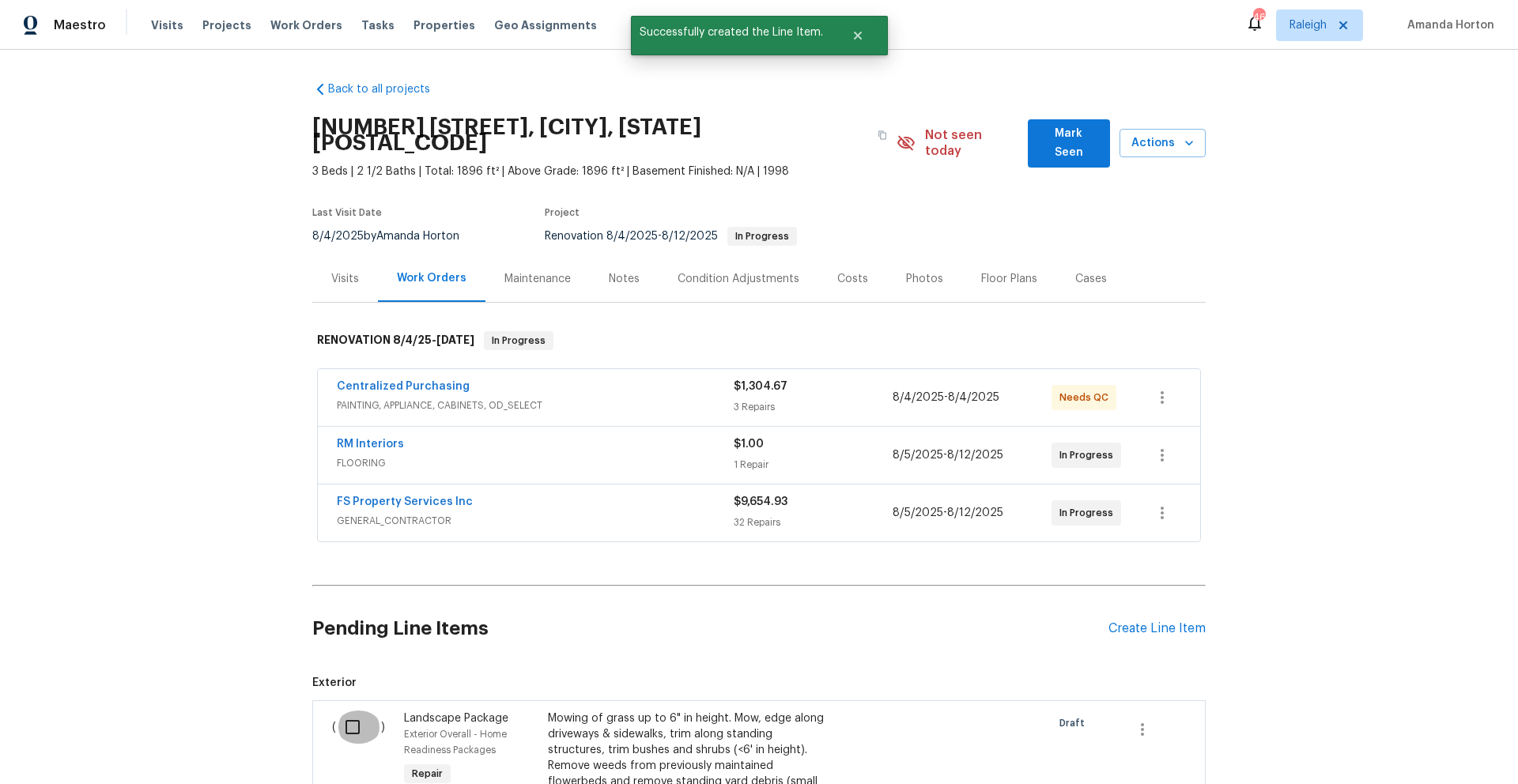 click at bounding box center (358, 727) 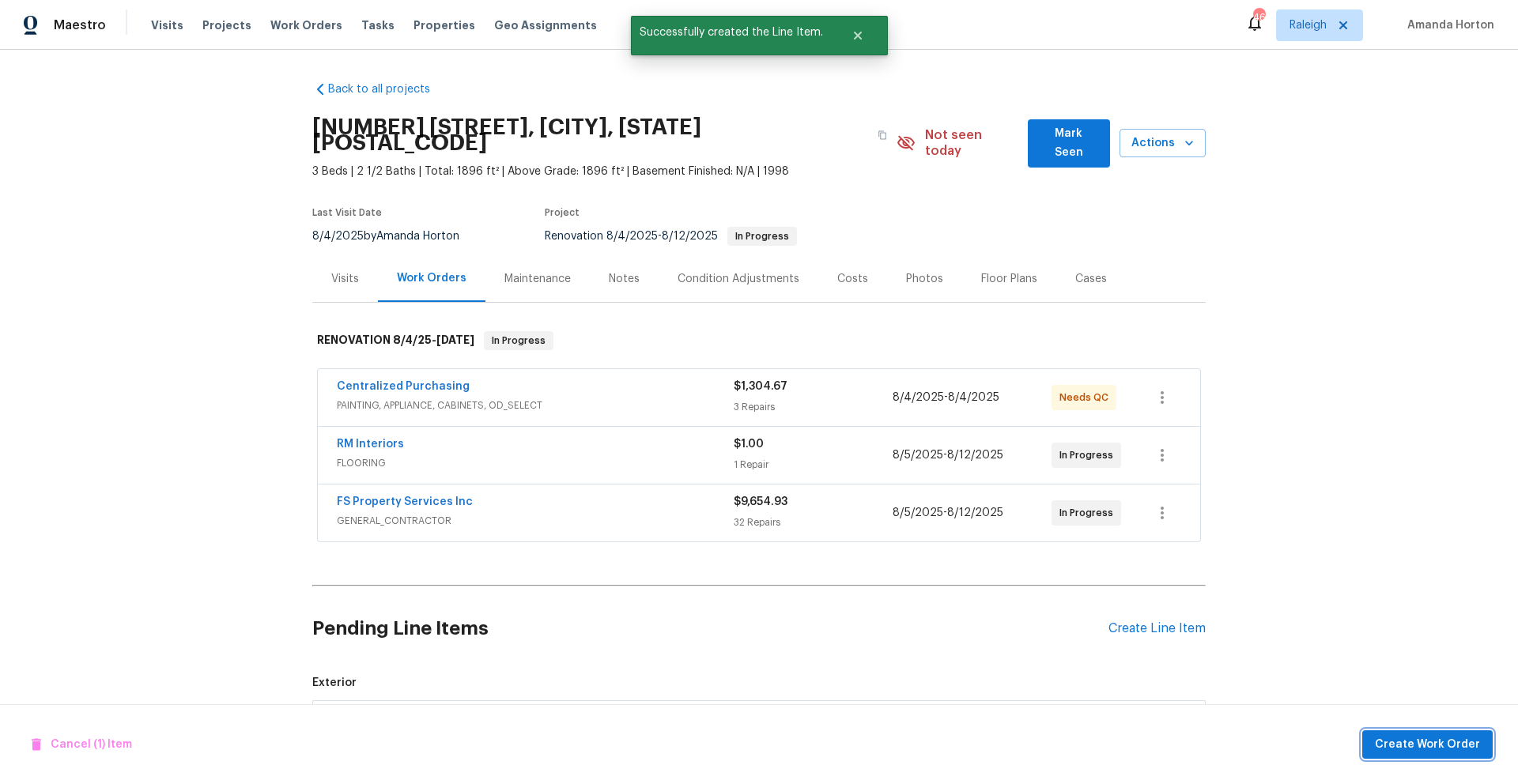 click on "Create Work Order" at bounding box center (1427, 744) 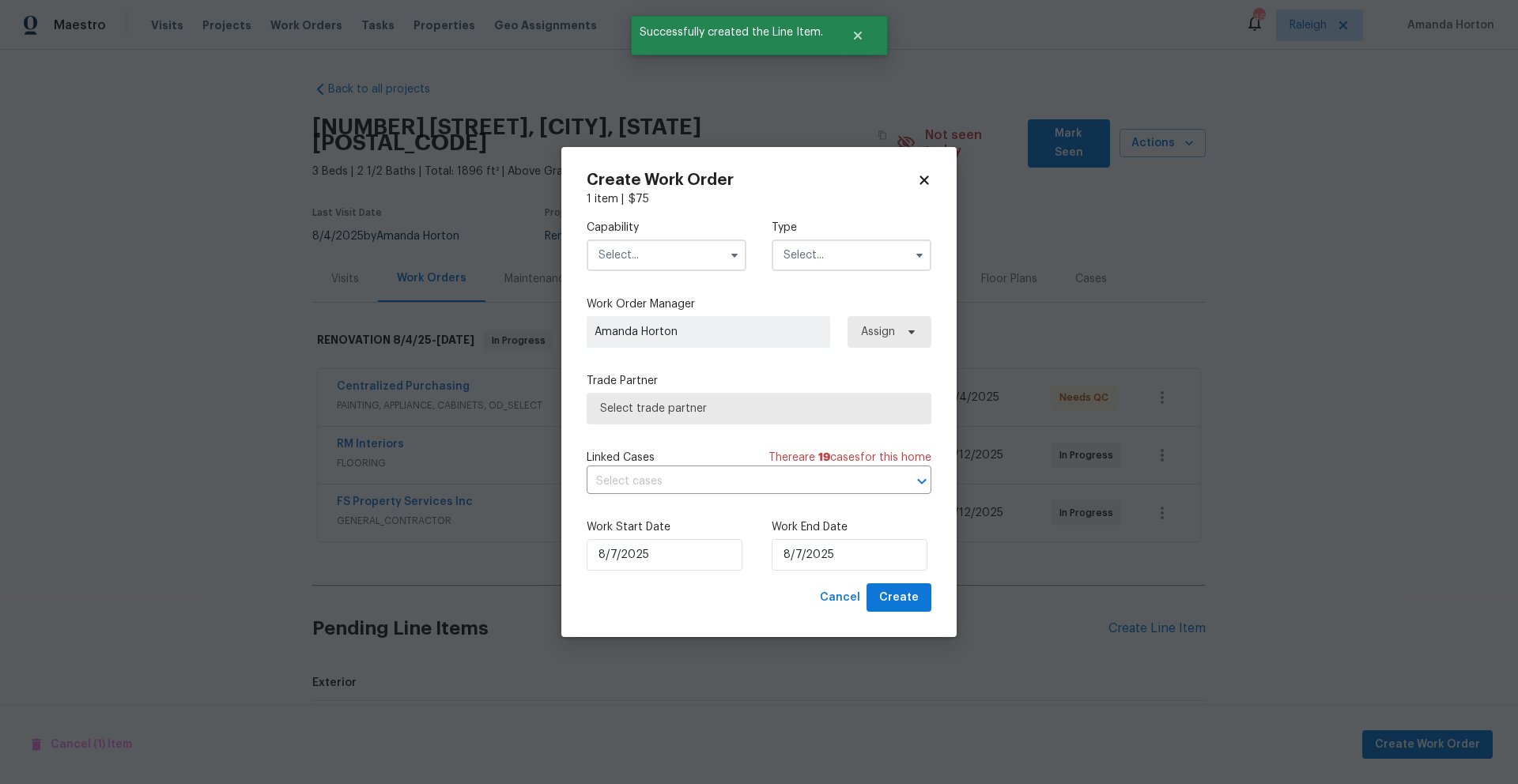 click at bounding box center [666, 255] 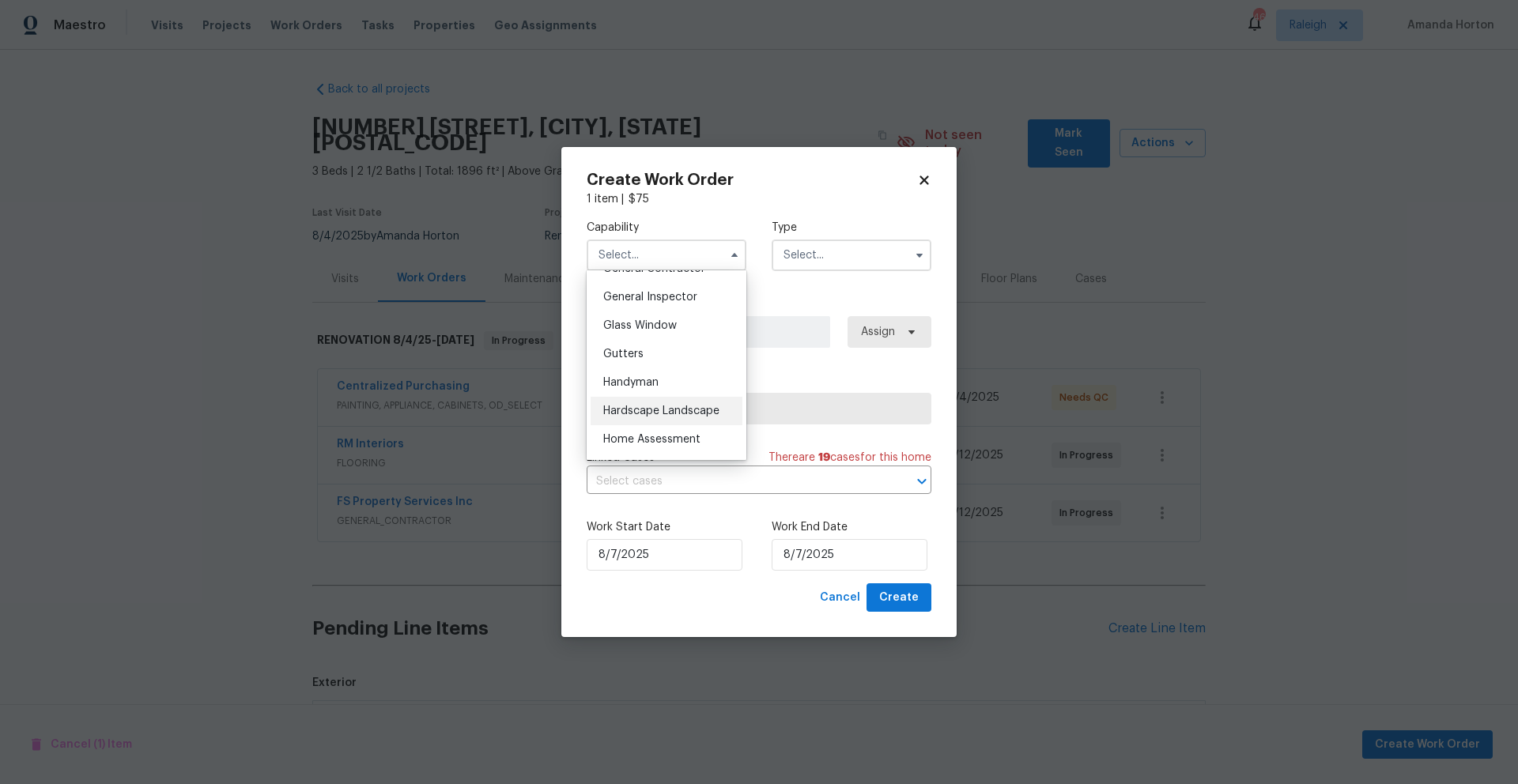 click on "Hardscape Landscape" at bounding box center [666, 411] 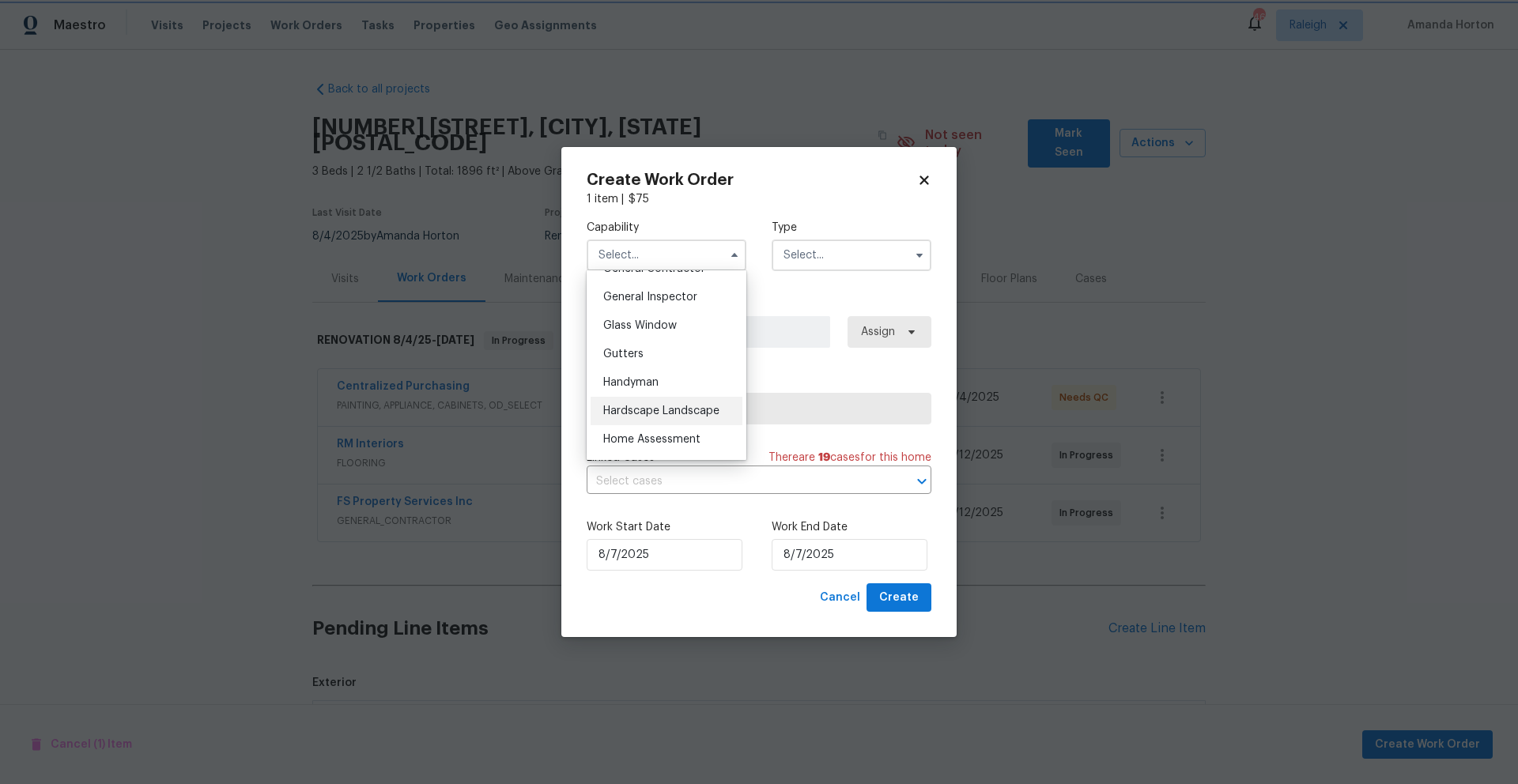 type on "Hardscape Landscape" 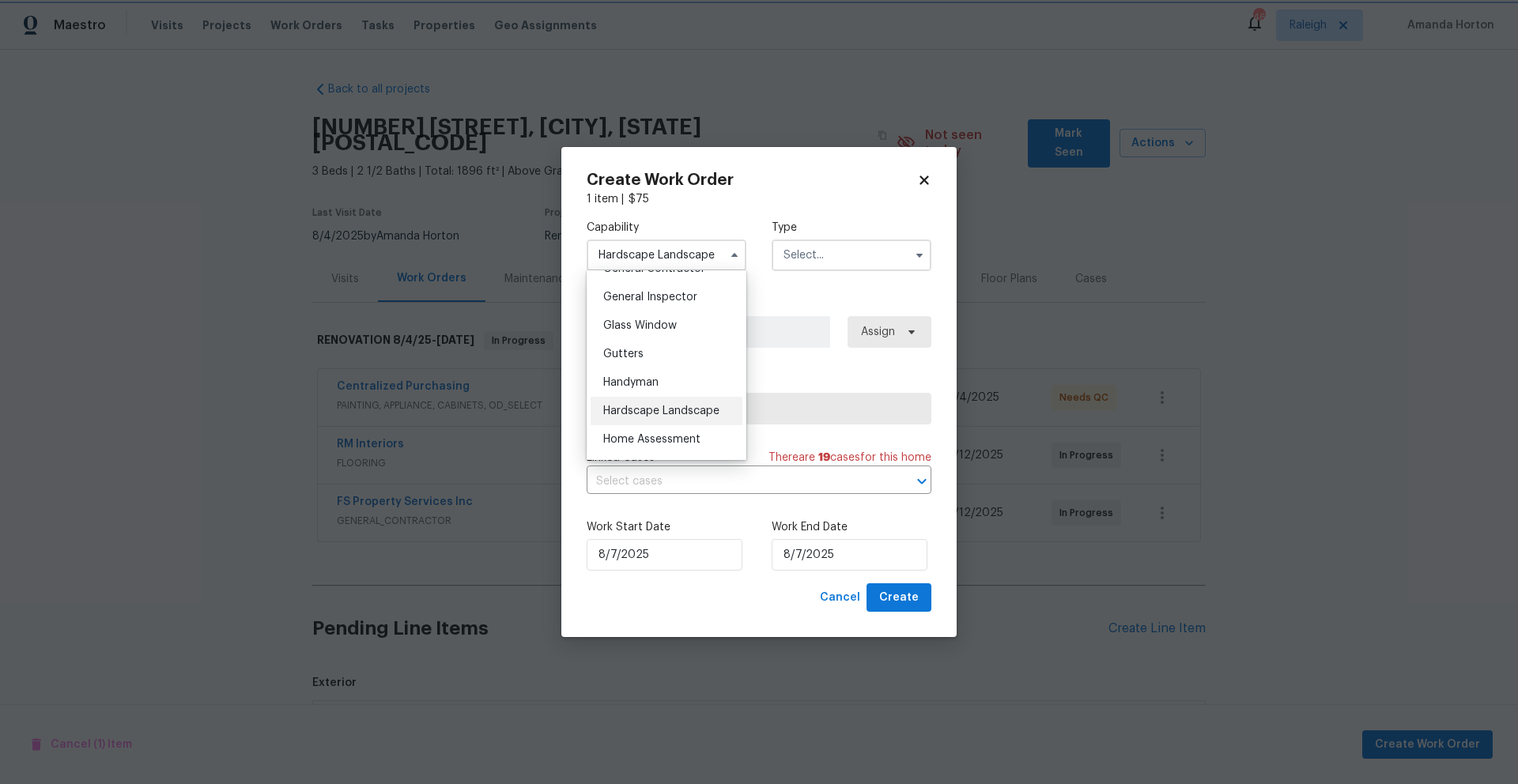 scroll, scrollTop: 820, scrollLeft: 0, axis: vertical 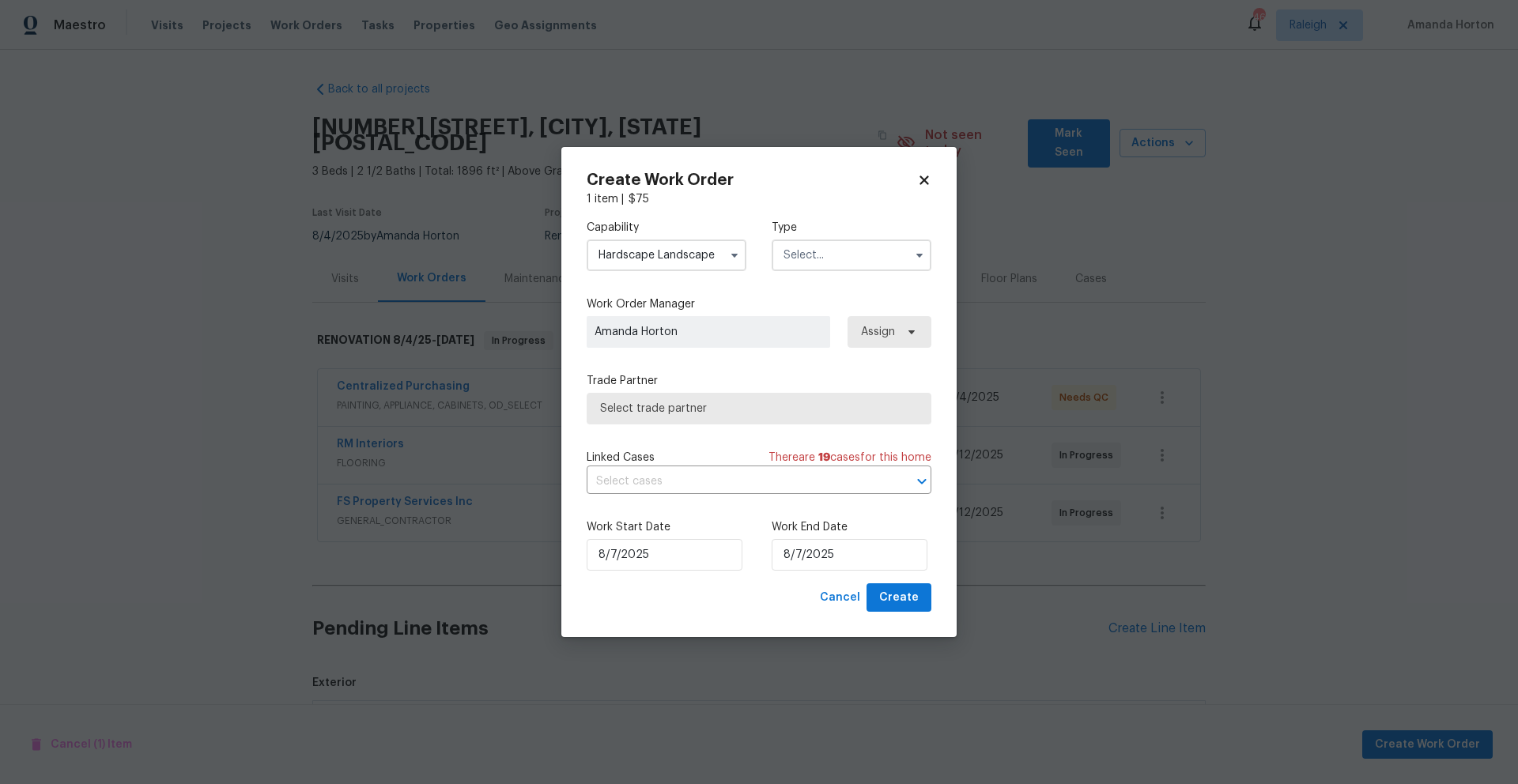 click at bounding box center (852, 255) 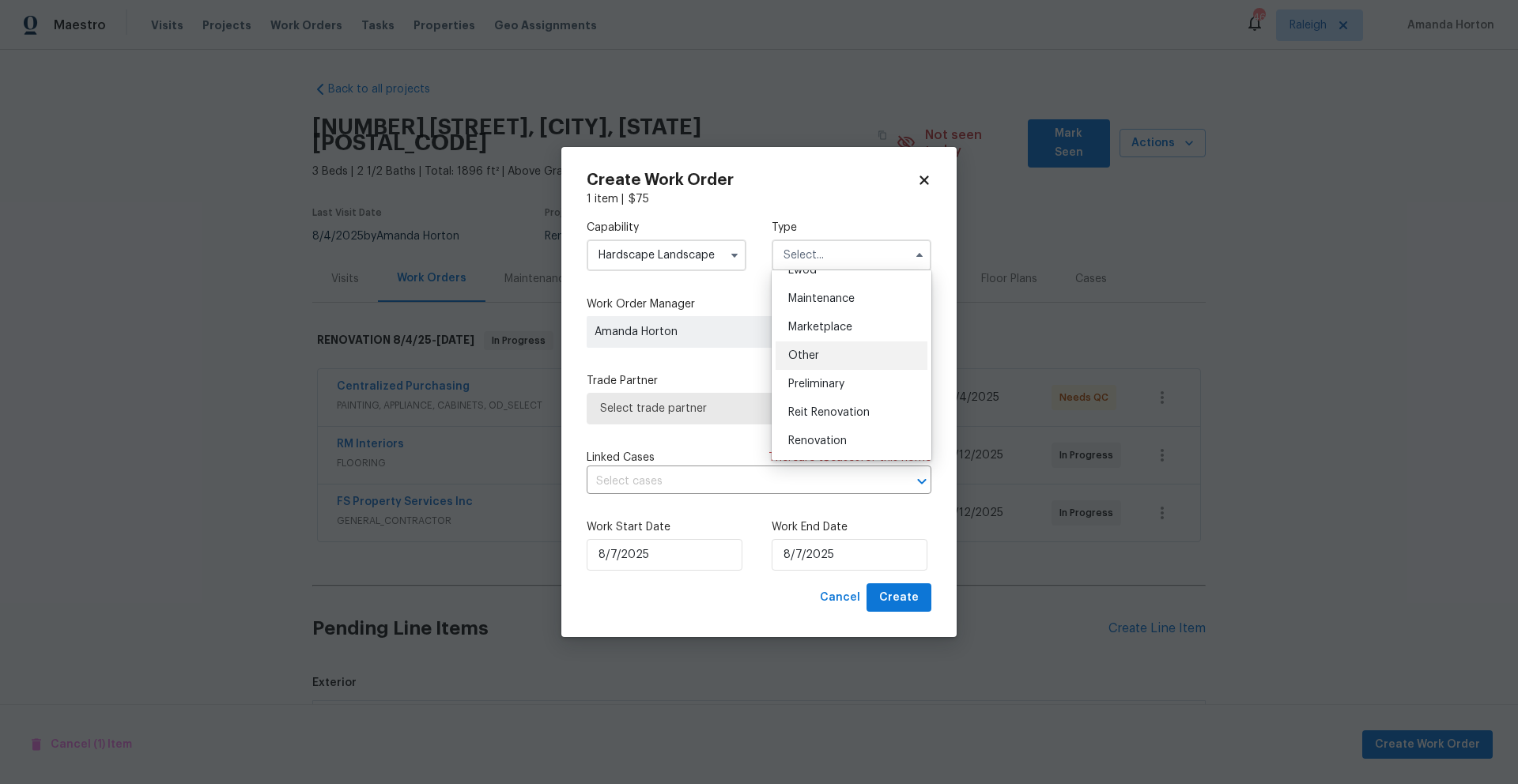 scroll, scrollTop: 359, scrollLeft: 0, axis: vertical 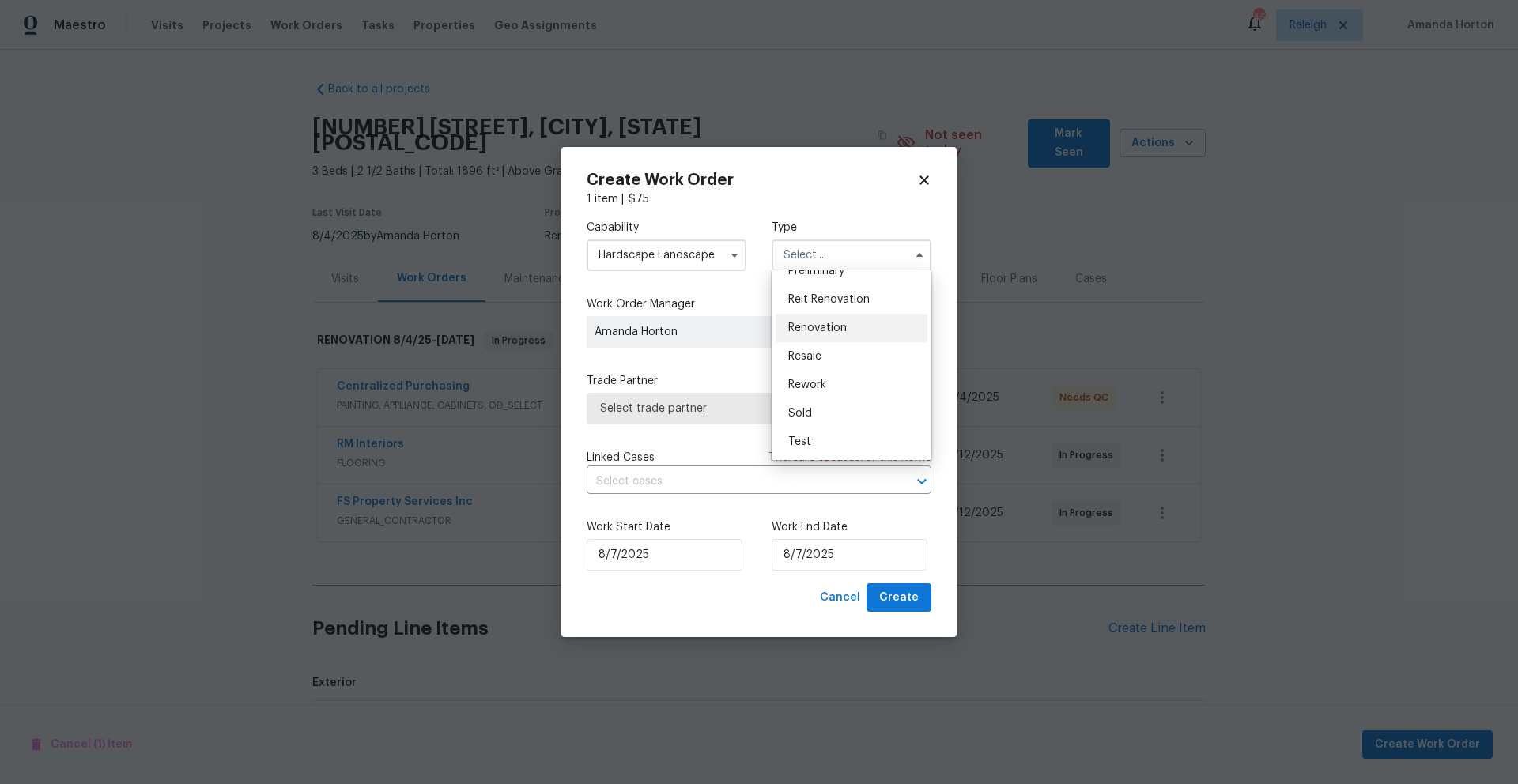 click on "Renovation" at bounding box center (852, 328) 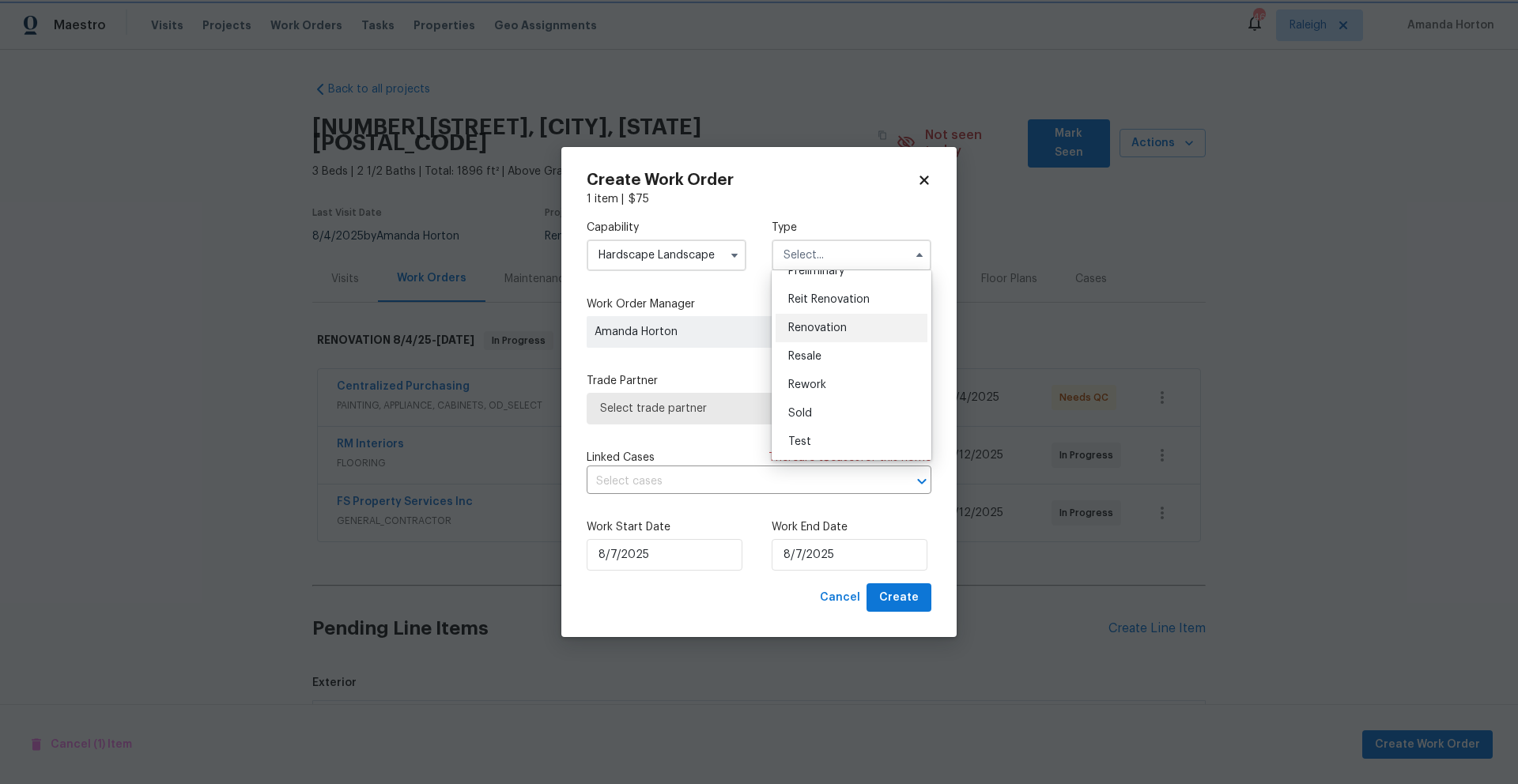 type on "Renovation" 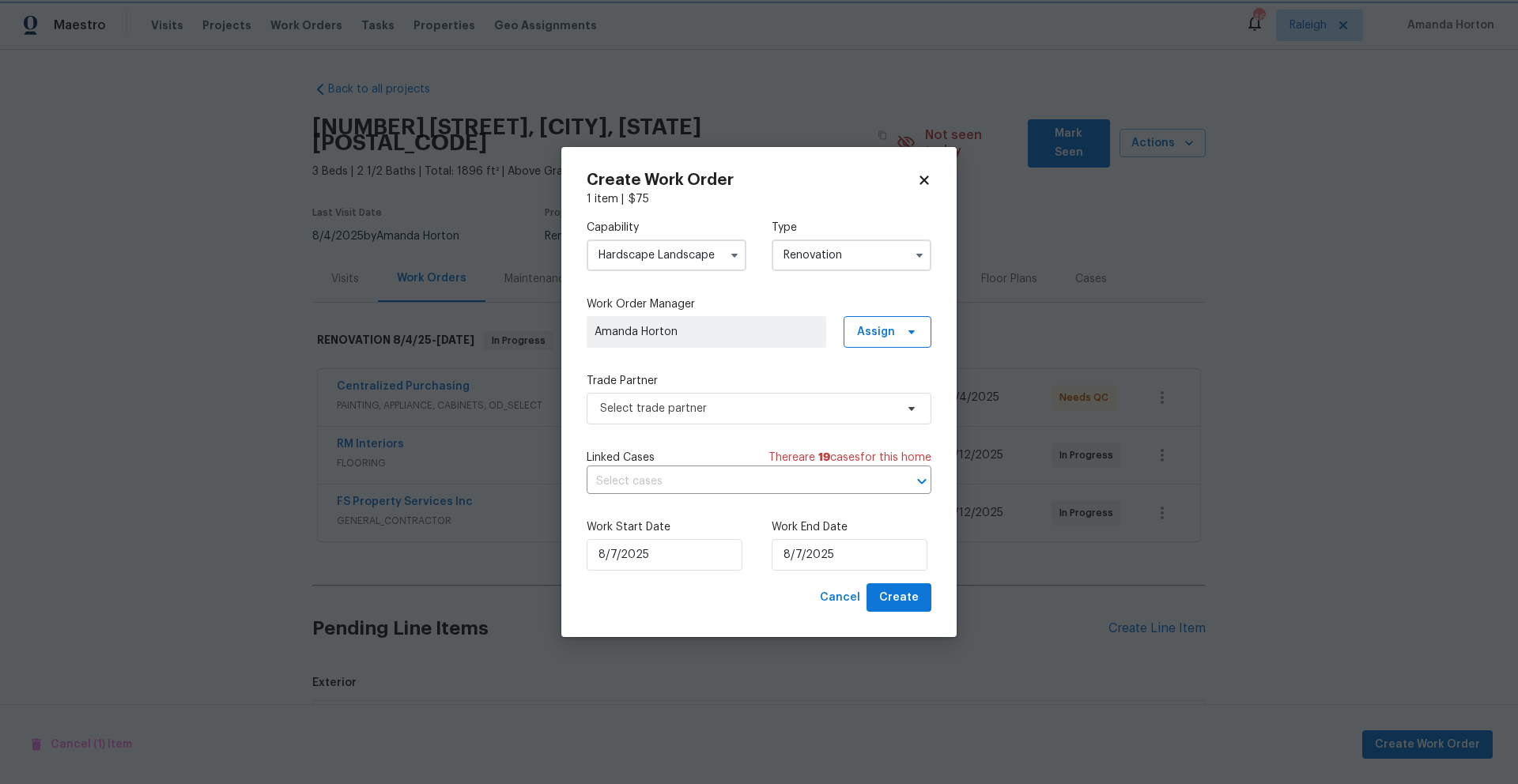 scroll, scrollTop: 0, scrollLeft: 0, axis: both 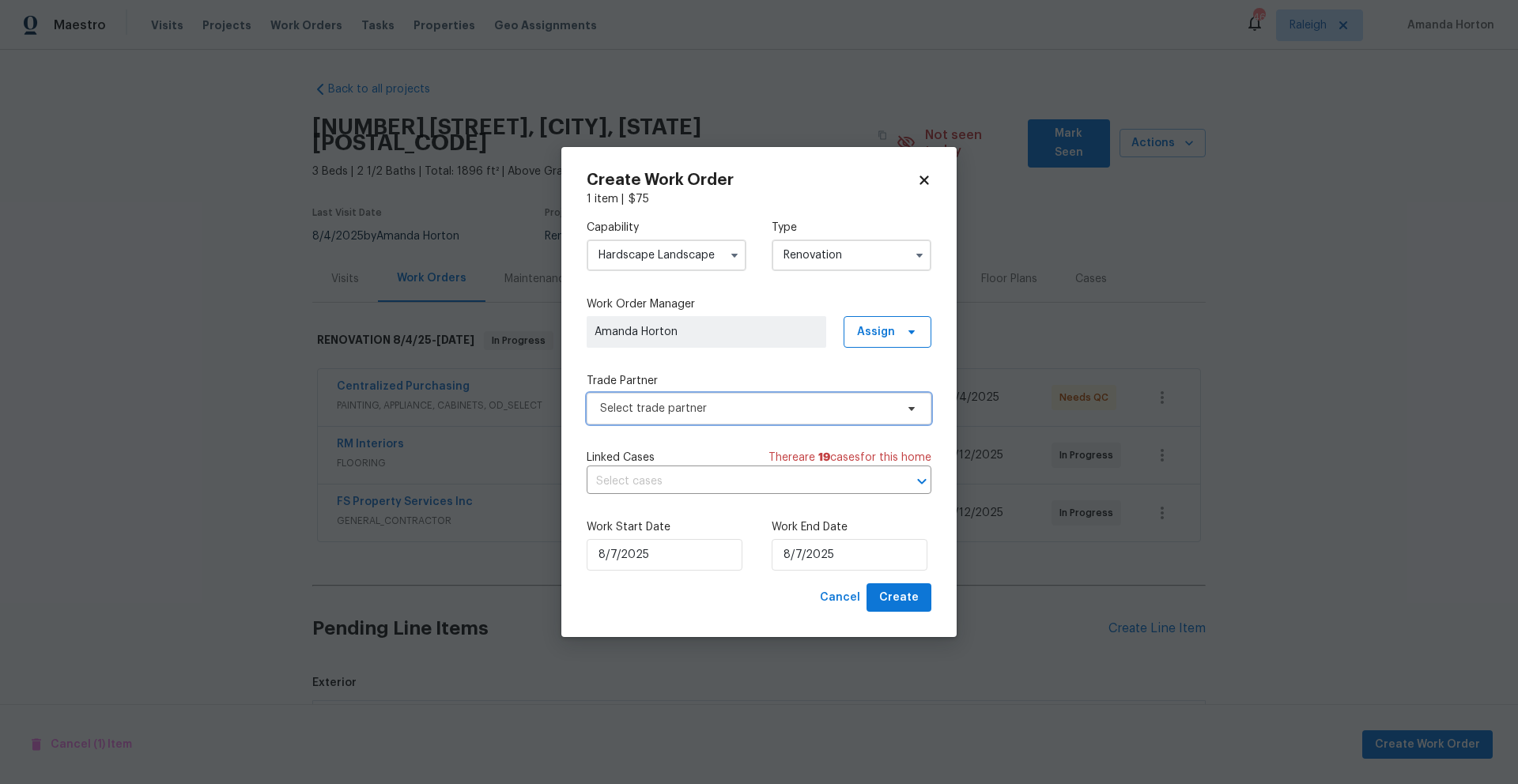 click on "Select trade partner" at bounding box center (747, 409) 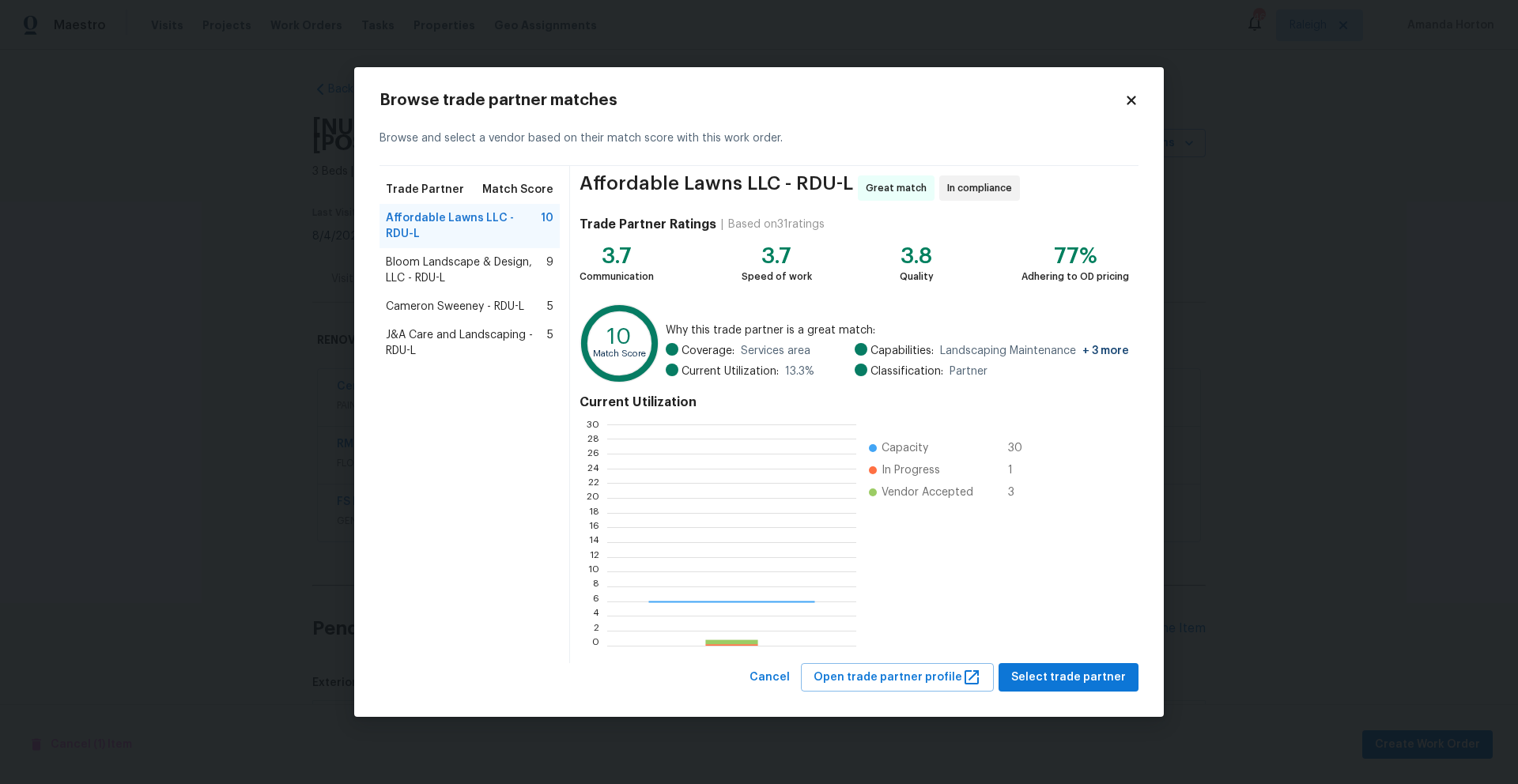 scroll, scrollTop: 2, scrollLeft: 2, axis: both 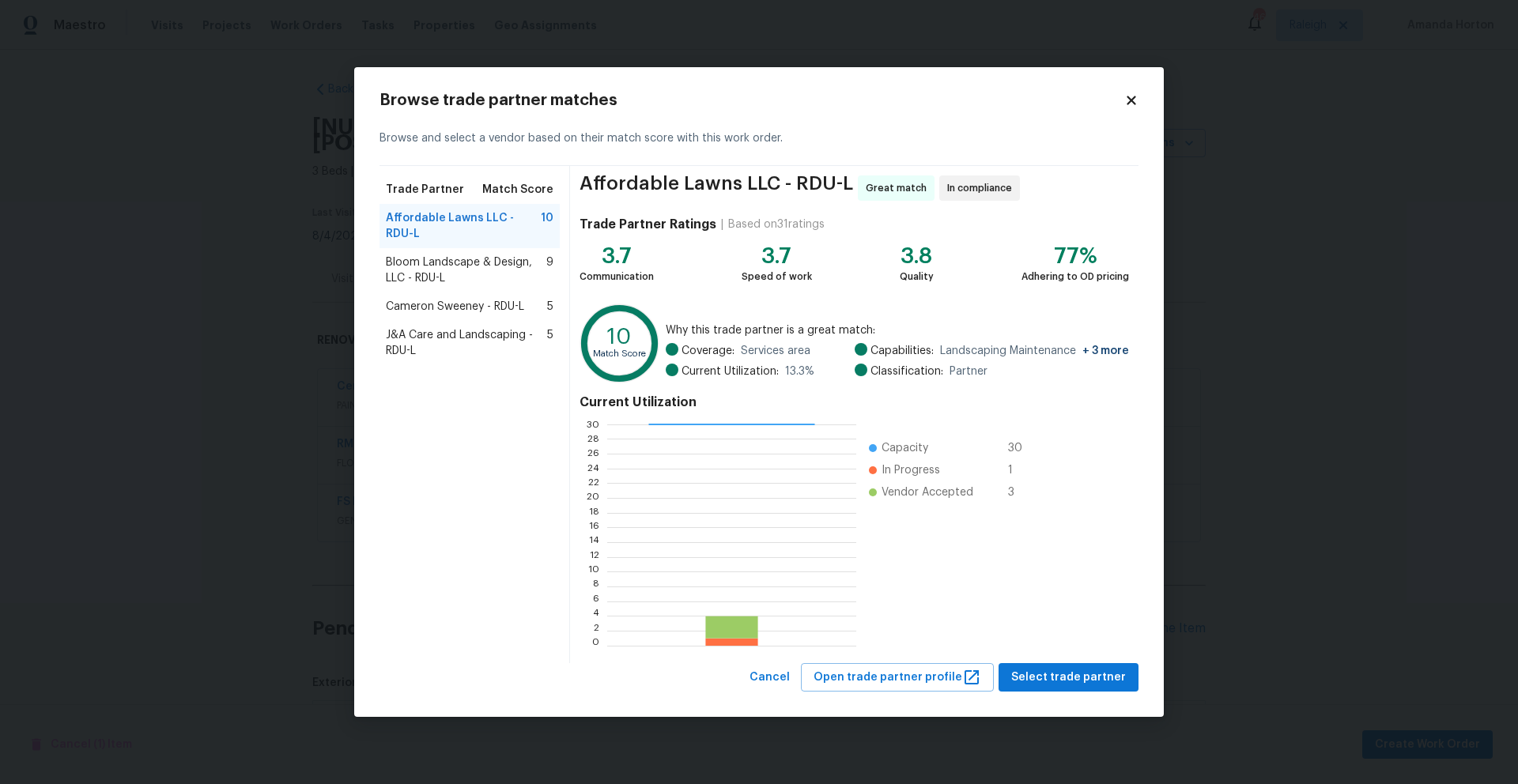 click on "Affordable Lawns LLC - RDU-L" at bounding box center (463, 226) 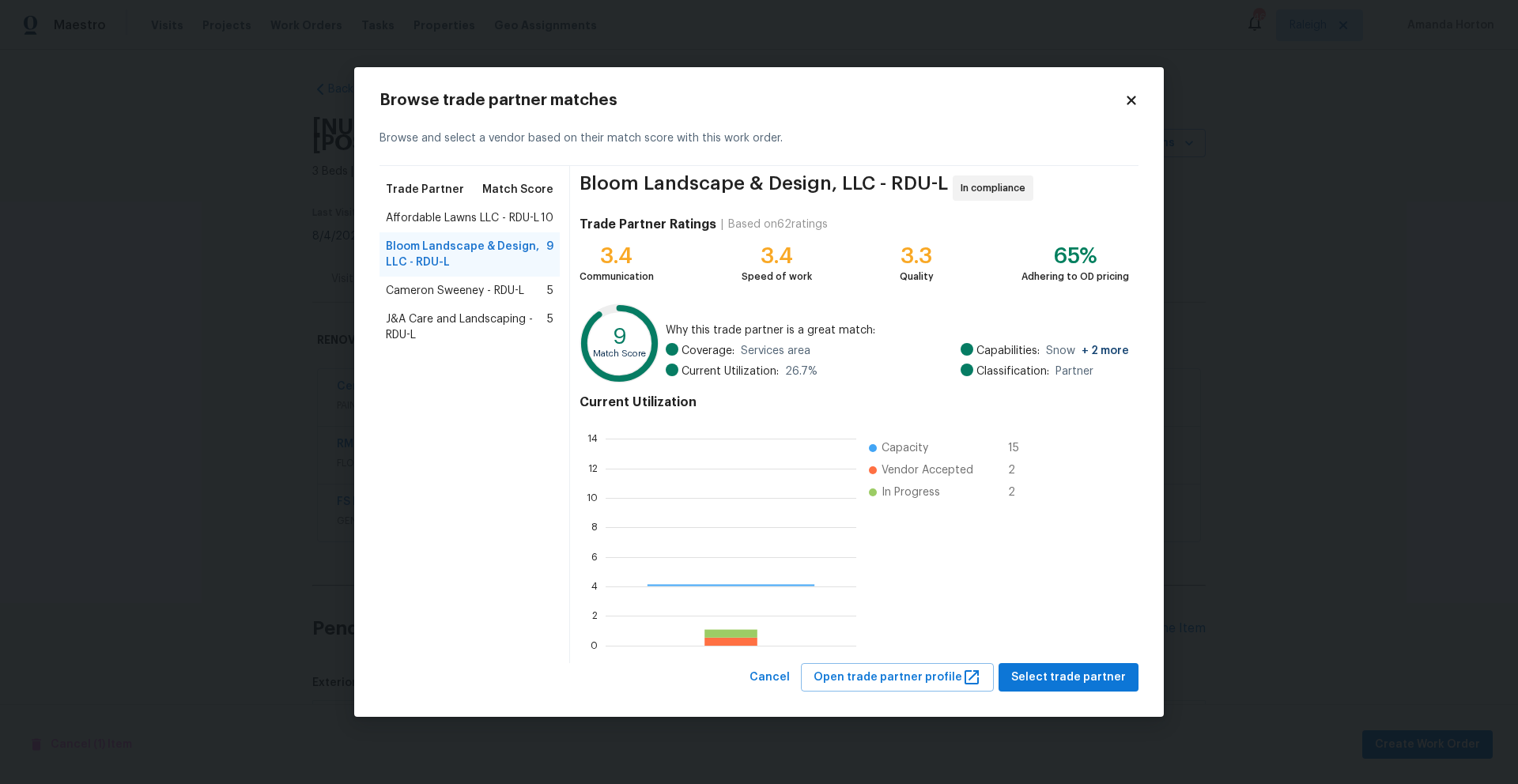 scroll, scrollTop: 2, scrollLeft: 2, axis: both 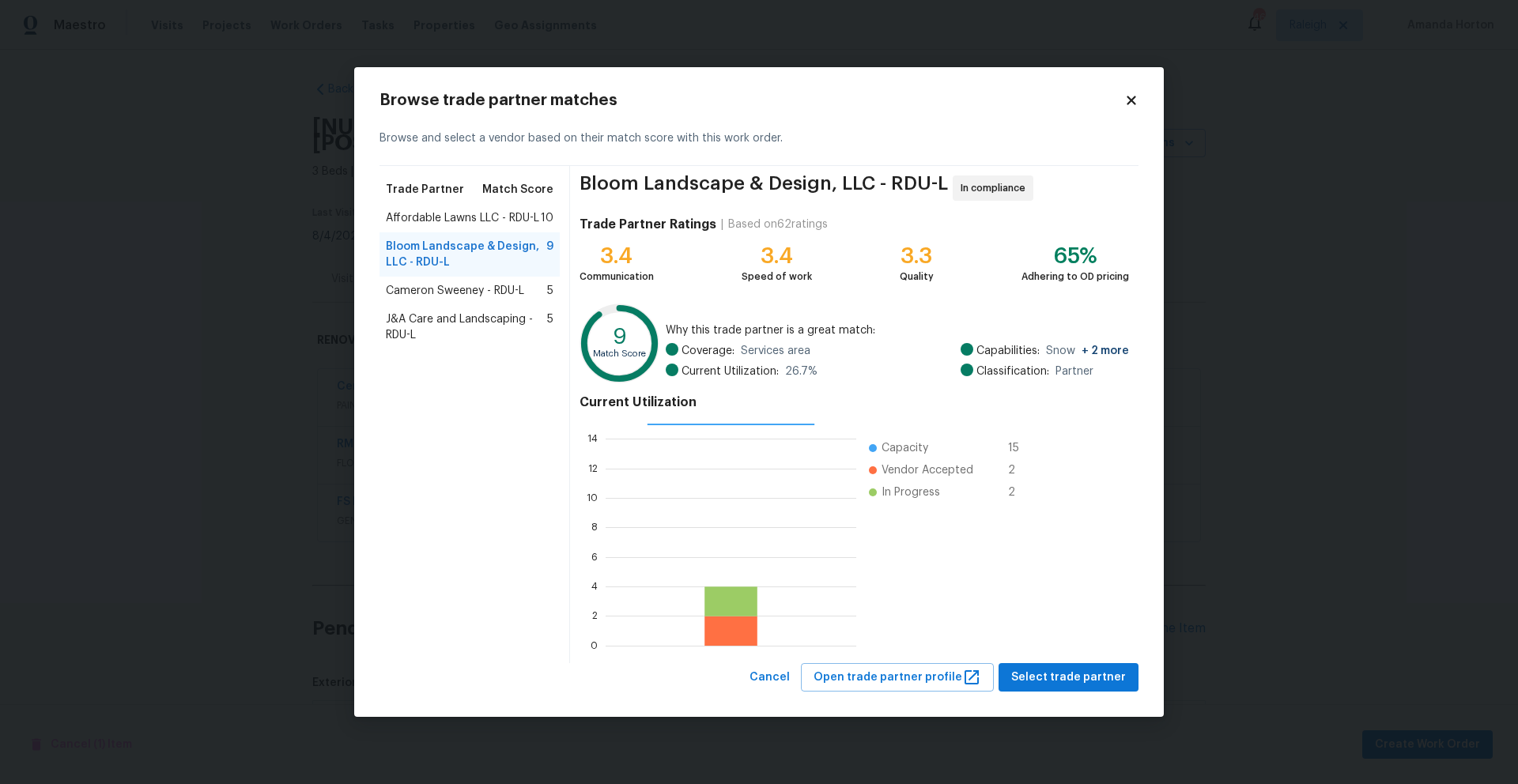 click on "Affordable Lawns LLC - RDU-L" at bounding box center (463, 218) 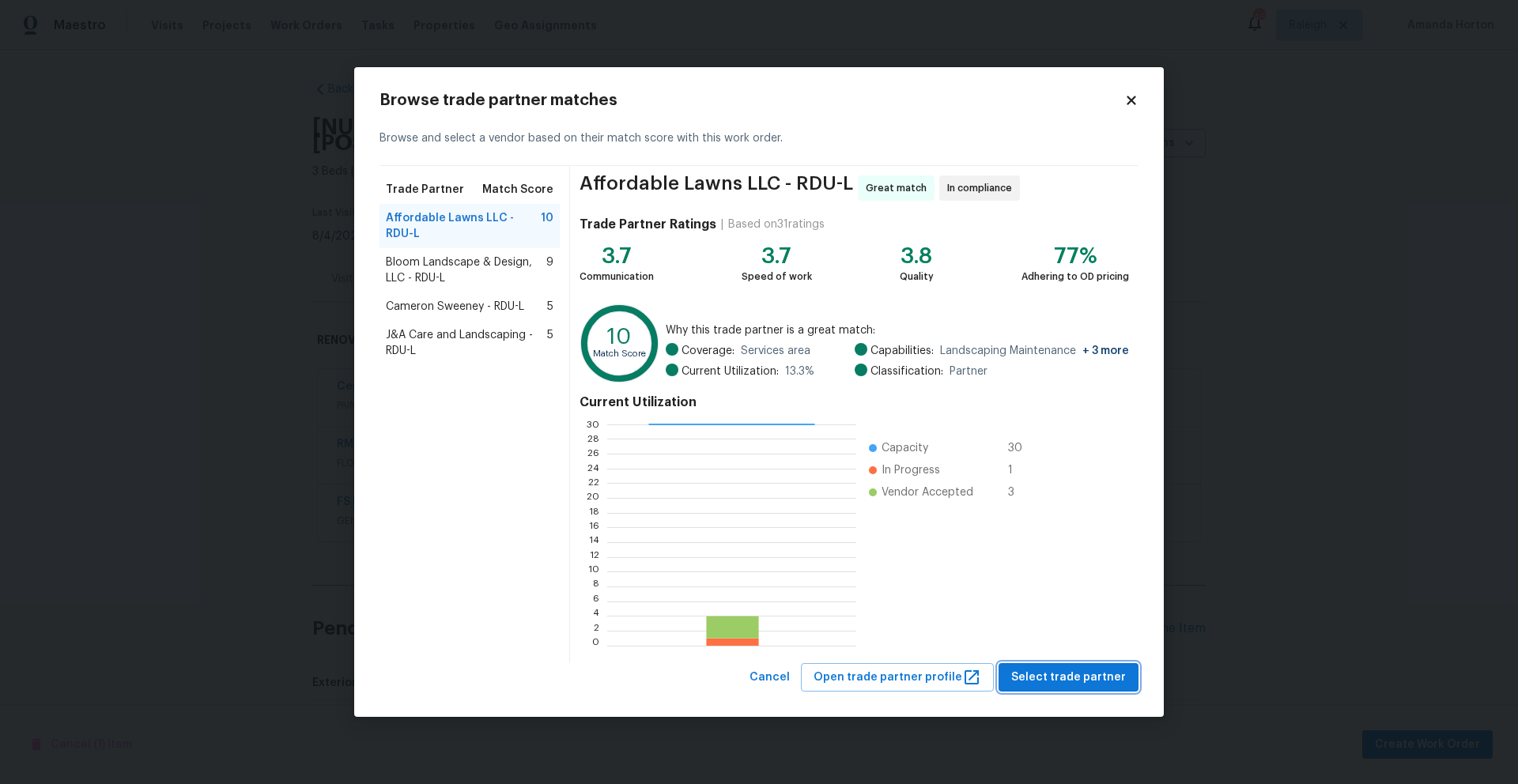 click on "Select trade partner" at bounding box center [1068, 677] 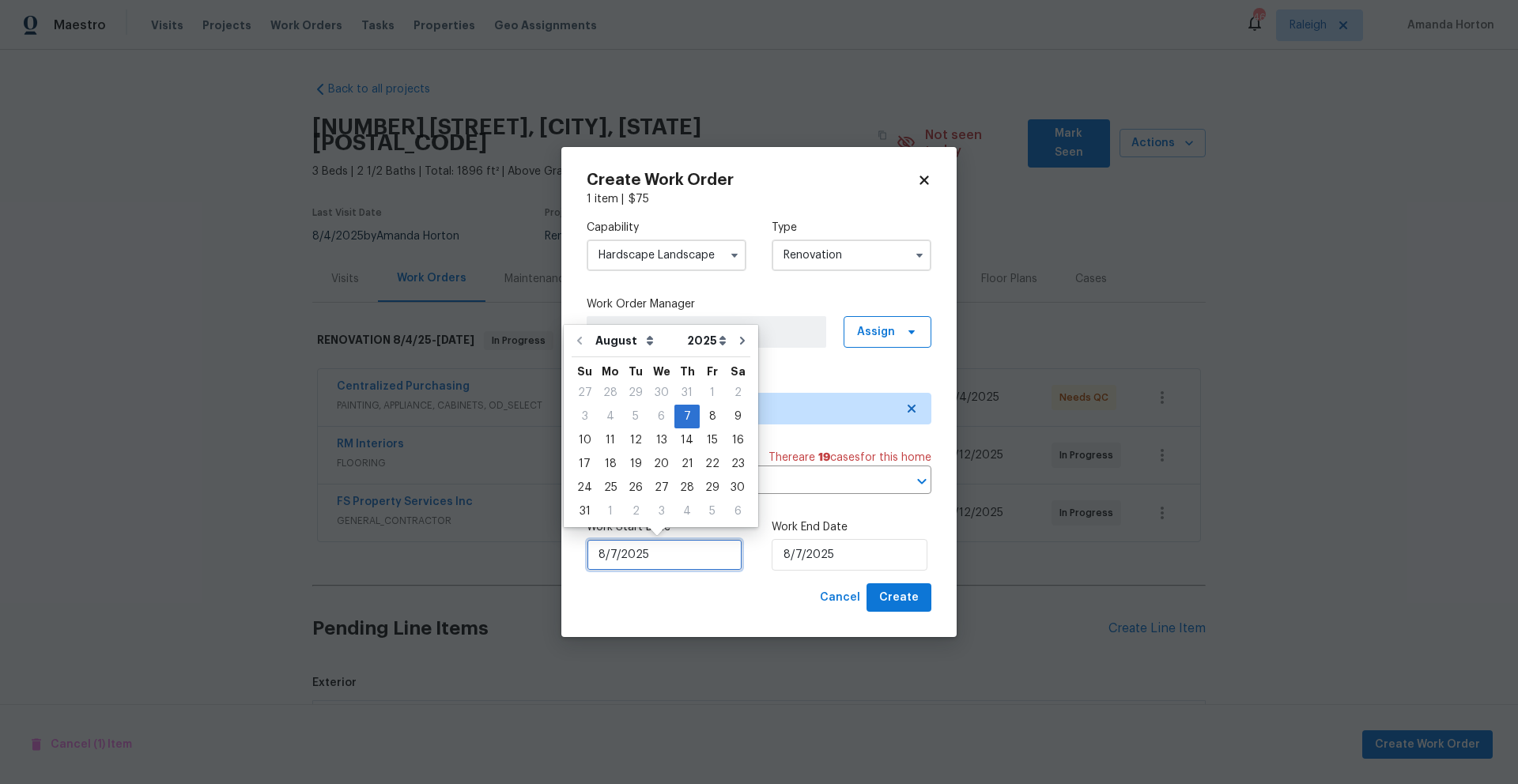 click on "8/7/2025" at bounding box center (664, 555) 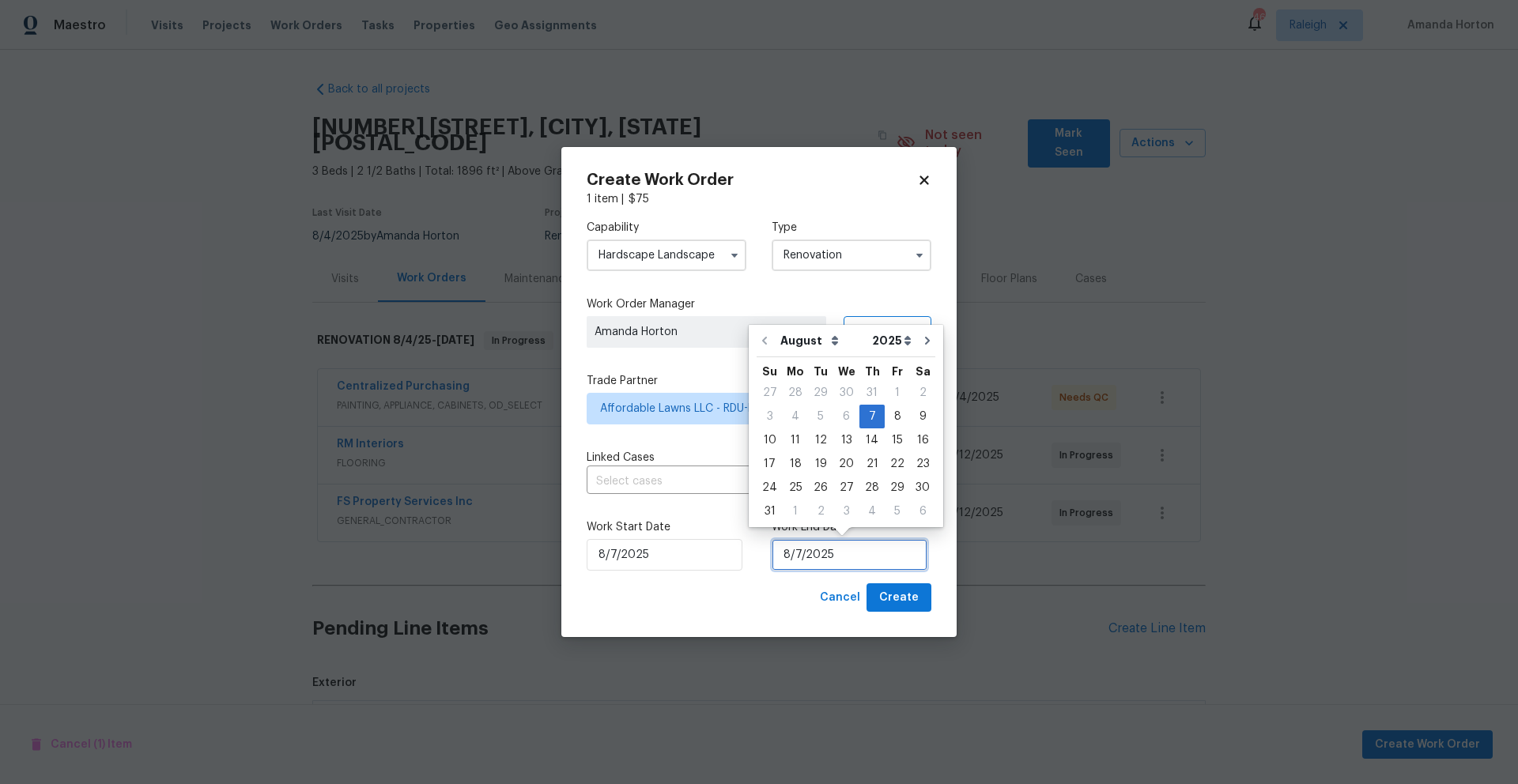 click on "8/7/2025" at bounding box center [849, 555] 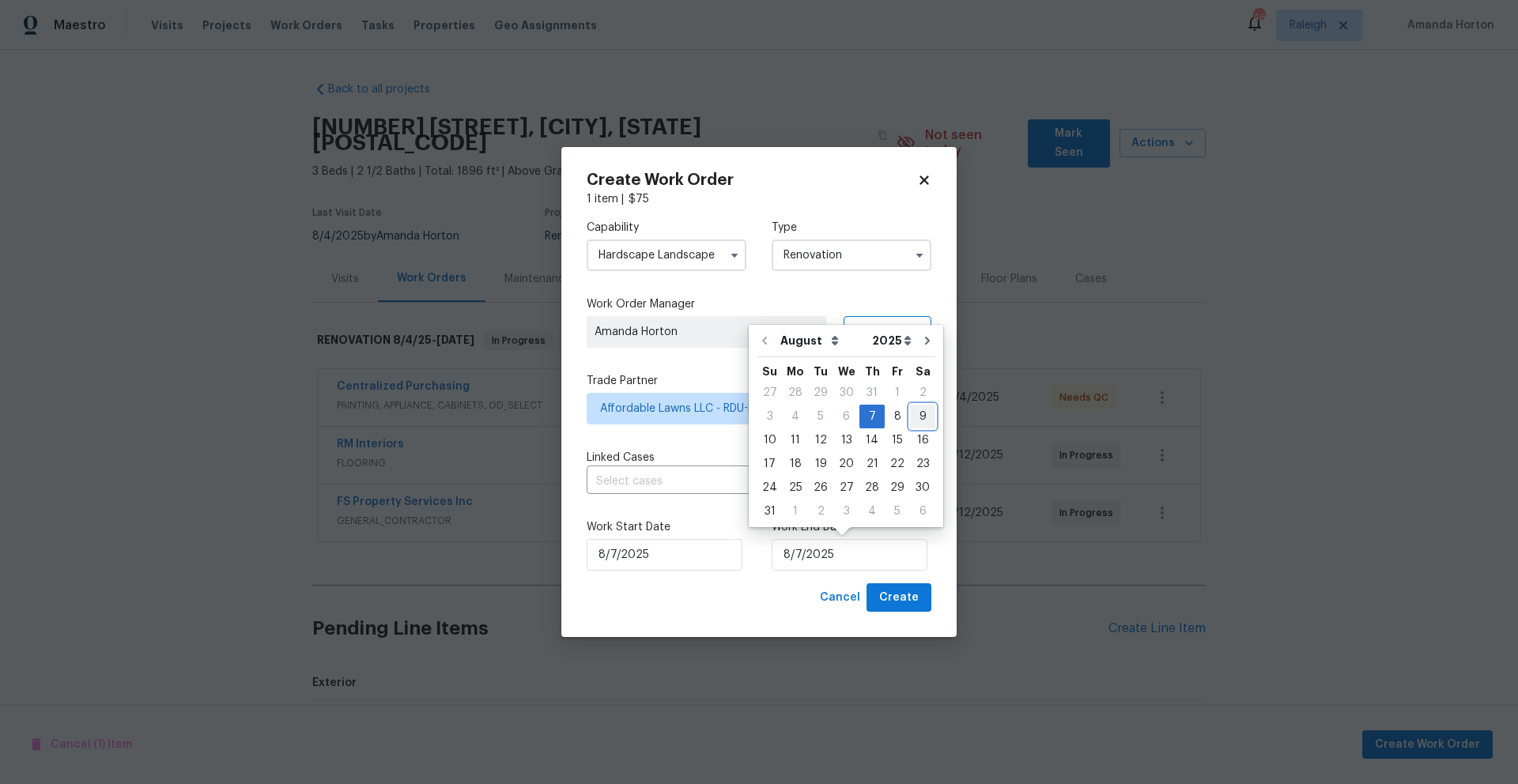 click on "9" at bounding box center [923, 416] 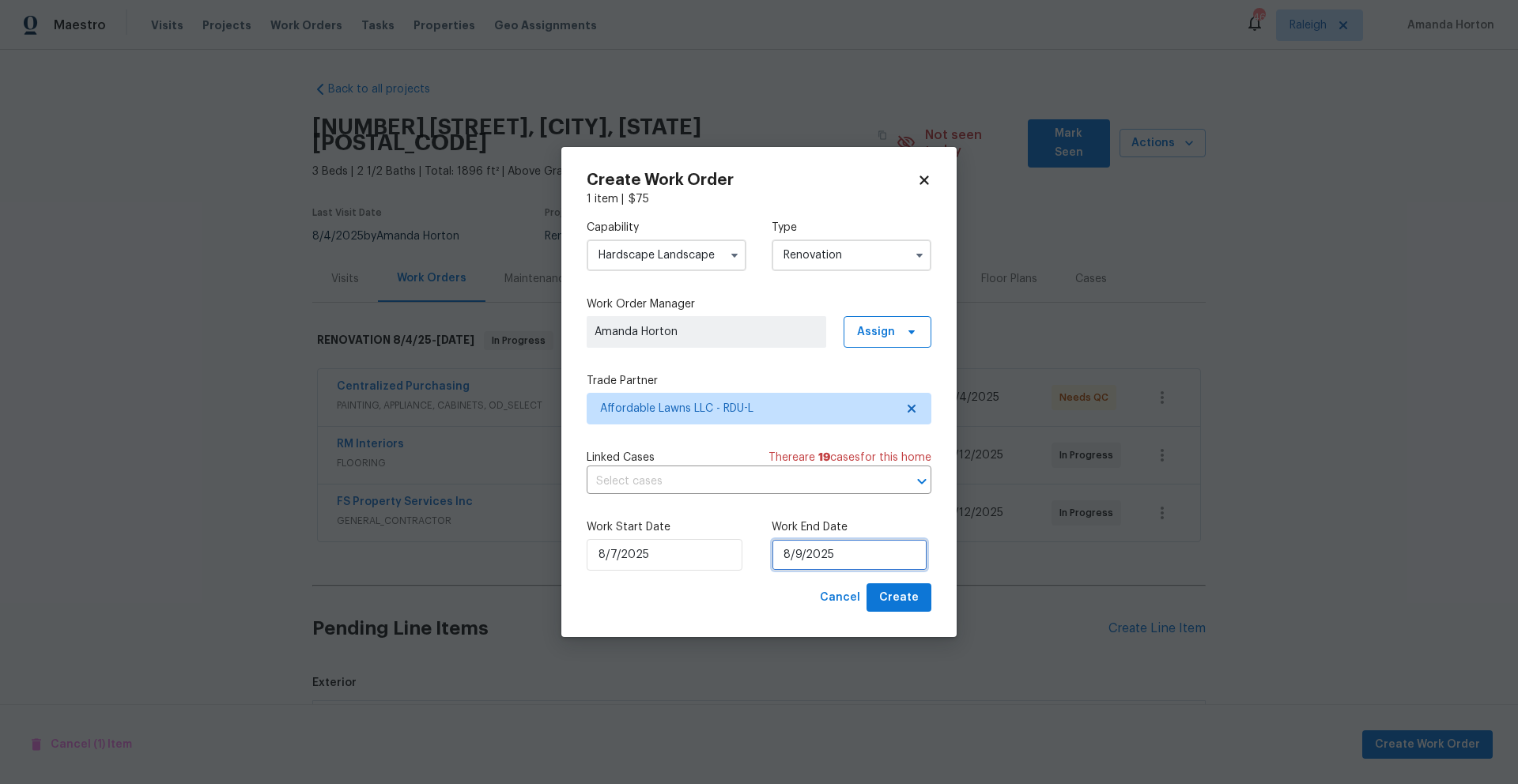 drag, startPoint x: 839, startPoint y: 550, endPoint x: 848, endPoint y: 540, distance: 13.453624 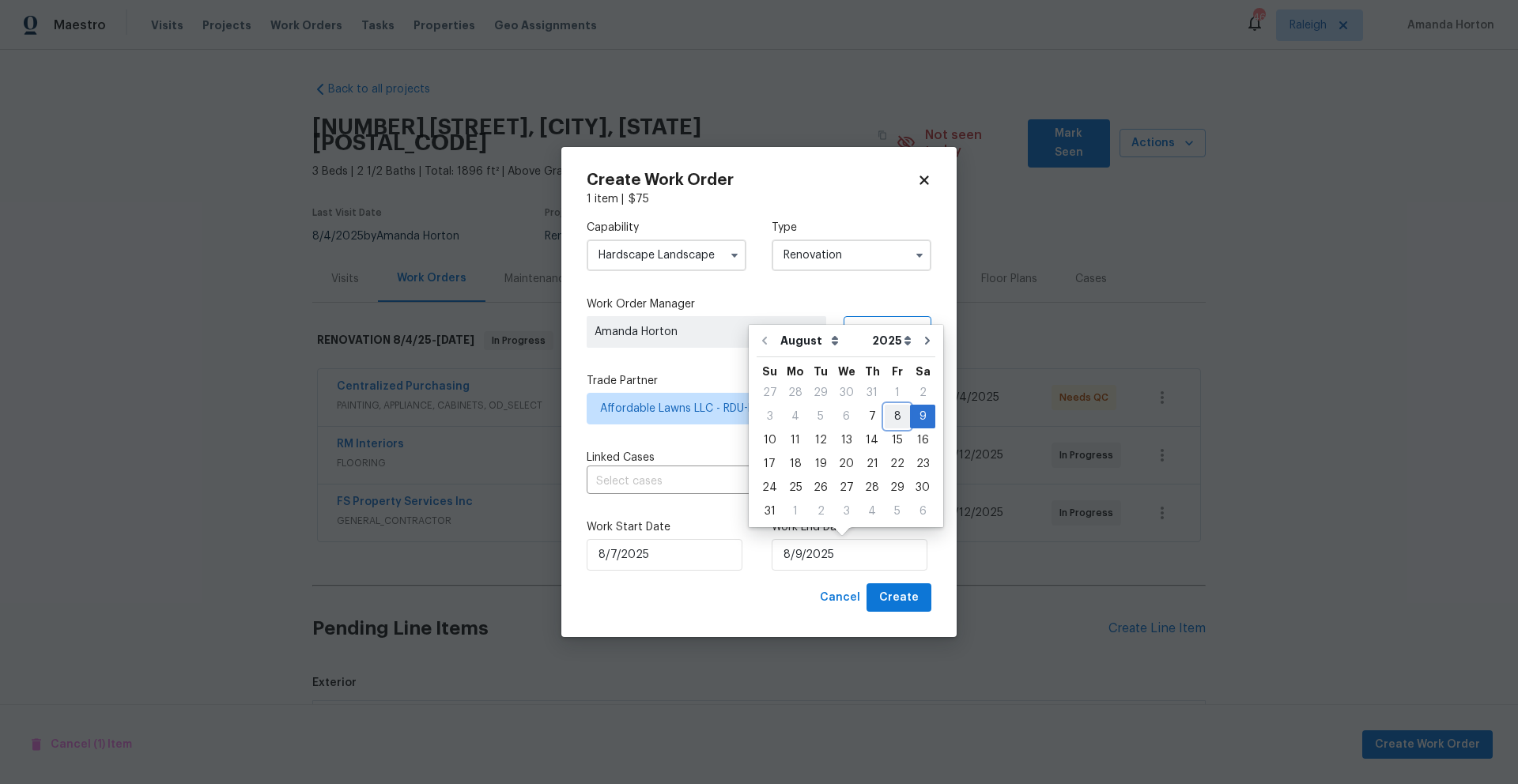 click on "8" at bounding box center (897, 416) 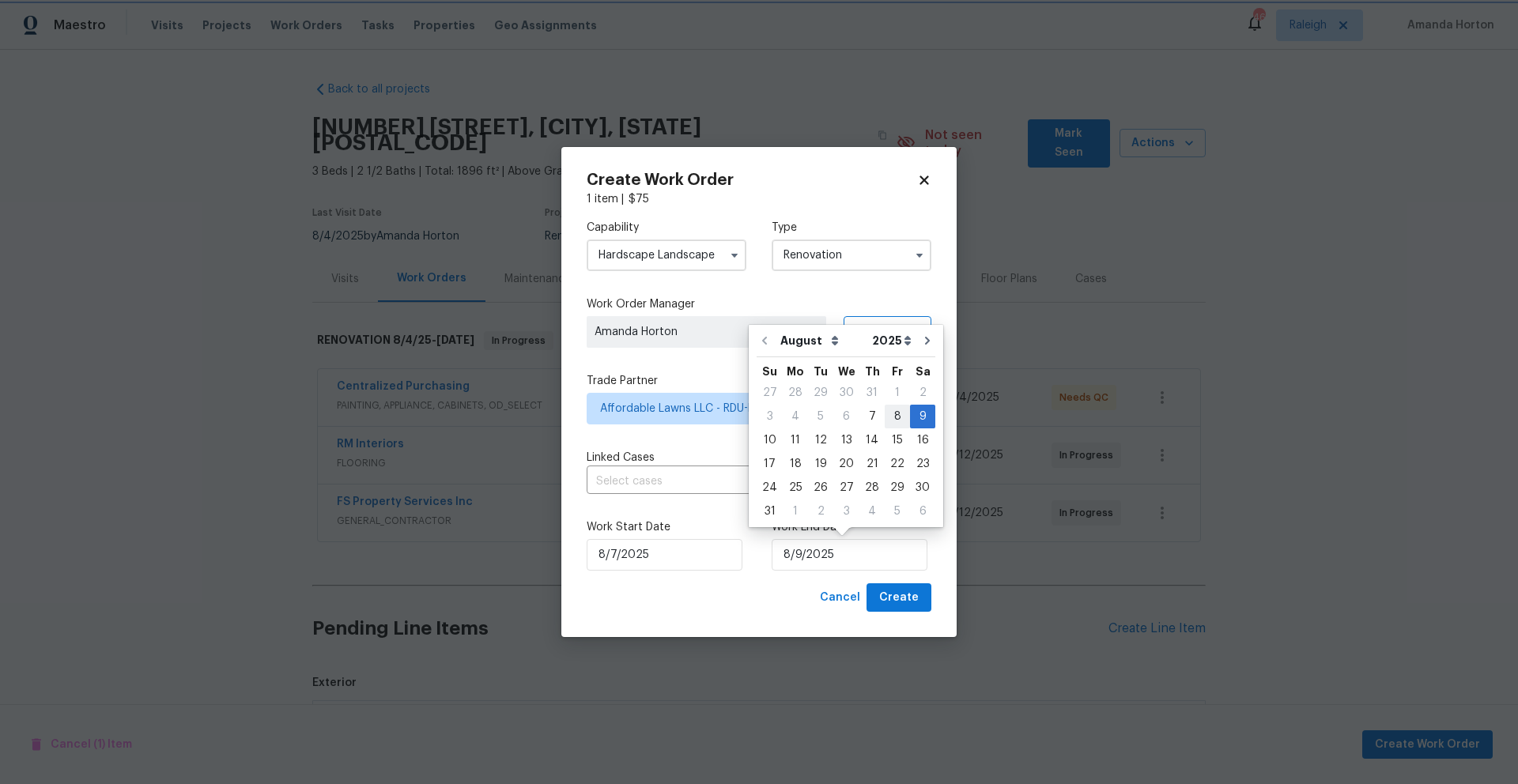 type on "8/8/2025" 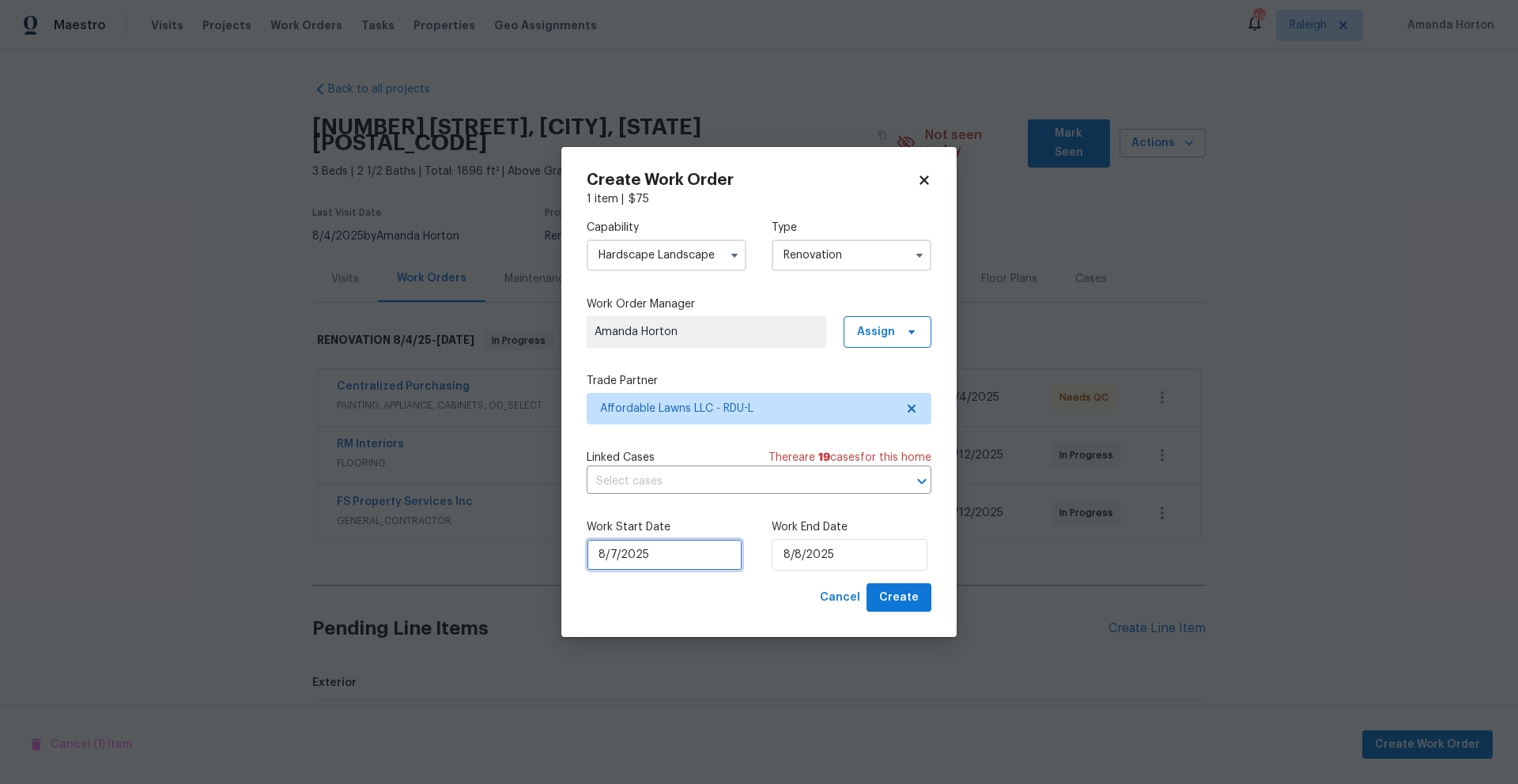 click on "8/7/2025" at bounding box center (664, 555) 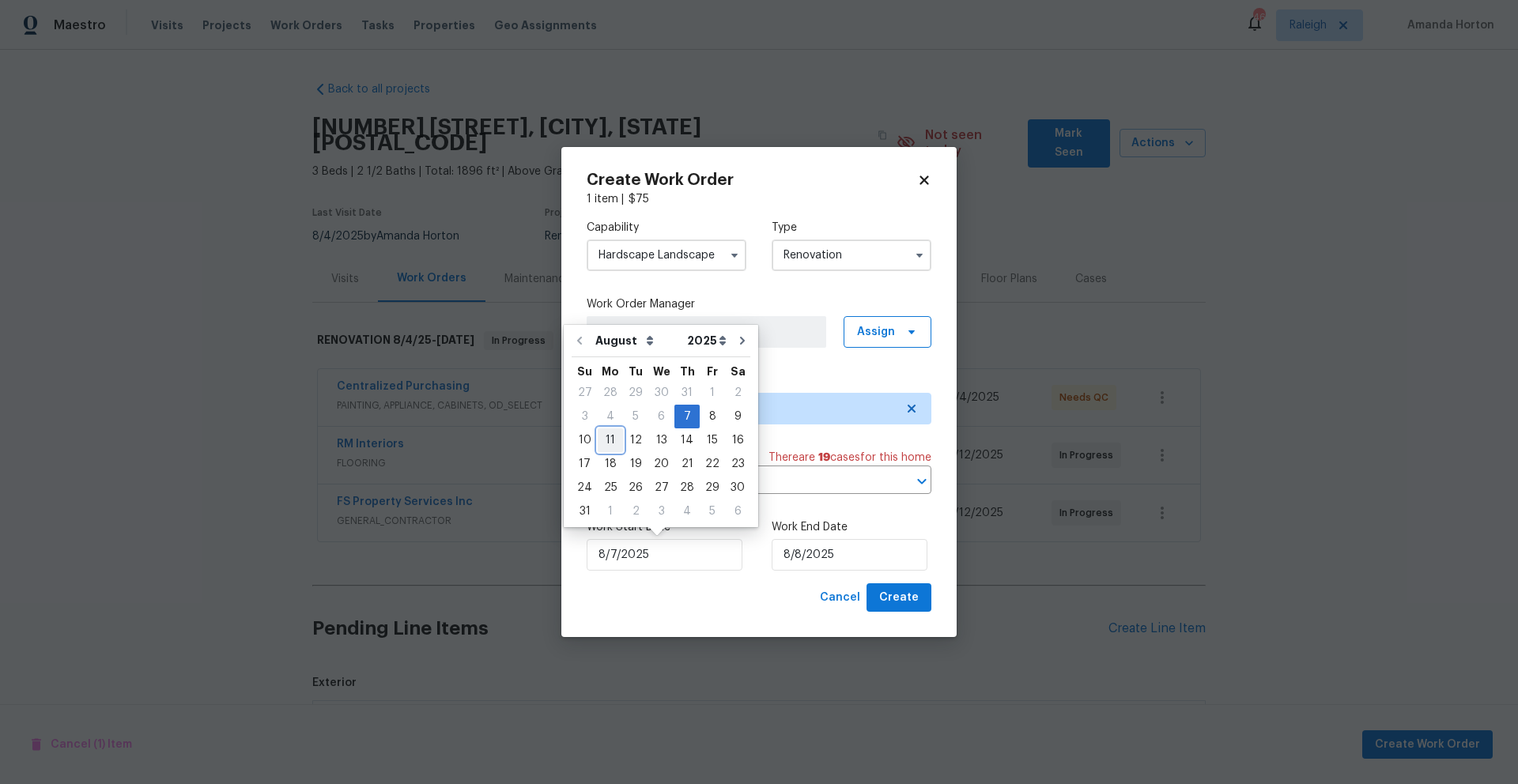 click on "11" at bounding box center (610, 440) 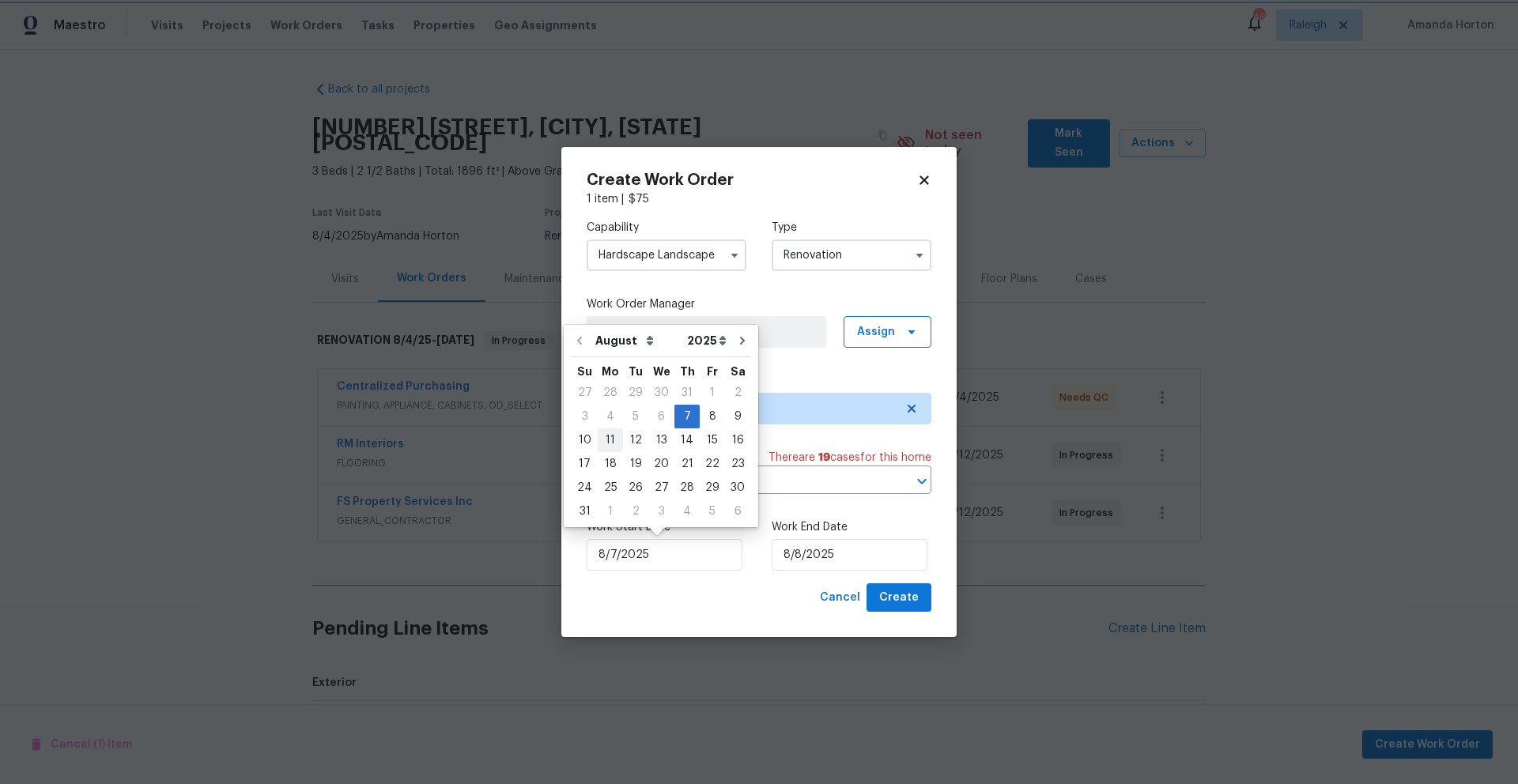 type on "8/11/2025" 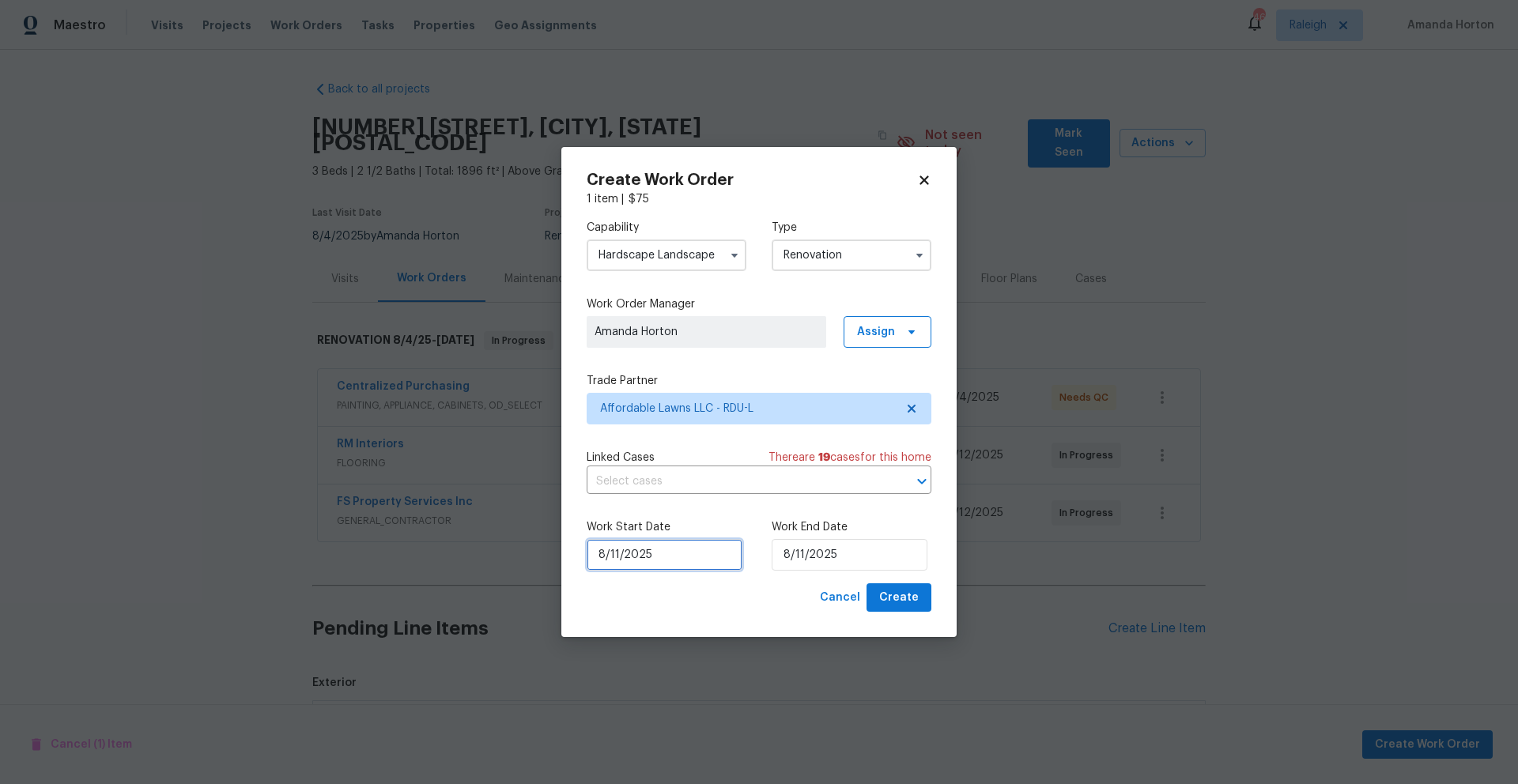 click on "8/11/2025" at bounding box center (664, 555) 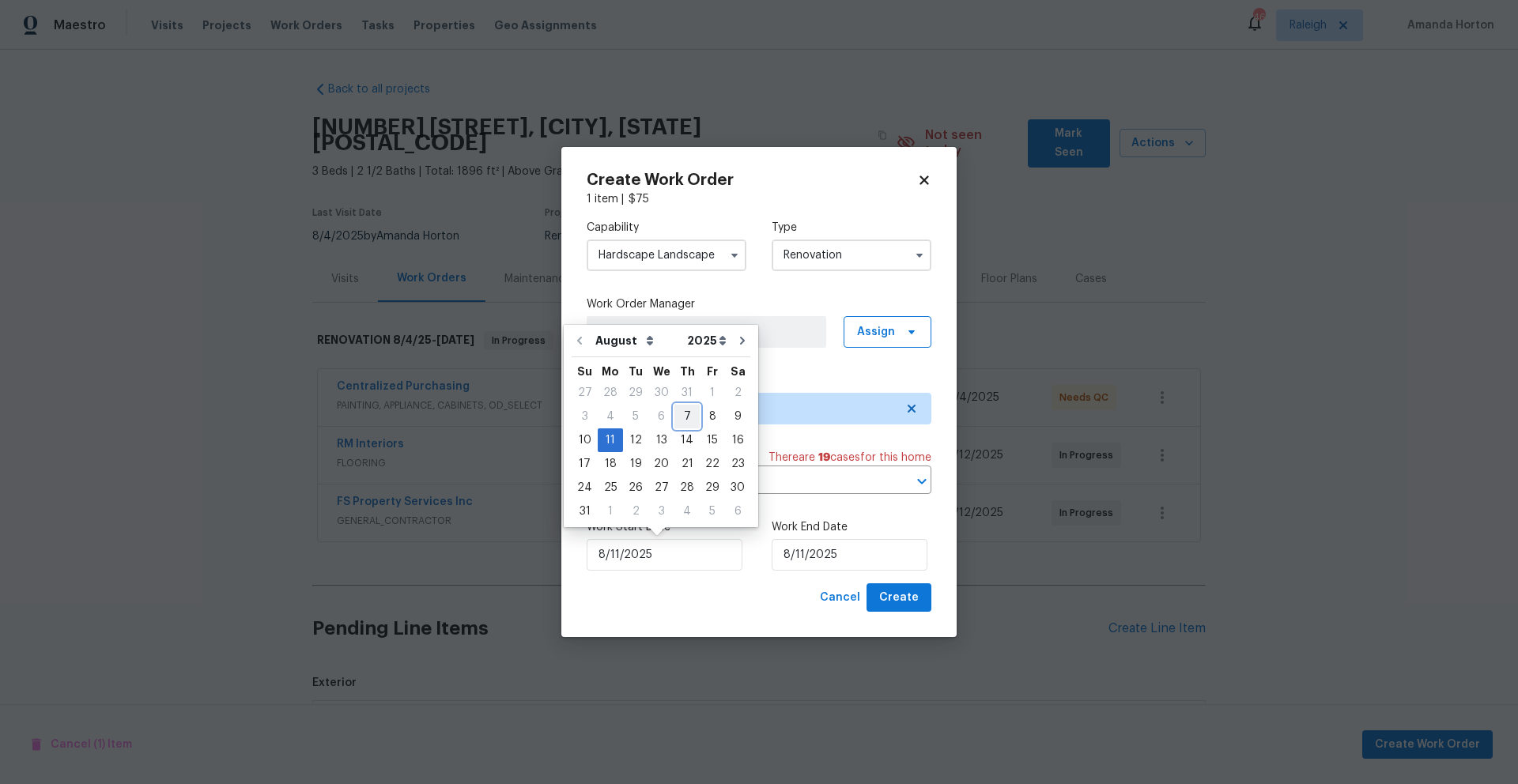 click on "7" at bounding box center [687, 416] 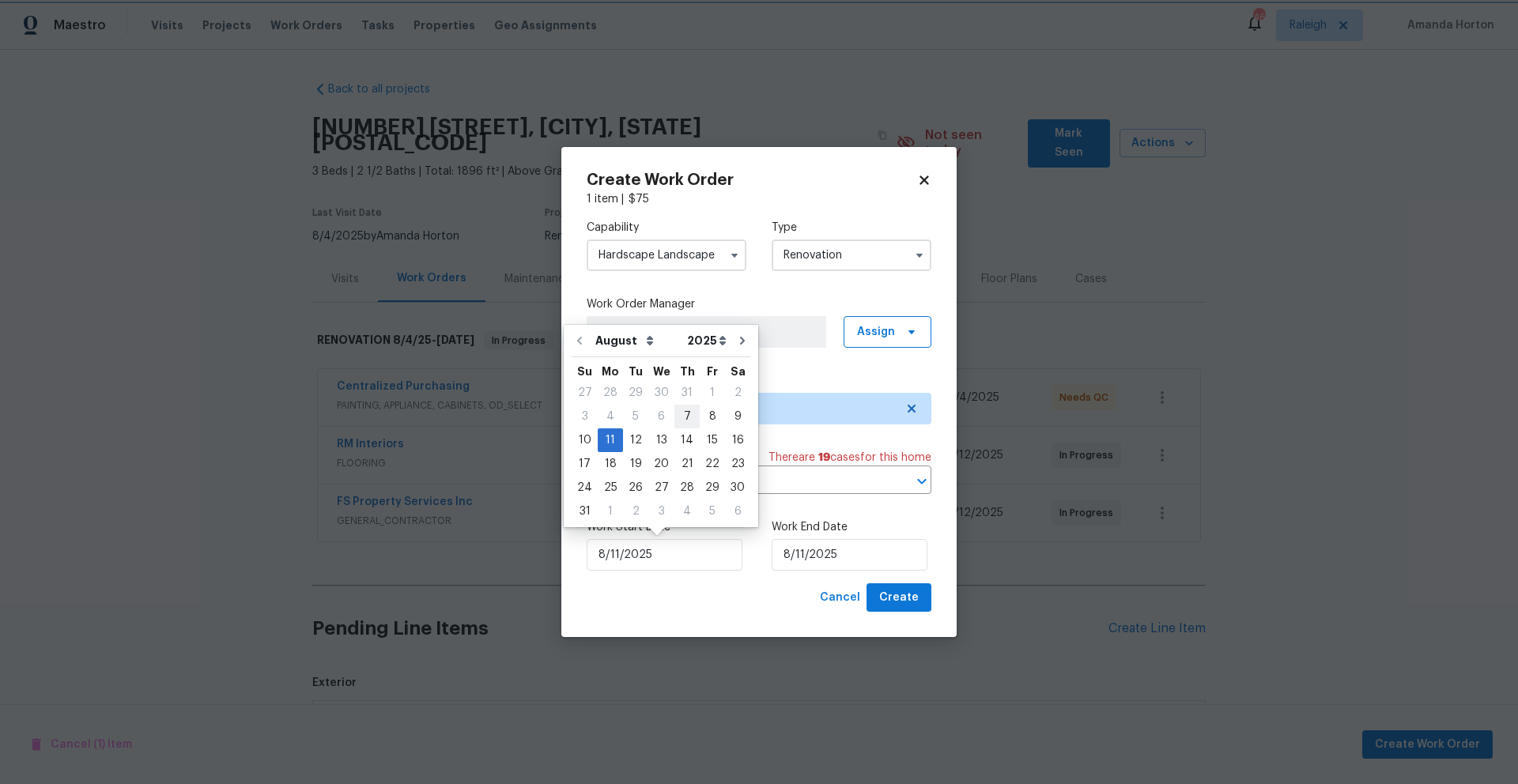 type on "8/7/2025" 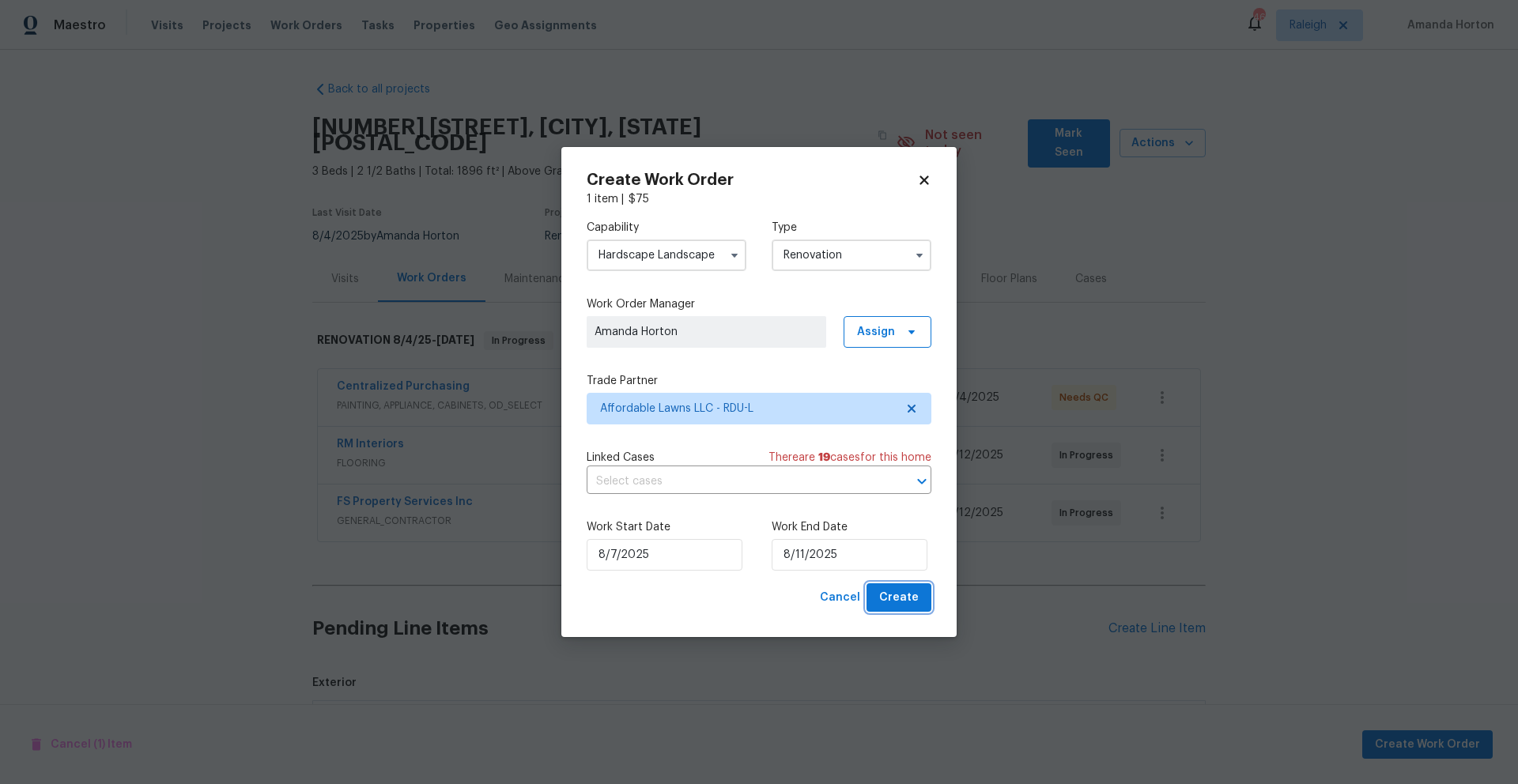 click on "Create" at bounding box center [899, 597] 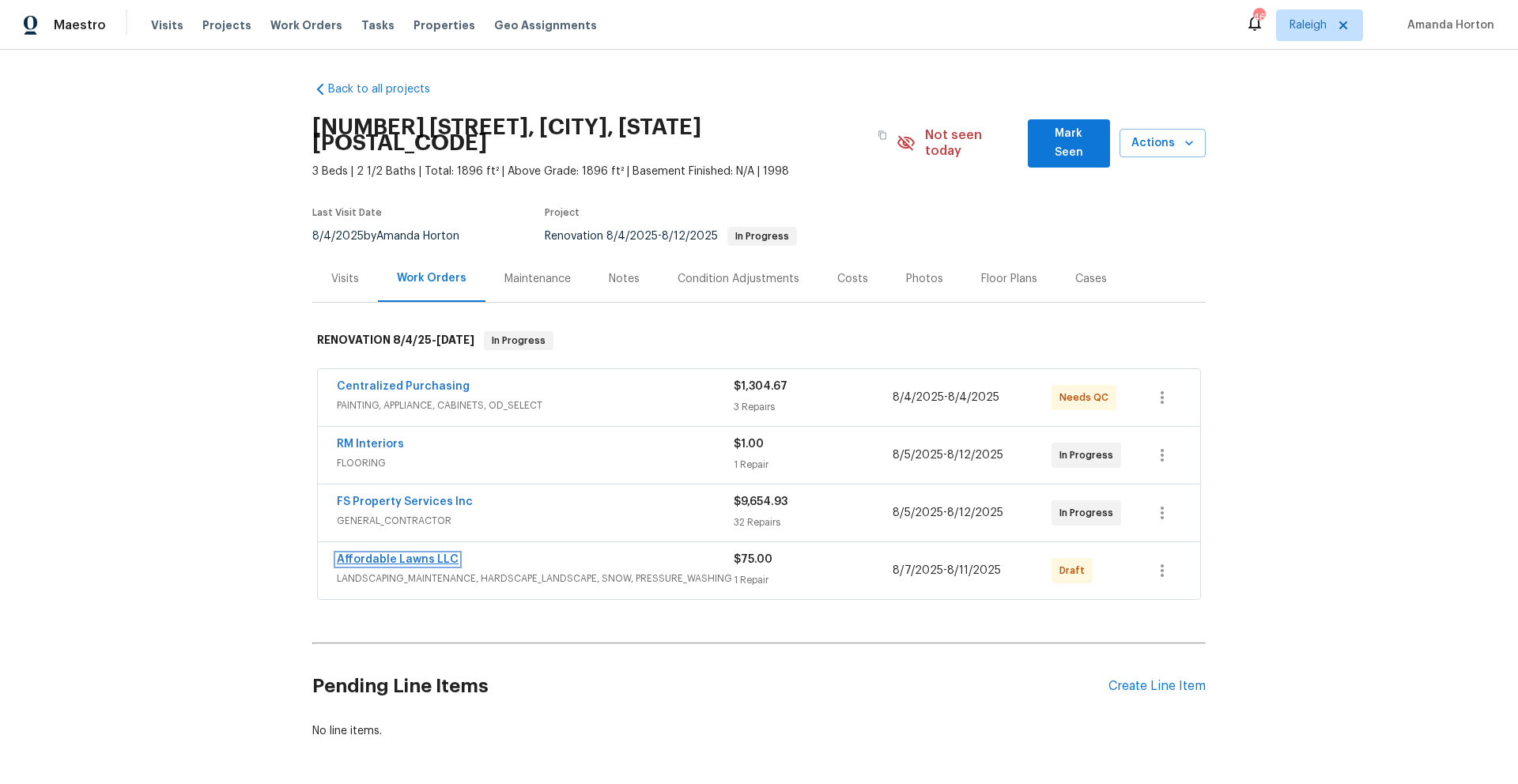 click on "Affordable Lawns LLC" at bounding box center (398, 560) 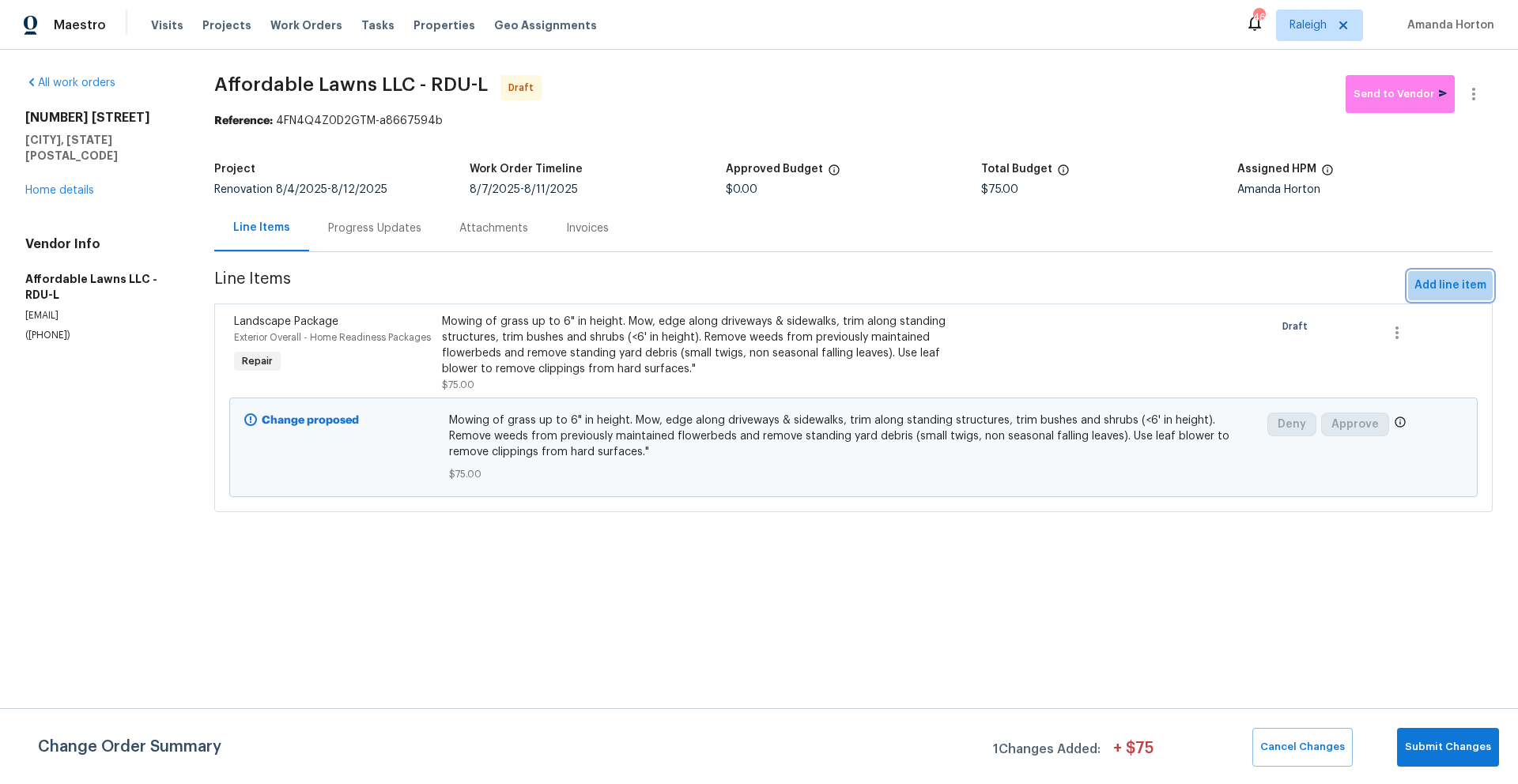 click on "Add line item" at bounding box center [1450, 285] 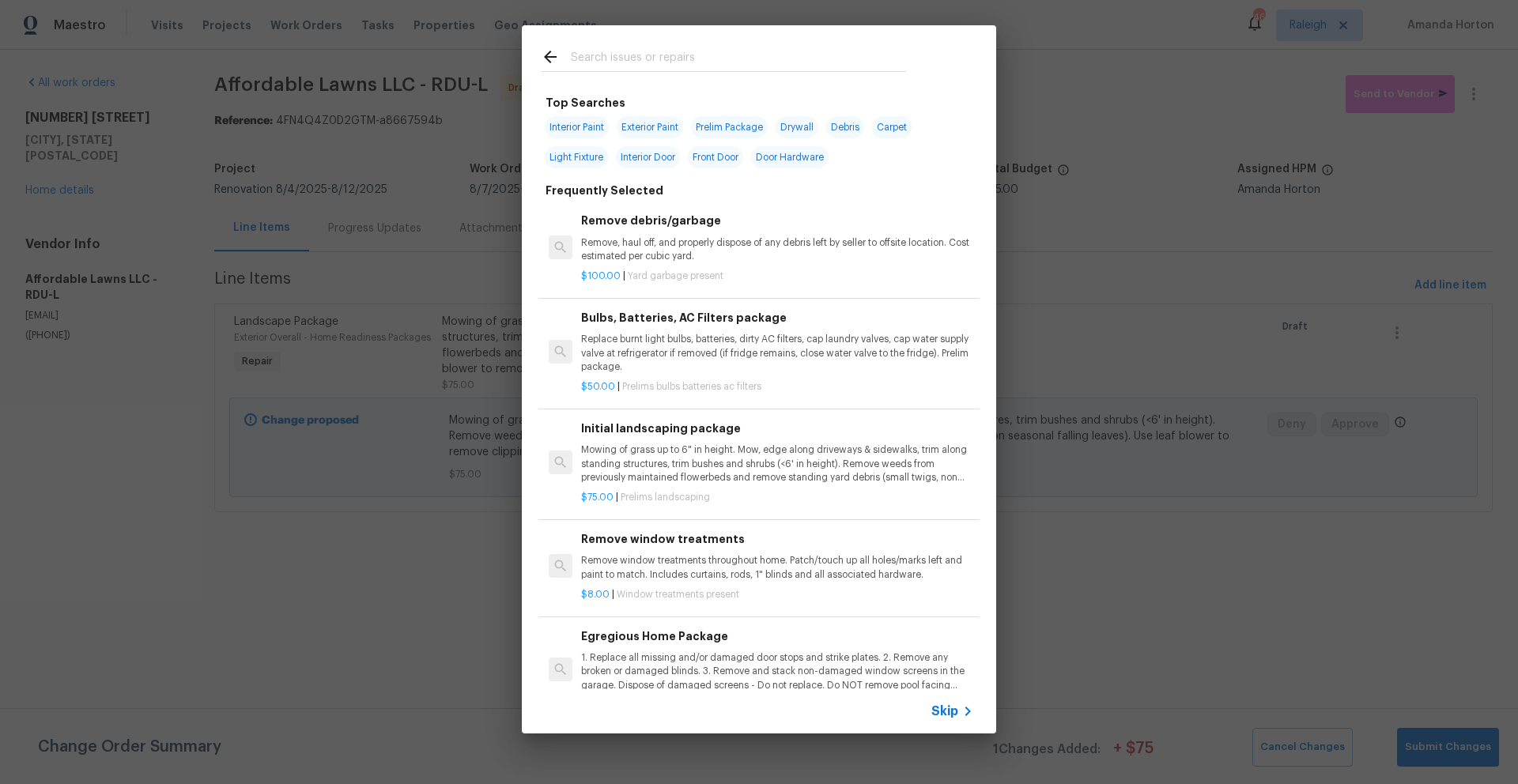 click at bounding box center [738, 59] 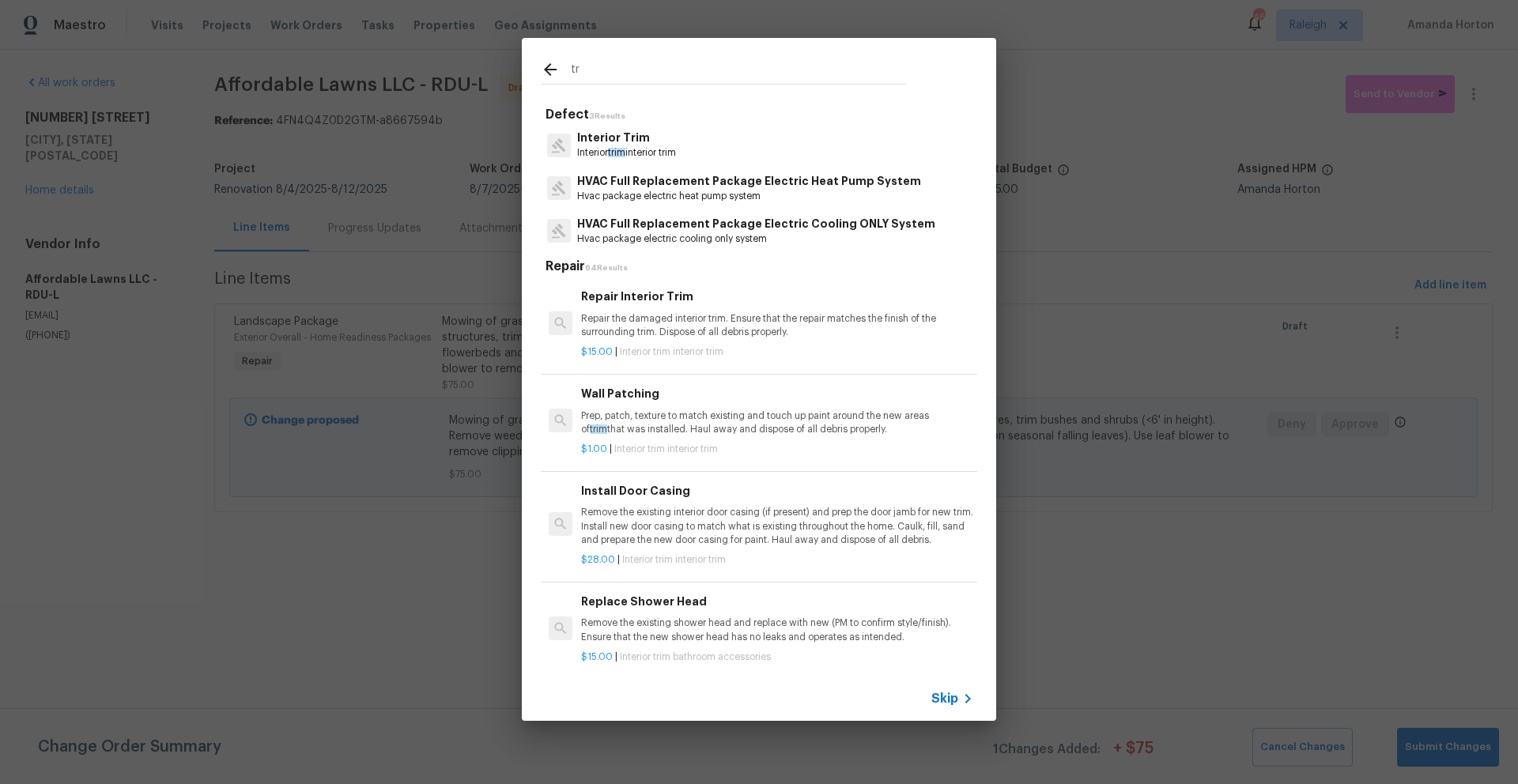 type on "t" 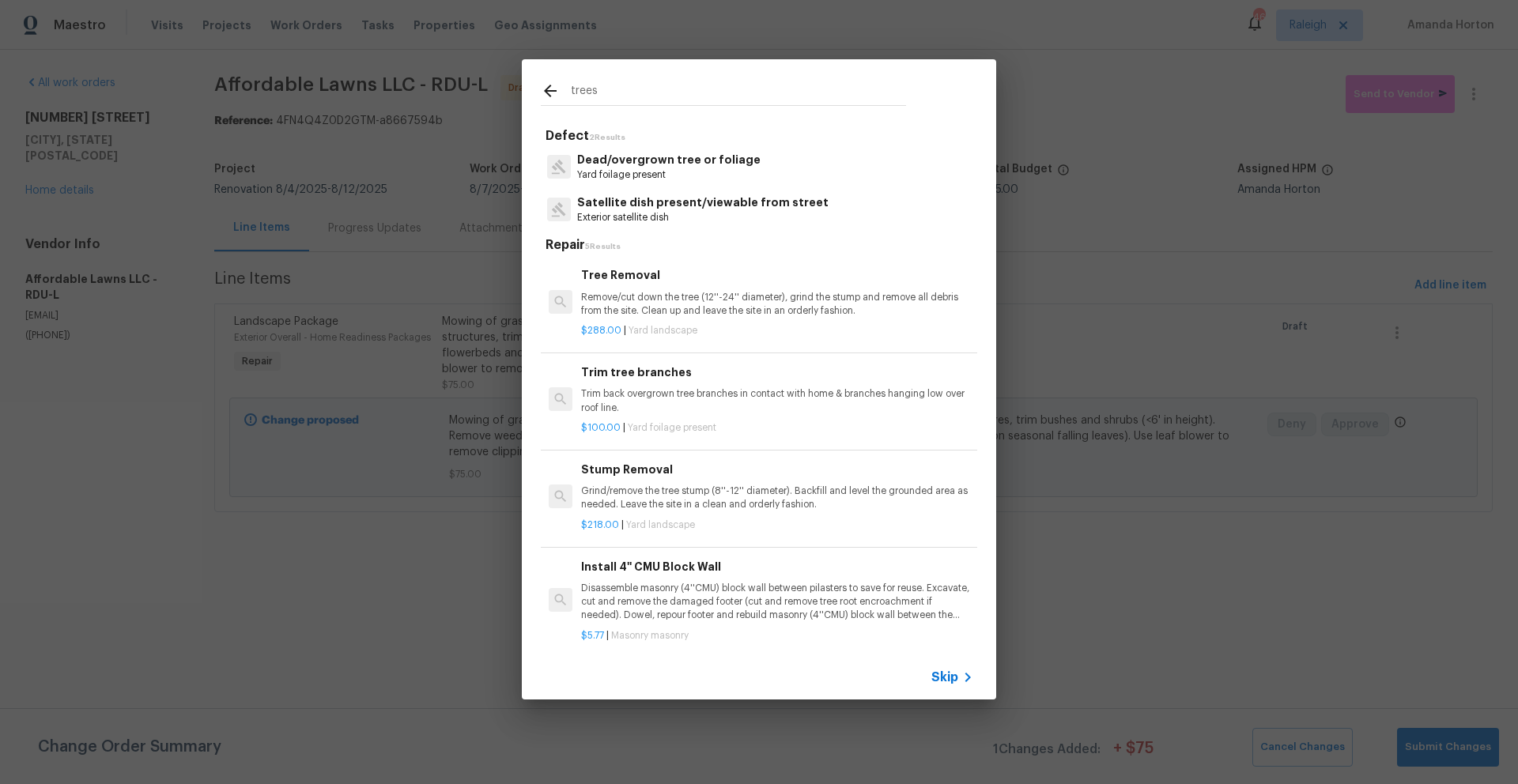 type on "trees" 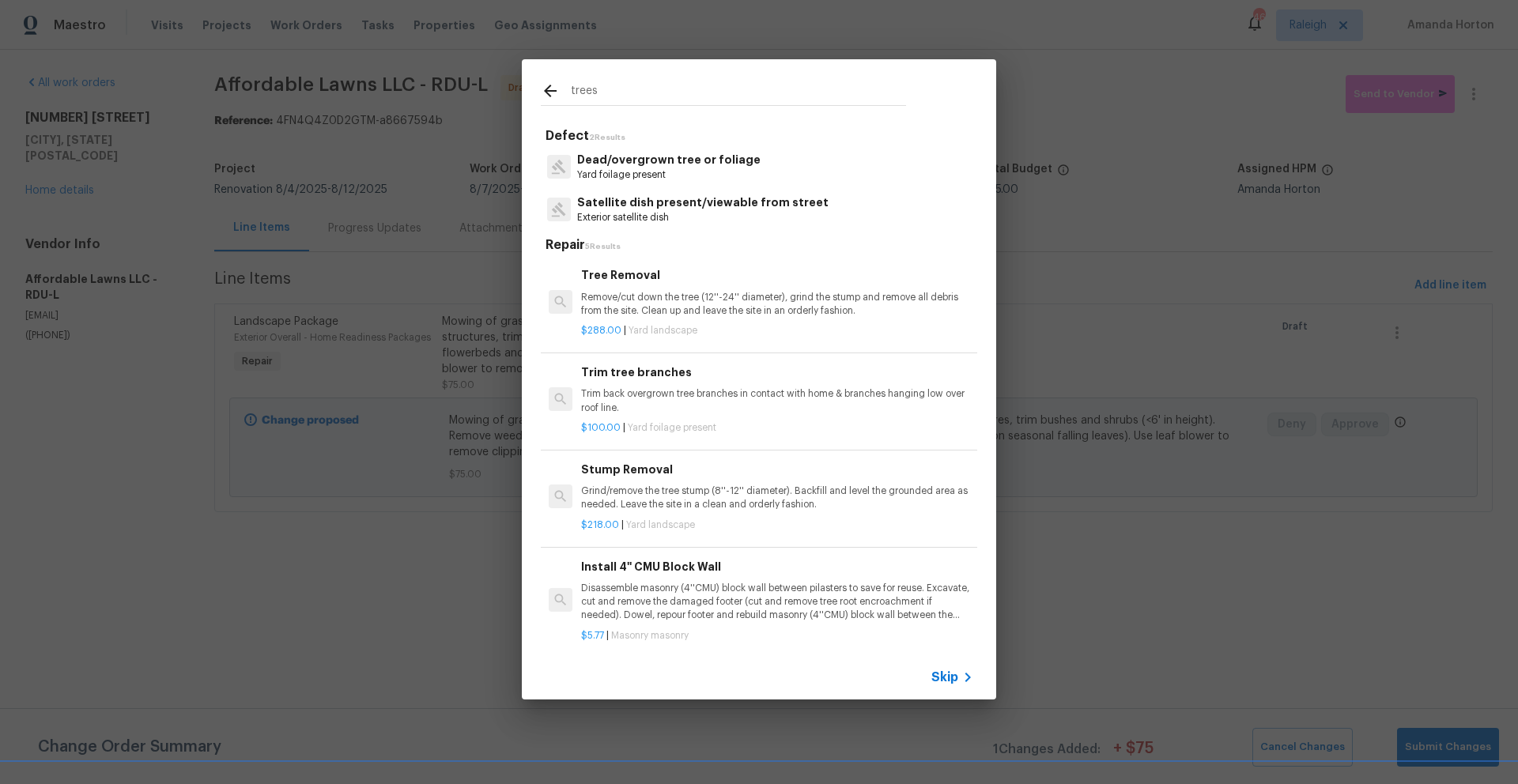 click on "Trim tree branches Trim back overgrown tree branches in contact with home & branches hanging low over roof line." at bounding box center (777, 389) 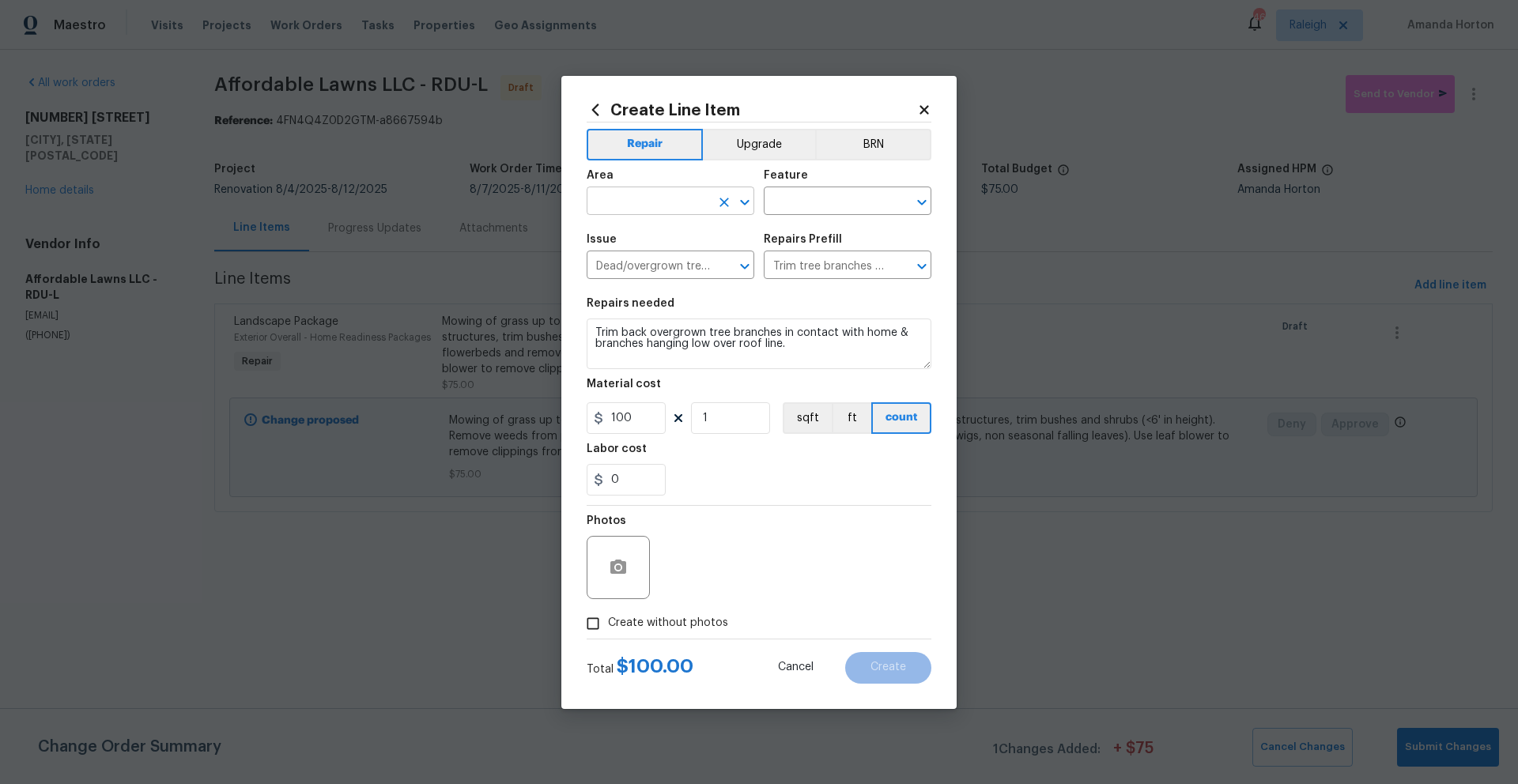 click at bounding box center [648, 202] 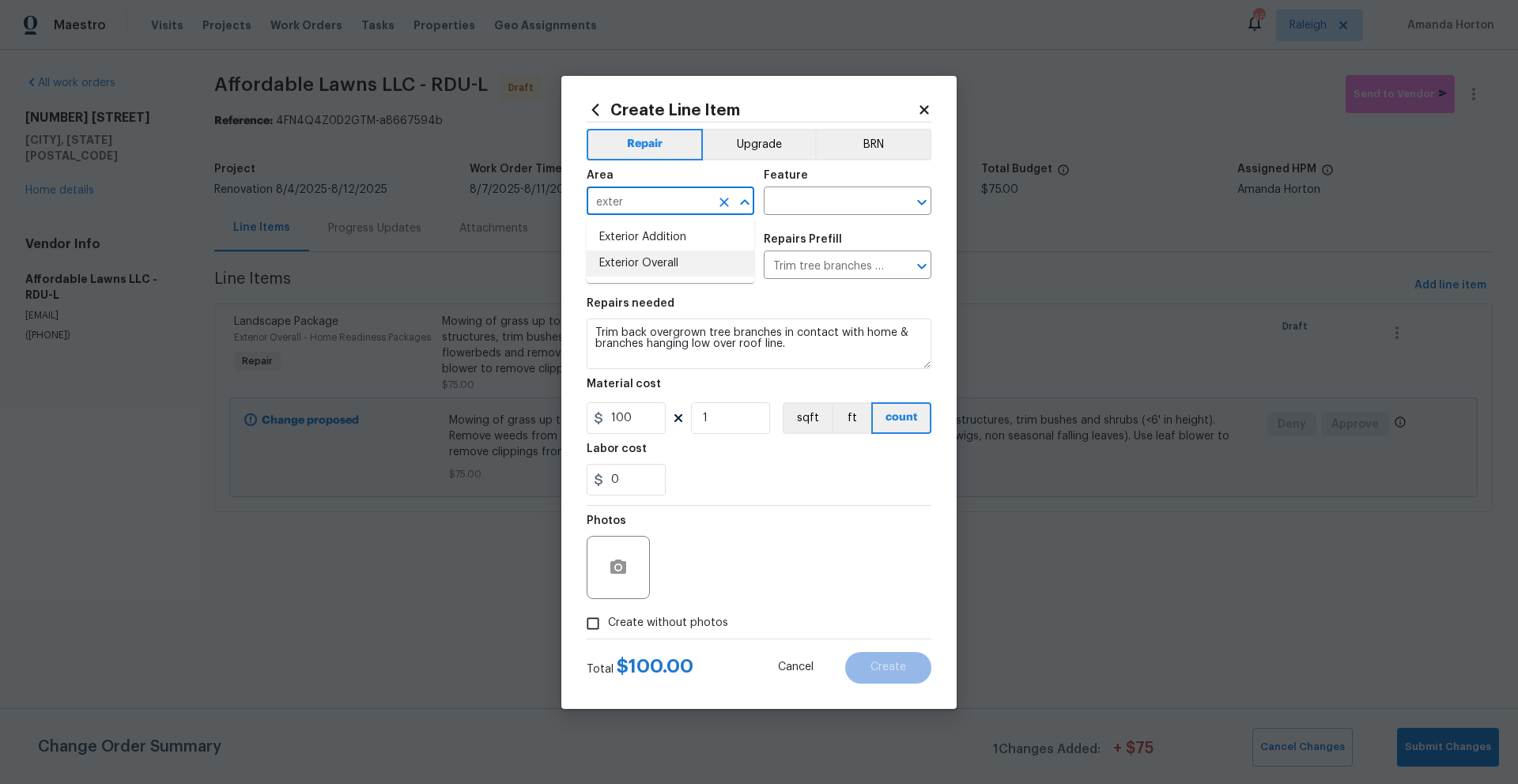 click on "Exterior Overall" at bounding box center [670, 263] 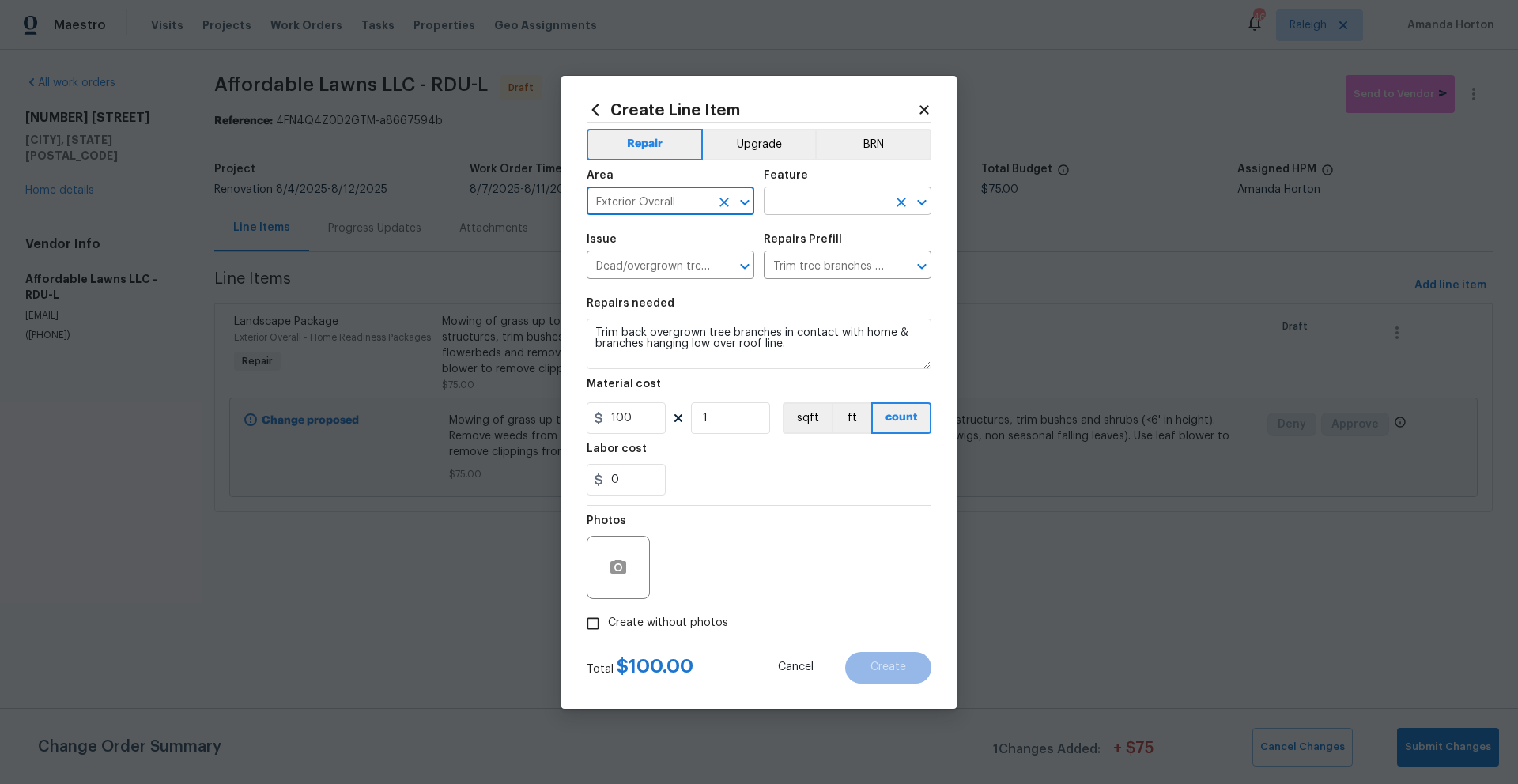type on "Exterior Overall" 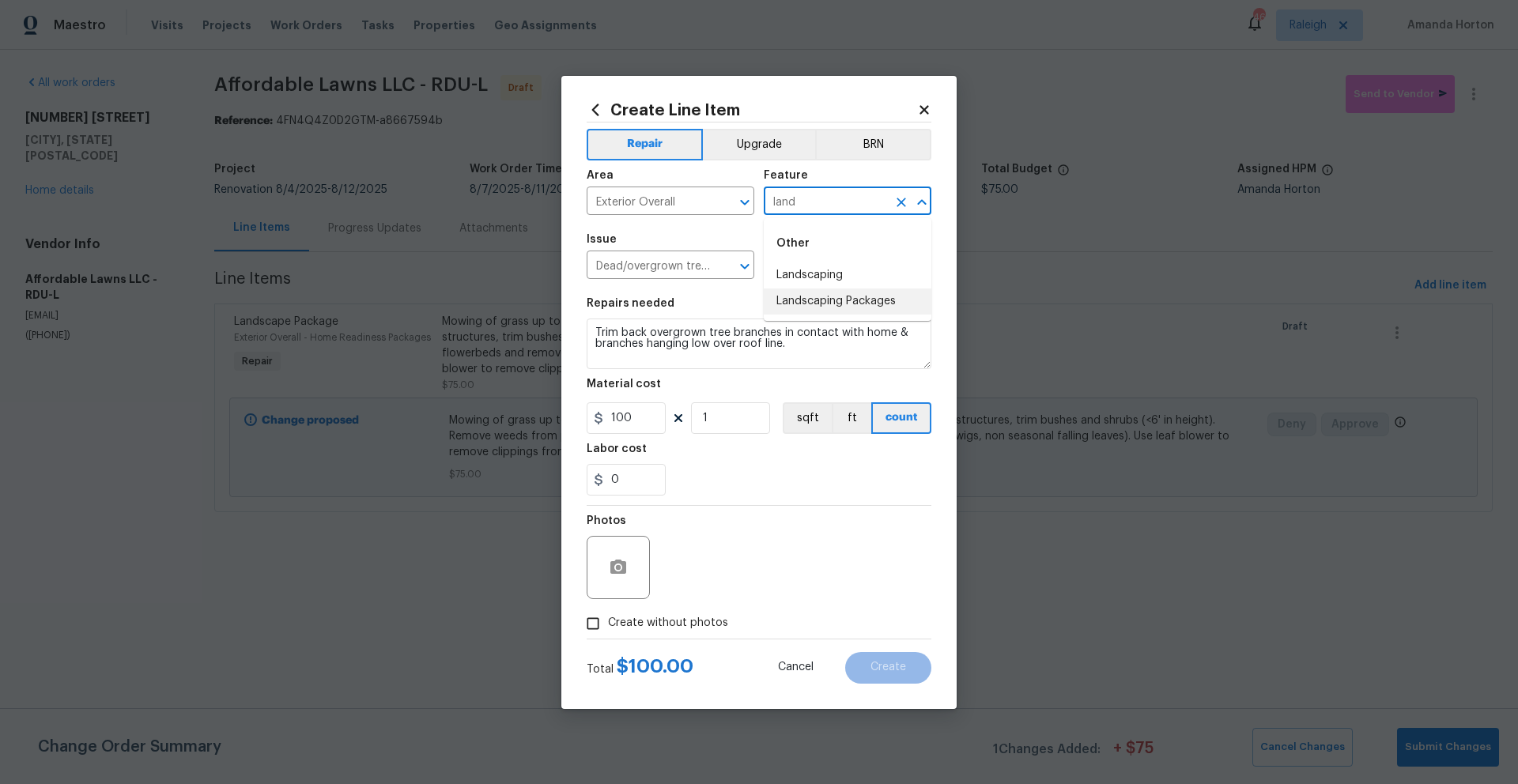 click on "Landscaping Packages" at bounding box center (848, 301) 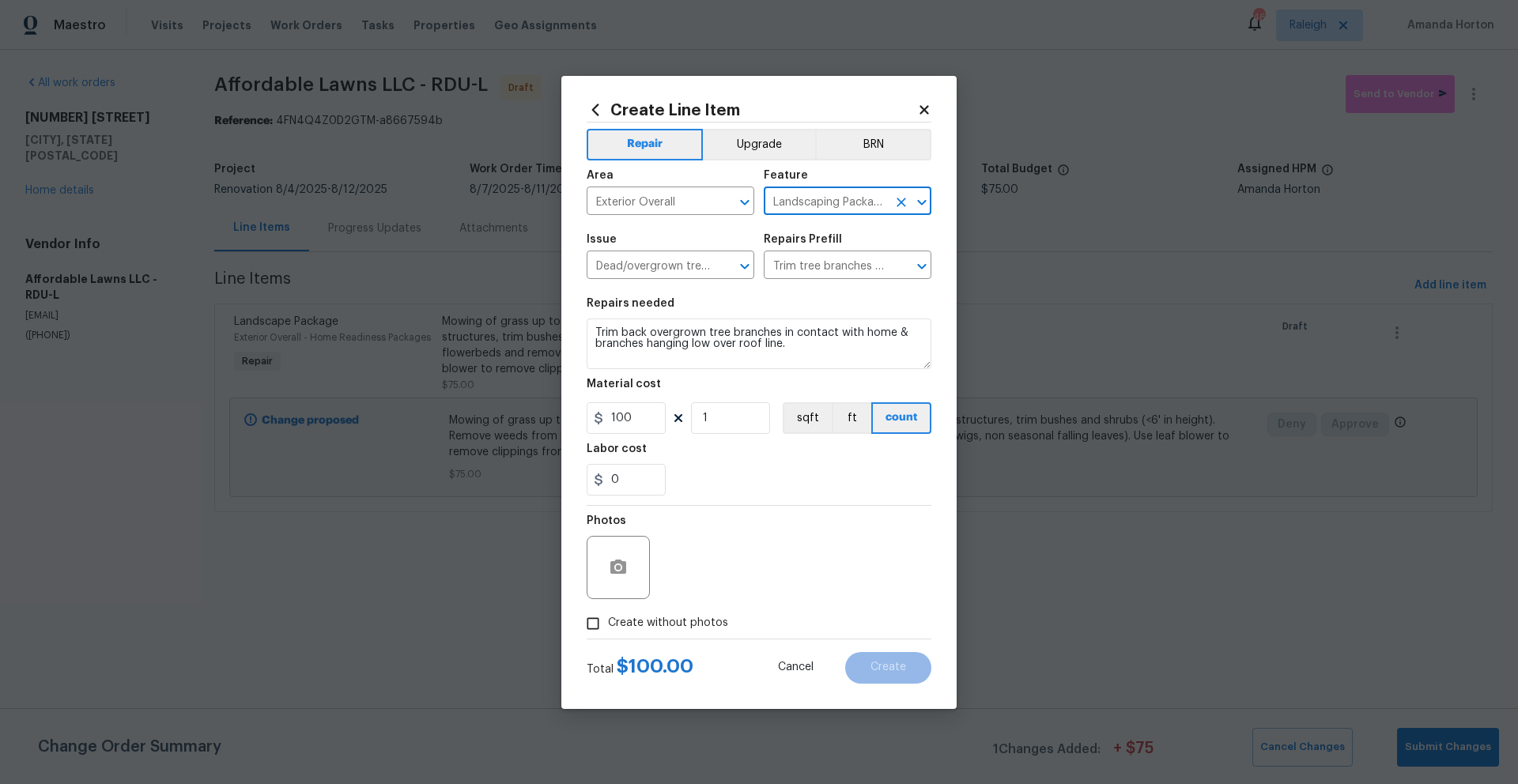 type on "Landscaping Packages" 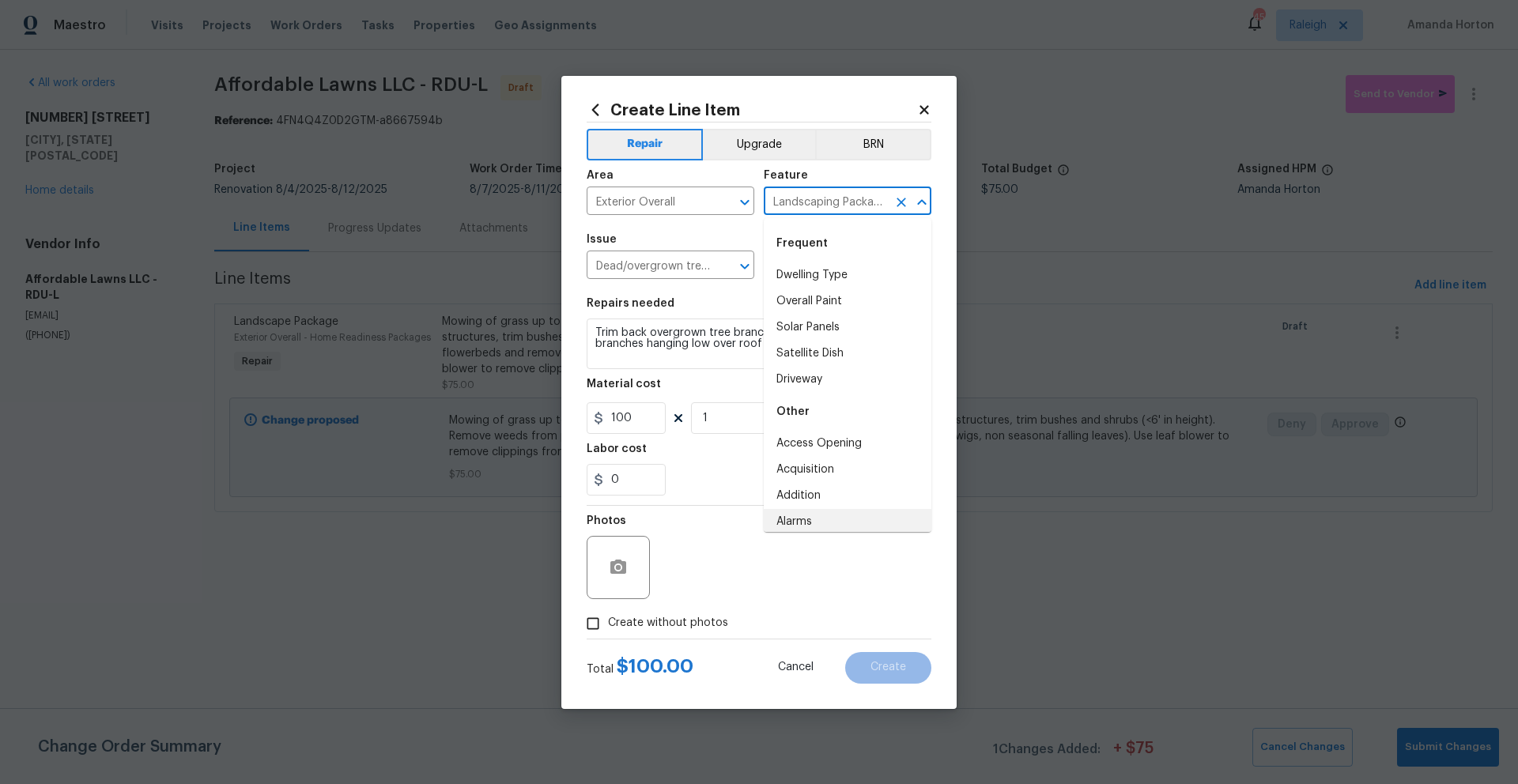click on "Photos" at bounding box center (759, 557) 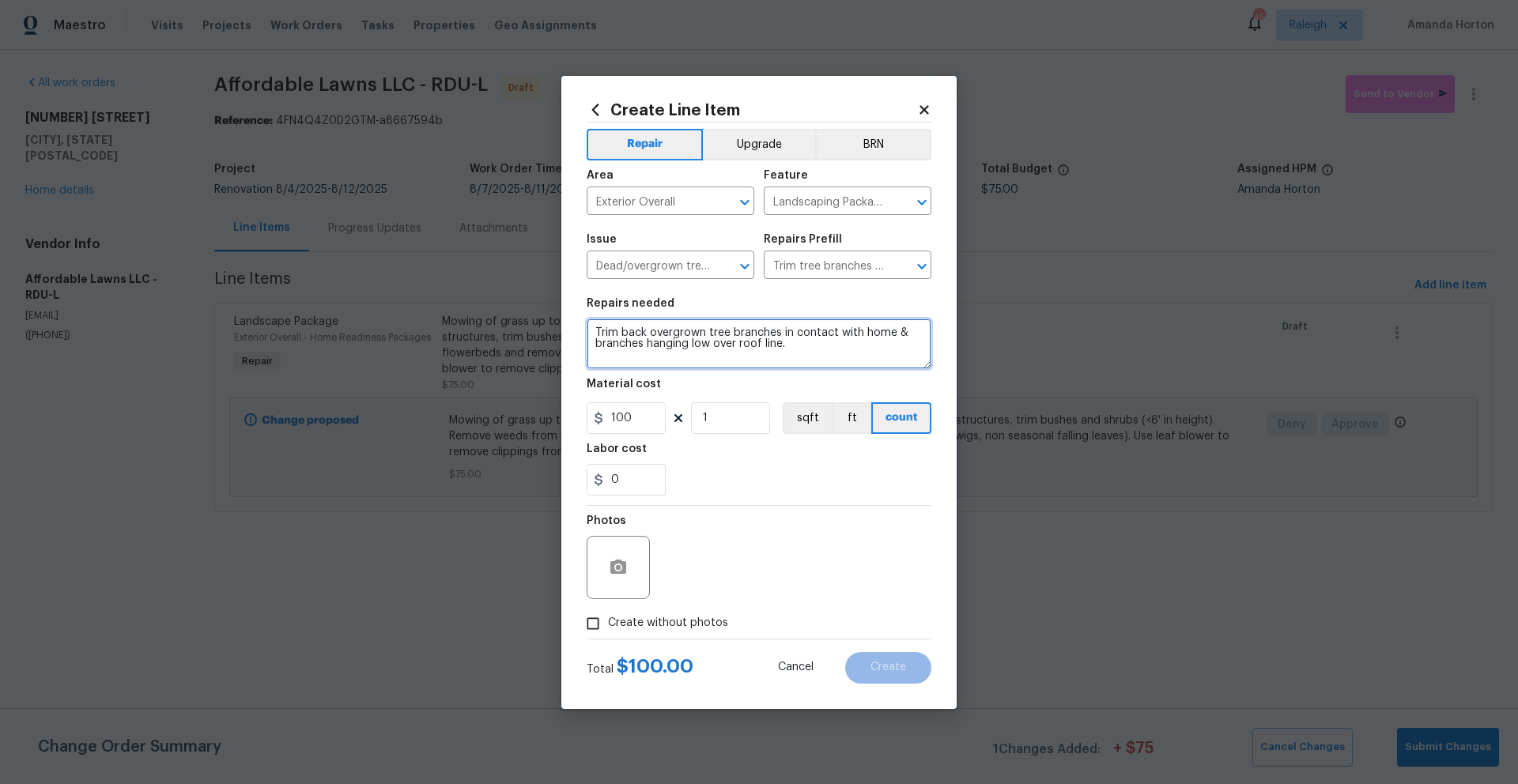 click on "Trim back overgrown tree branches in contact with home & branches hanging low over roof line." at bounding box center [759, 344] 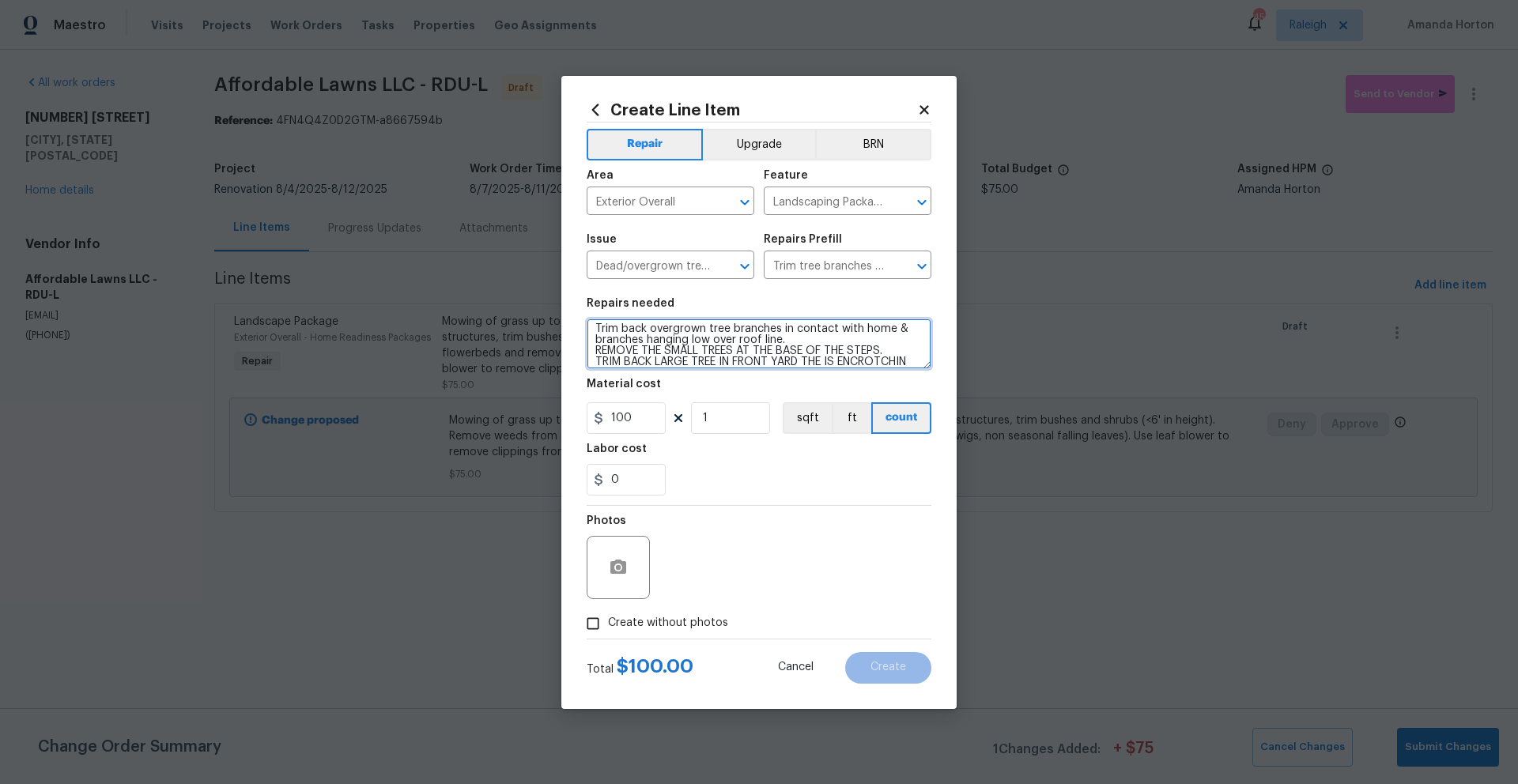 scroll, scrollTop: 15, scrollLeft: 0, axis: vertical 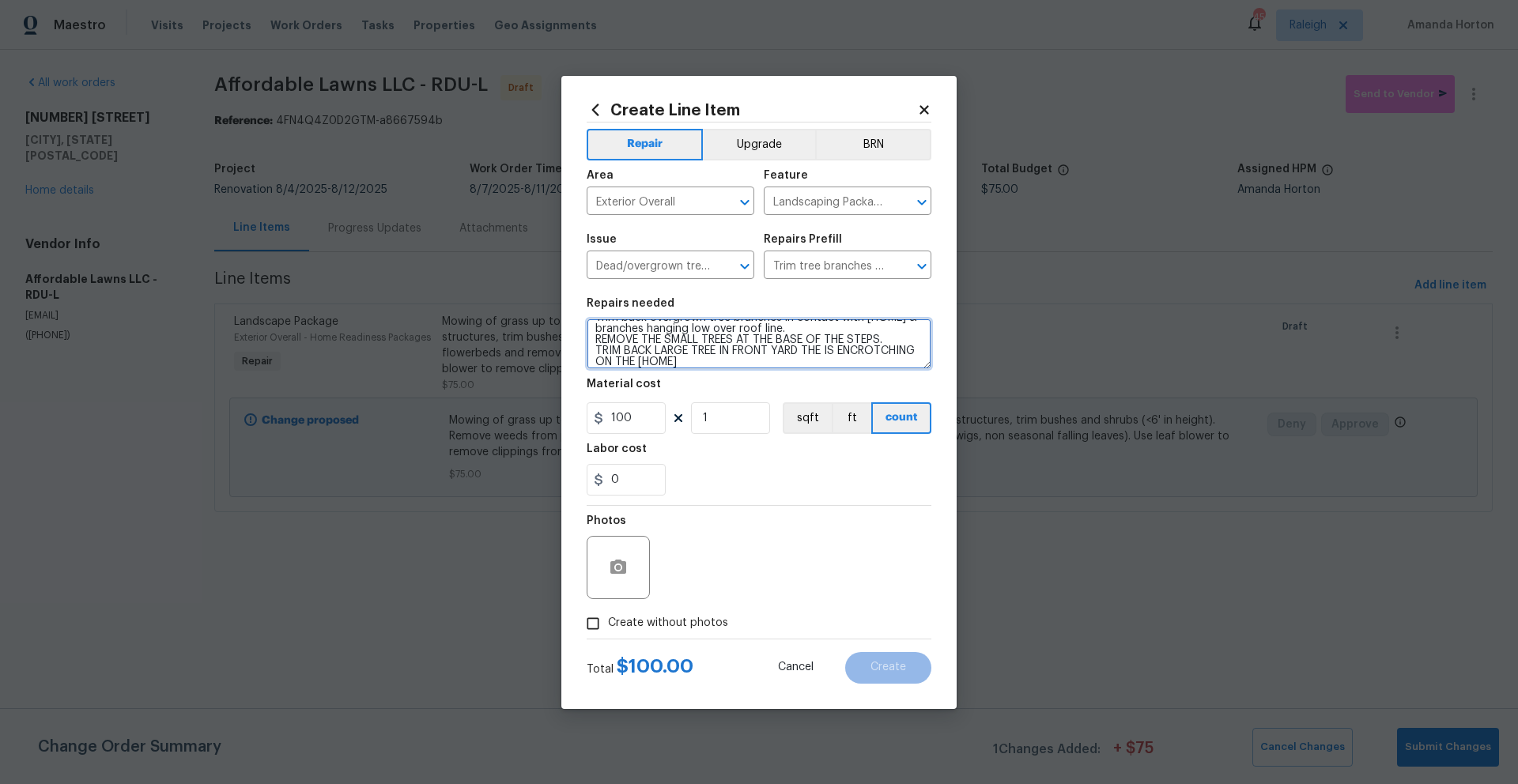 click on "Trim back overgrown tree branches in contact with home & branches hanging low over roof line.
REMOVE THE SMALL TREES AT THE BASE OF THE STEPS.
TRIM BACK LARGE TREE IN FRONT YARD THE IS ENCROTCHING ON THE HOUSE" at bounding box center [759, 344] 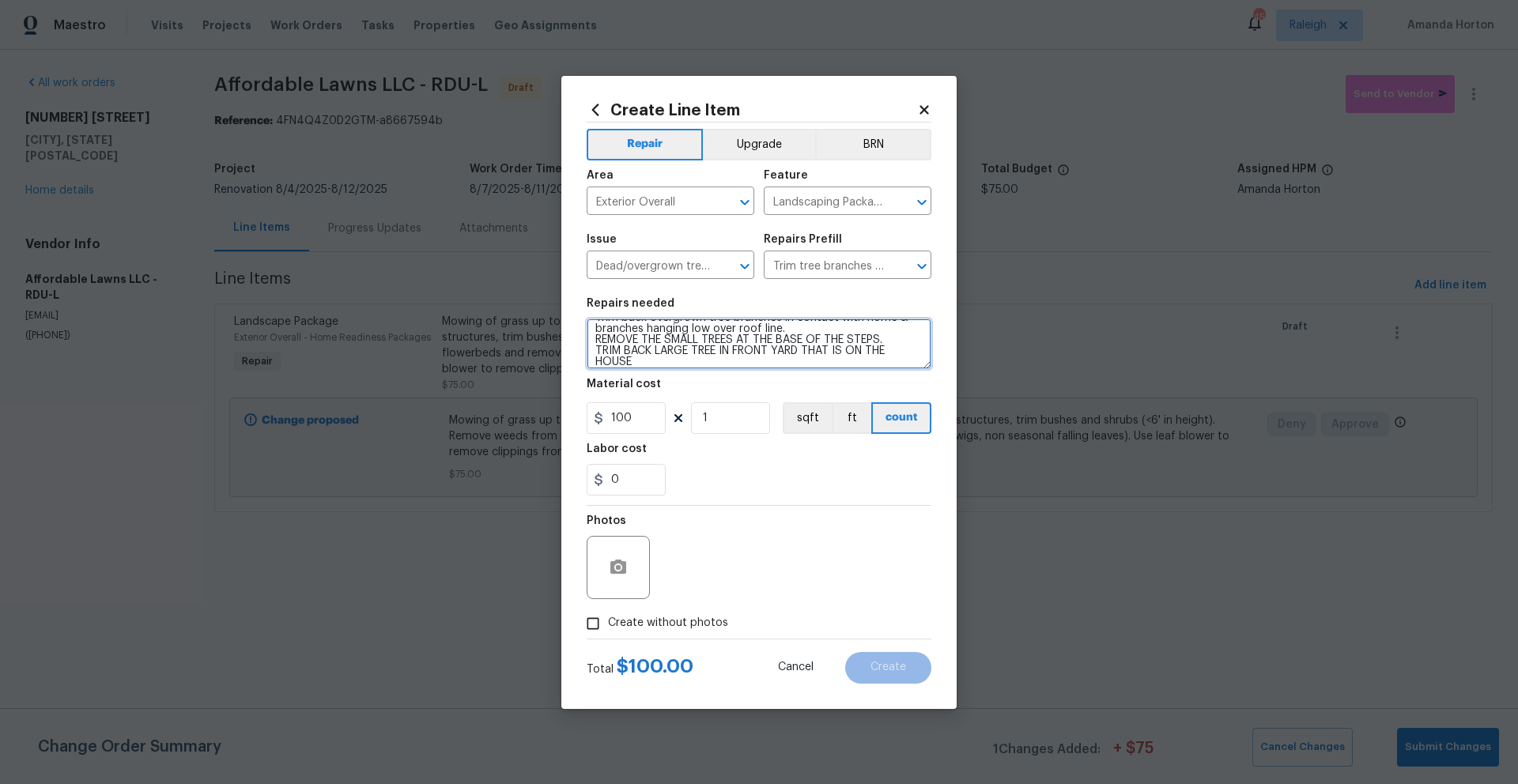 click on "Trim back overgrown tree branches in contact with home & branches hanging low over roof line.
REMOVE THE SMALL TREES AT THE BASE OF THE STEPS.
TRIM BACK LARGE TREE IN FRONT YARD THAT IS ON THE HOUSE" at bounding box center (759, 344) 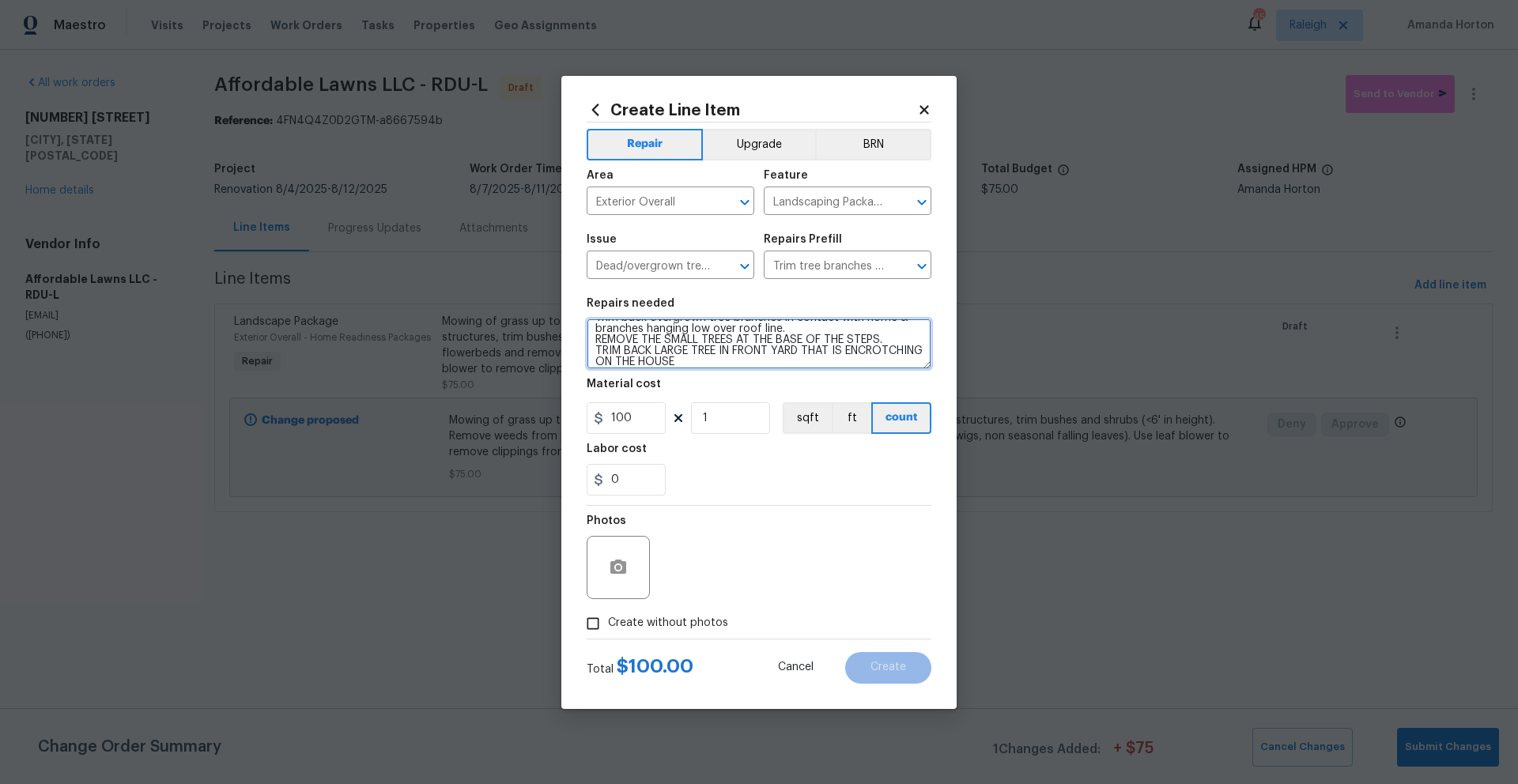 click on "Trim back overgrown tree branches in contact with home & branches hanging low over roof line.
REMOVE THE SMALL TREES AT THE BASE OF THE STEPS.
TRIM BACK LARGE TREE IN FRONT YARD THAT IS ENCROTCHING ON THE HOUSE" at bounding box center (759, 344) 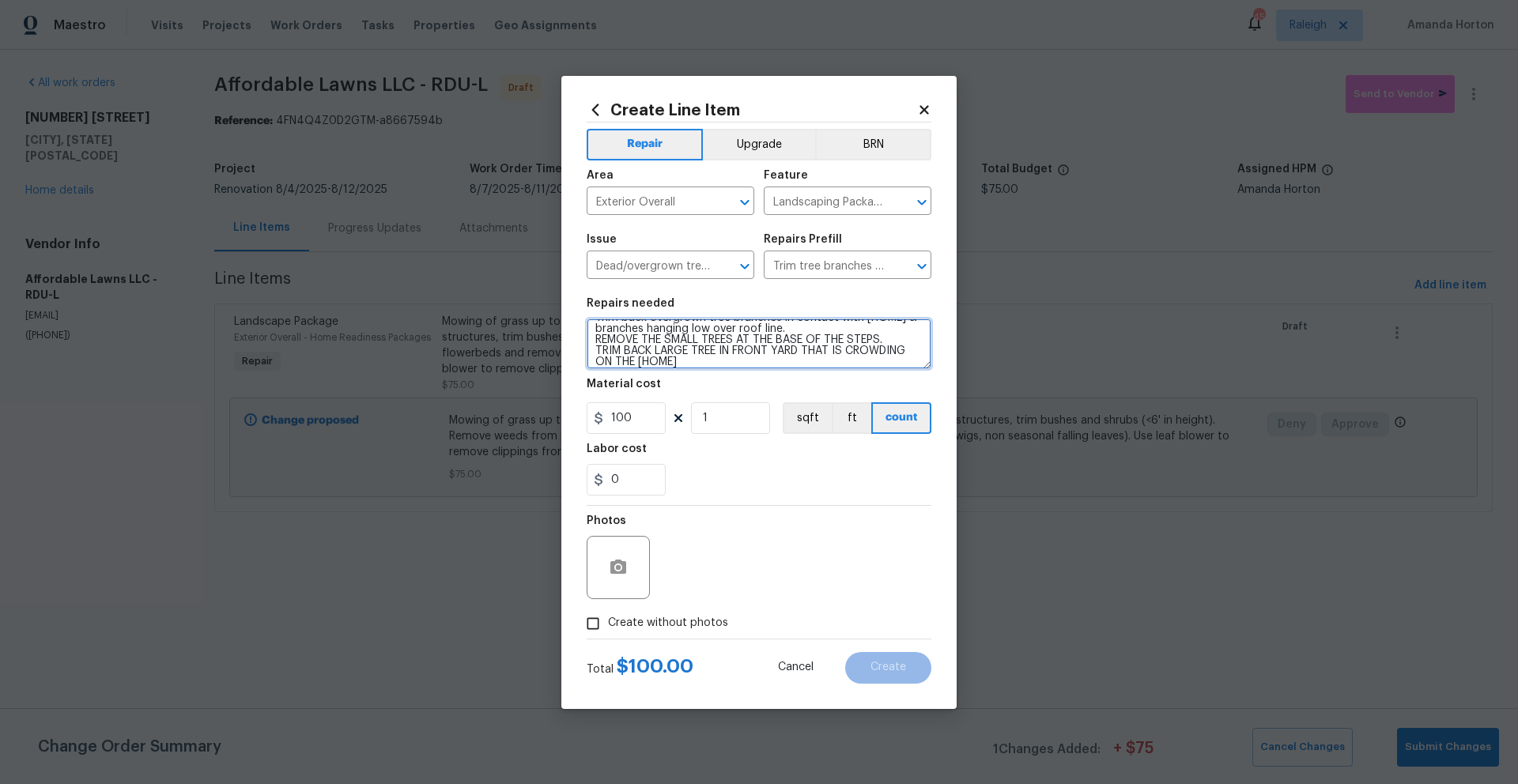 click on "Trim back overgrown tree branches in contact with home & branches hanging low over roof line.
REMOVE THE SMALL TREES AT THE BASE OF THE STEPS.
TRIM BACK LARGE TREE IN FRONT YARD THAT IS CROWDING  ON THE HOUSE" at bounding box center [759, 344] 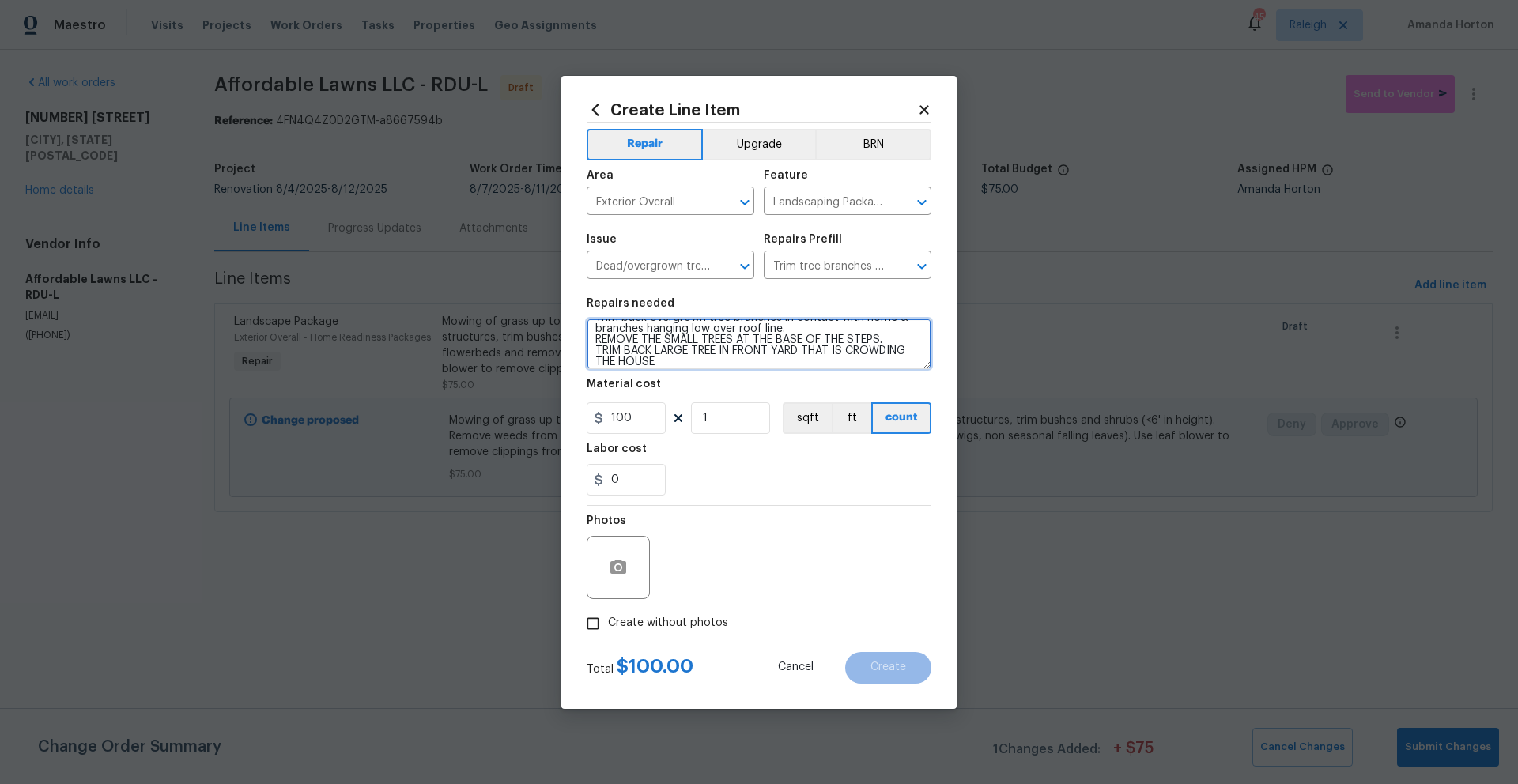 click on "Trim back overgrown tree branches in contact with home & branches hanging low over roof line.
REMOVE THE SMALL TREES AT THE BASE OF THE STEPS.
TRIM BACK LARGE TREE IN FRONT YARD THAT IS CROWDING THE HOUSE" at bounding box center [759, 344] 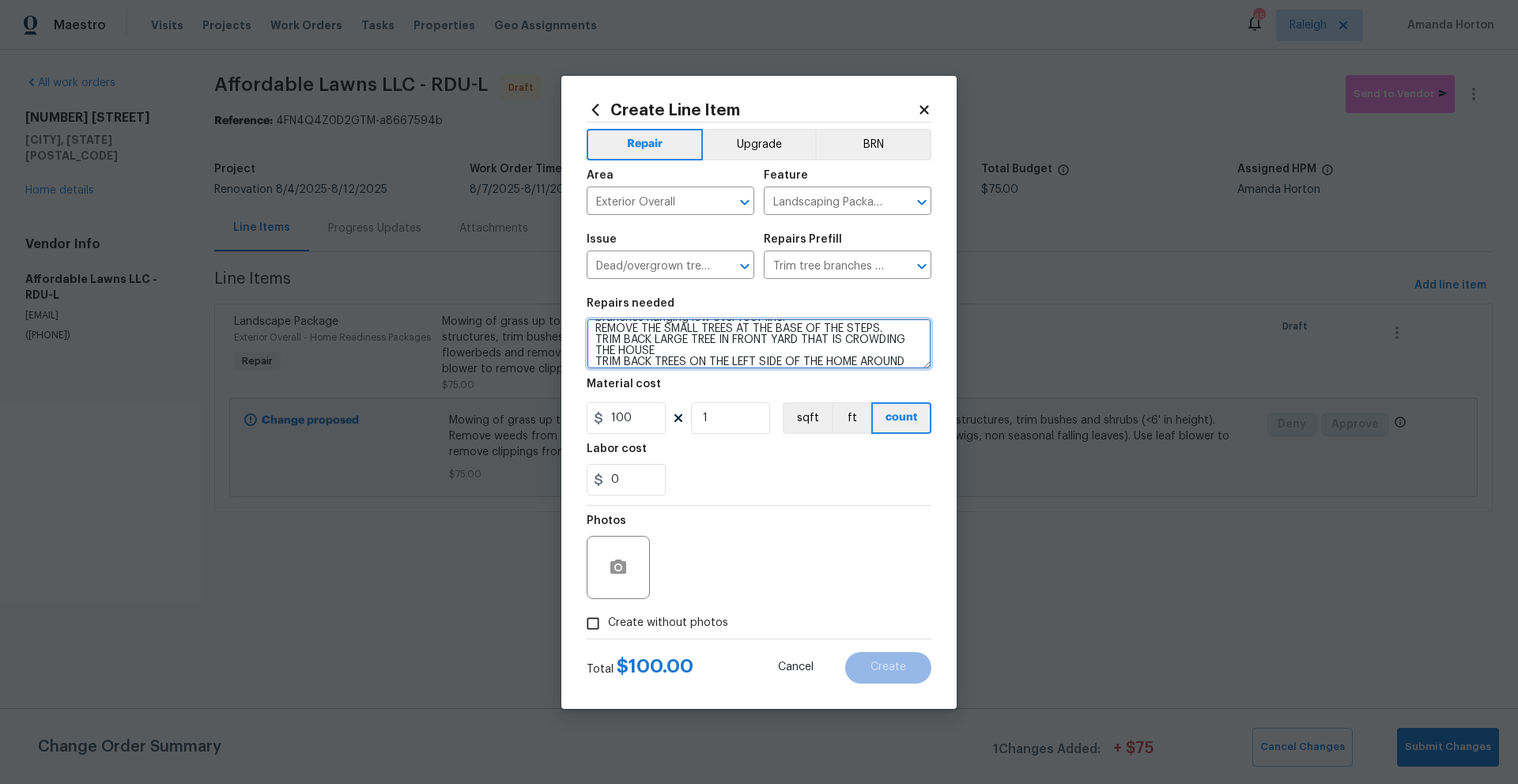 scroll, scrollTop: 37, scrollLeft: 0, axis: vertical 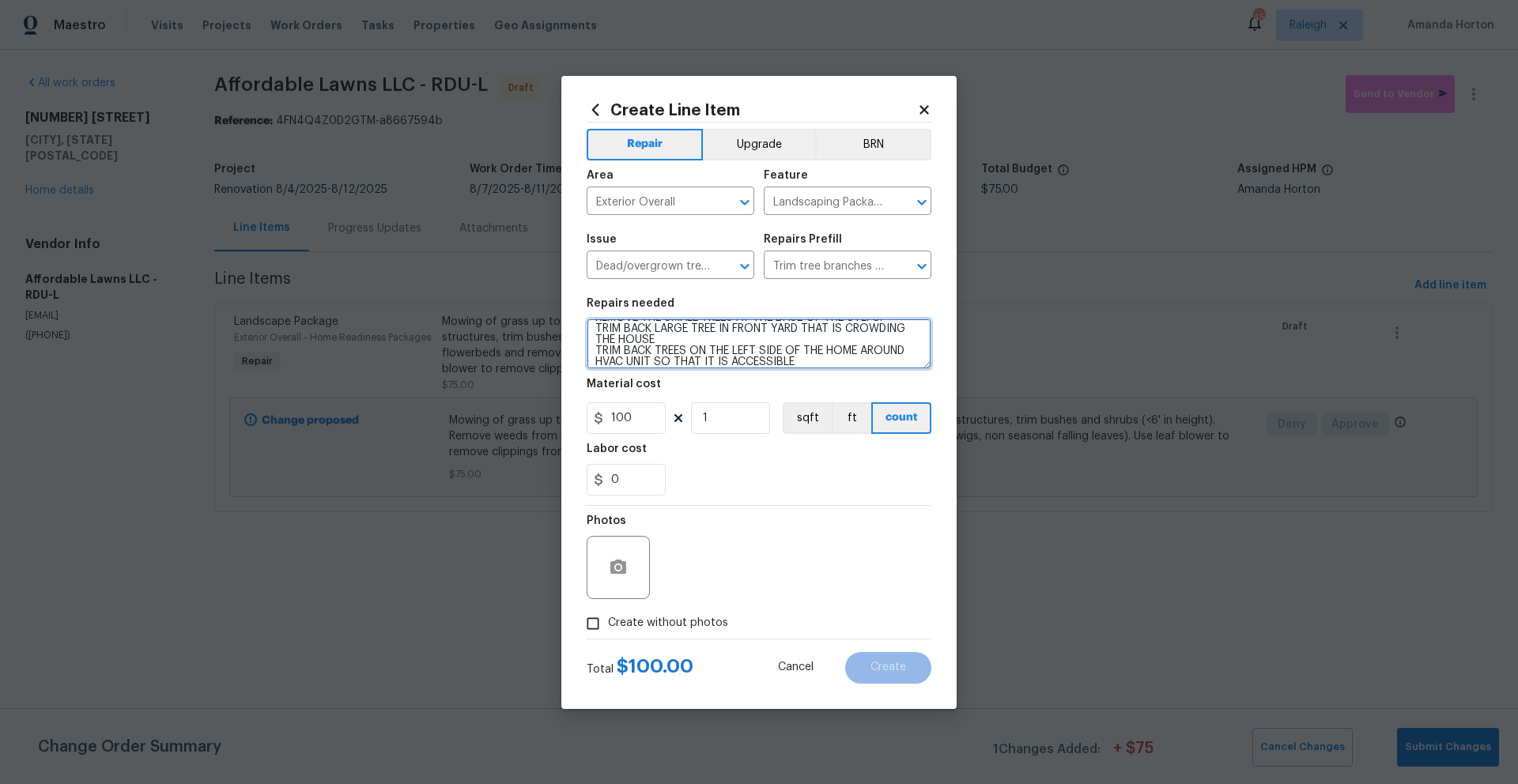 type on "Trim back overgrown tree branches in contact with home & branches hanging low over roof line.
REMOVE THE SMALL TREES AT THE BASE OF THE STEPS.
TRIM BACK LARGE TREE IN FRONT YARD THAT IS CROWDING THE HOUSE
TRIM BACK TREES ON THE LEFT SIDE OF THE HOME AROUND HVAC UNIT SO THAT IT IS ACCESSIBLE" 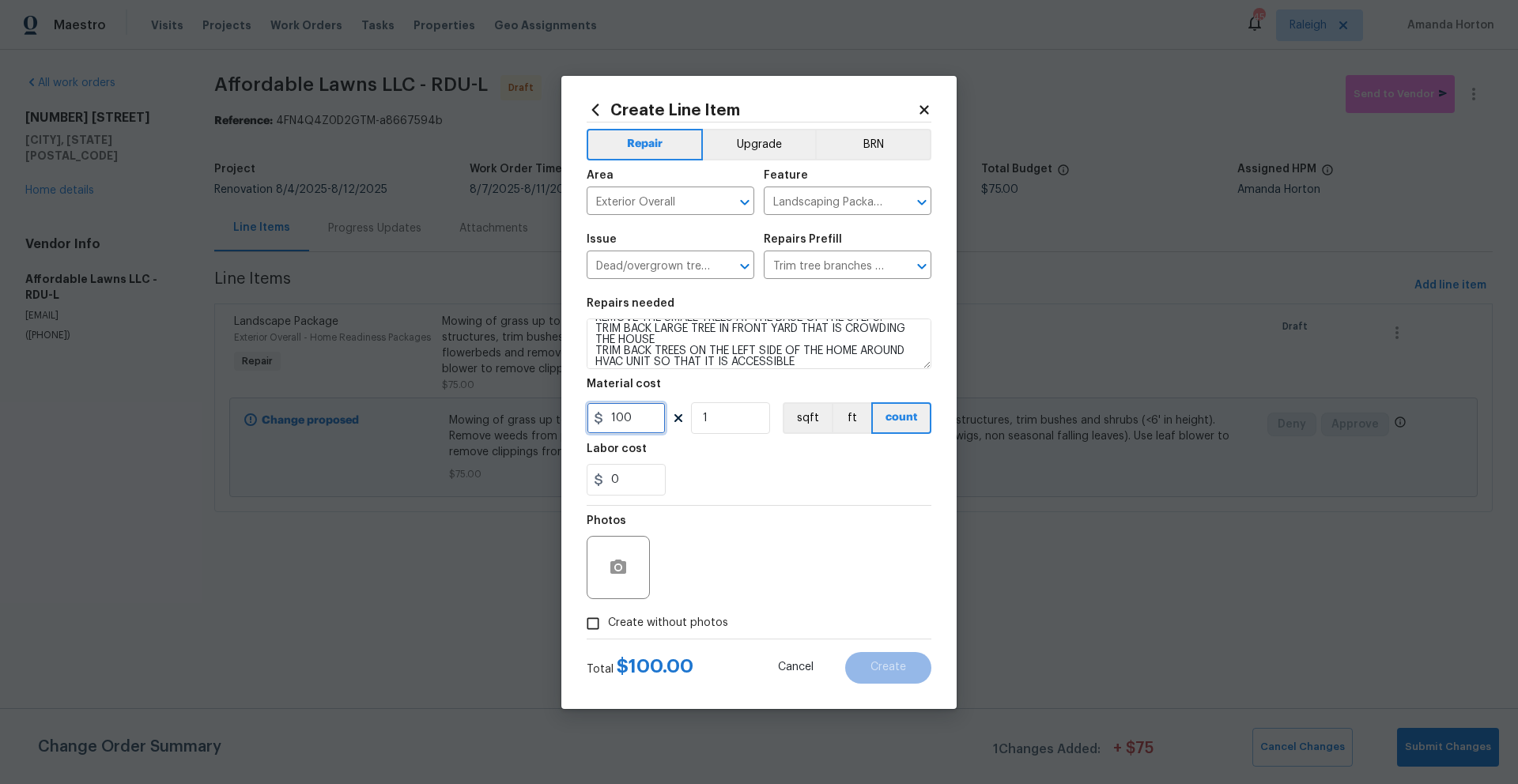 click on "100" at bounding box center [626, 418] 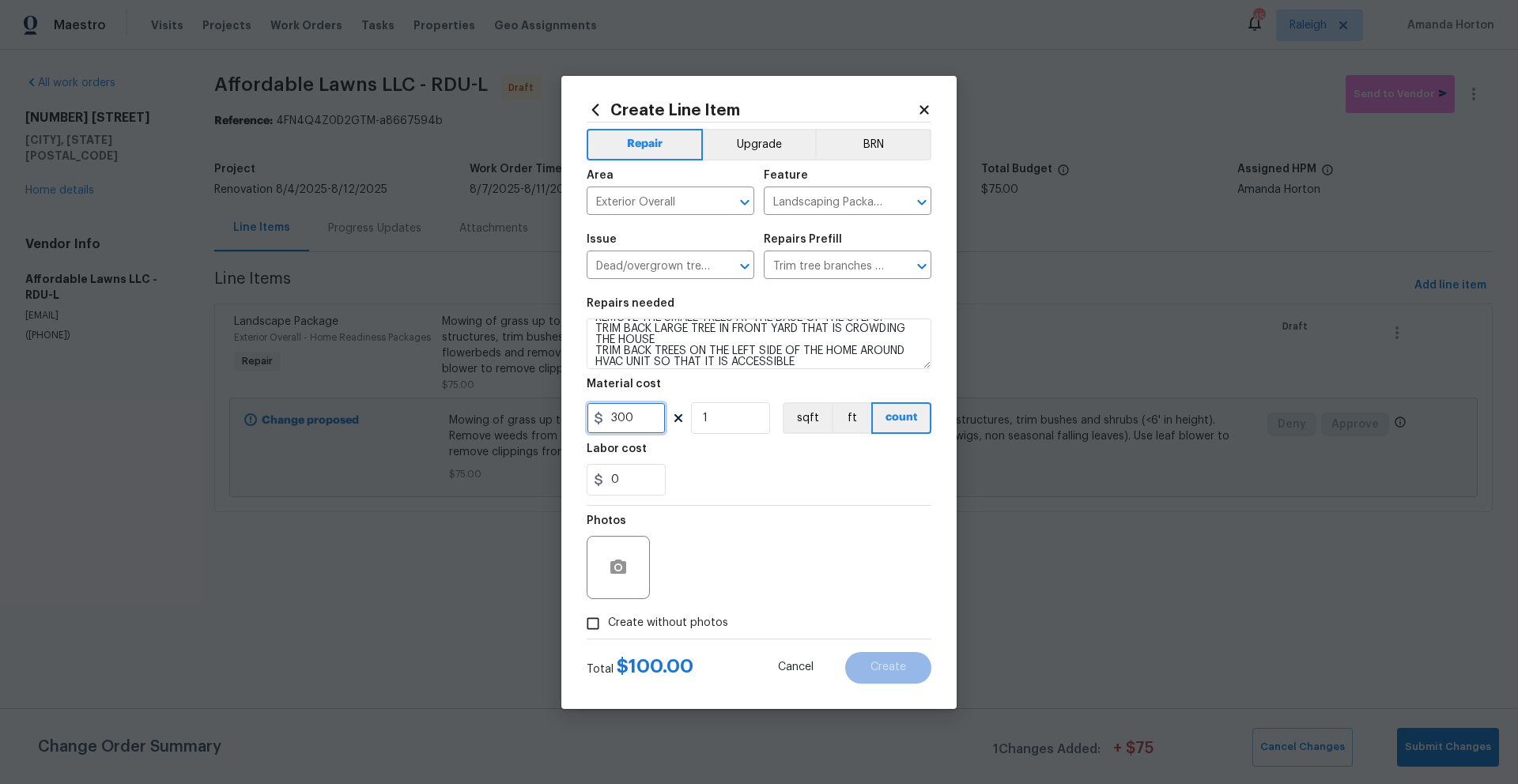 type on "300" 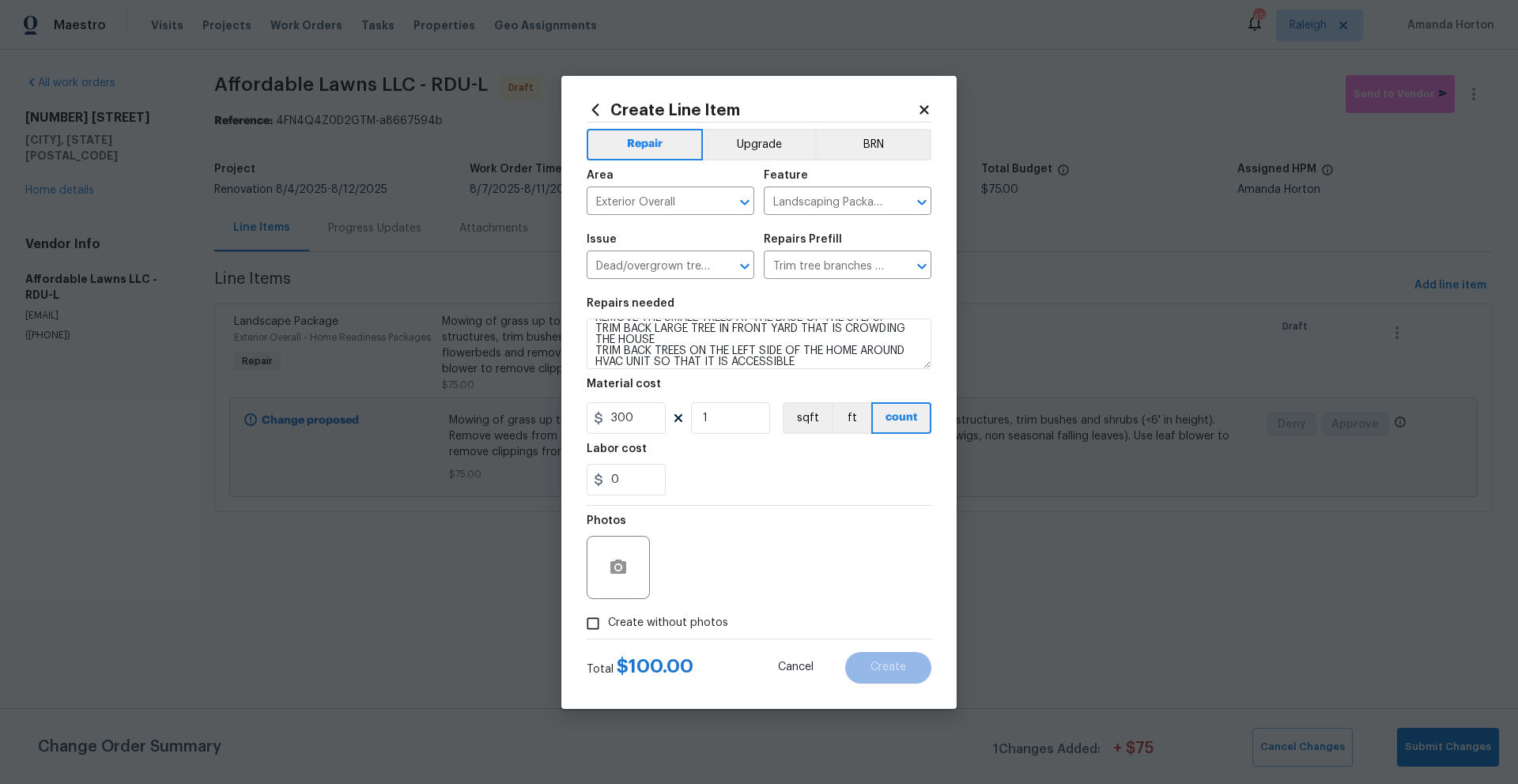 click on "0" at bounding box center (759, 480) 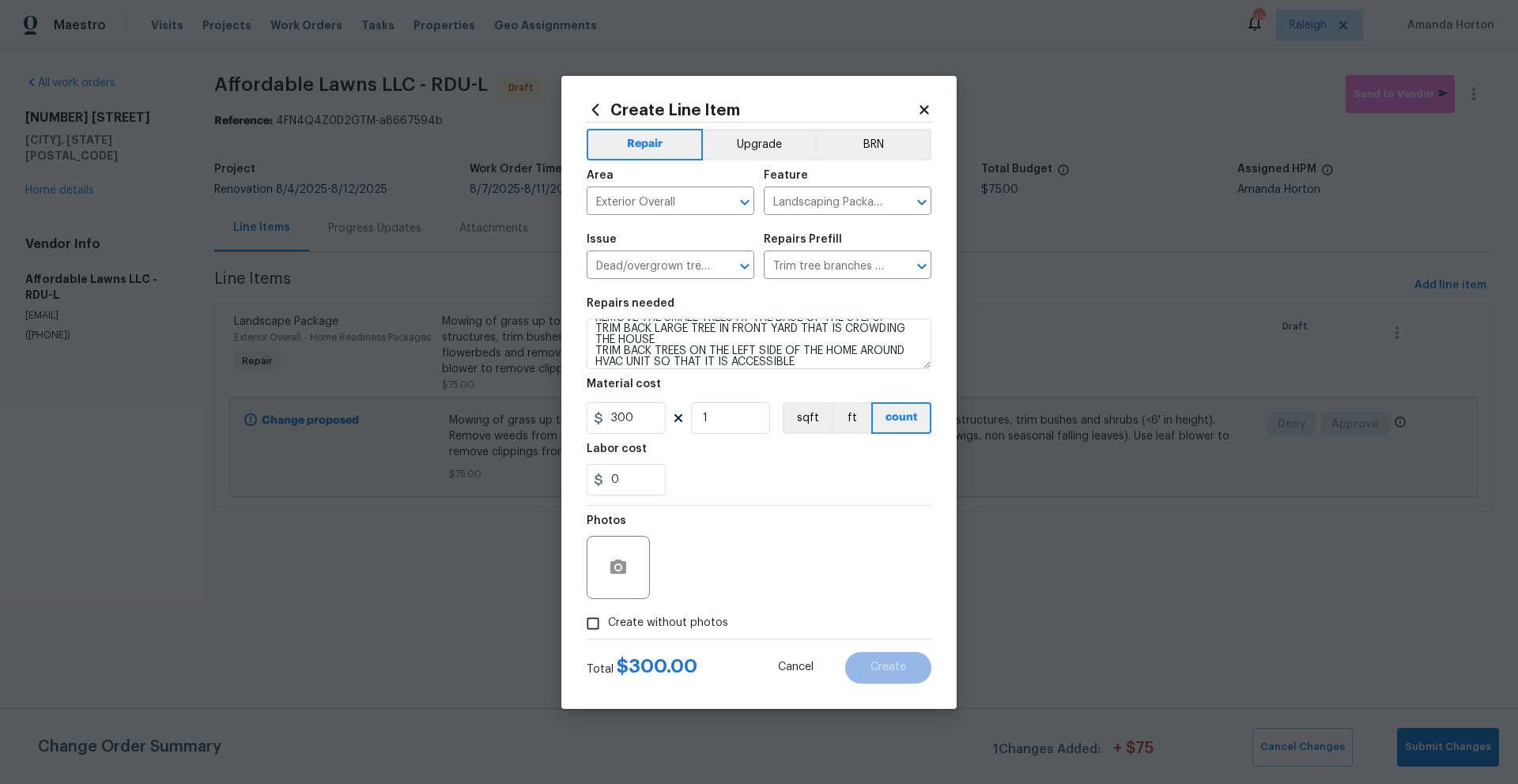 click on "Create without photos" at bounding box center [668, 623] 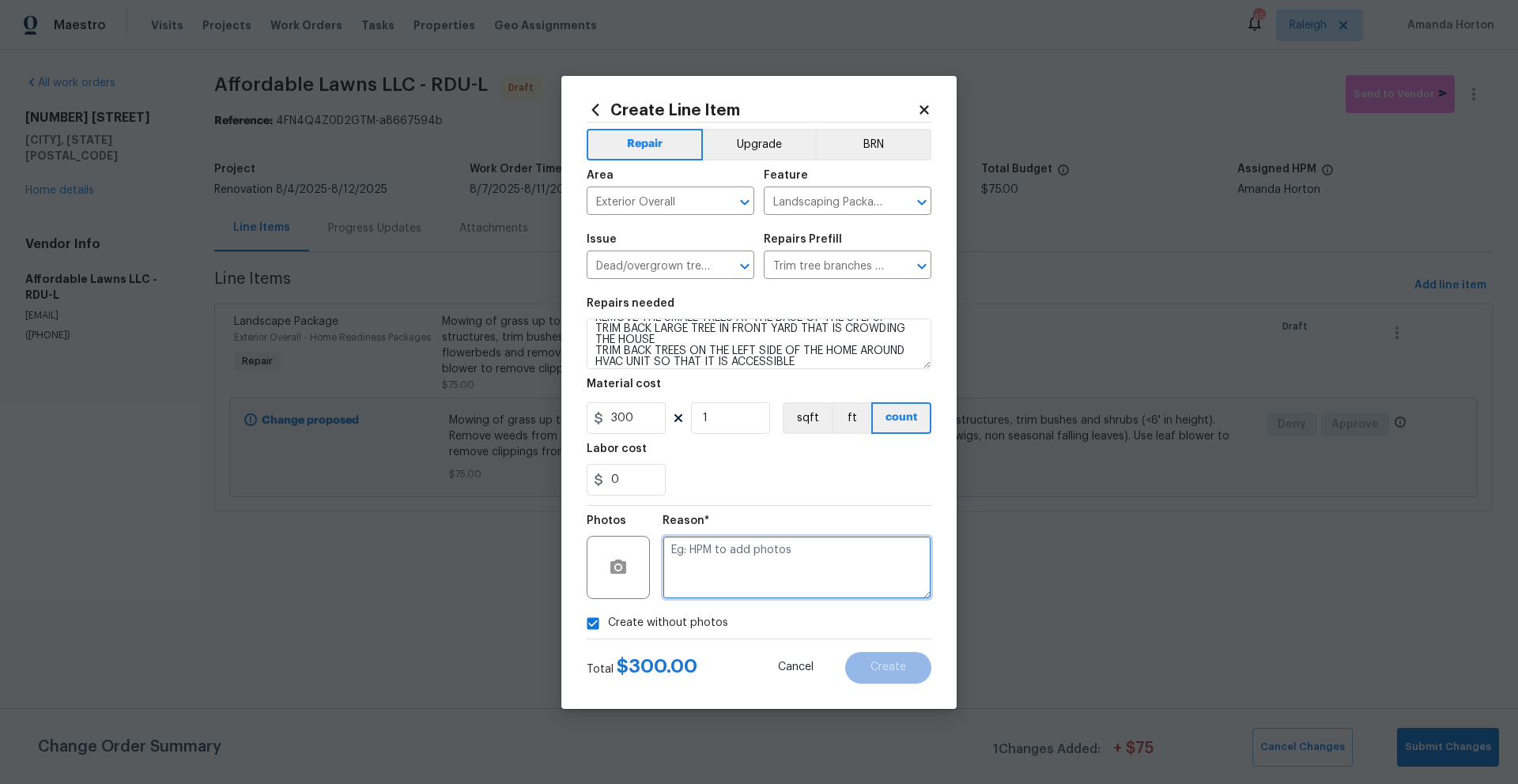click at bounding box center (797, 567) 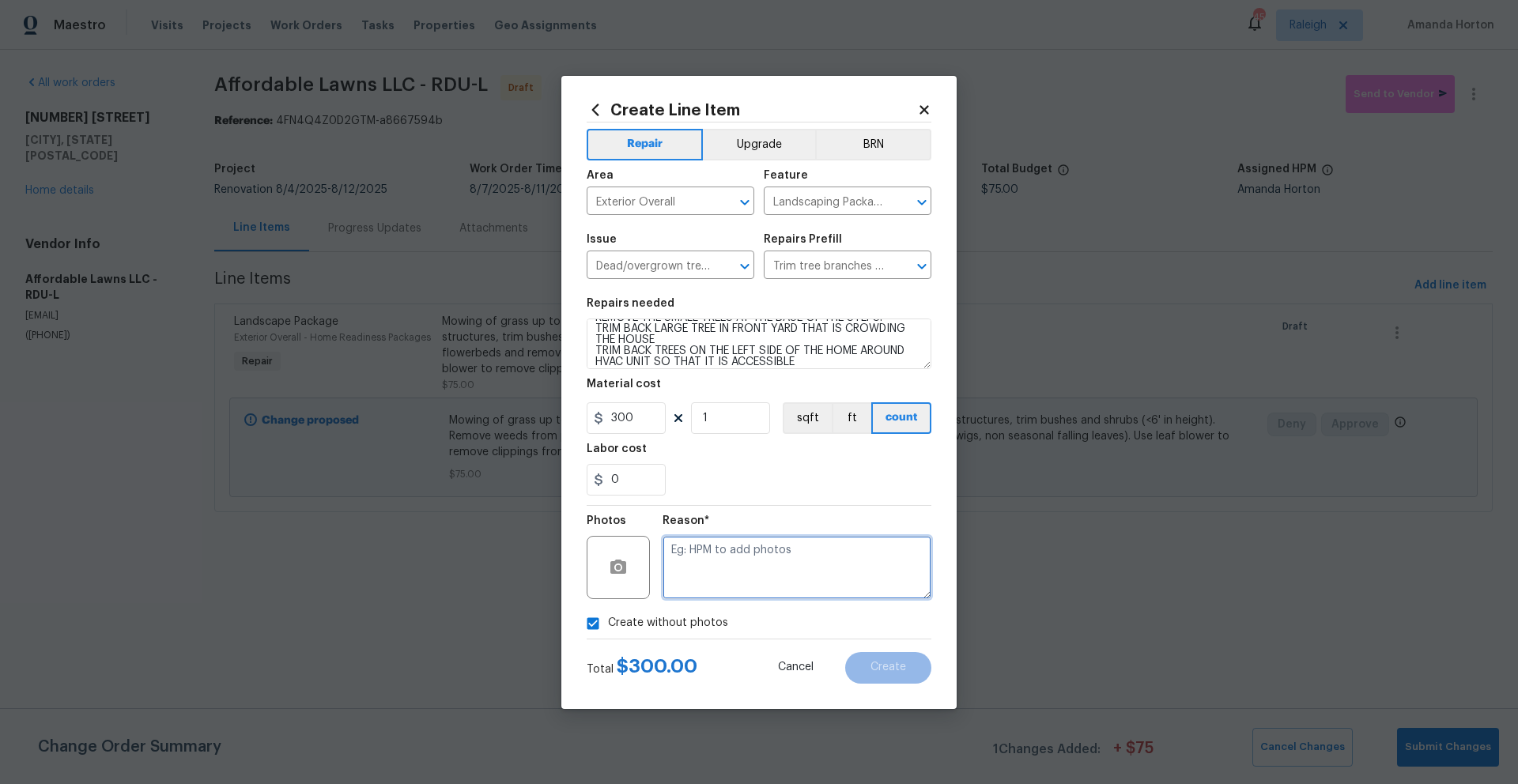 click at bounding box center [797, 567] 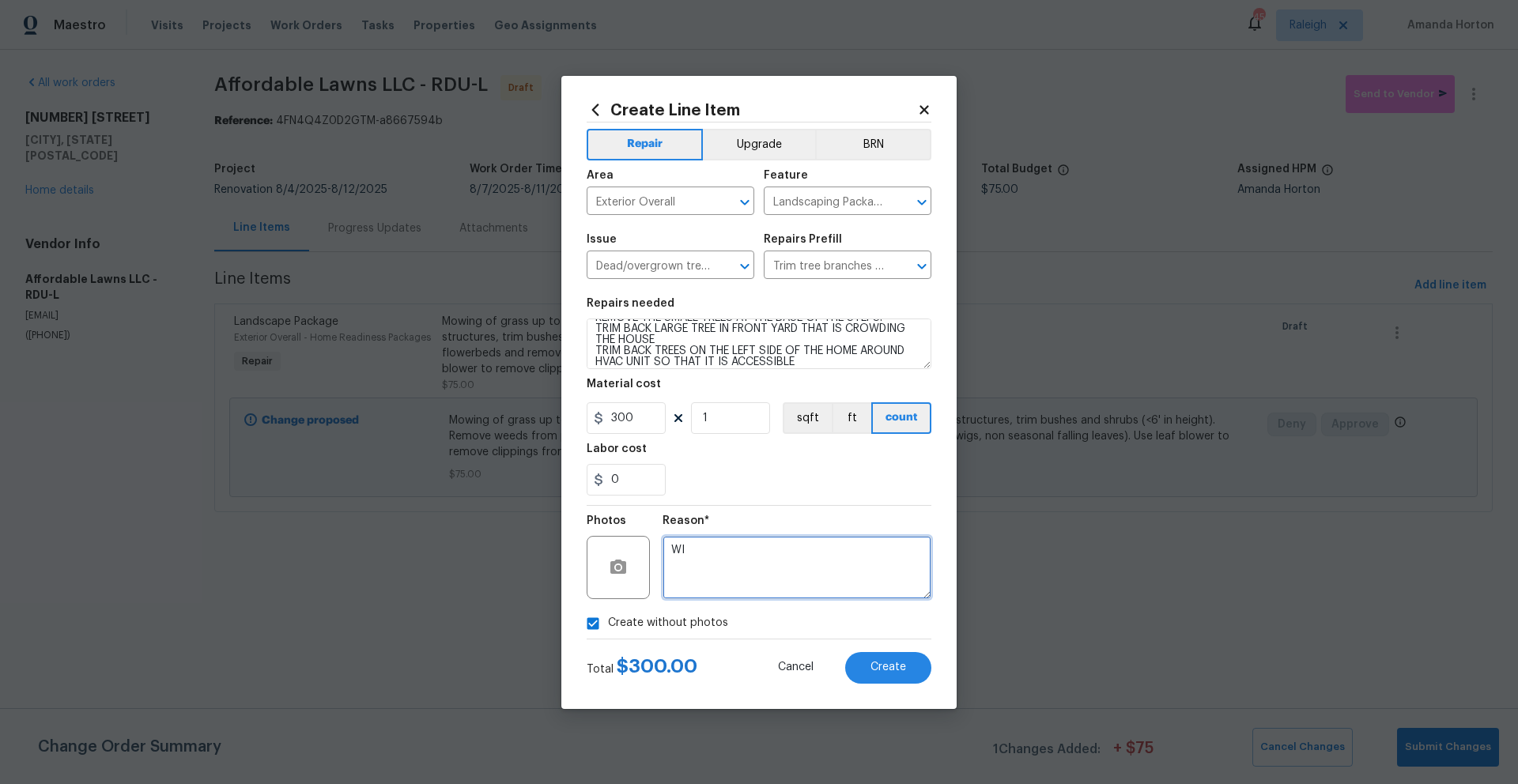 type on "W" 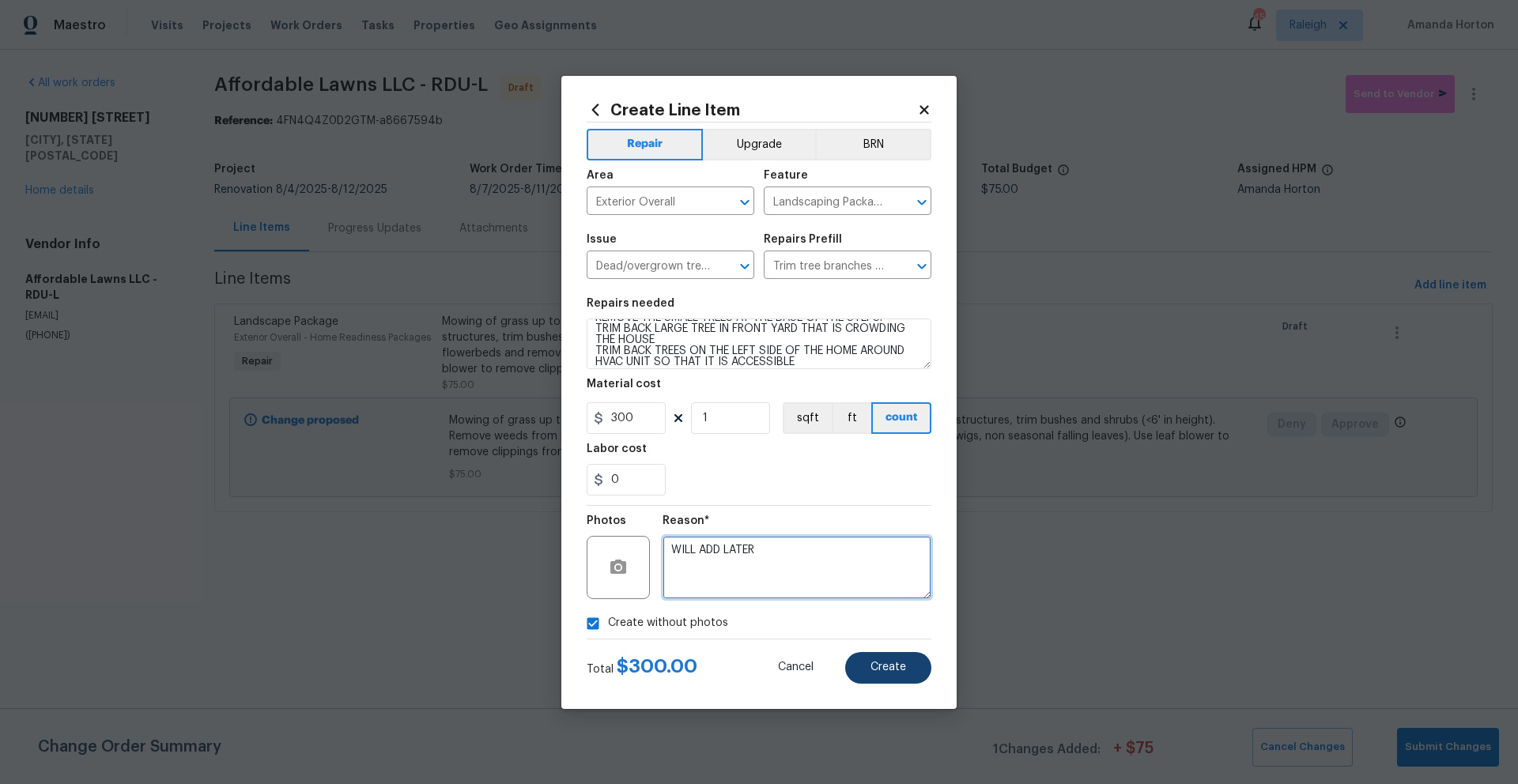type on "WILL ADD LATER" 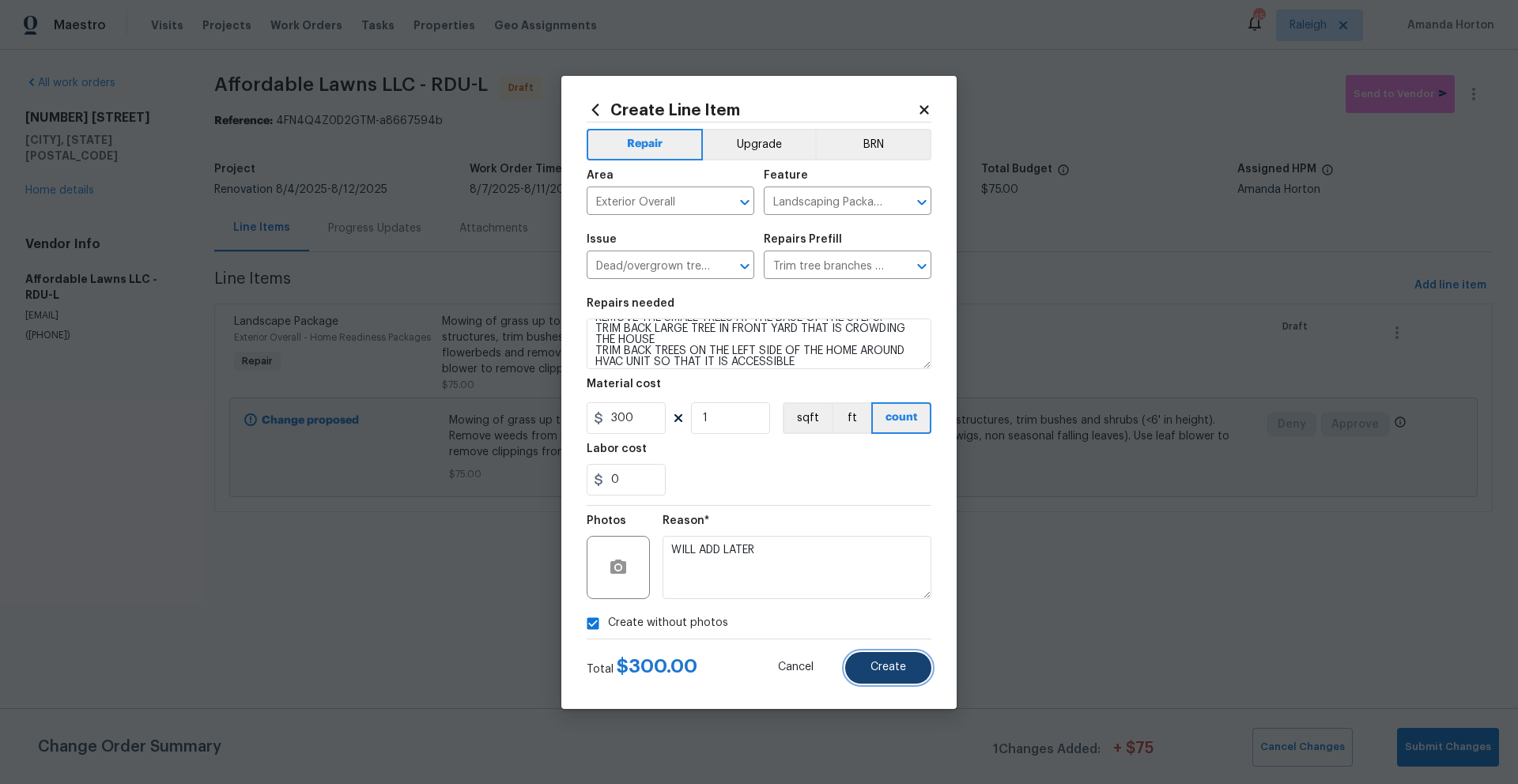 click on "Create" at bounding box center (888, 668) 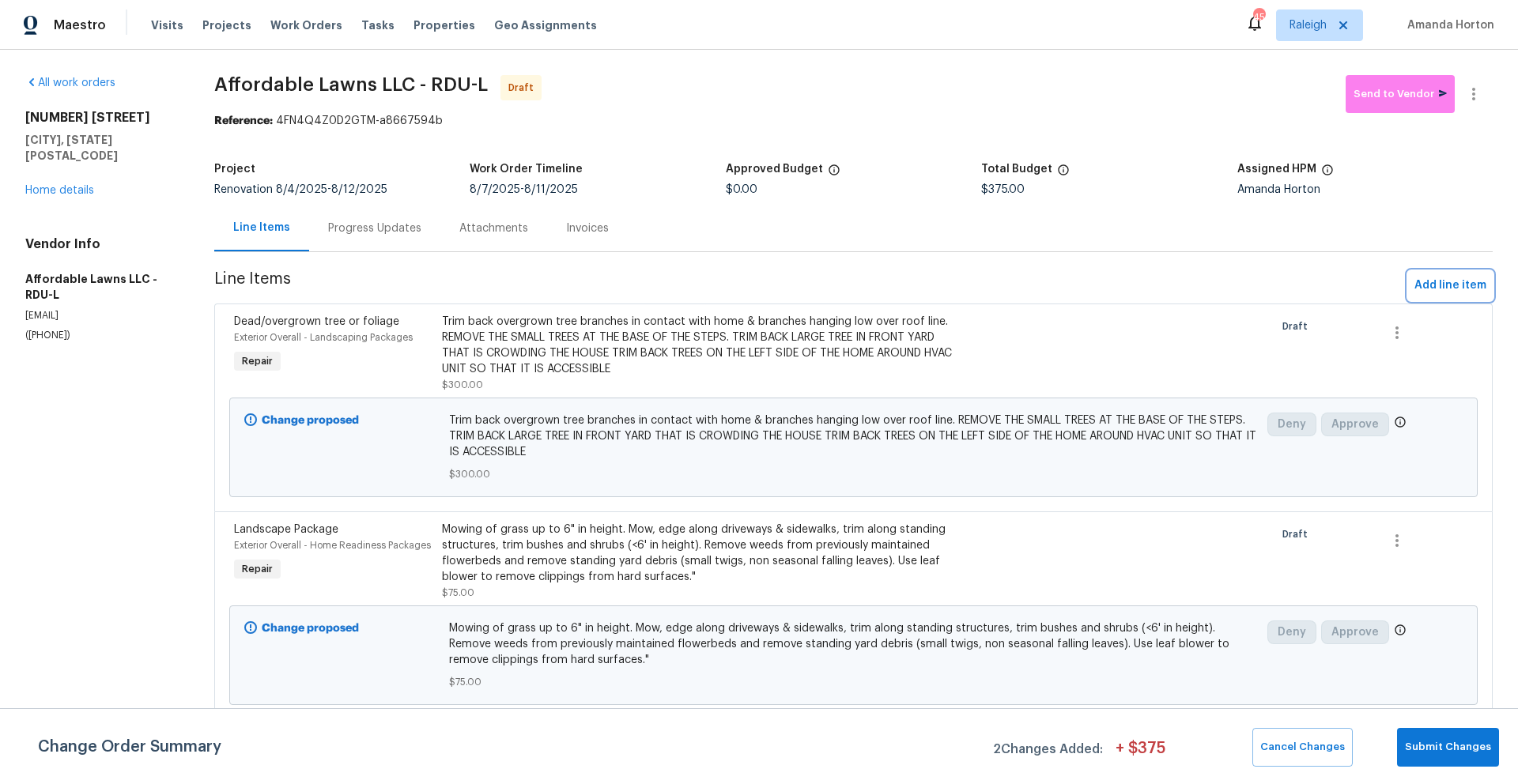 click on "Add line item" at bounding box center [1450, 285] 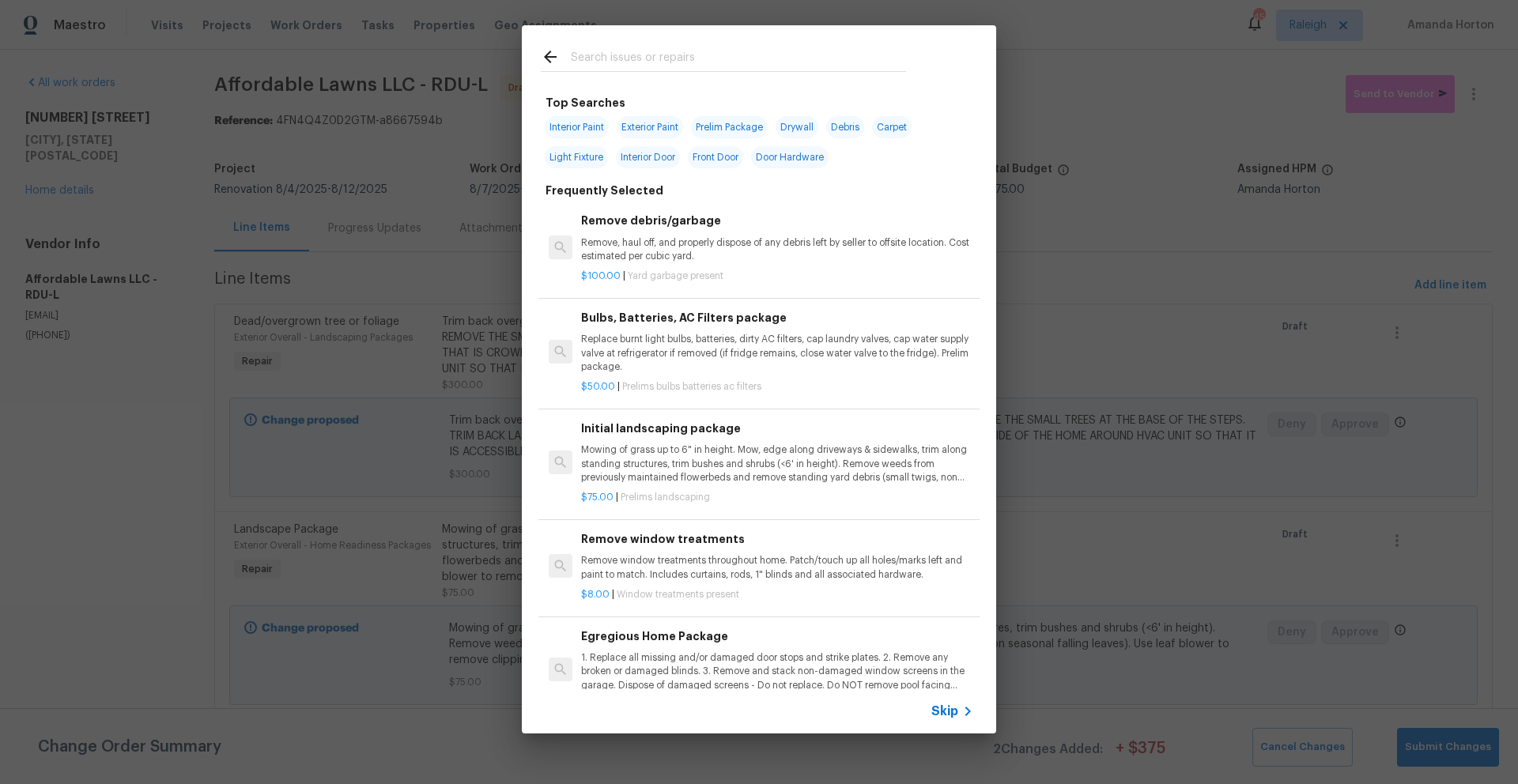 click at bounding box center [738, 59] 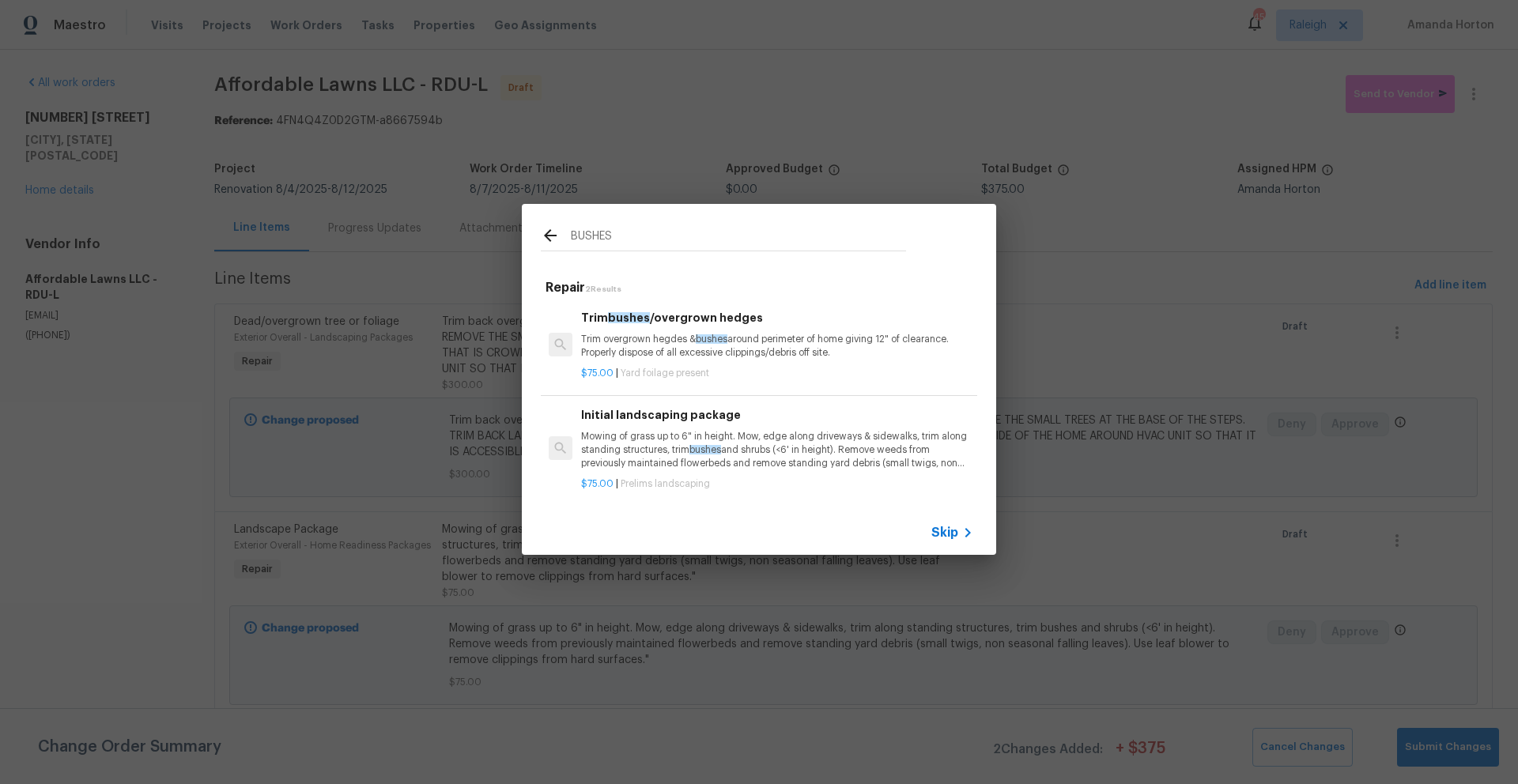 type on "BUSHES" 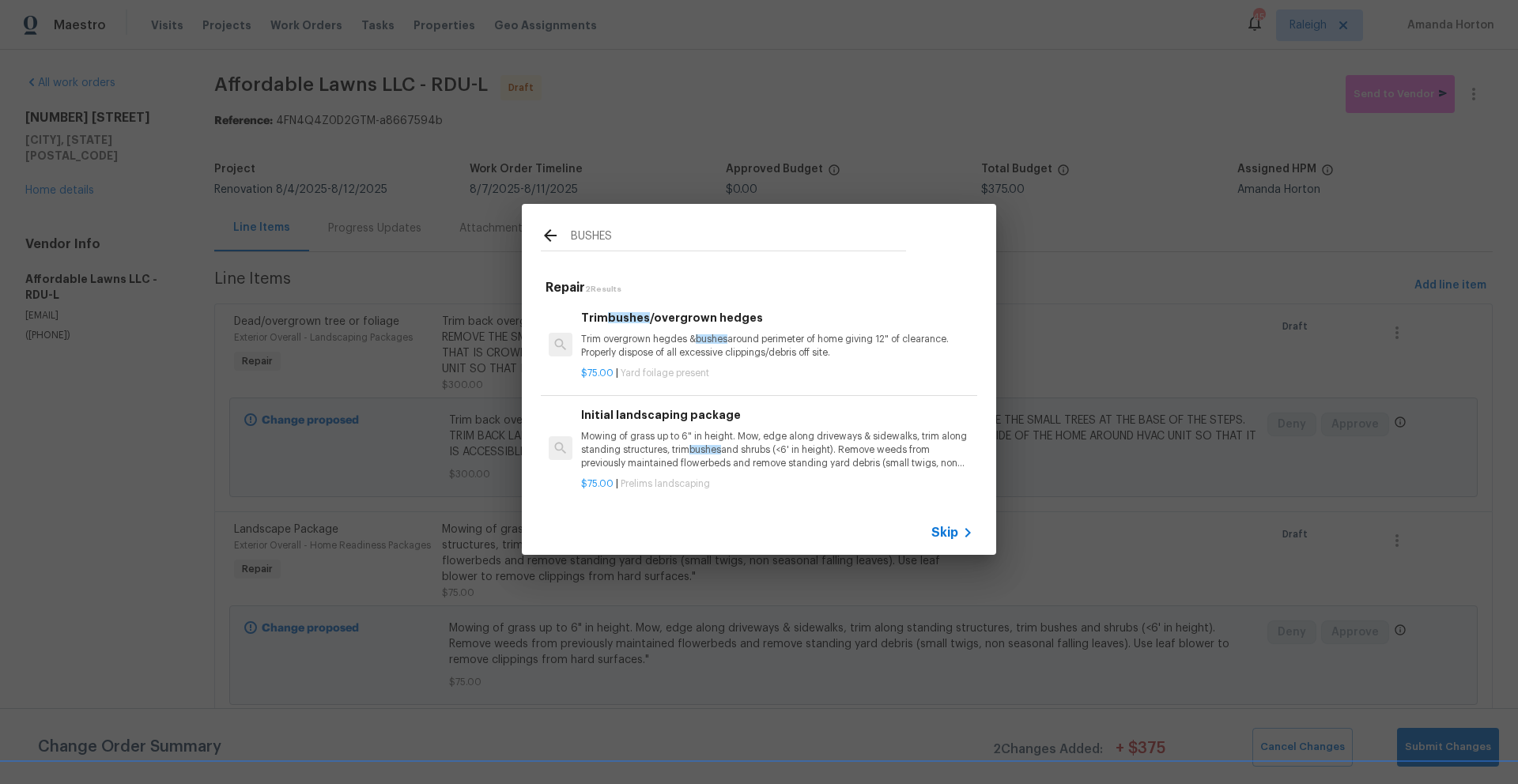 click on "bushes" at bounding box center [712, 339] 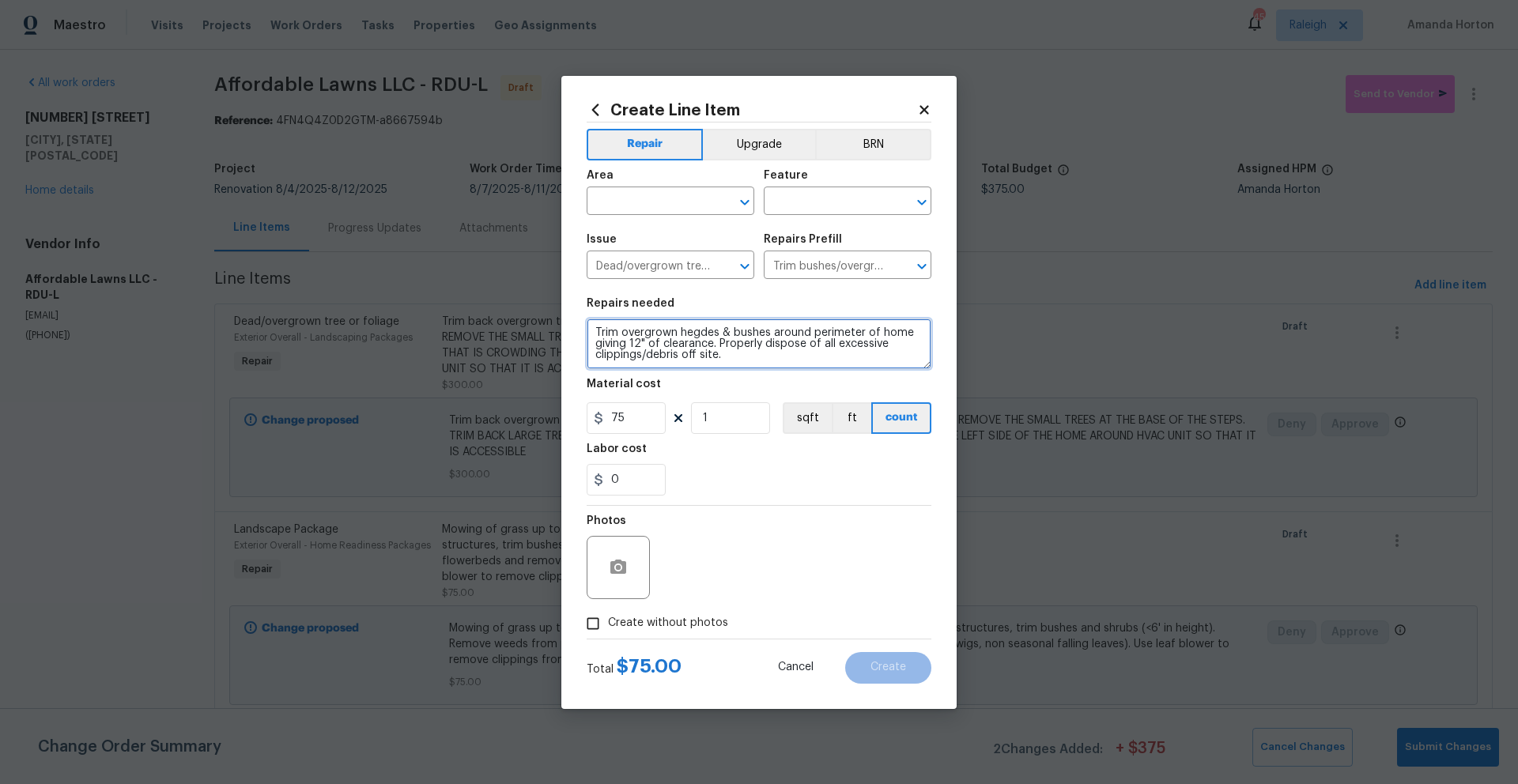 click on "Trim overgrown hegdes & bushes around perimeter of home giving 12" of clearance. Properly dispose of all excessive clippings/debris off site." at bounding box center [759, 344] 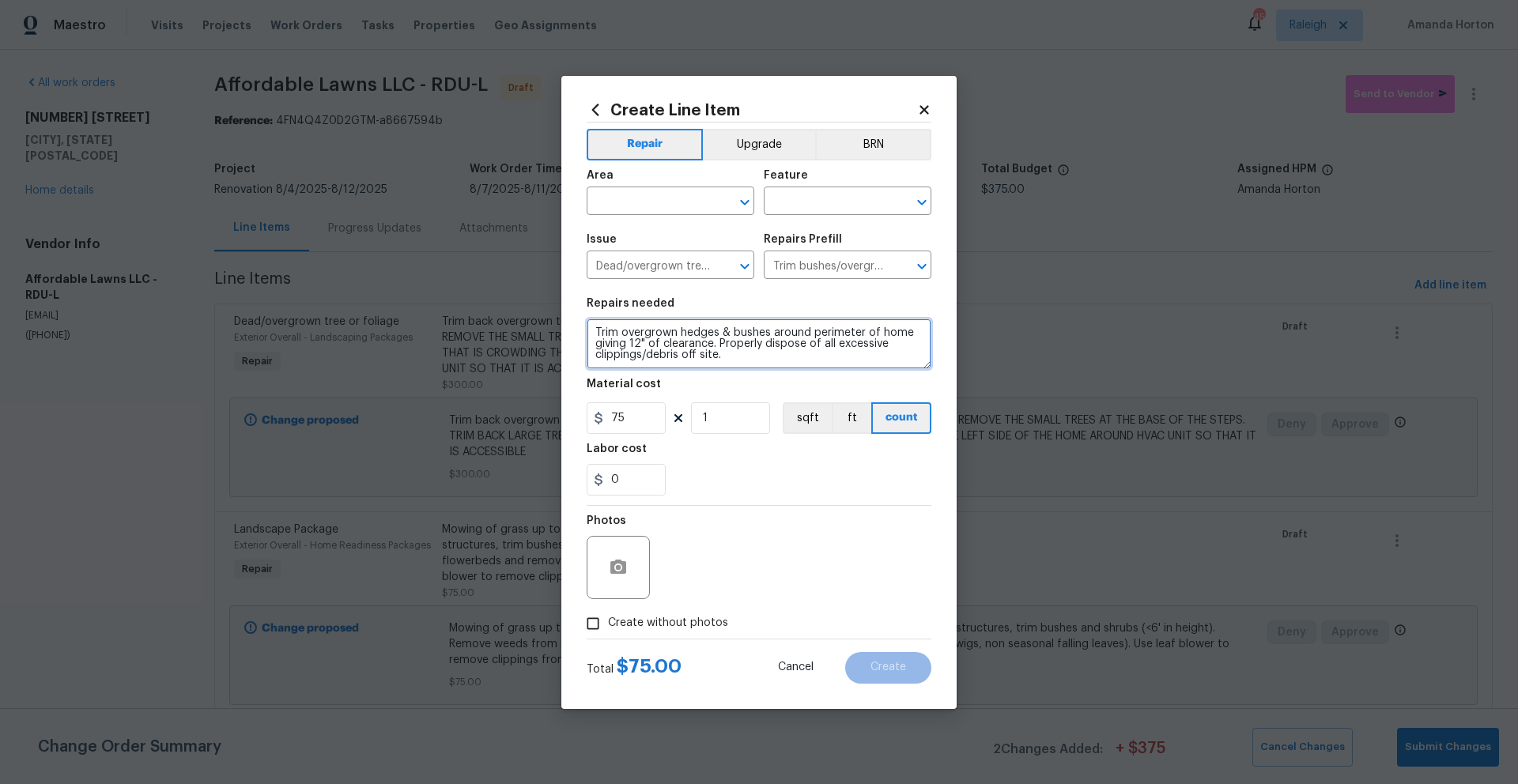 click on "Trim overgrown hedges & bushes around perimeter of home giving 12" of clearance. Properly dispose of all excessive clippings/debris off site." at bounding box center [759, 344] 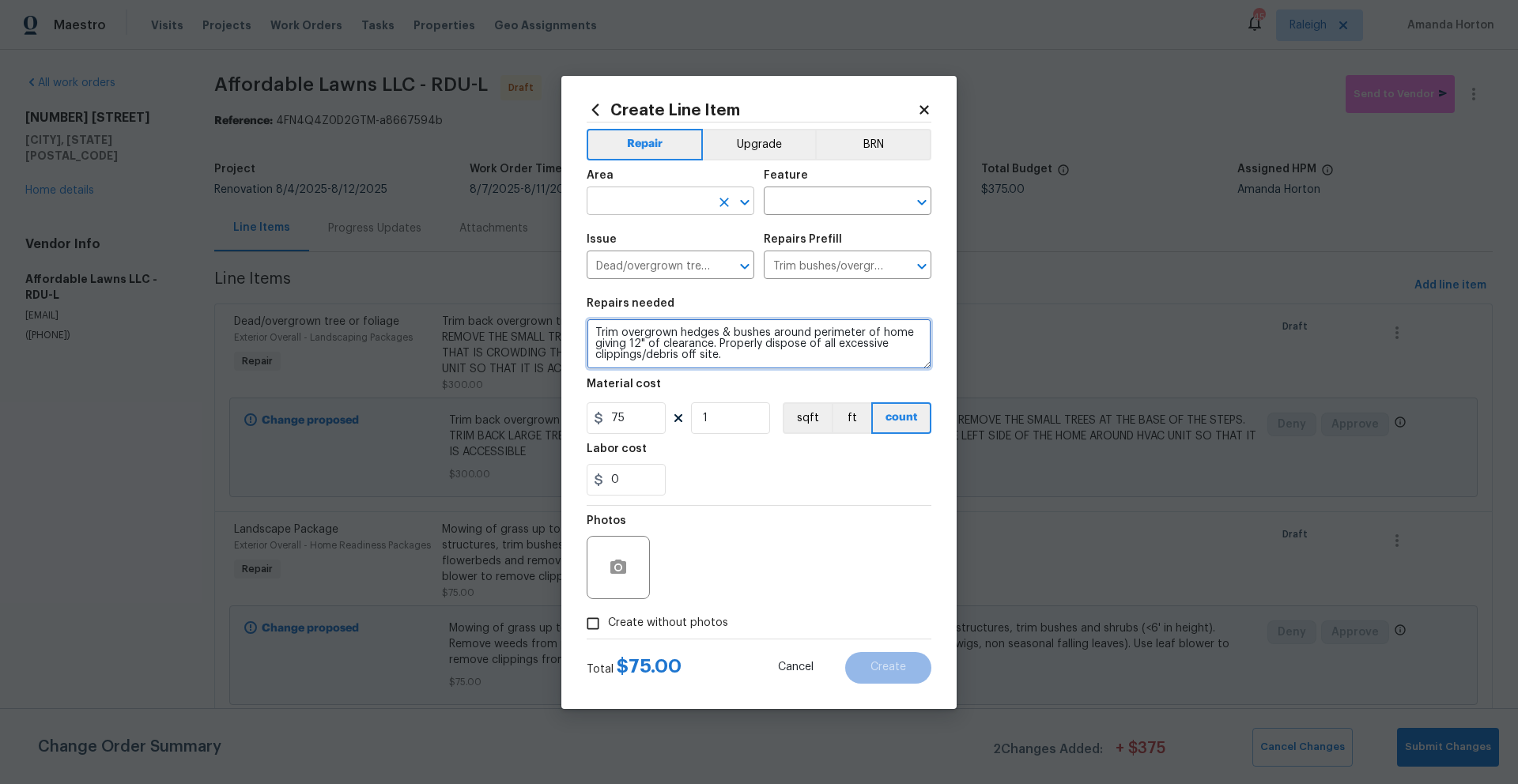 type on "Trim overgrown hedges & bushes around perimeter of home giving 12" of clearance. Properly dispose of all excessive clippings/debris off site." 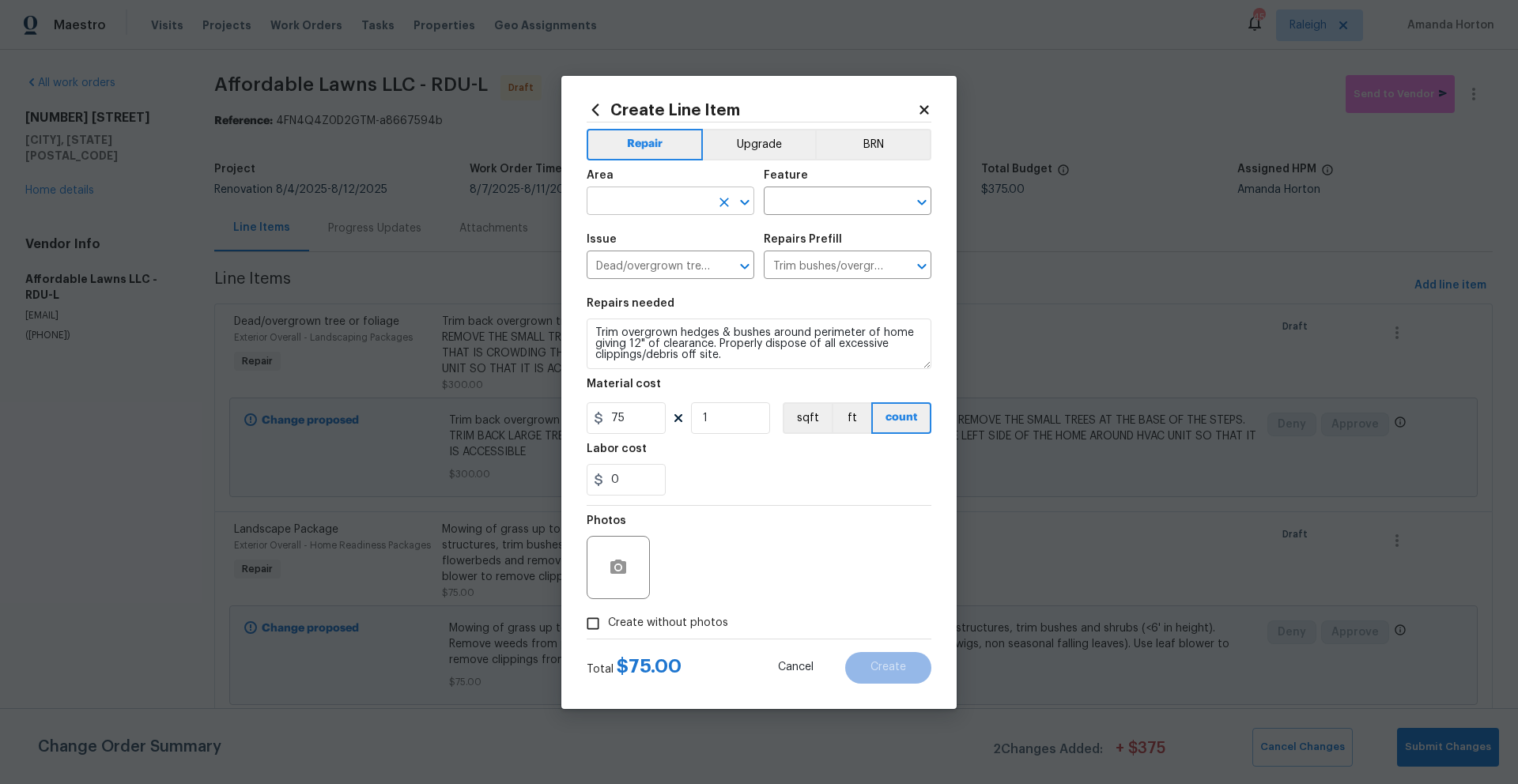 click at bounding box center (648, 202) 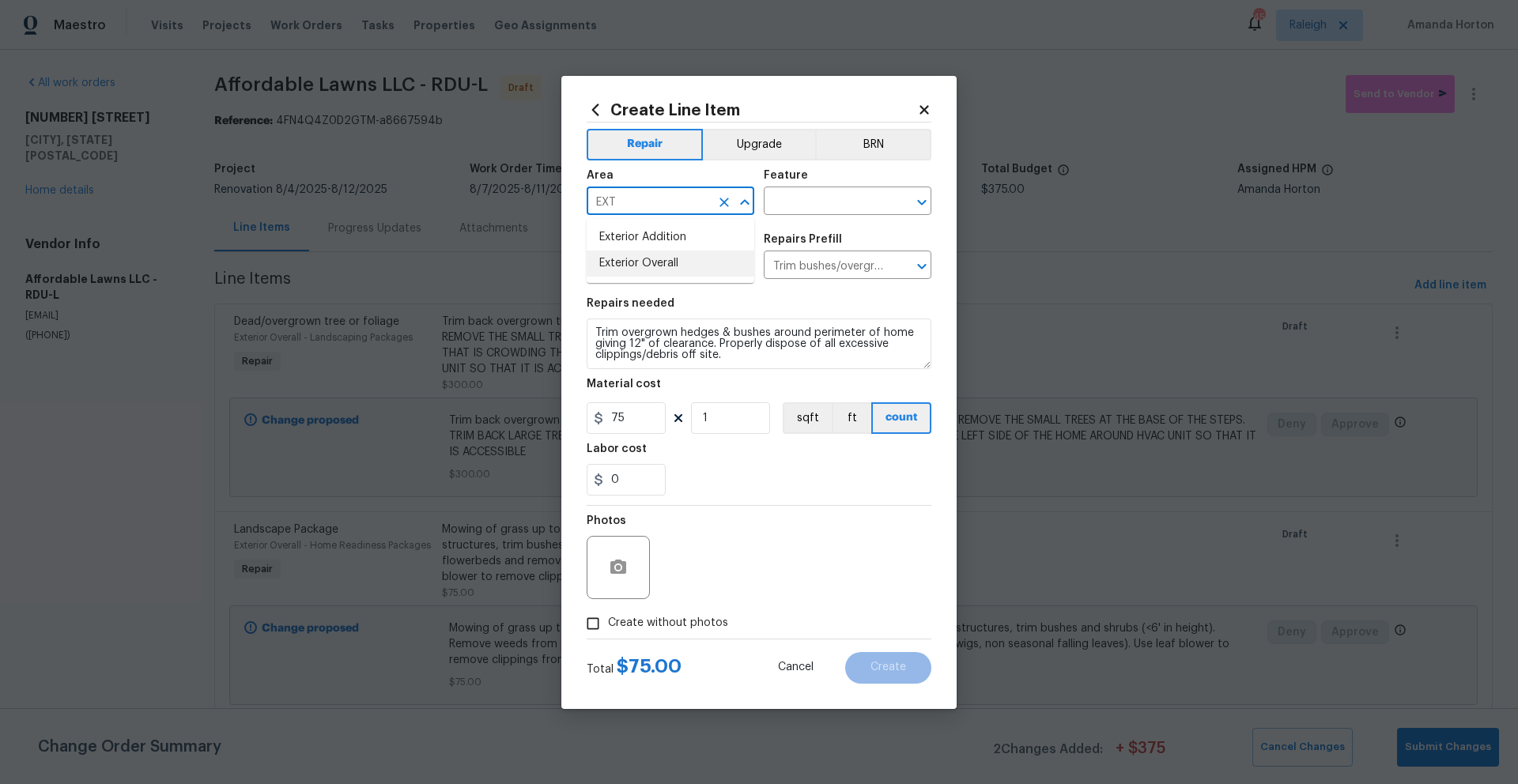 click on "Exterior Overall" at bounding box center [670, 263] 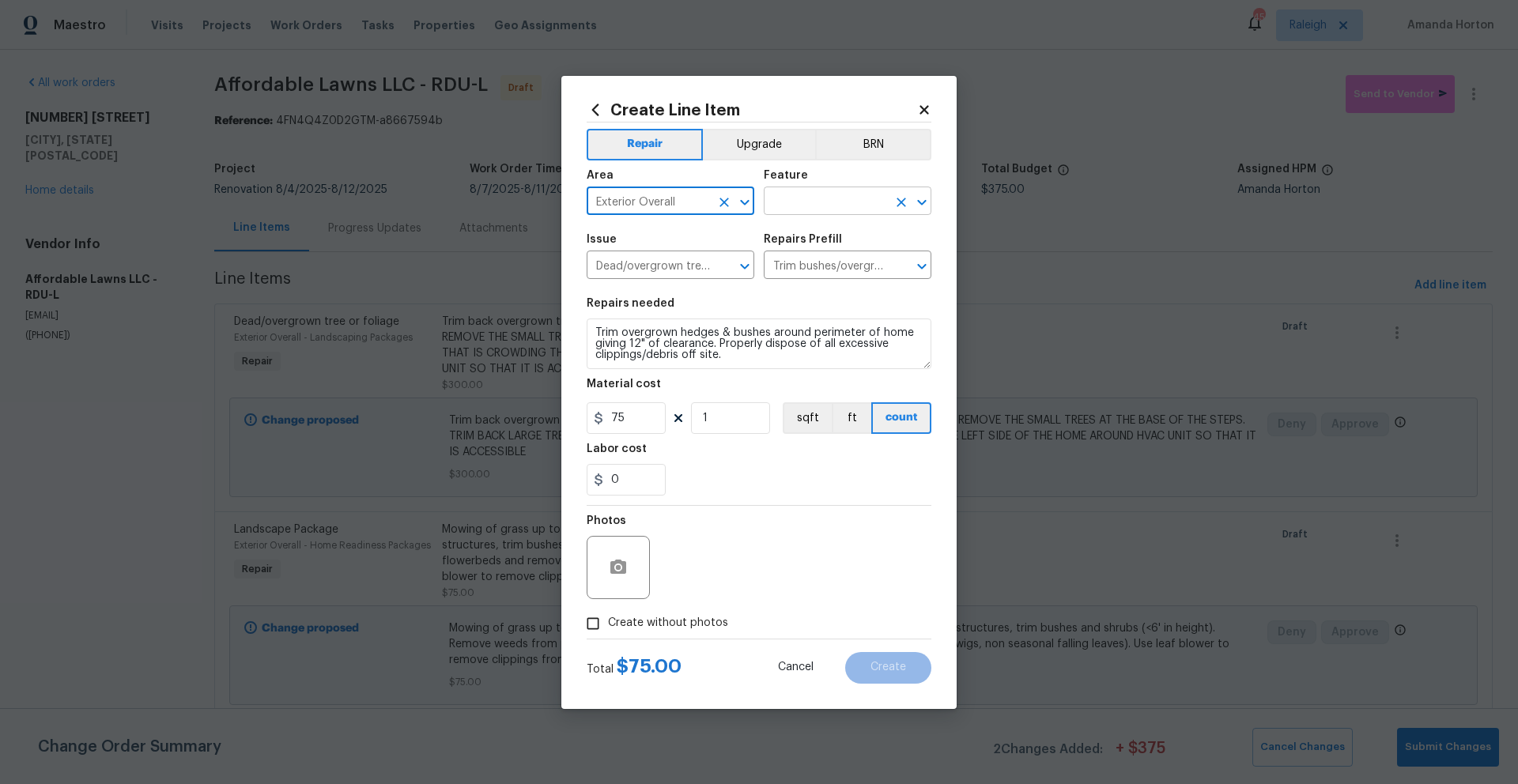 type on "Exterior Overall" 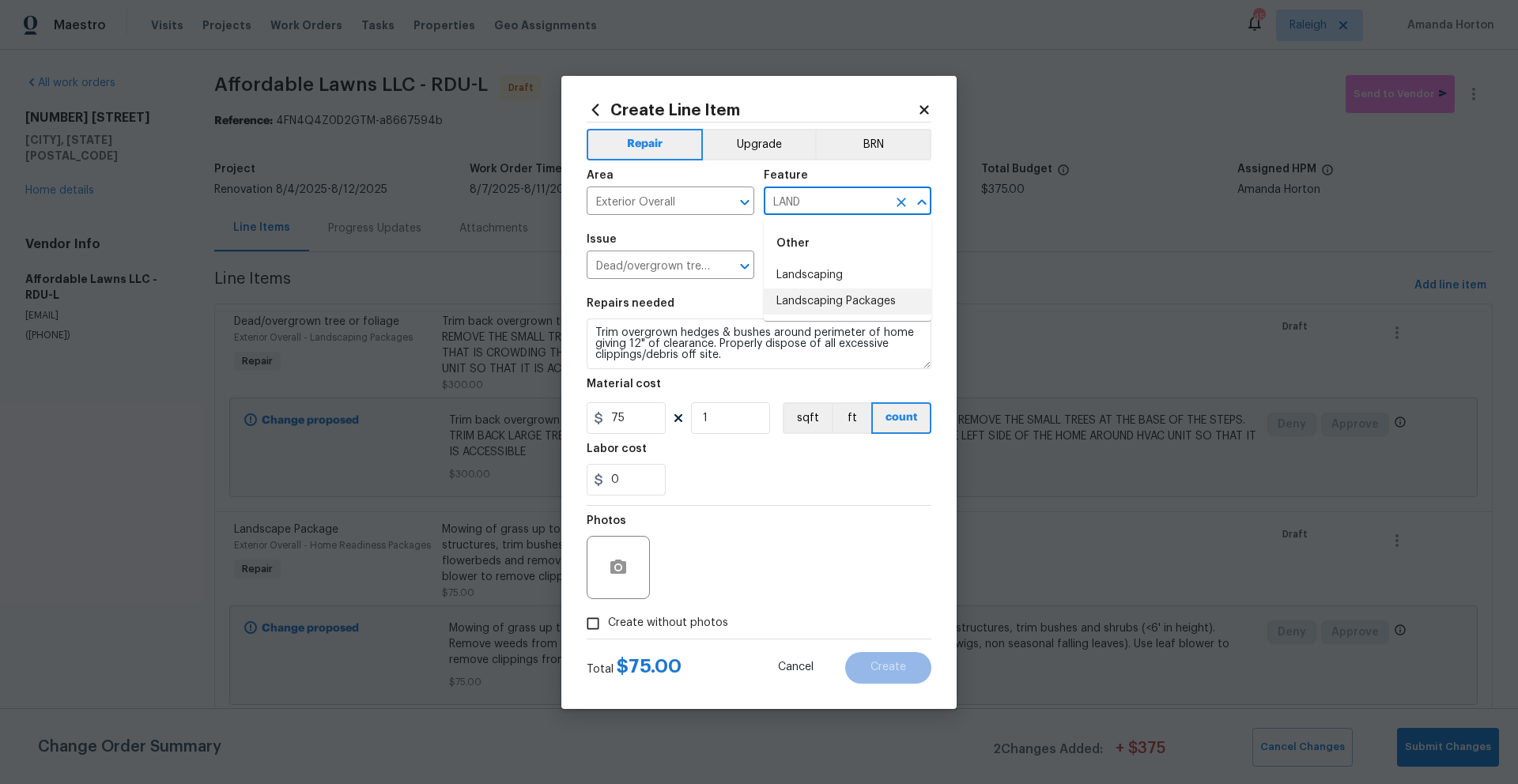 click on "Landscaping Packages" at bounding box center (848, 301) 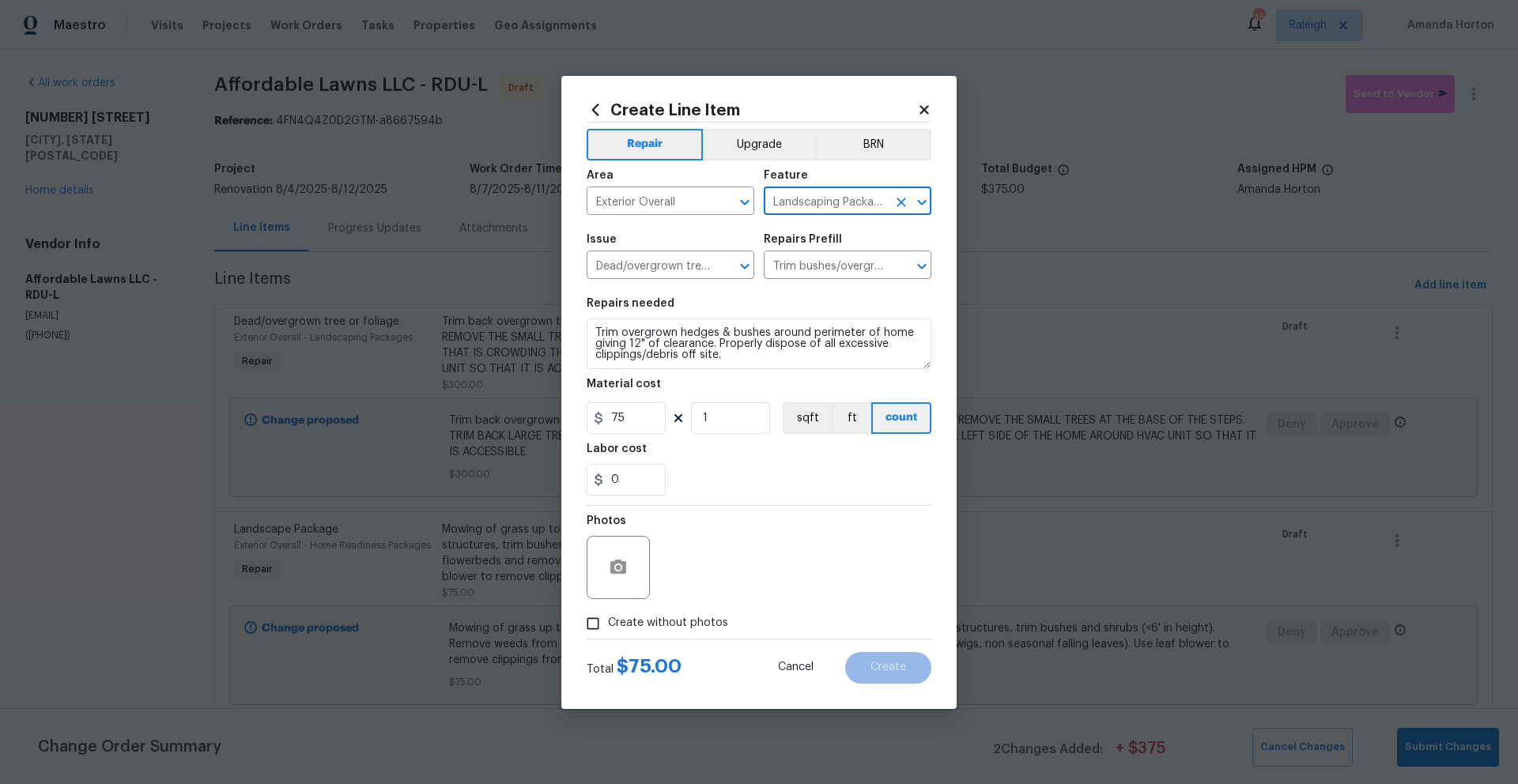 type on "Landscaping Packages" 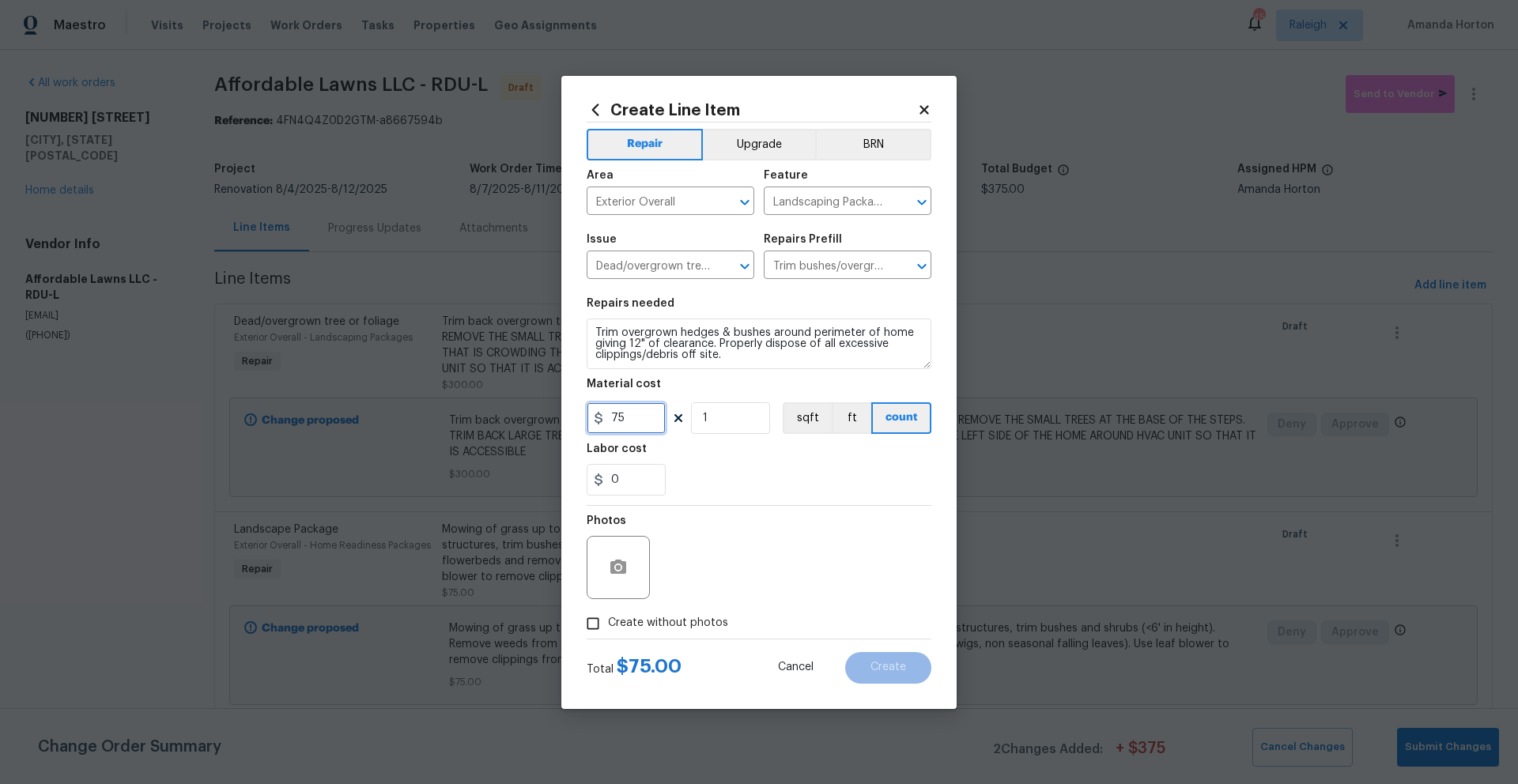 click on "75" at bounding box center [626, 418] 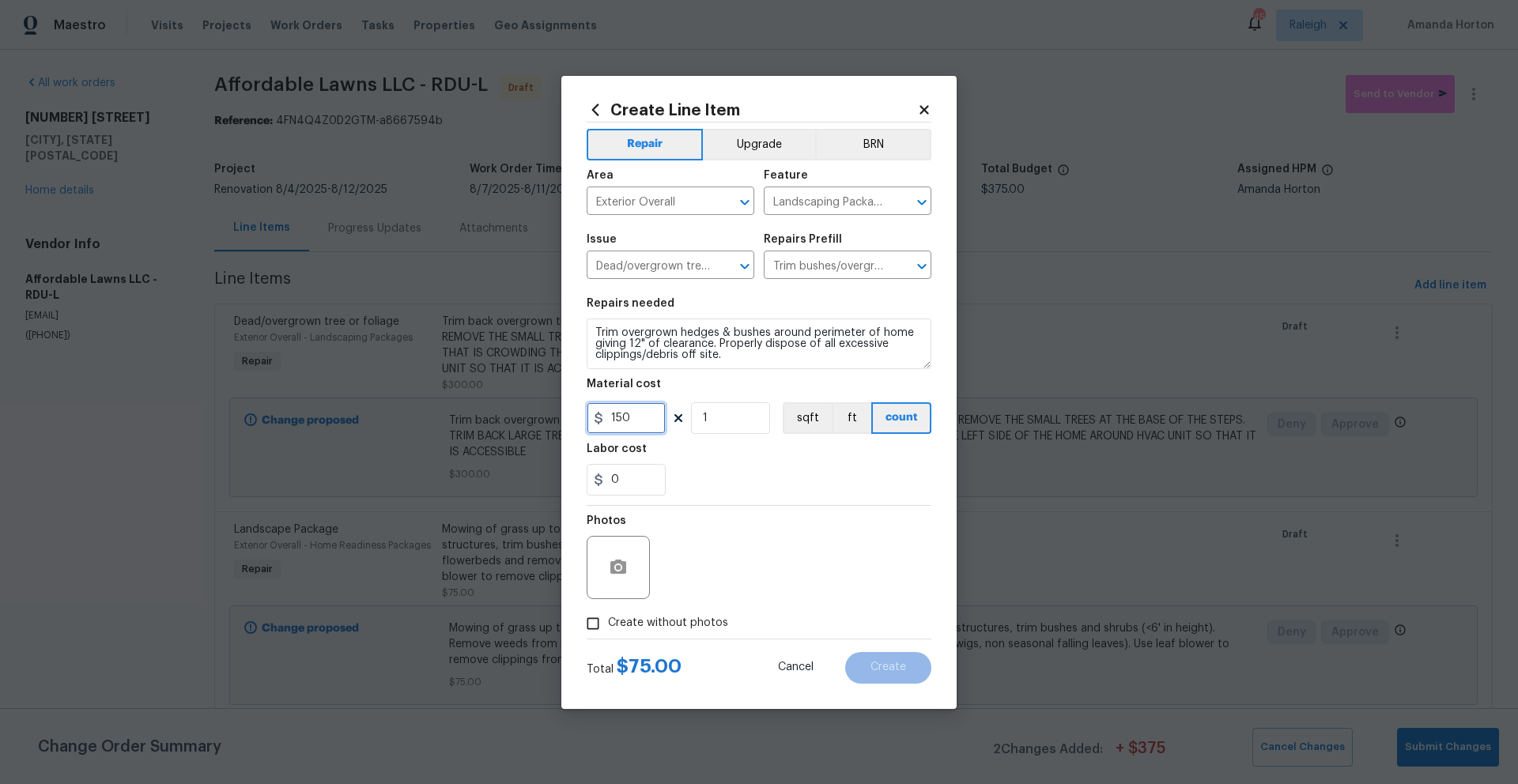 type on "150" 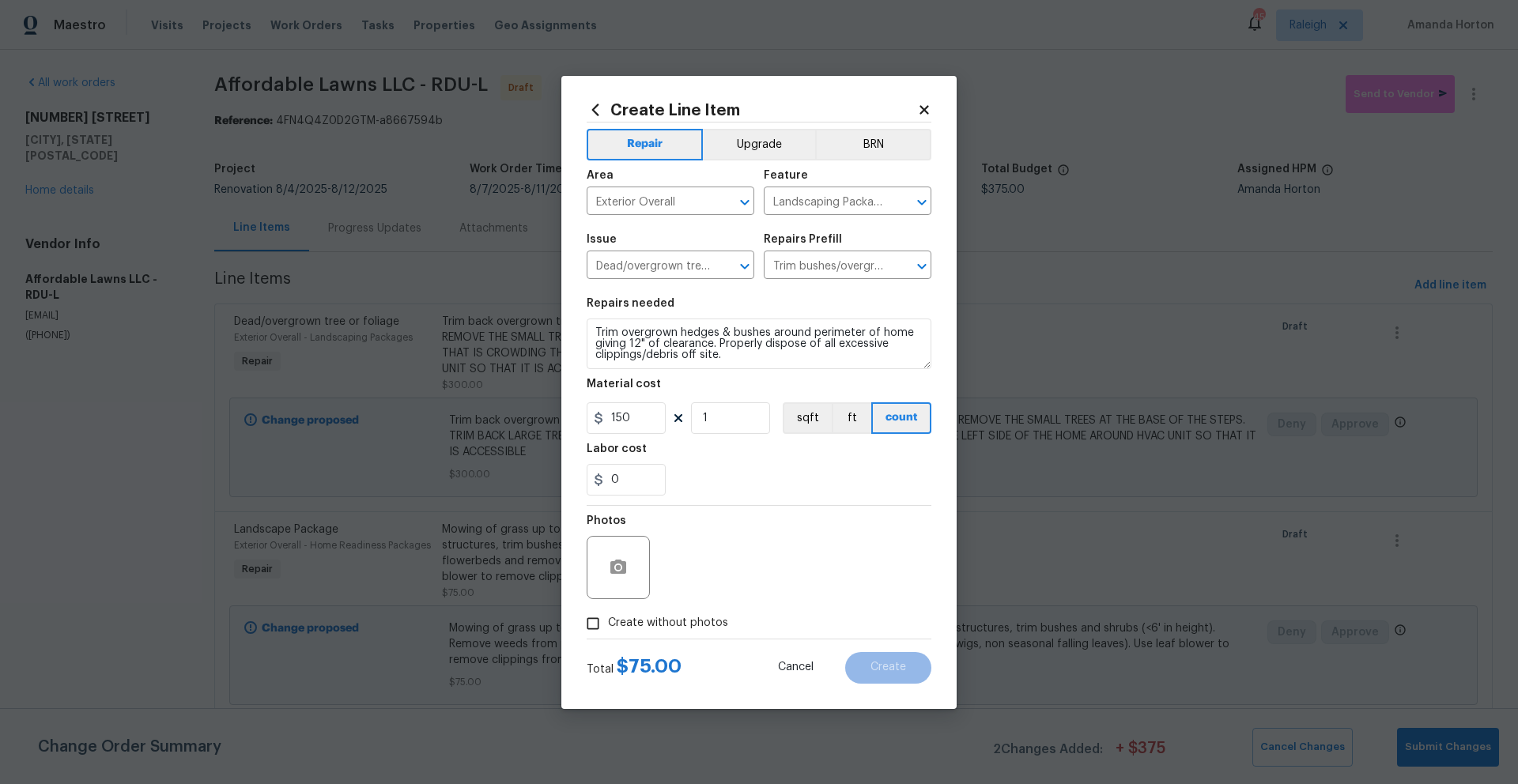 click on "Labor cost" at bounding box center (759, 454) 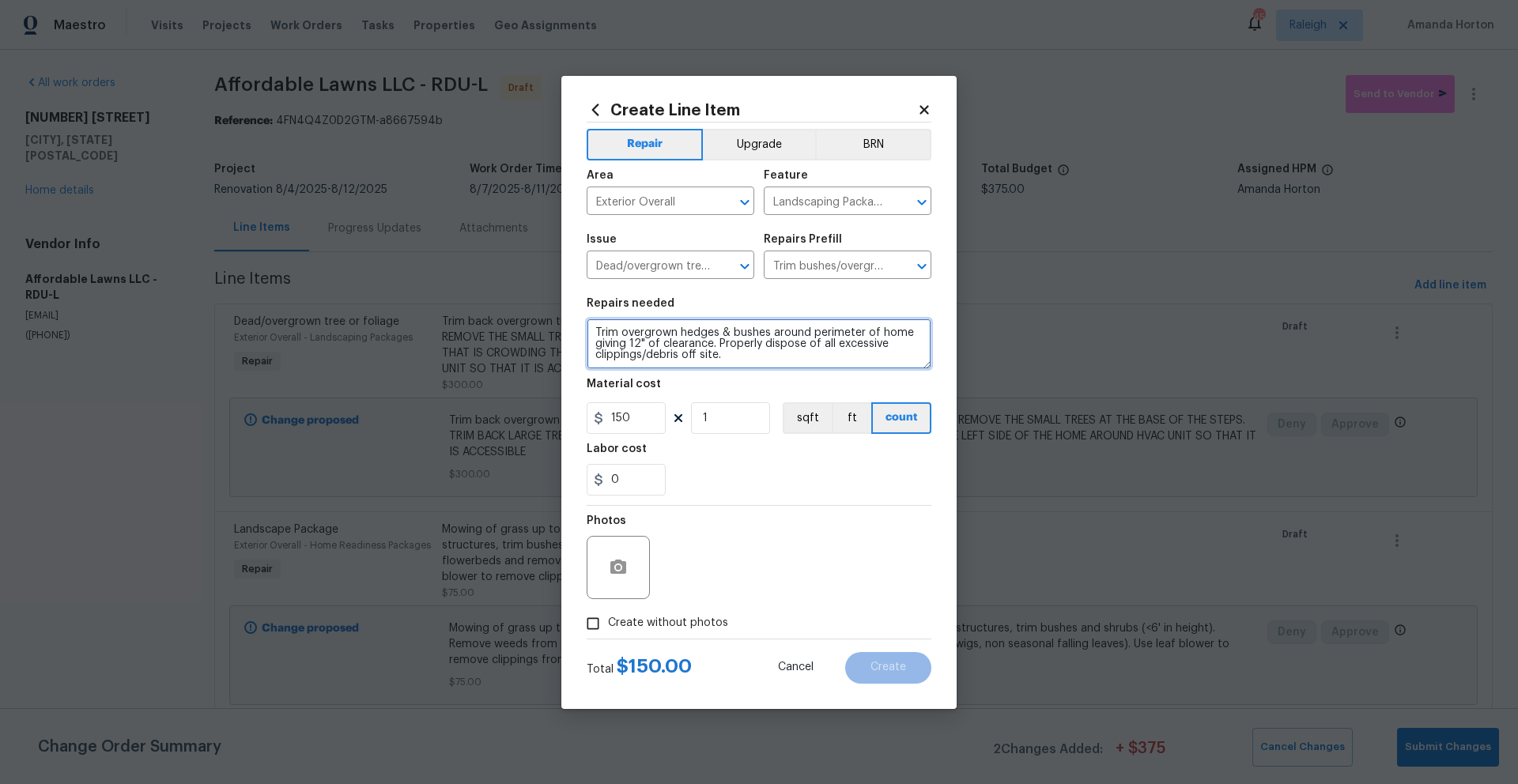 click on "Trim overgrown hedges & bushes around perimeter of home giving 12" of clearance. Properly dispose of all excessive clippings/debris off site." at bounding box center [759, 344] 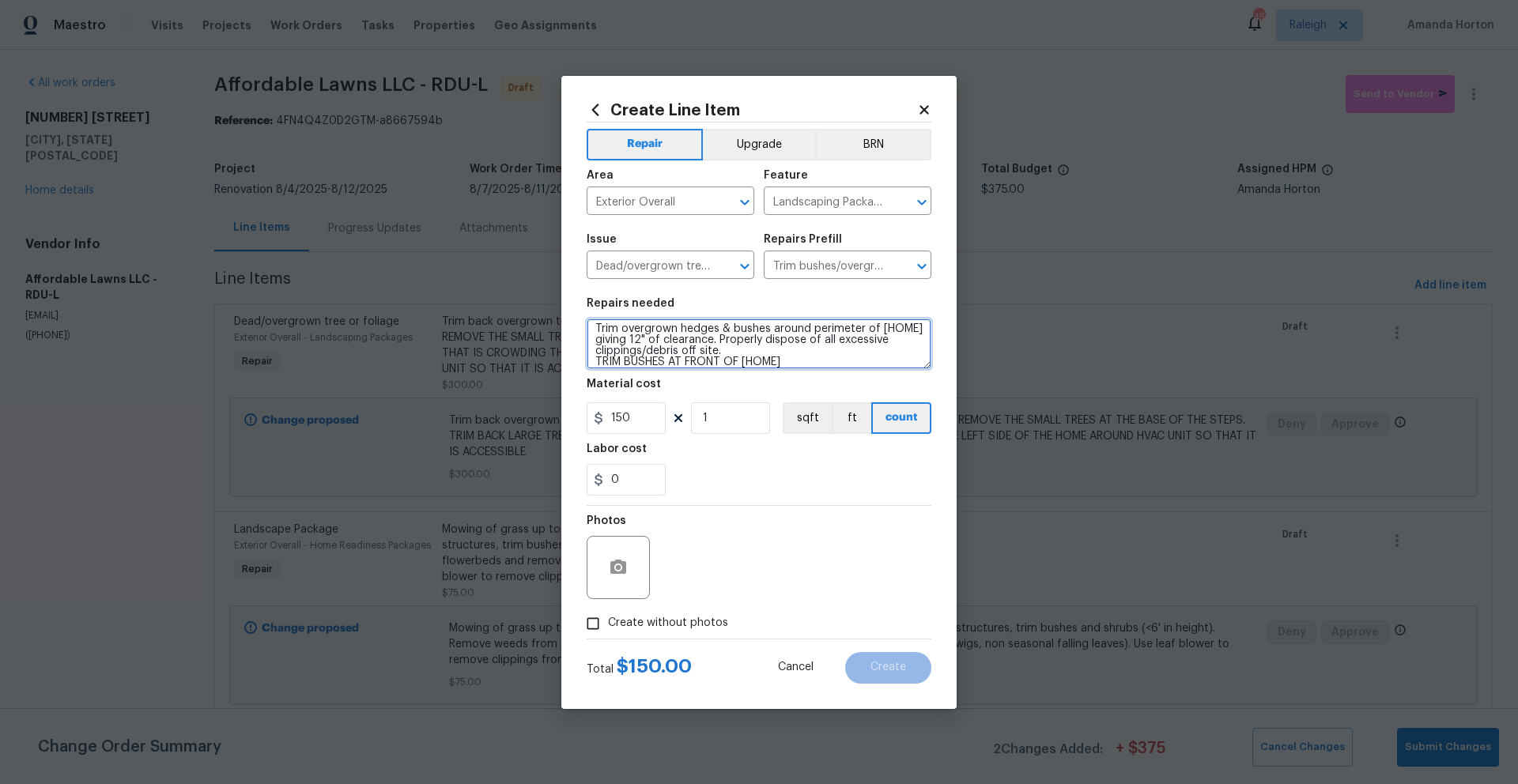 scroll, scrollTop: 15, scrollLeft: 0, axis: vertical 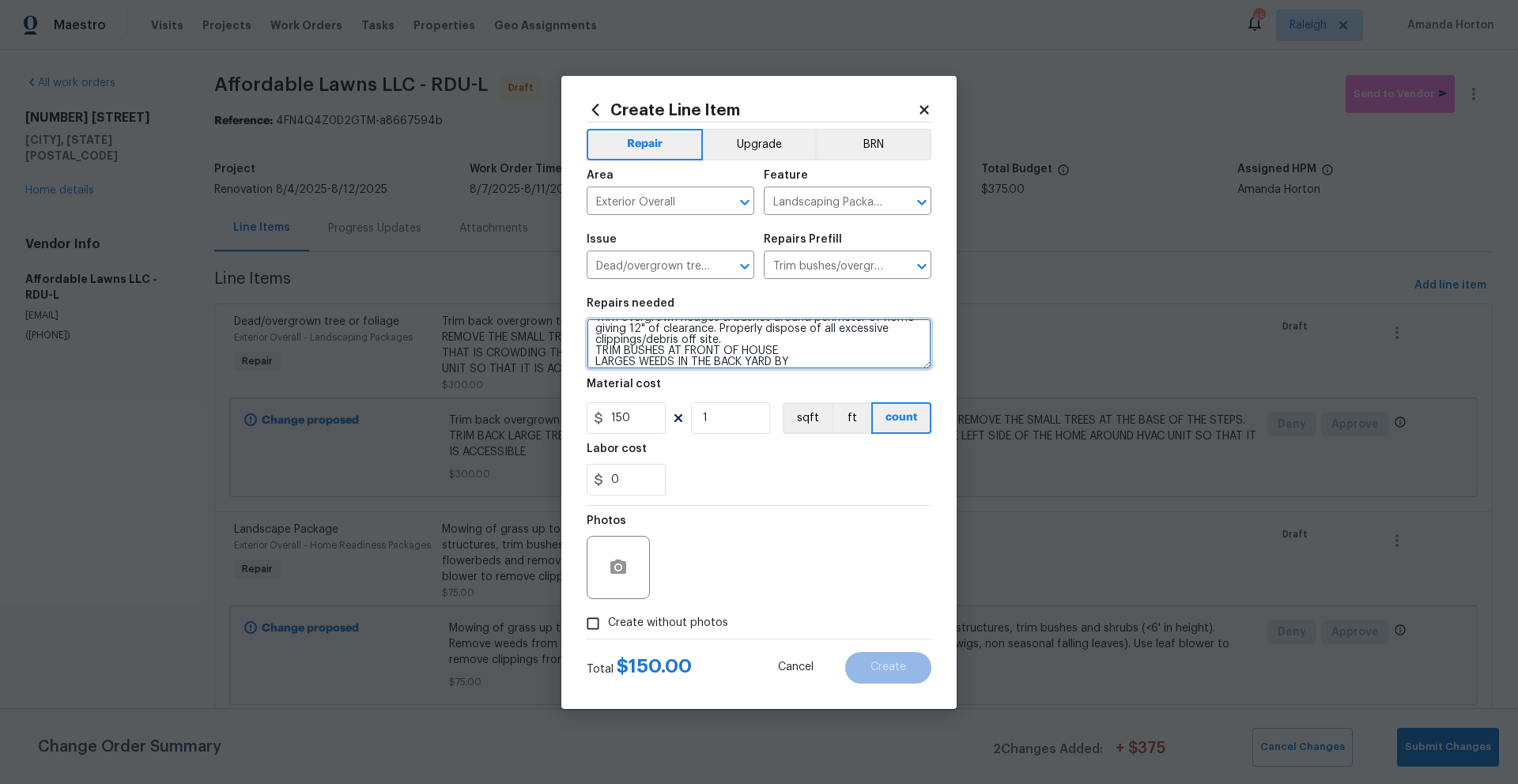 click on "Trim overgrown hedges & bushes around perimeter of home giving 12" of clearance. Properly dispose of all excessive clippings/debris off site.
TRIM BUSHES AT FRONT OF HOUSE
LARGES WEEDS IN THE BACK YARD BY" at bounding box center [759, 344] 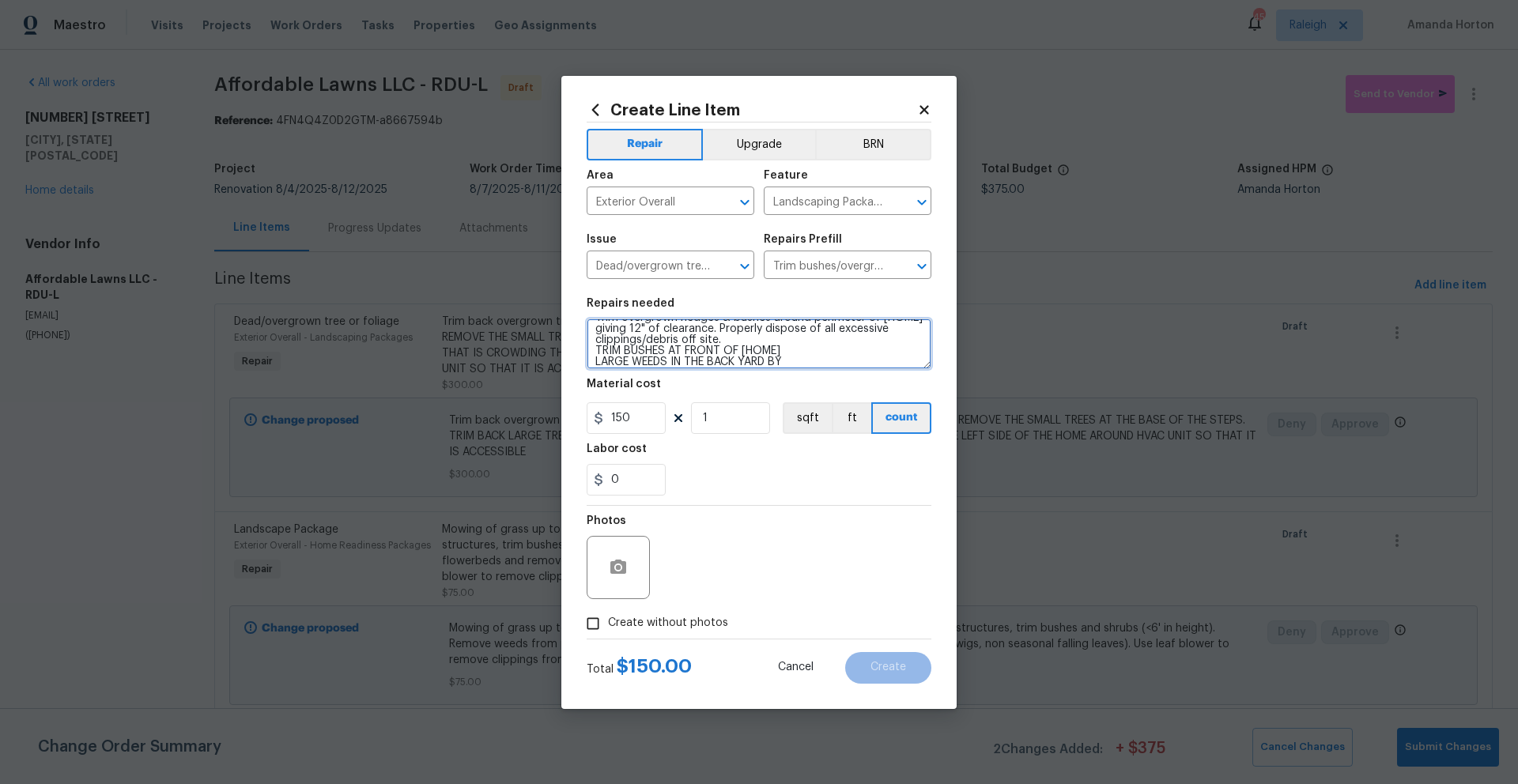 click on "Trim overgrown hedges & bushes around perimeter of home giving 12" of clearance. Properly dispose of all excessive clippings/debris off site.
TRIM BUSHES AT FRONT OF HOUSE
LARGE WEEDS IN THE BACK YARD BY" at bounding box center [759, 344] 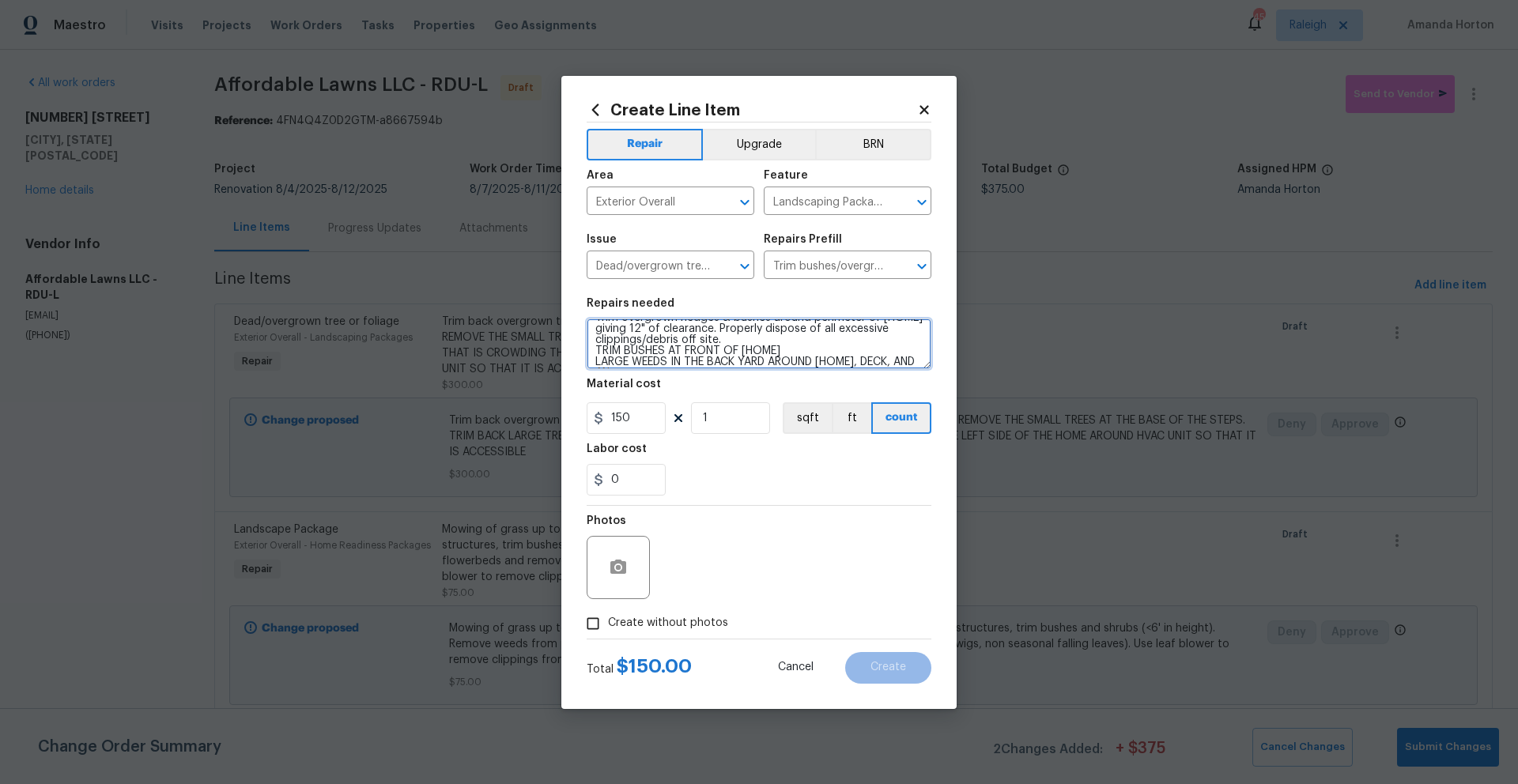 scroll, scrollTop: 26, scrollLeft: 0, axis: vertical 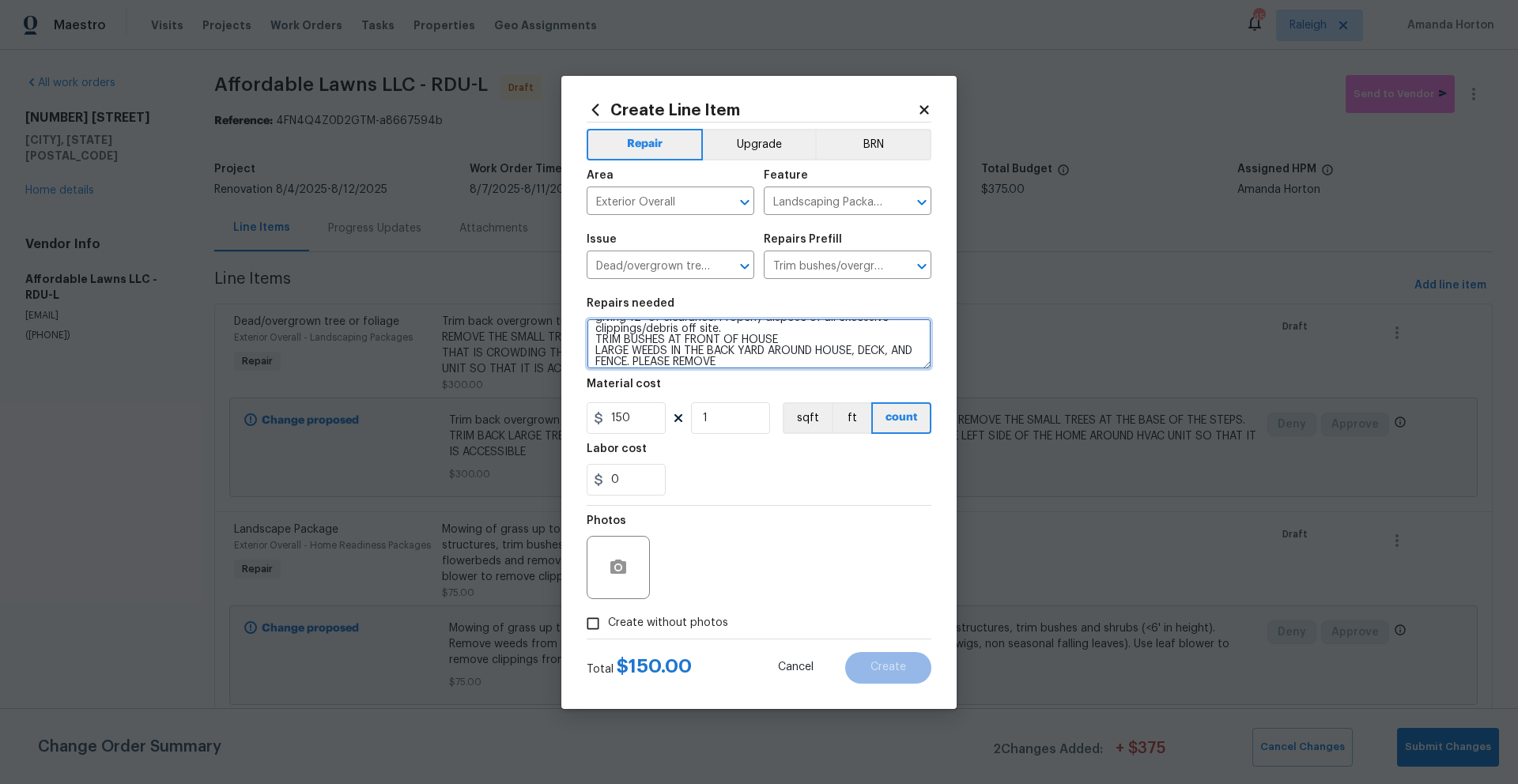 type on "Trim overgrown hedges & bushes around perimeter of home giving 12" of clearance. Properly dispose of all excessive clippings/debris off site.
TRIM BUSHES AT FRONT OF HOUSE
LARGE WEEDS IN THE BACK YARD AROUND HOUSE, DECK, AND FENCE. PLEASE REMOVE" 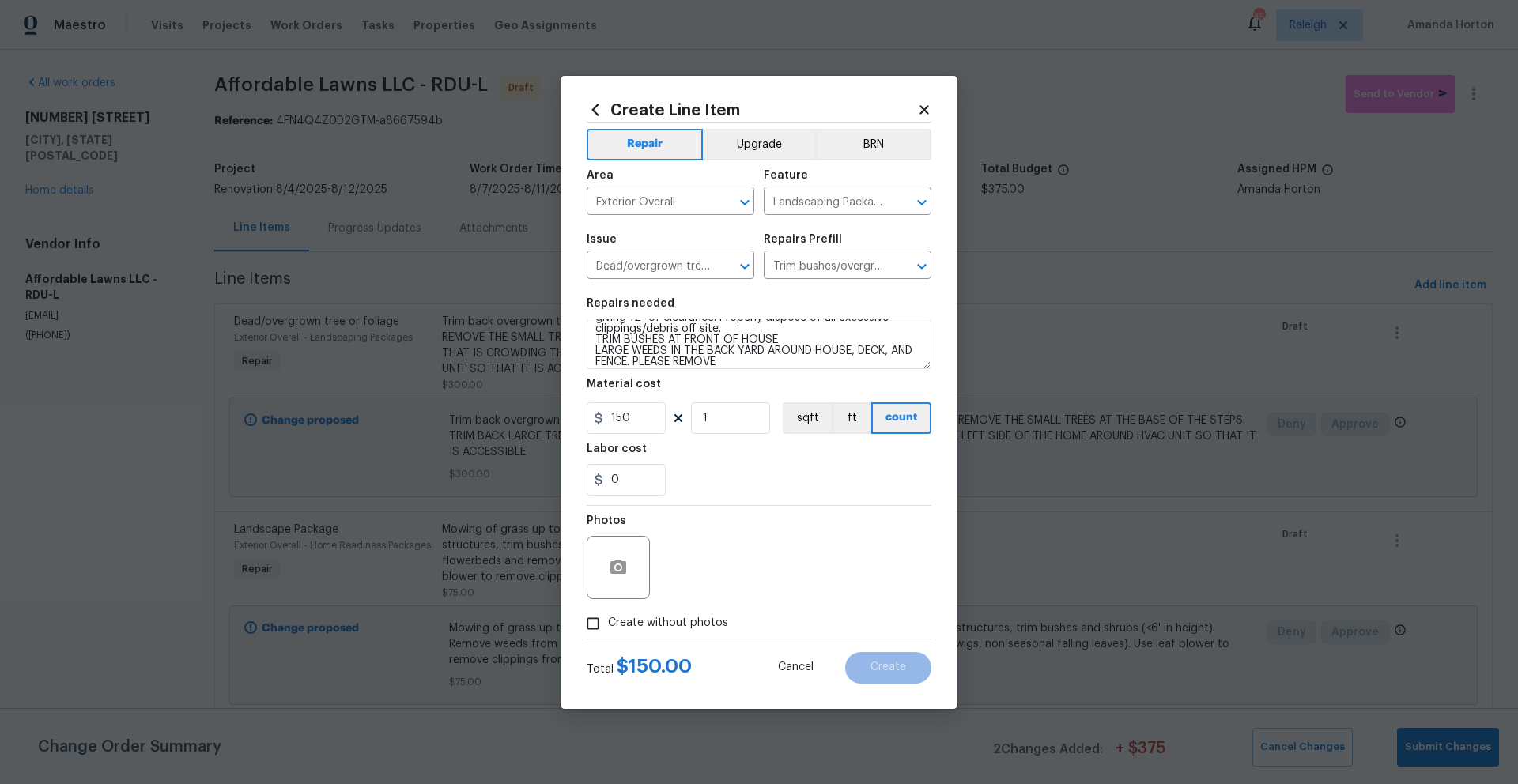 click on "Create without photos" at bounding box center (668, 623) 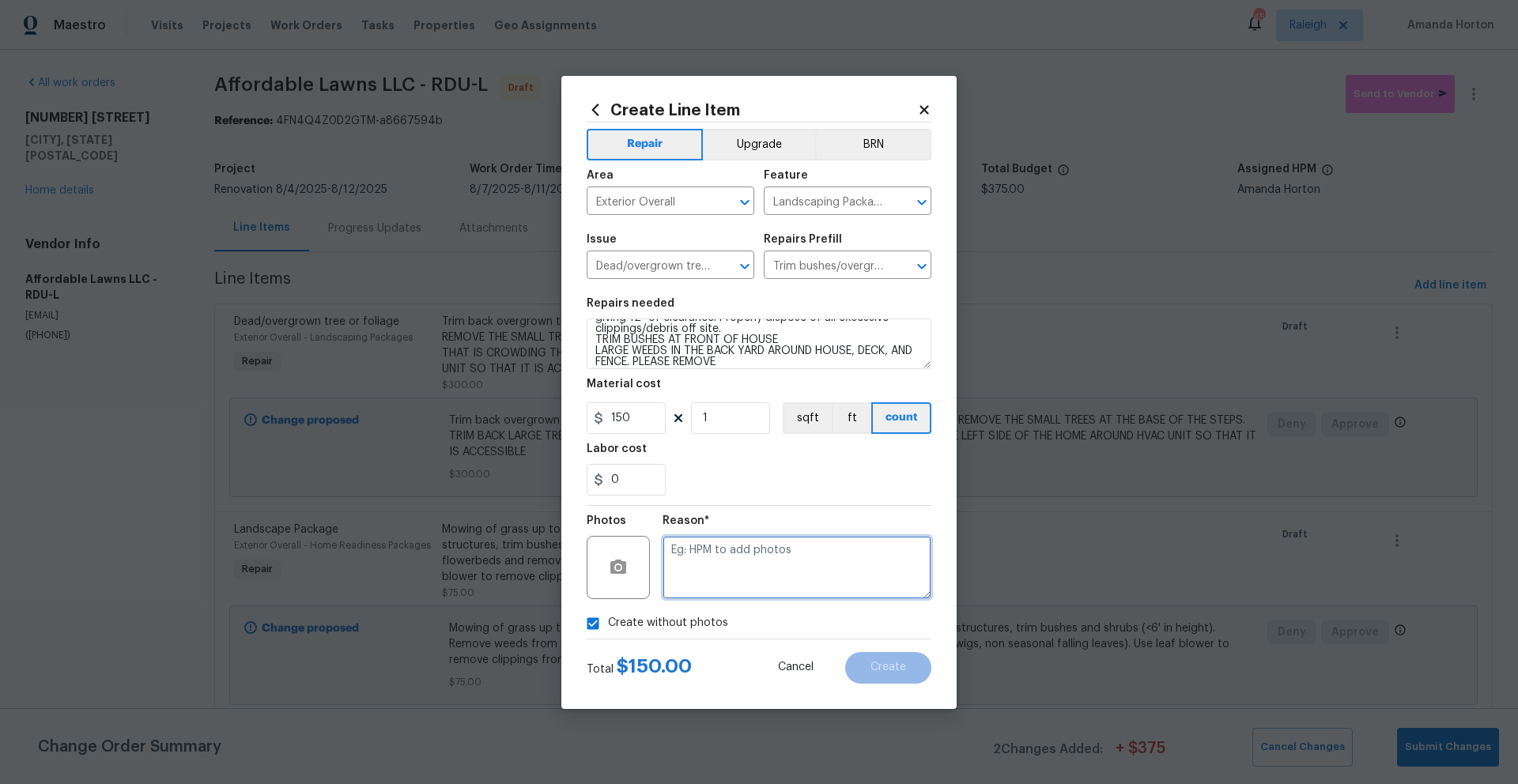 click at bounding box center (797, 567) 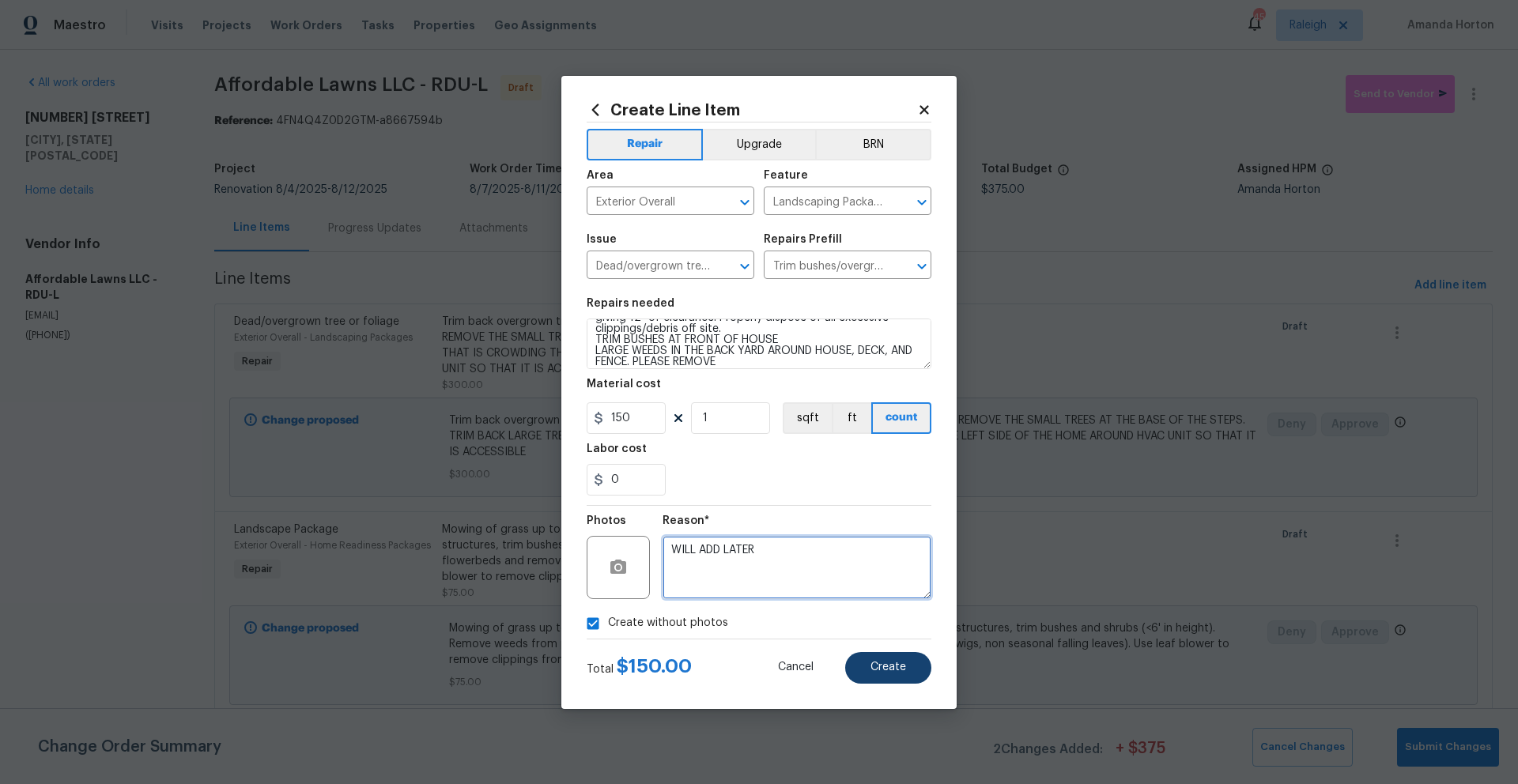 type on "WILL ADD LATER" 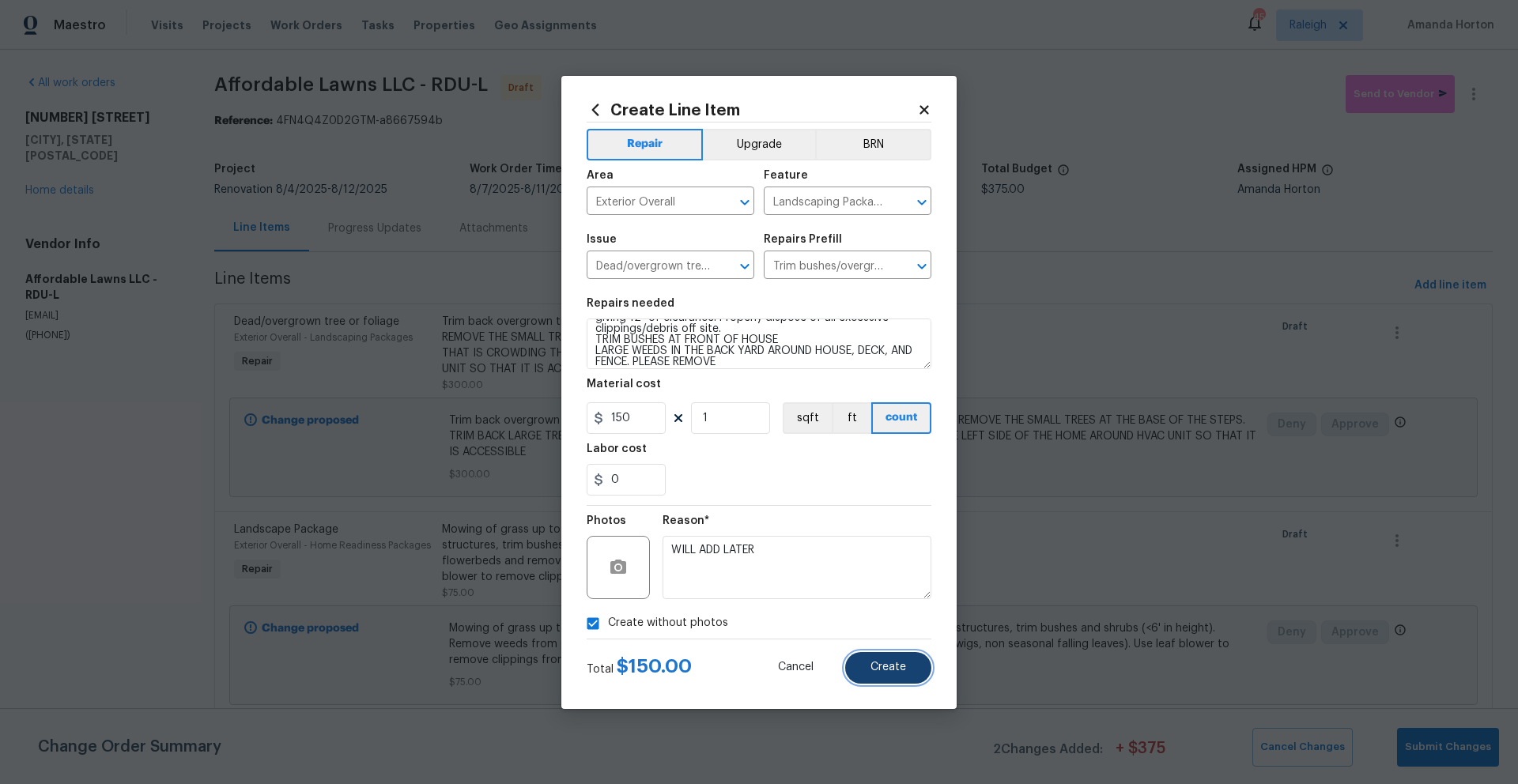 click on "Create" at bounding box center (888, 668) 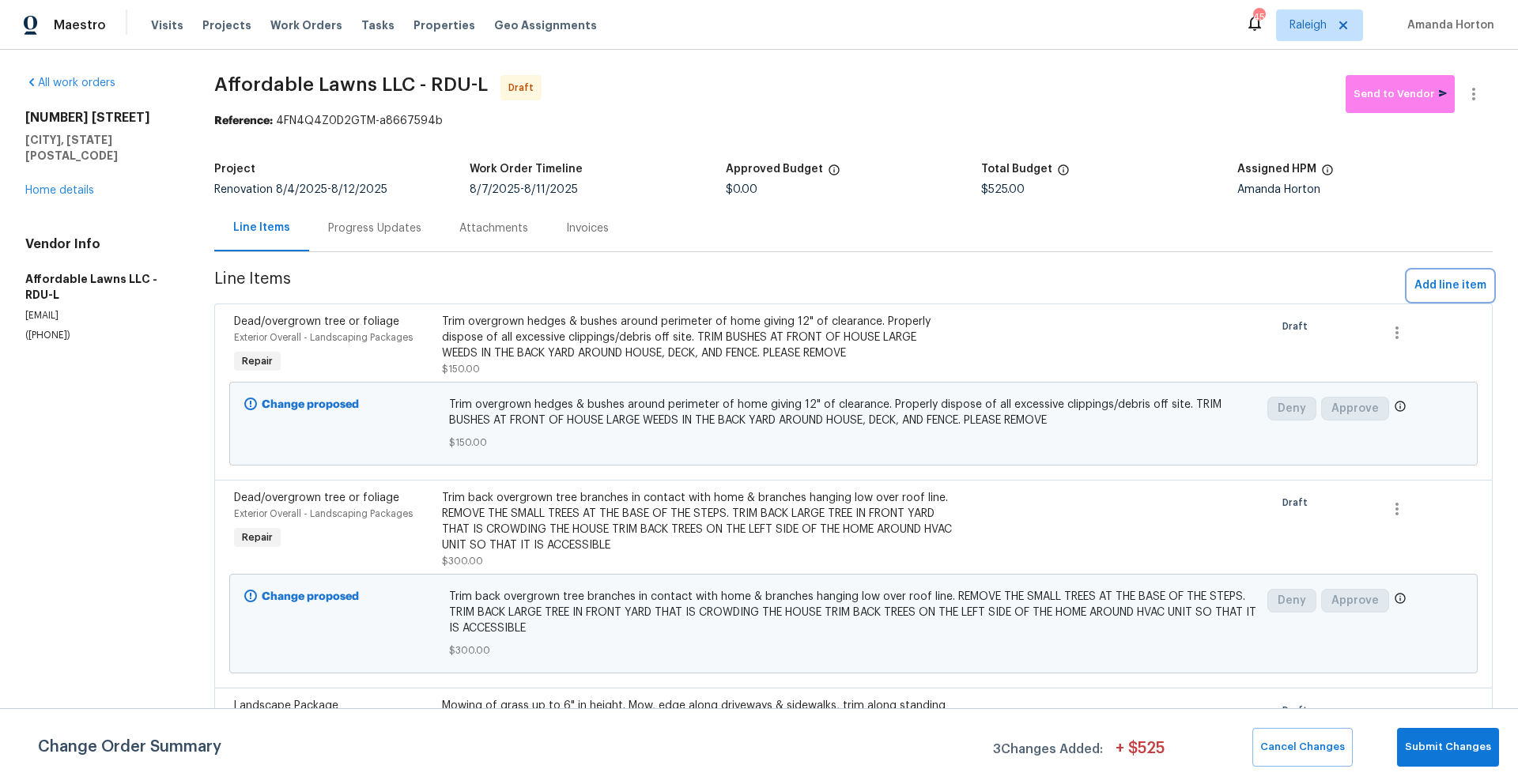 click on "Add line item" at bounding box center [1450, 285] 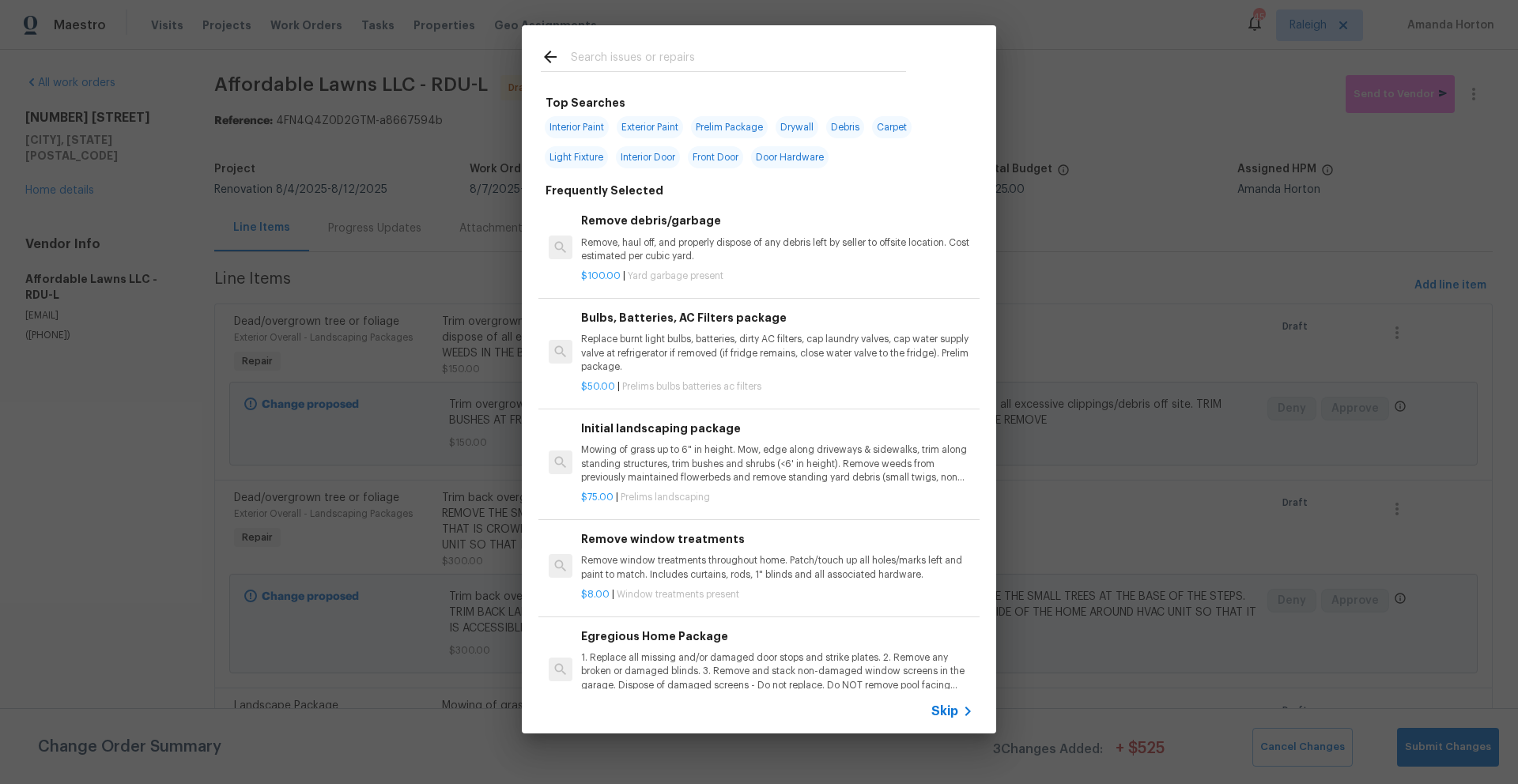 click on "Remove, haul off, and properly dispose of any debris left by seller to offsite location. Cost estimated per cubic yard." at bounding box center [777, 250] 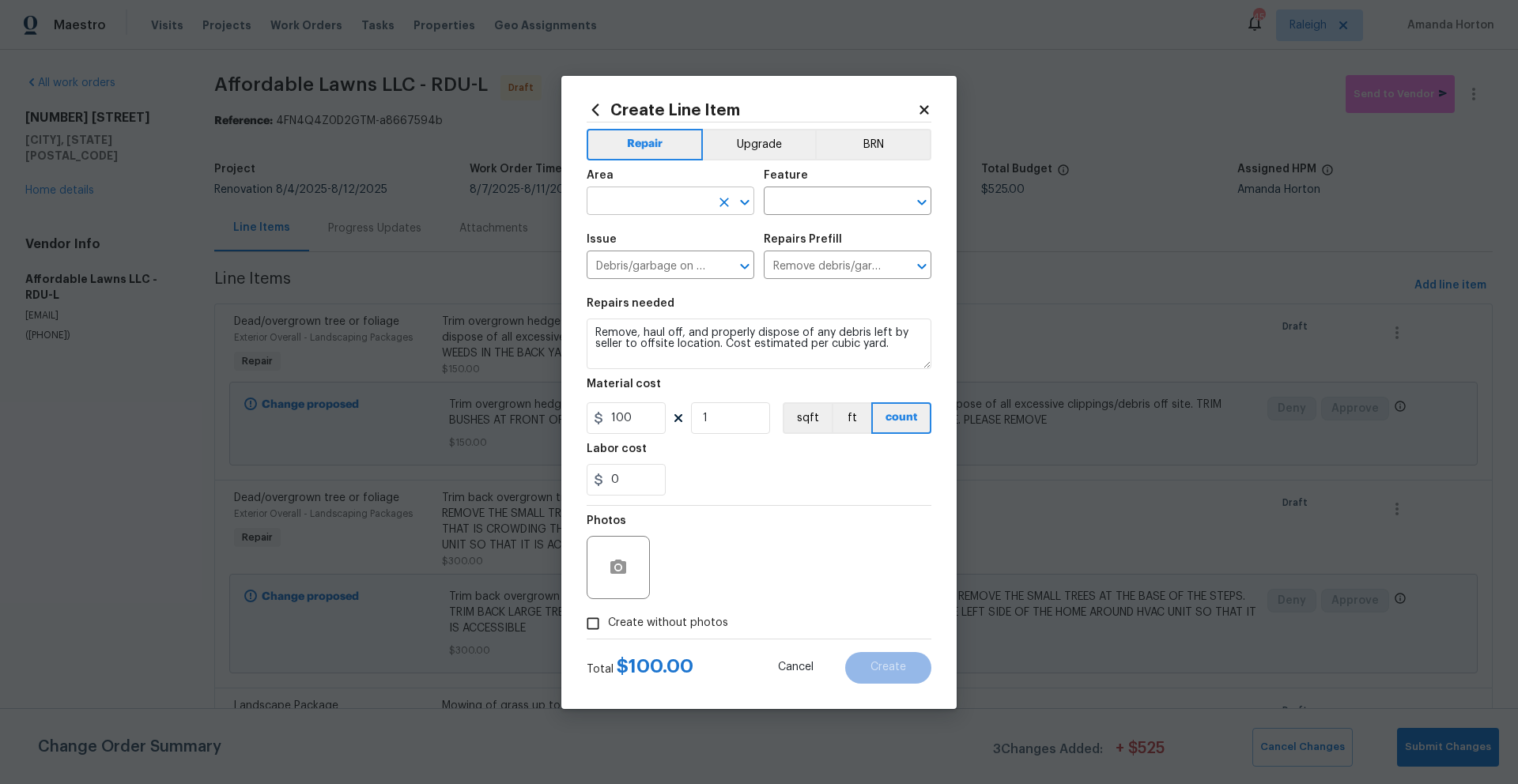click at bounding box center (648, 202) 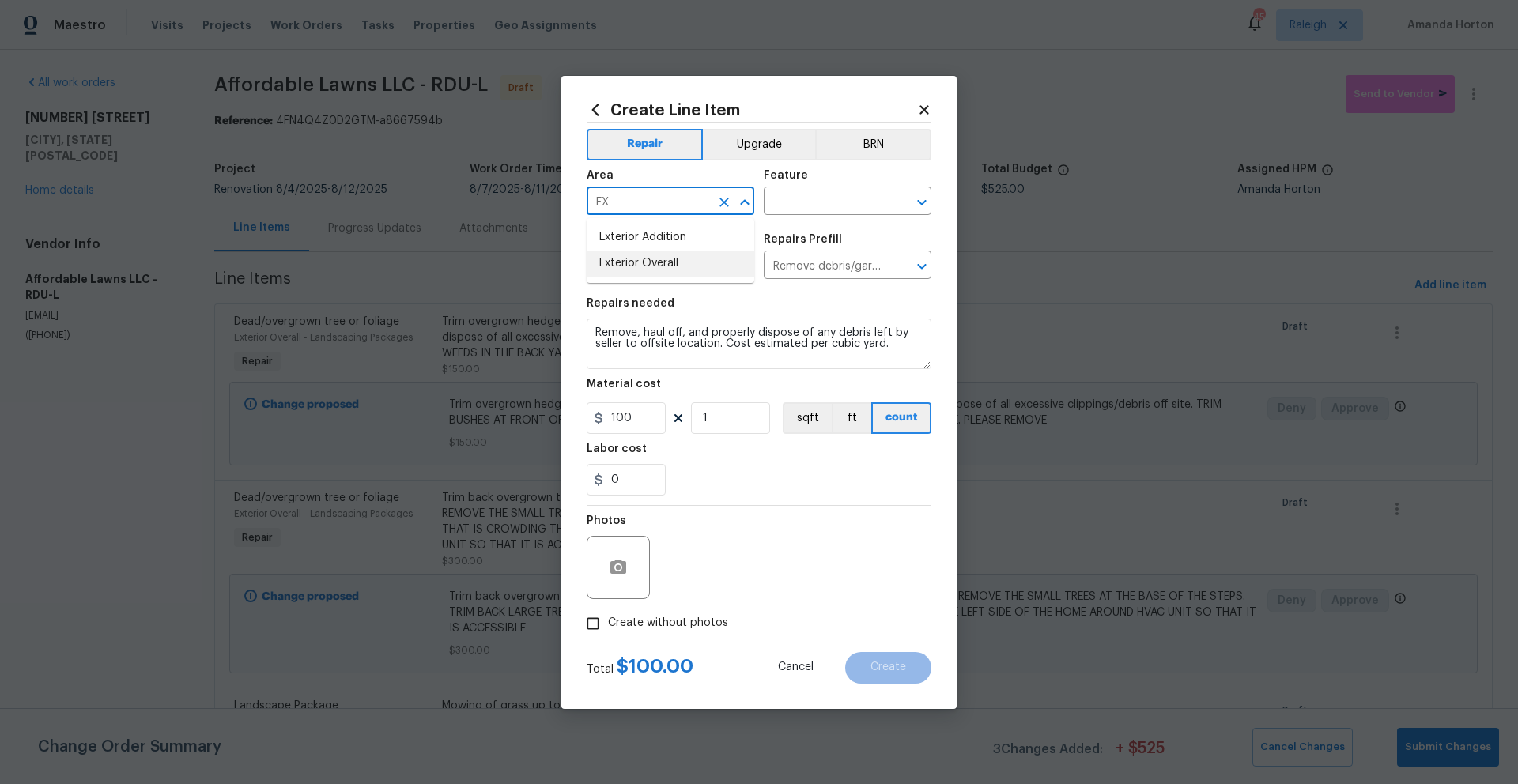 click on "Exterior Overall" at bounding box center (670, 263) 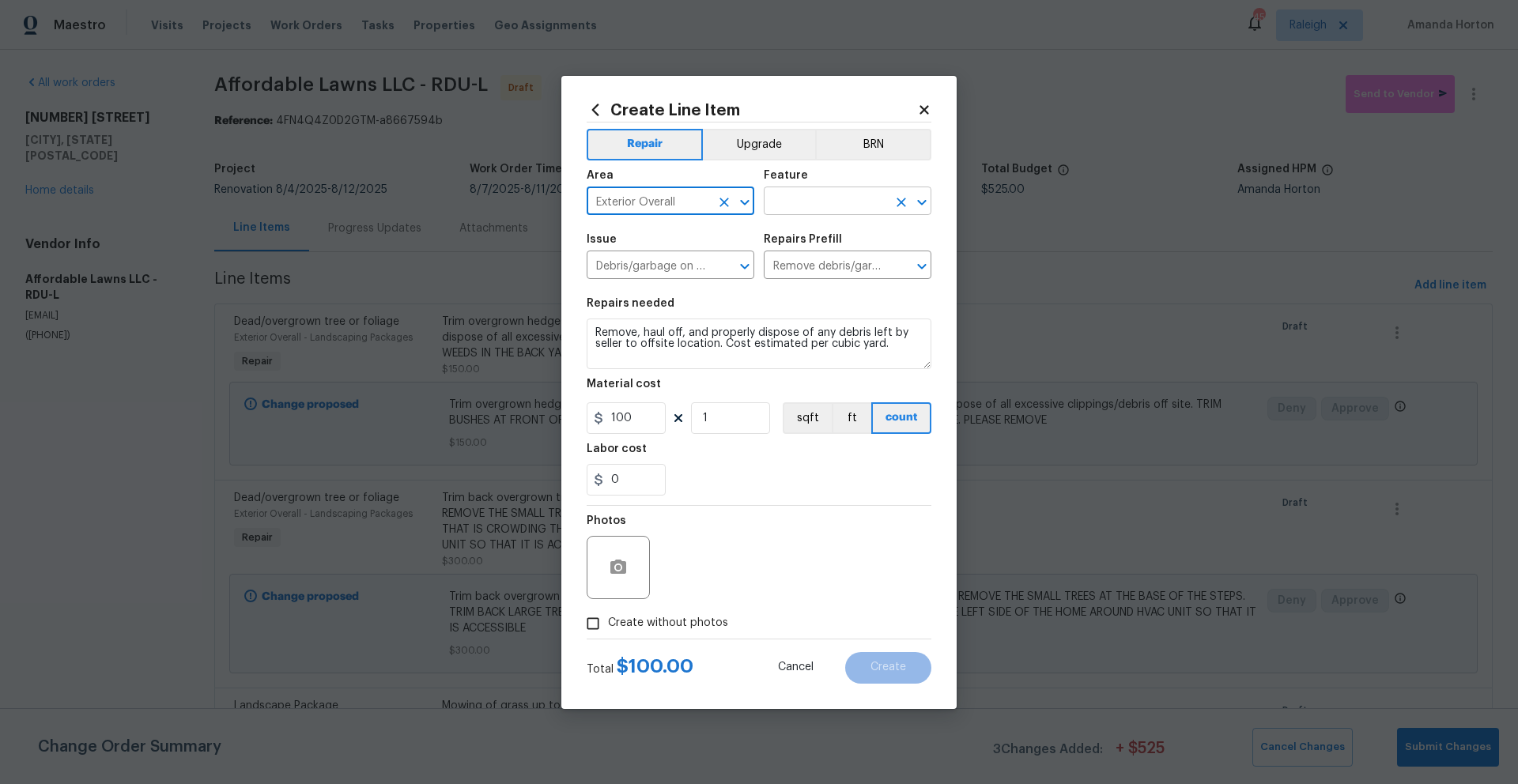 type on "Exterior Overall" 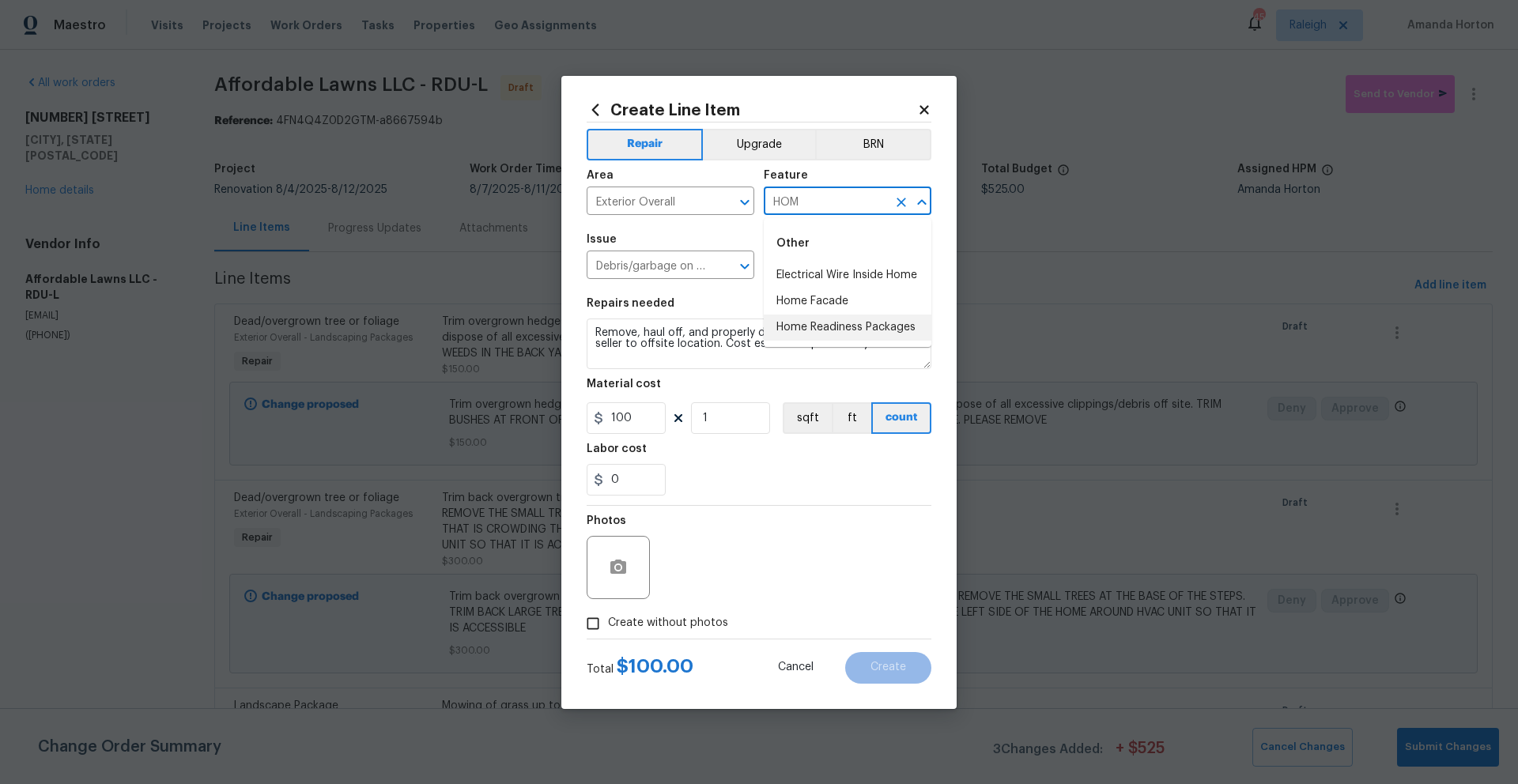 click on "Home Readiness Packages" at bounding box center (848, 327) 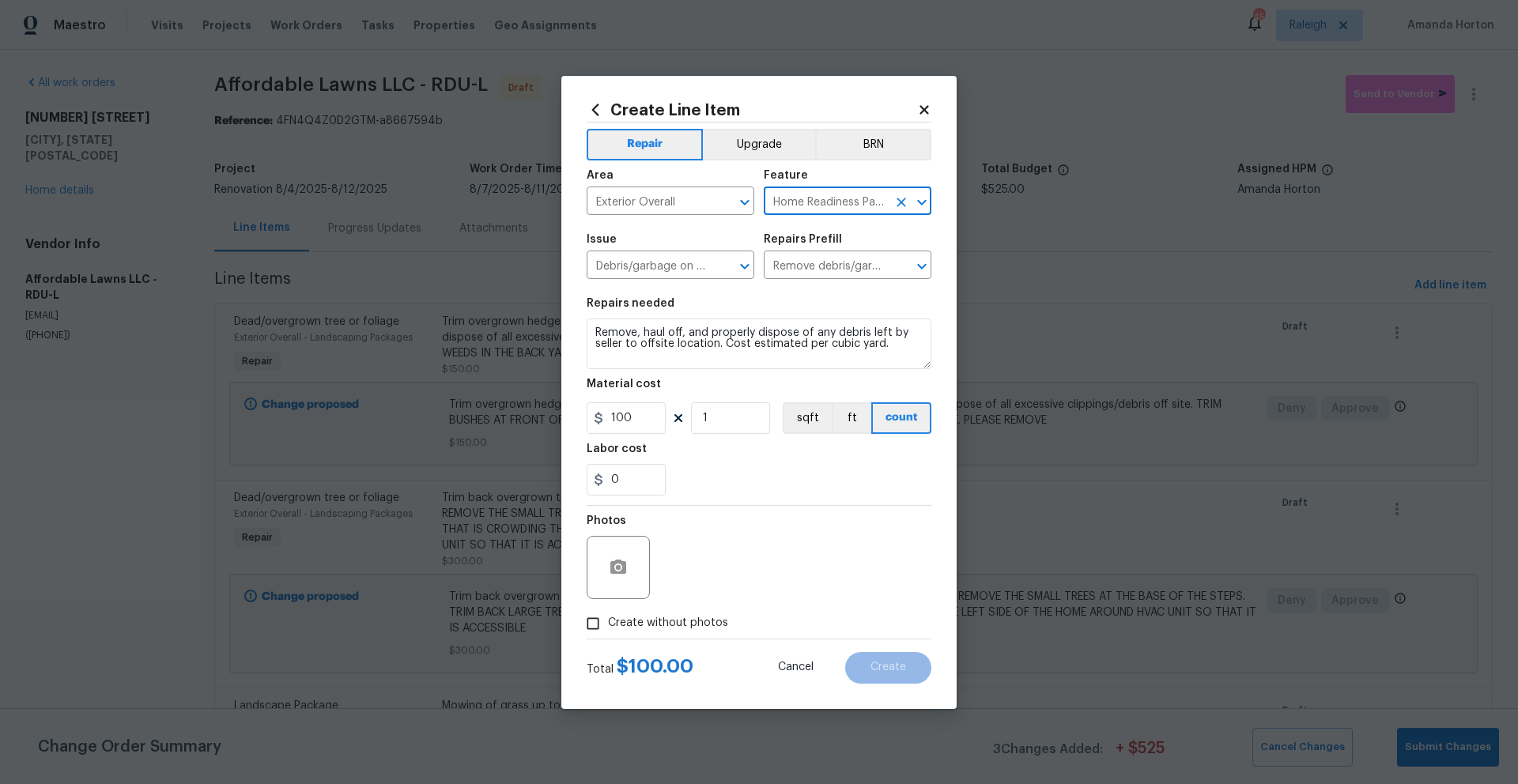 type on "Home Readiness Packages" 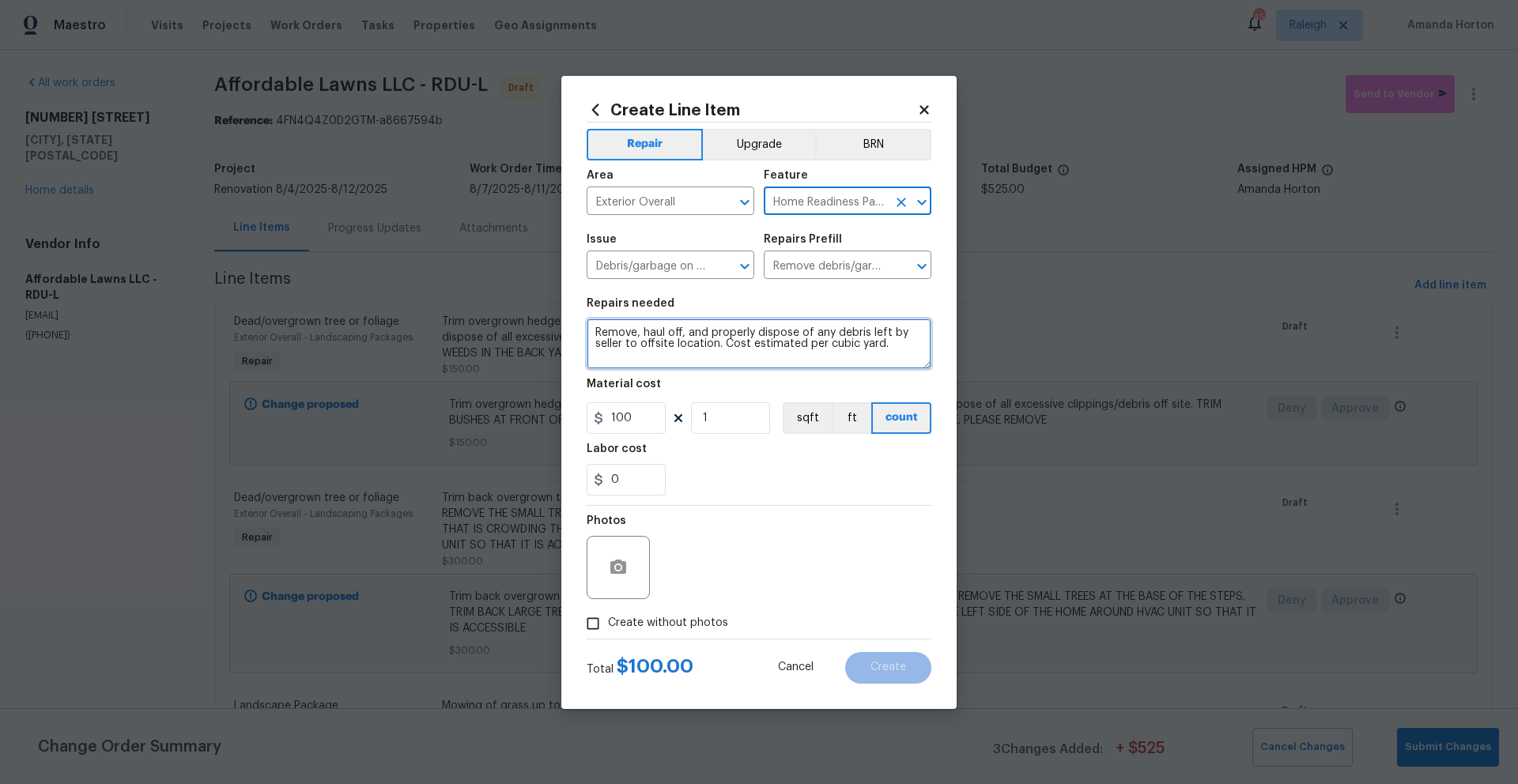 click on "Remove, haul off, and properly dispose of any debris left by seller to offsite location. Cost estimated per cubic yard." at bounding box center [759, 344] 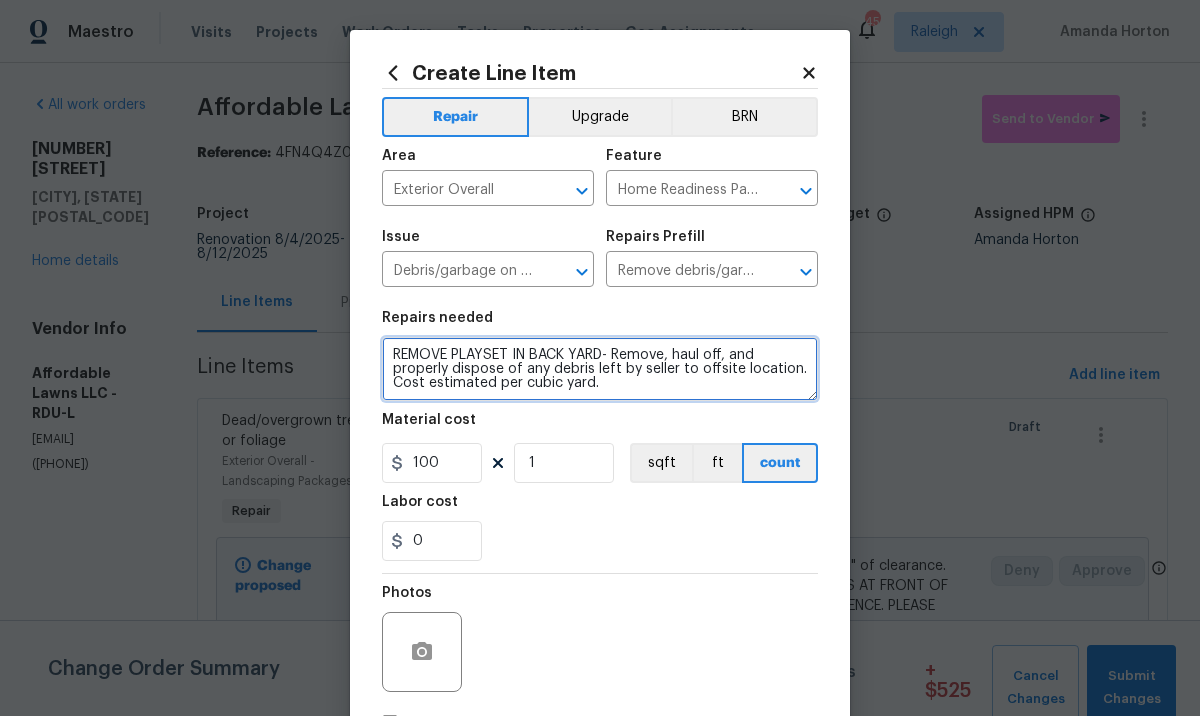 type on "REMOVE PLAYSET IN BACK YARD- Remove, haul off, and properly dispose of any debris left by seller to offsite location. Cost estimated per cubic yard." 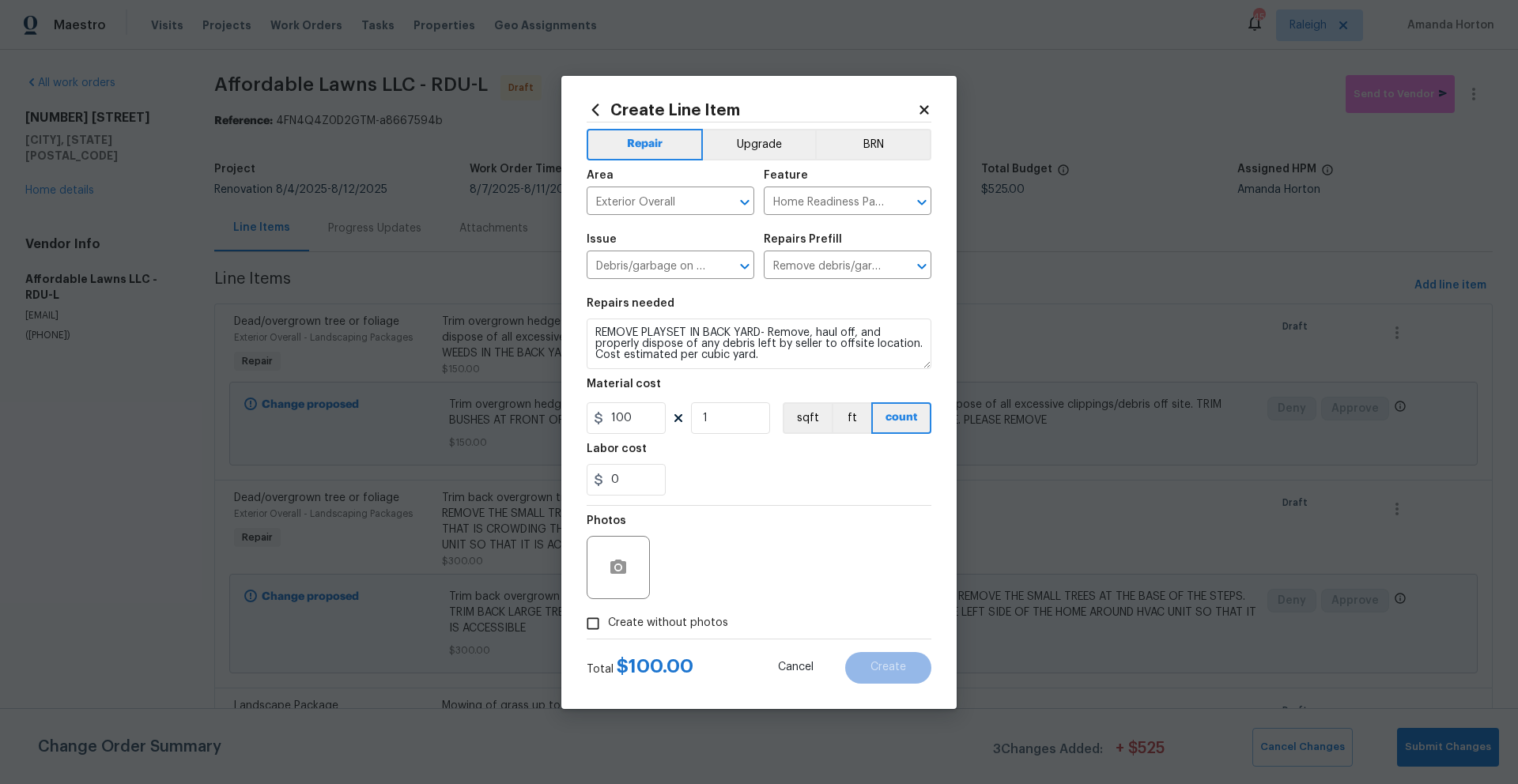 click on "Photos" at bounding box center (759, 557) 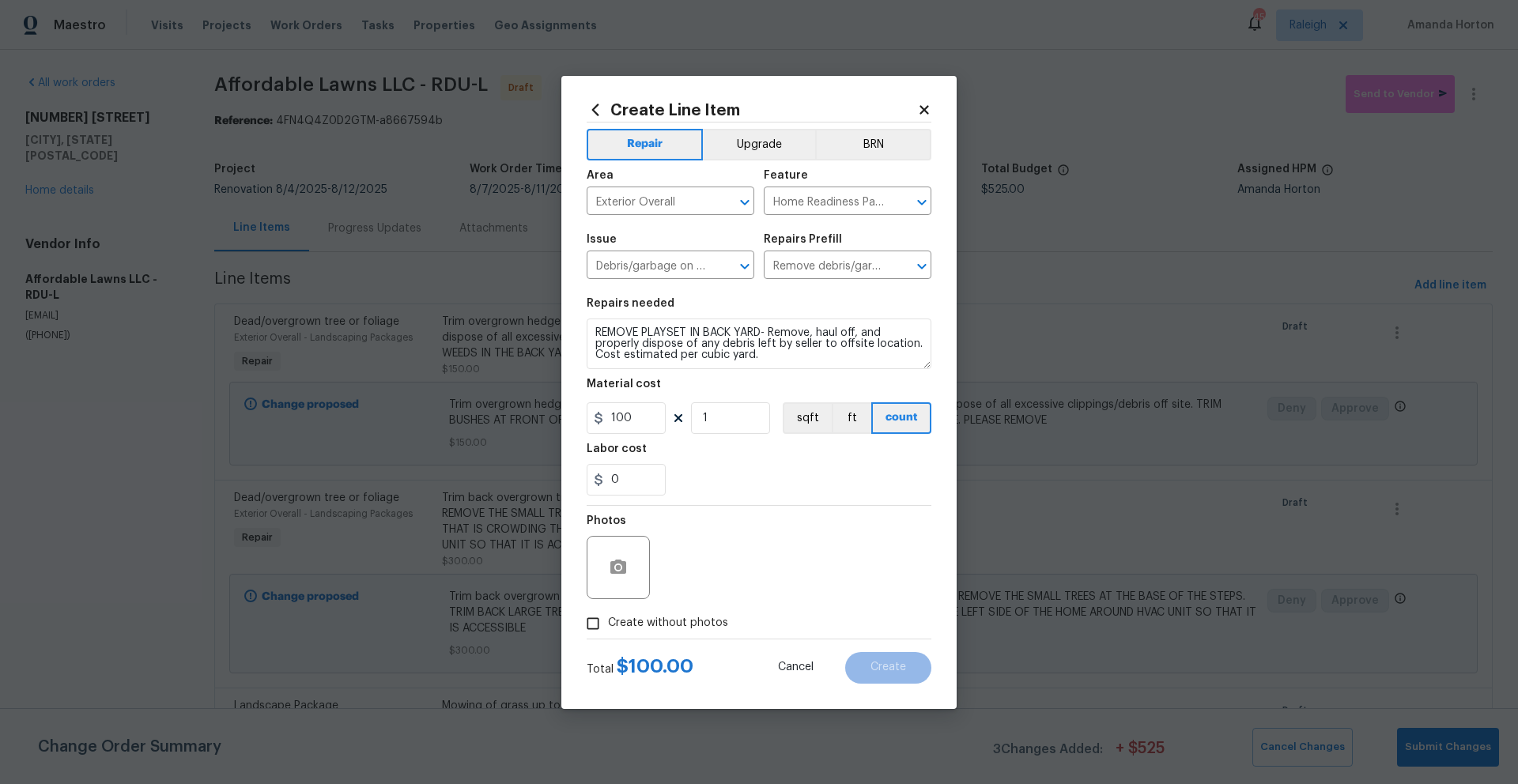 click on "Create without photos" at bounding box center [593, 624] 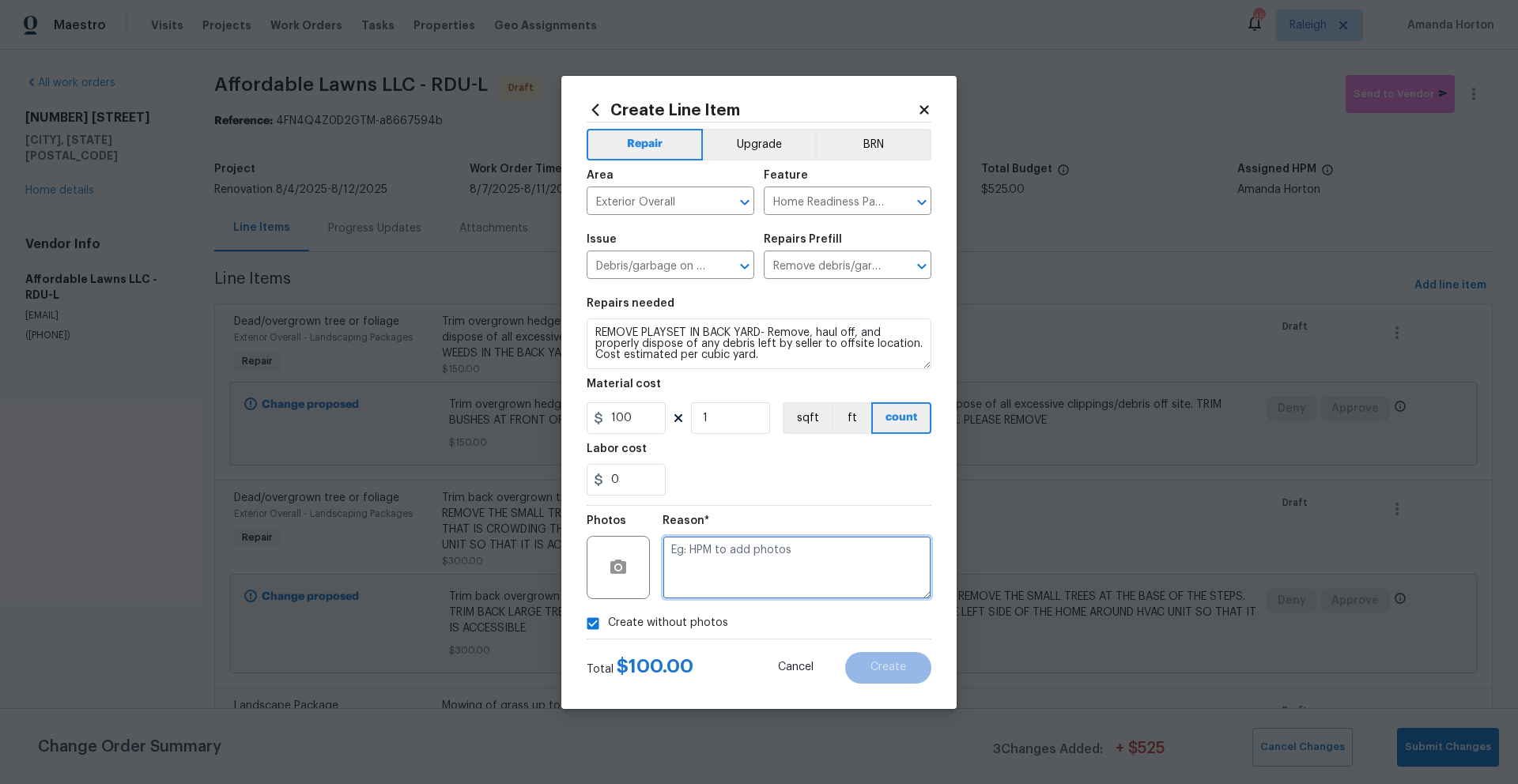 click at bounding box center [797, 567] 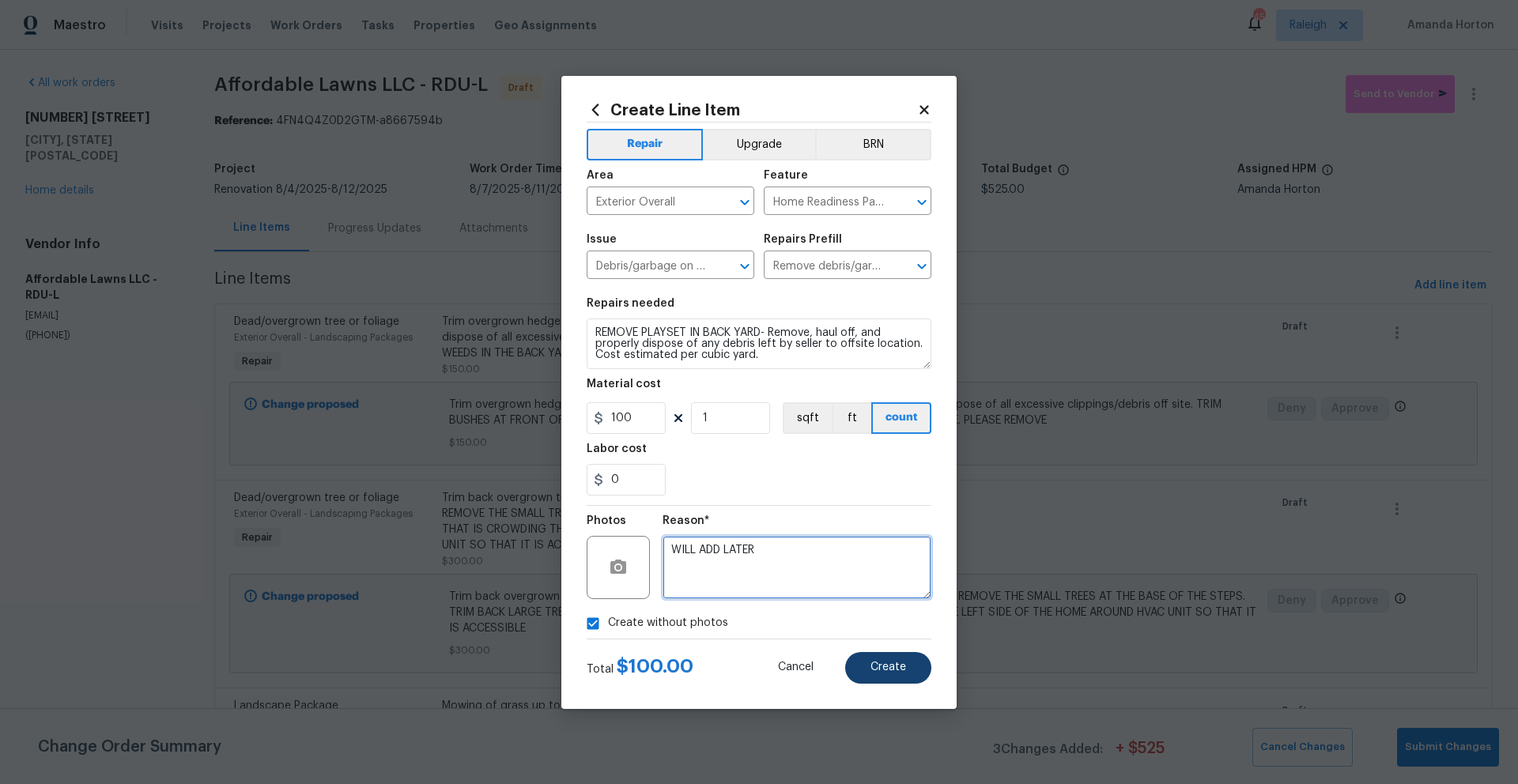 type on "WILL ADD LATER" 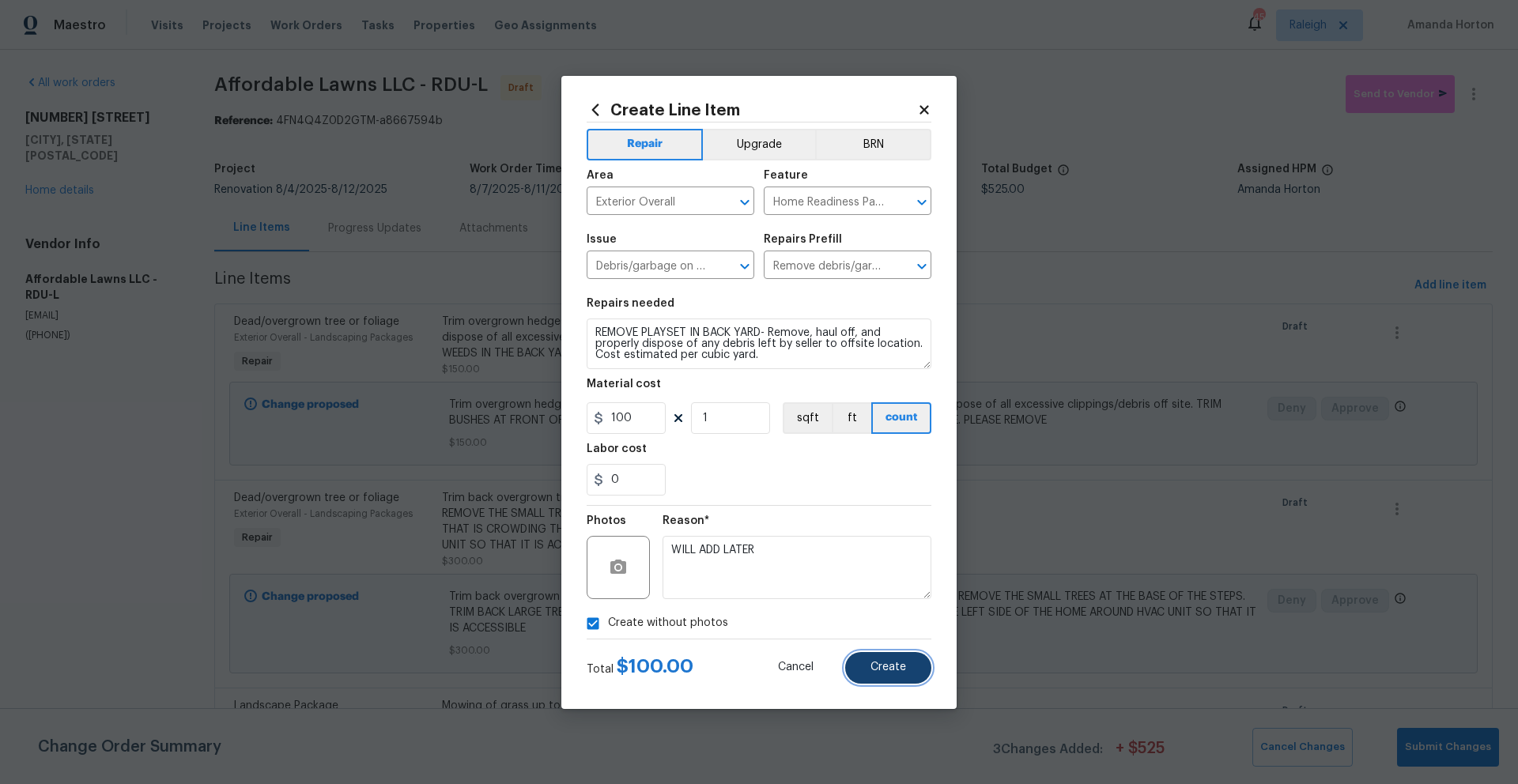 click on "Create" at bounding box center (888, 668) 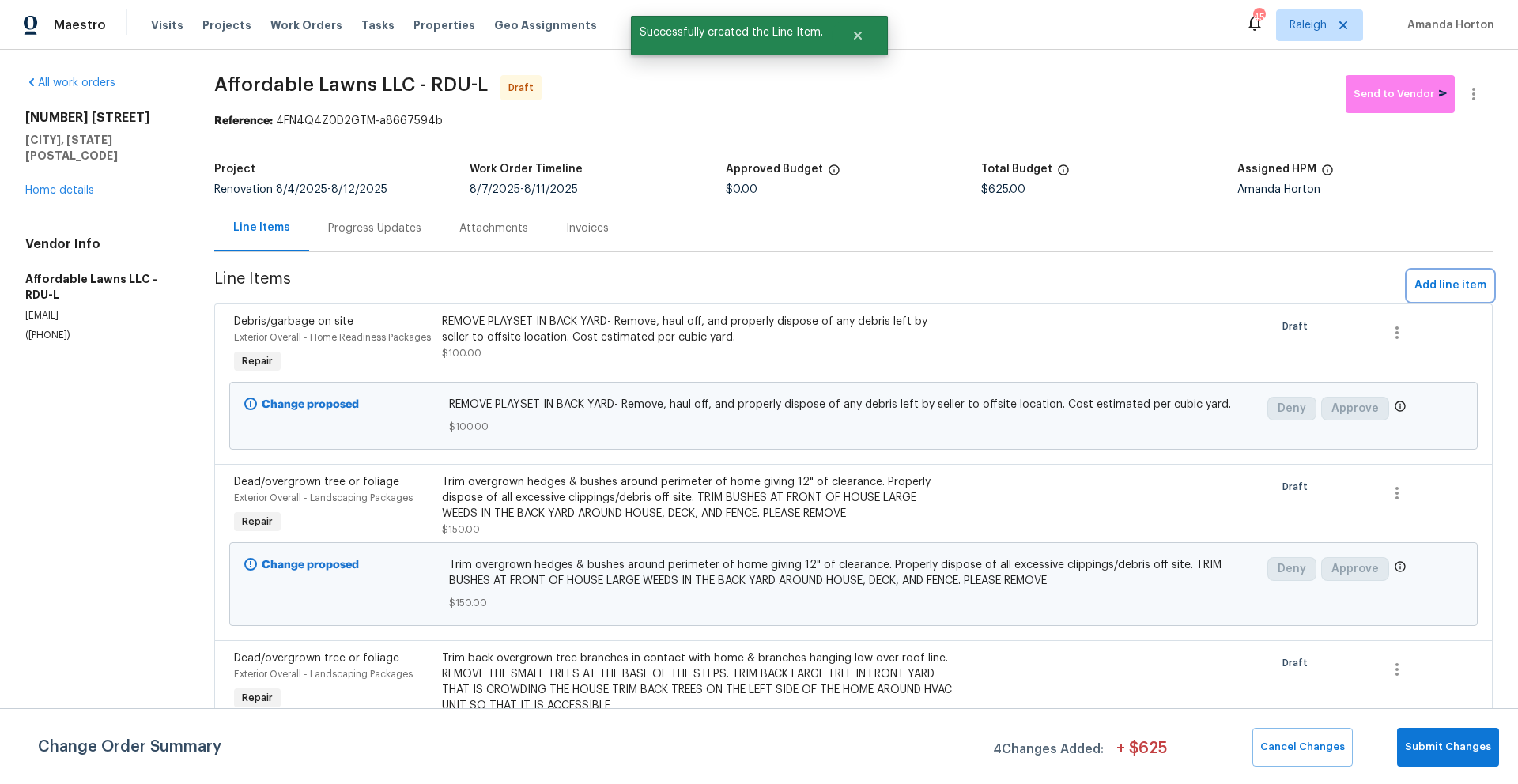 click on "Add line item" at bounding box center [1450, 285] 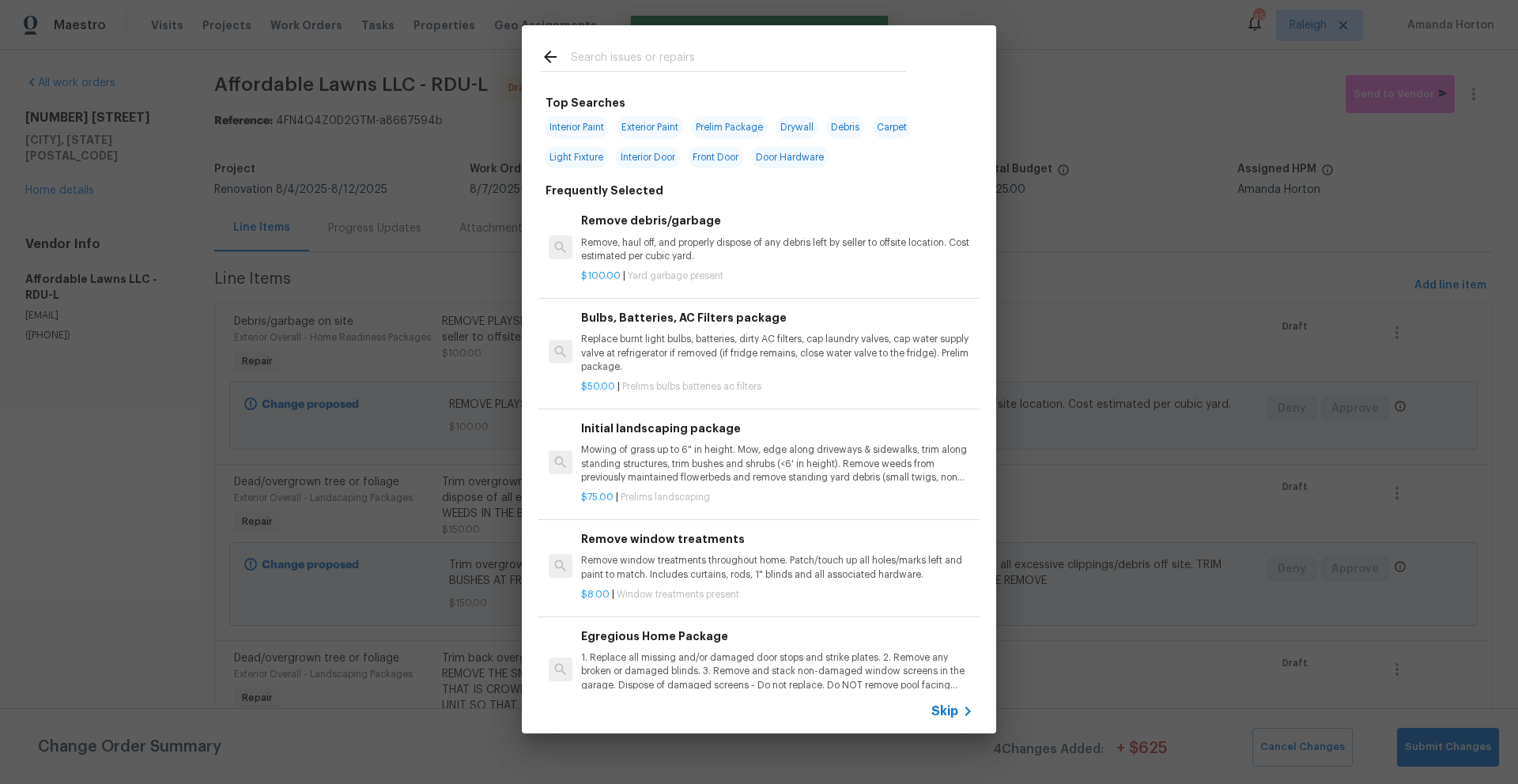 click at bounding box center (723, 56) 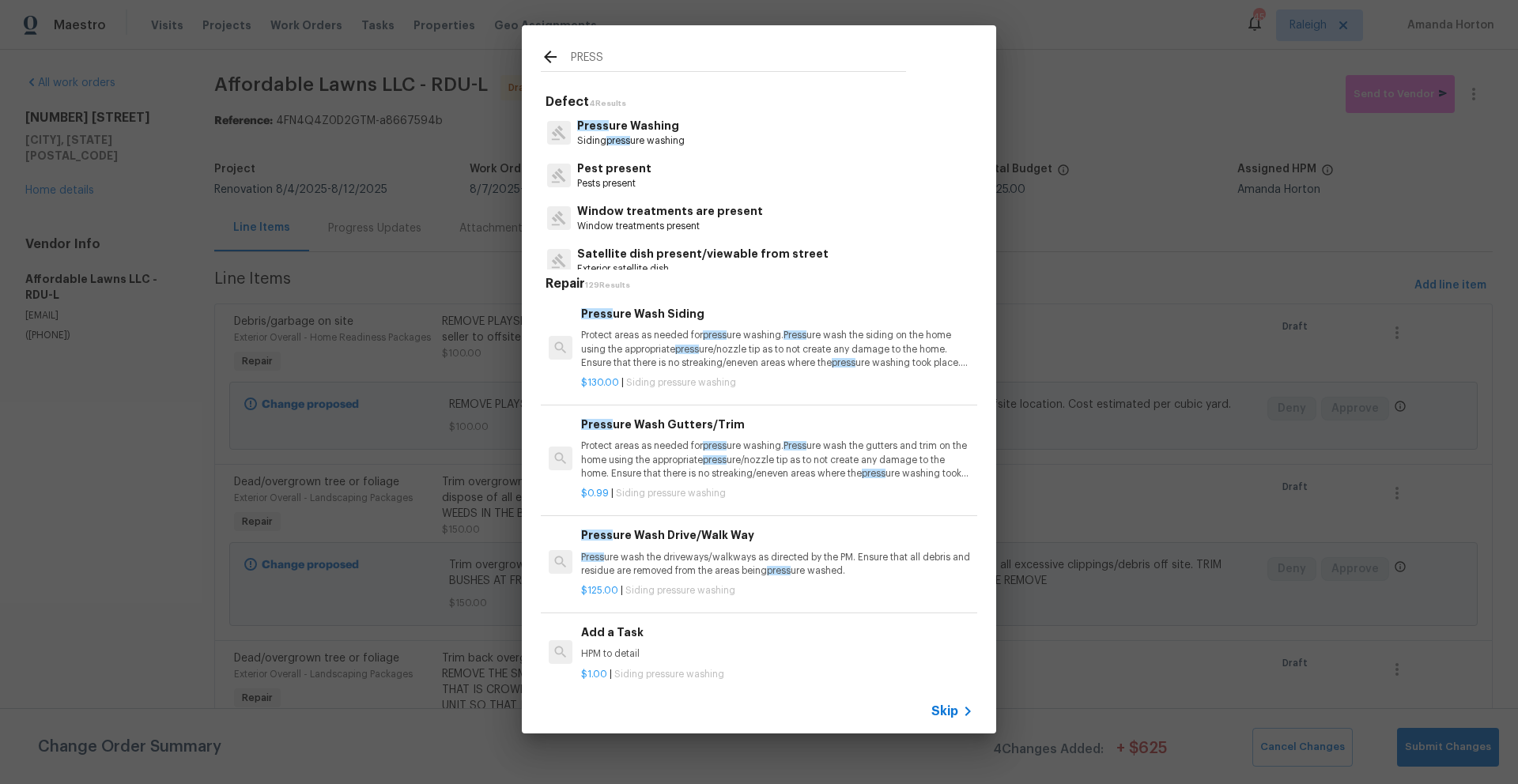 type on "PRESS" 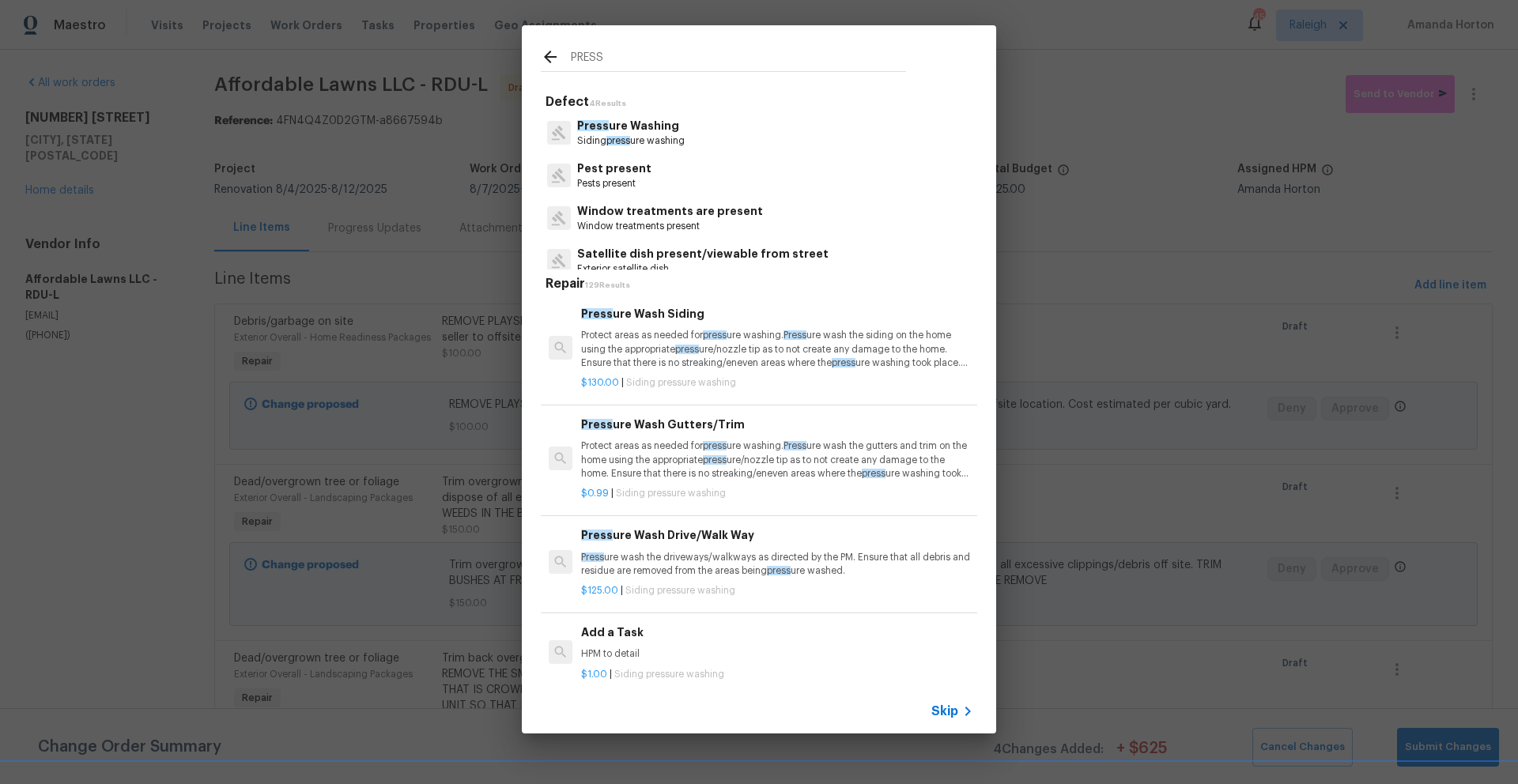 click on "press" at bounding box center (687, 349) 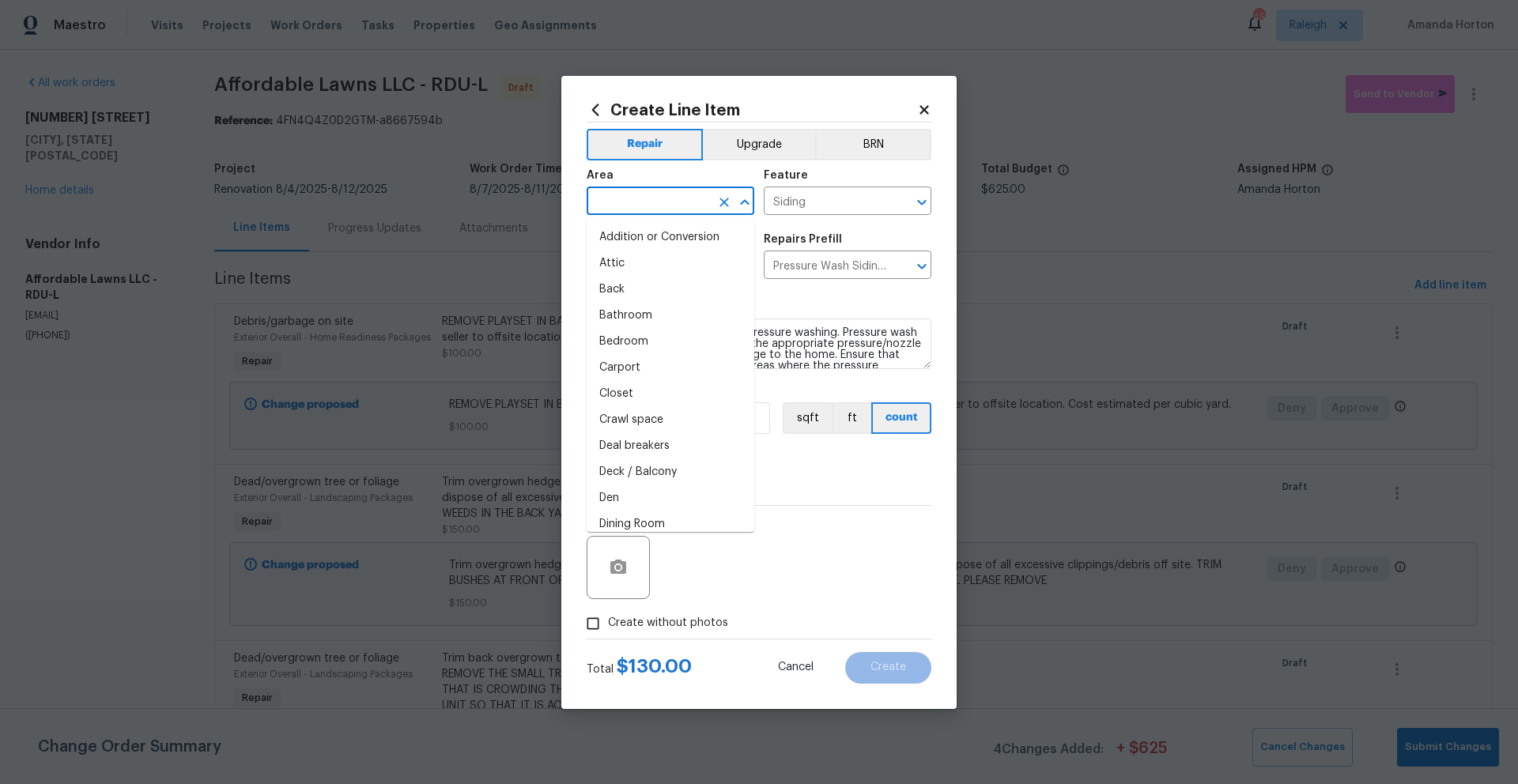 click at bounding box center (648, 202) 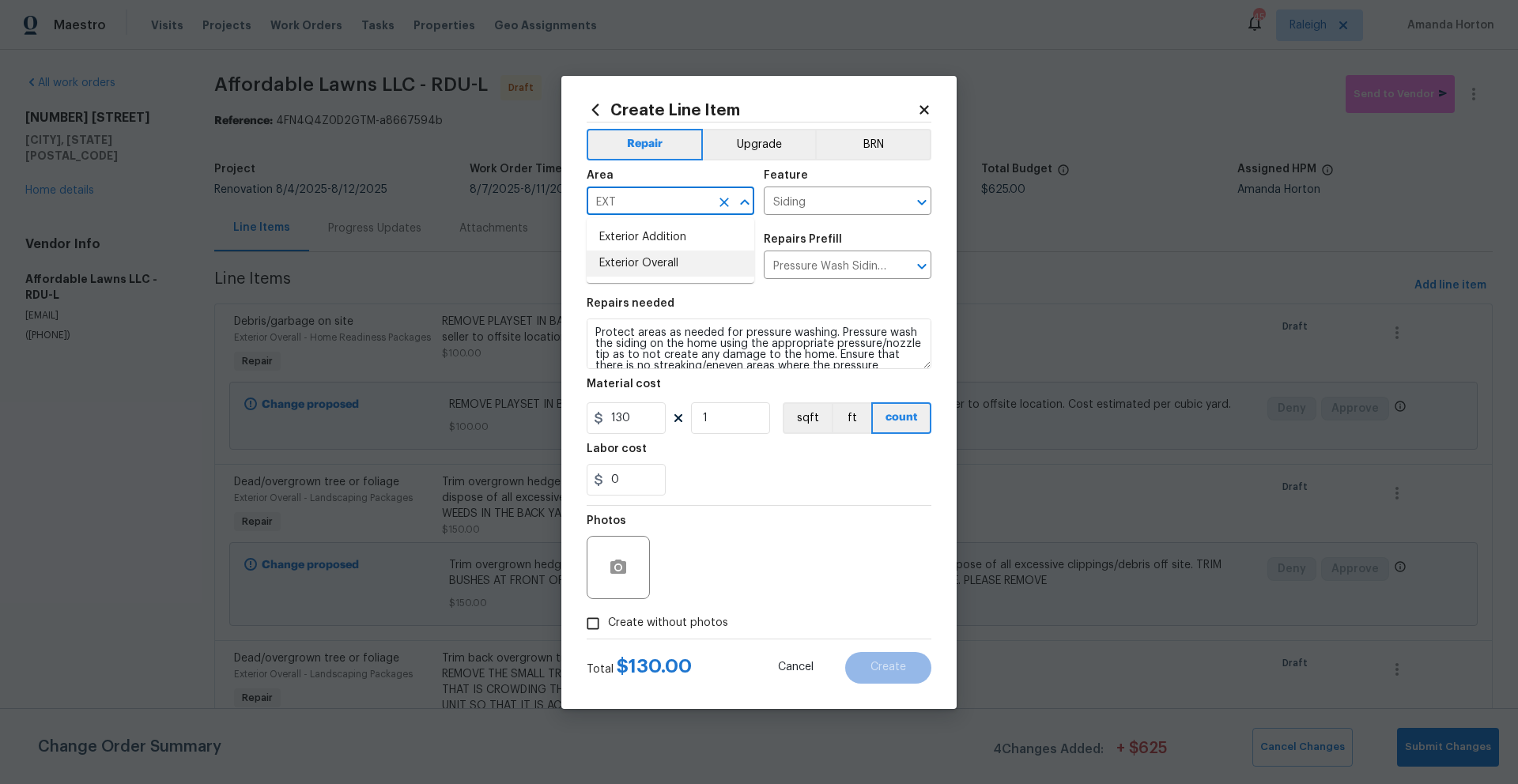 click on "Exterior Overall" at bounding box center [670, 263] 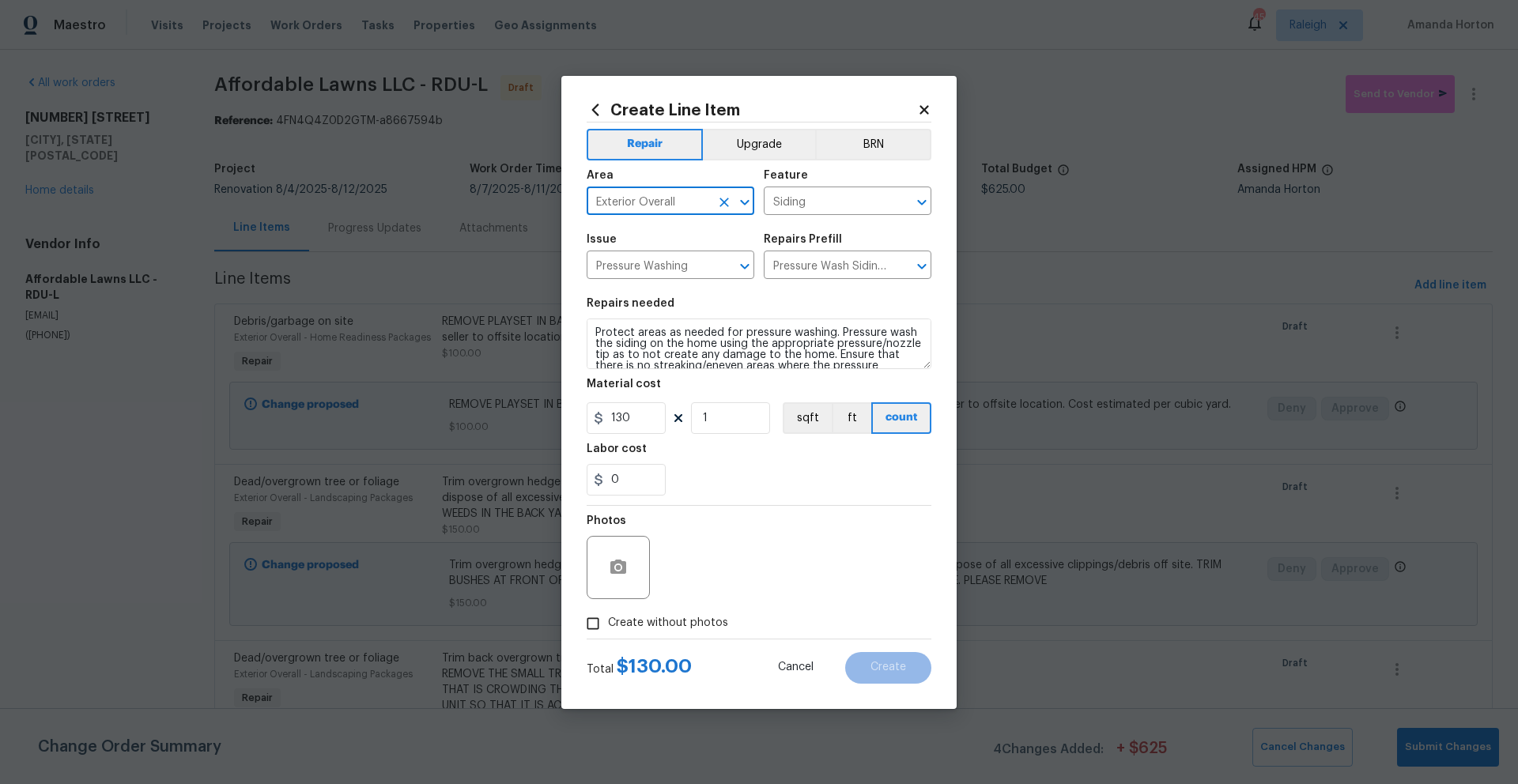 type on "Exterior Overall" 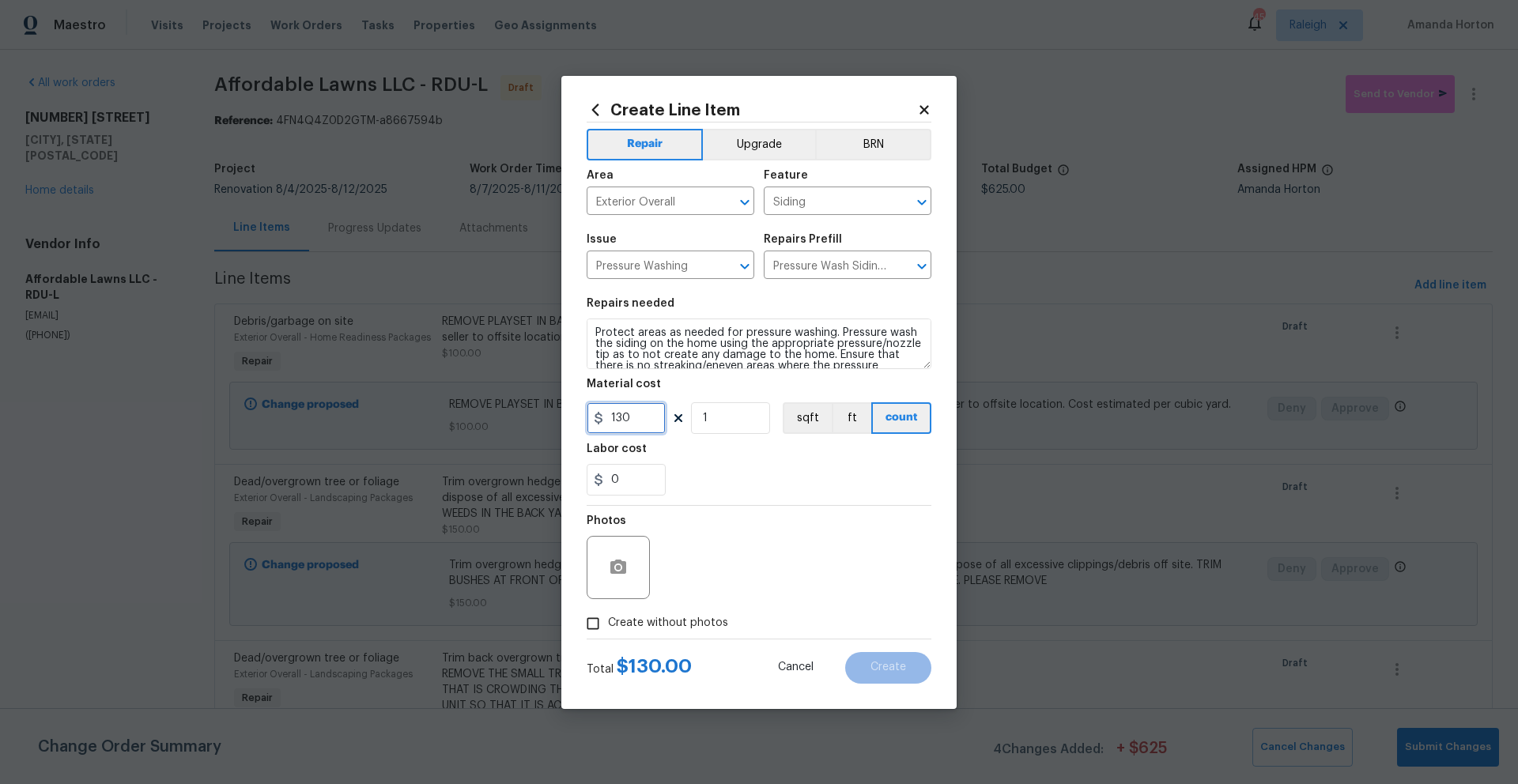 click on "130" at bounding box center [626, 418] 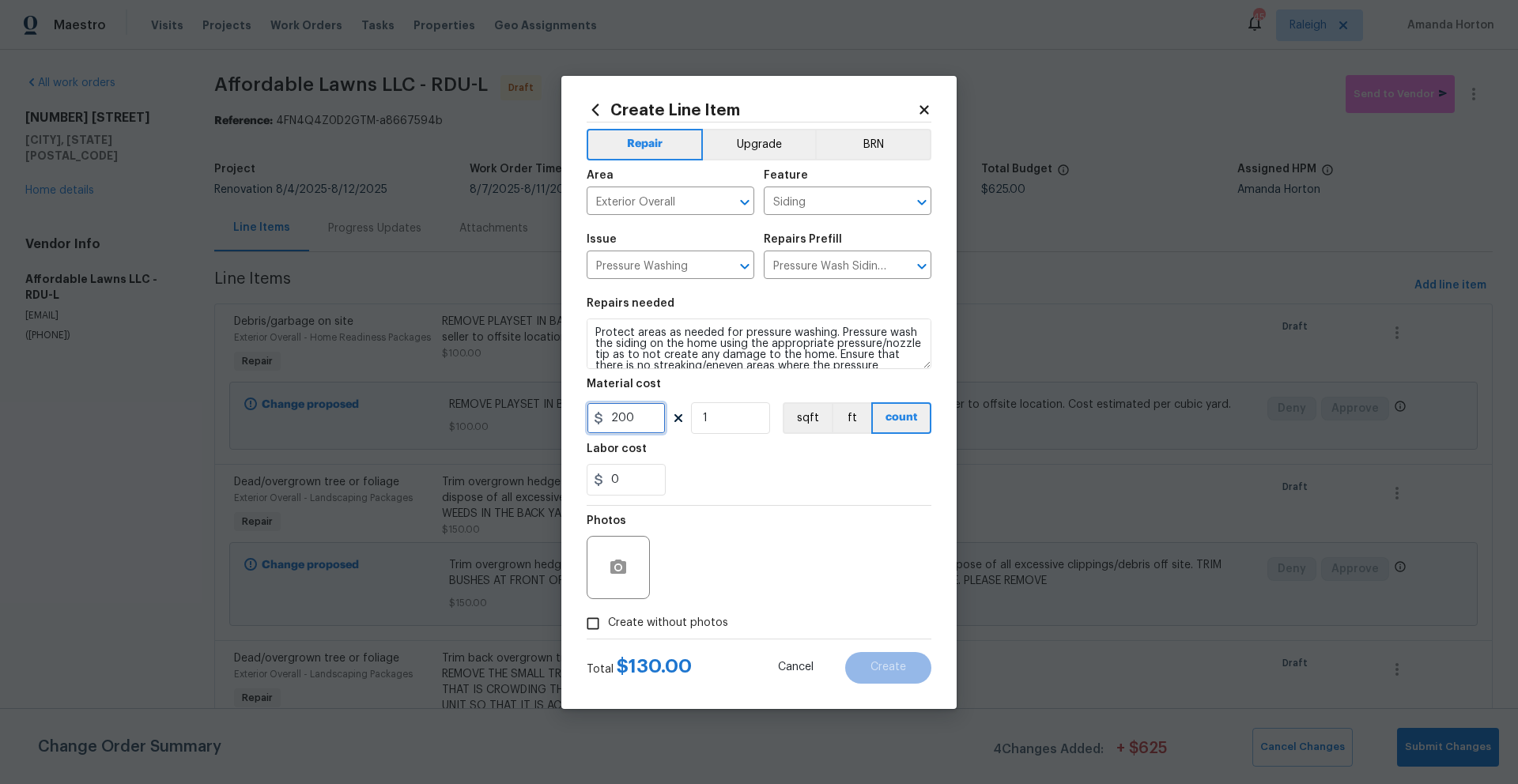 type on "200" 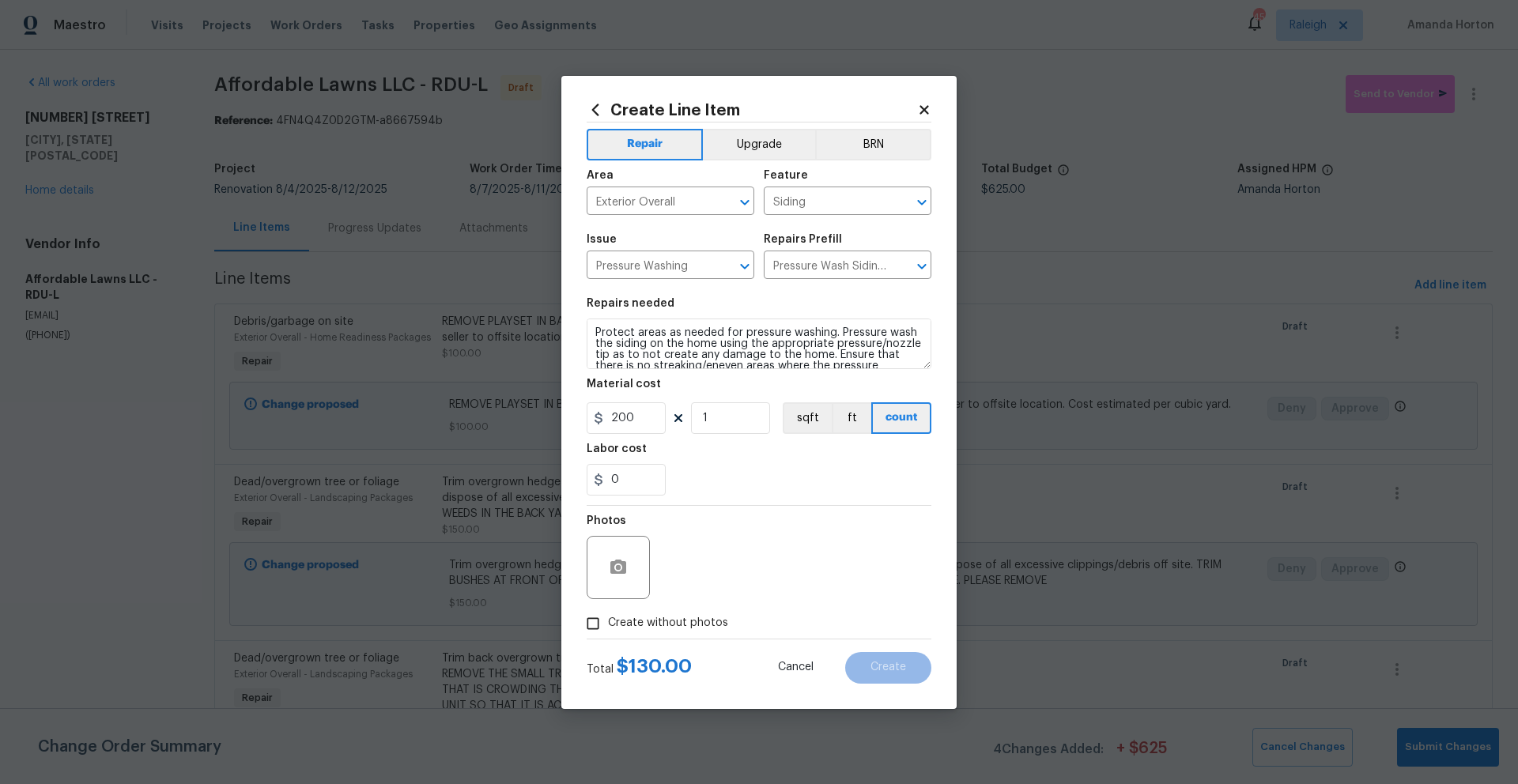 click on "Photos" at bounding box center [759, 557] 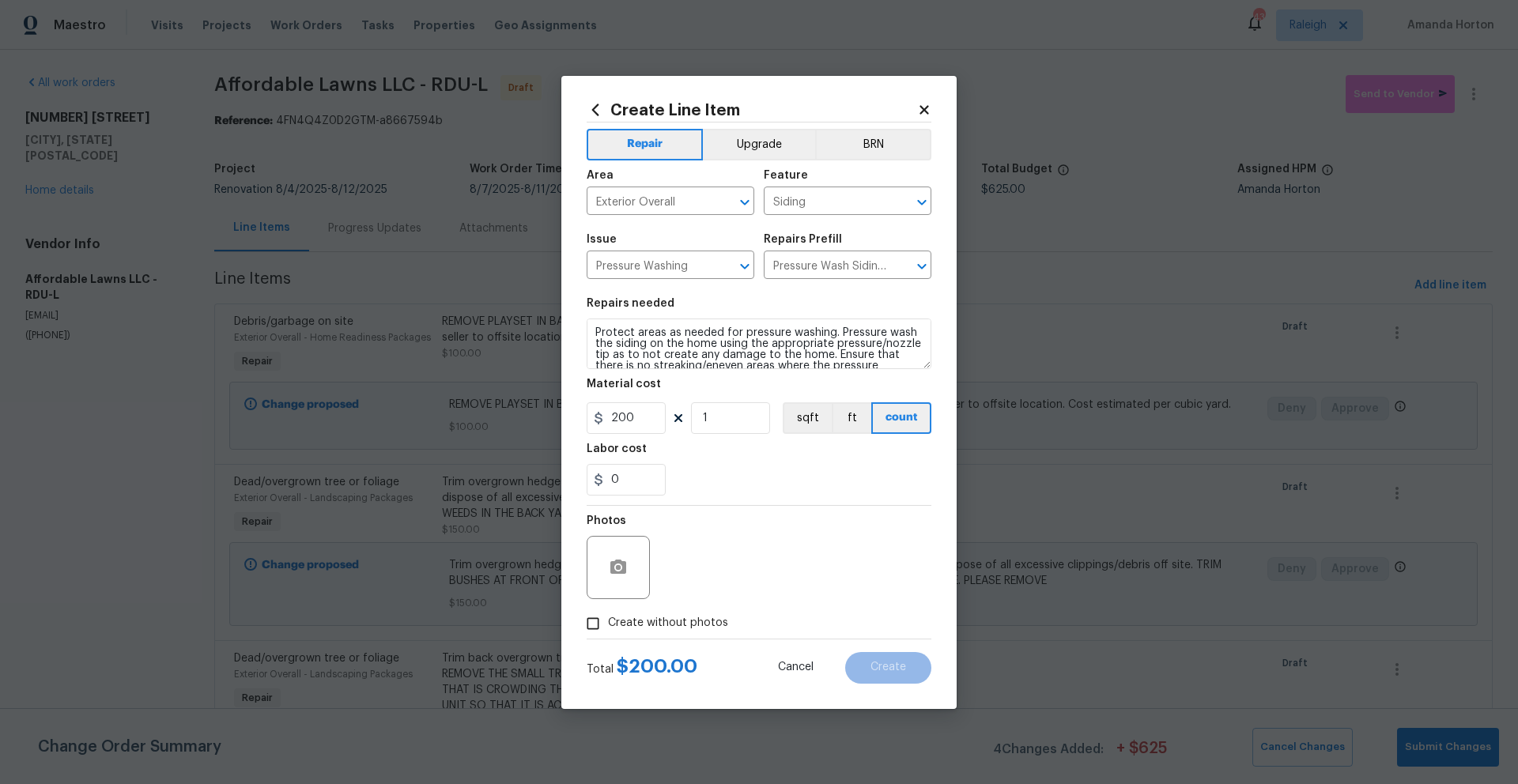click on "0" at bounding box center [759, 480] 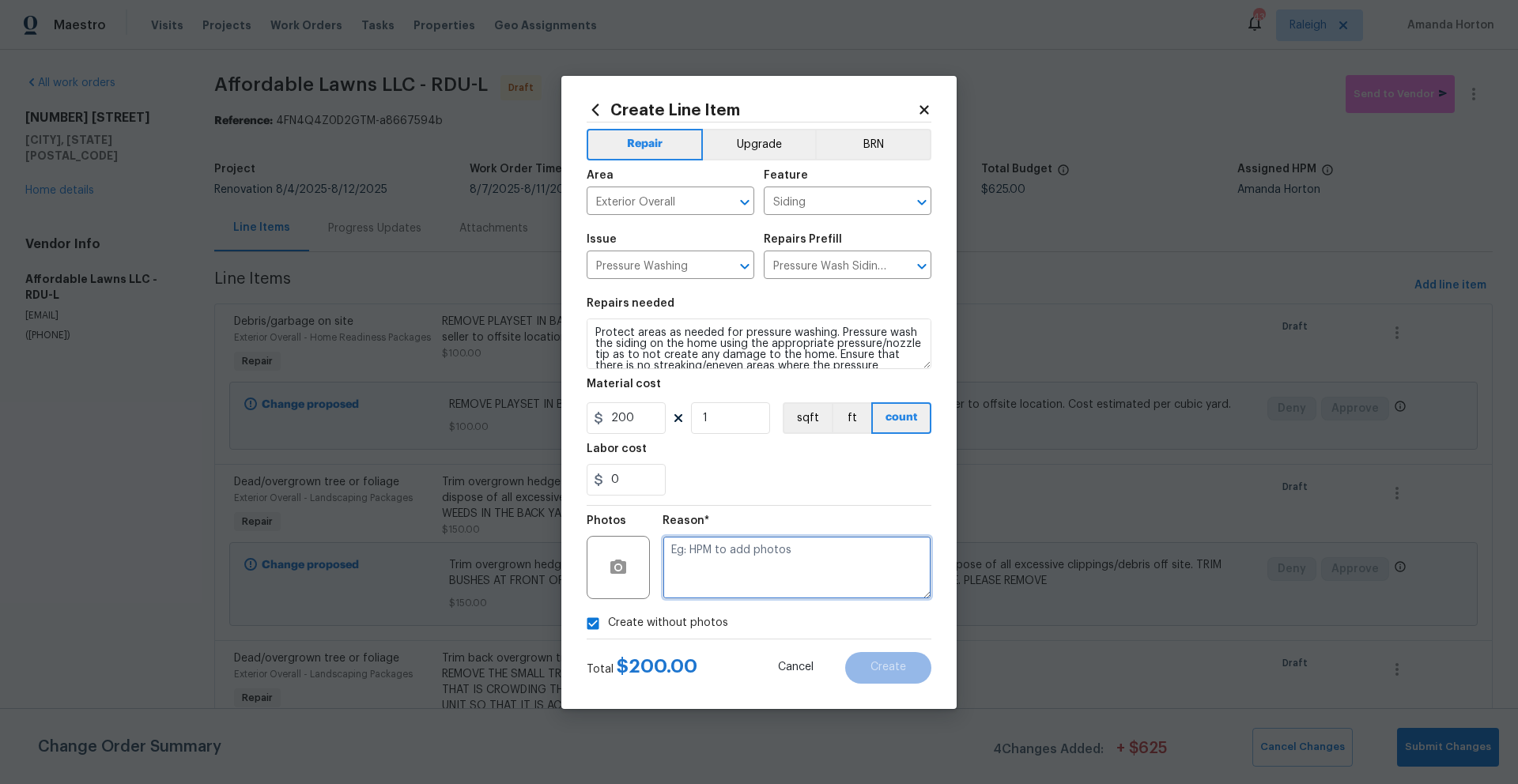 click at bounding box center (797, 567) 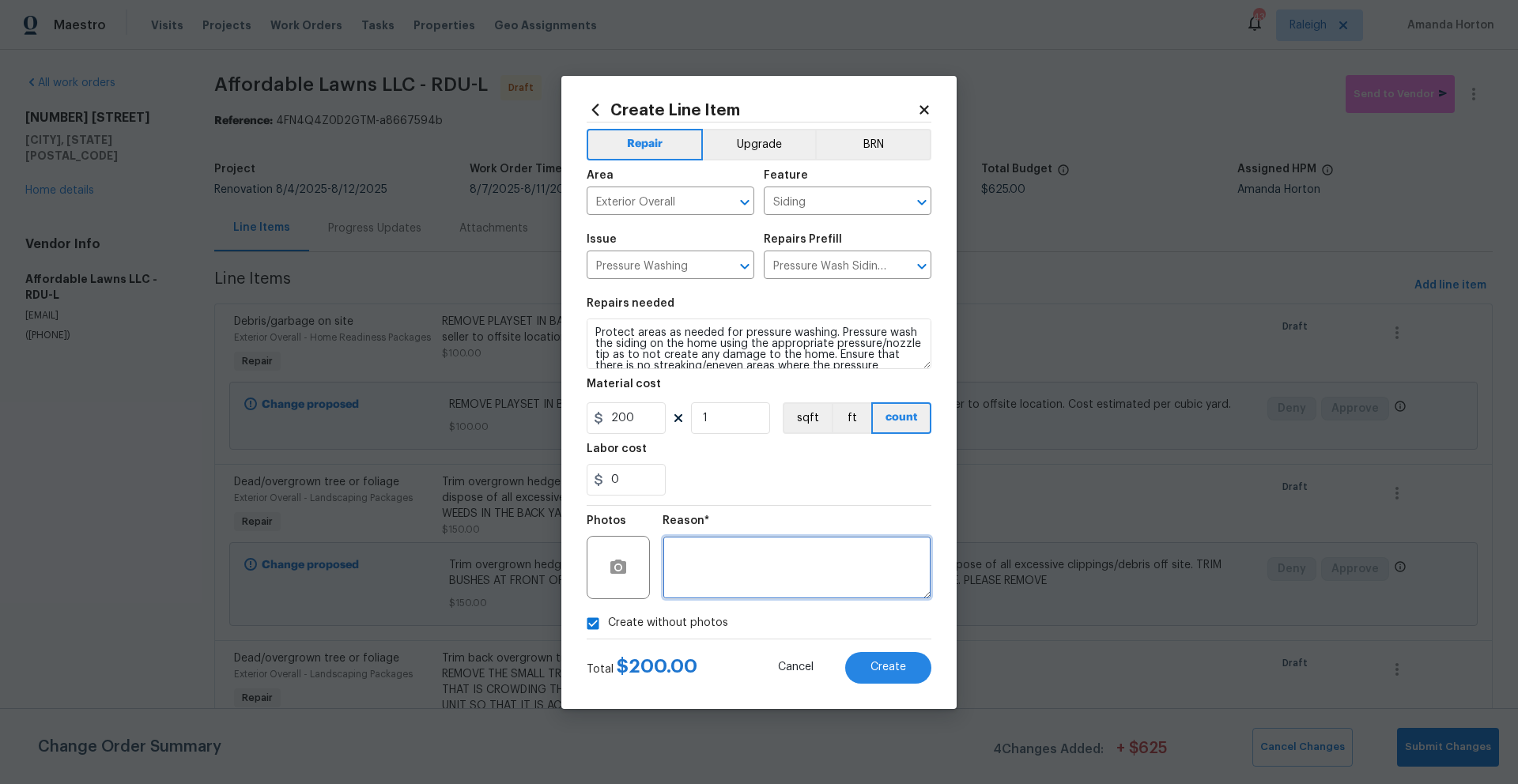 type on "W" 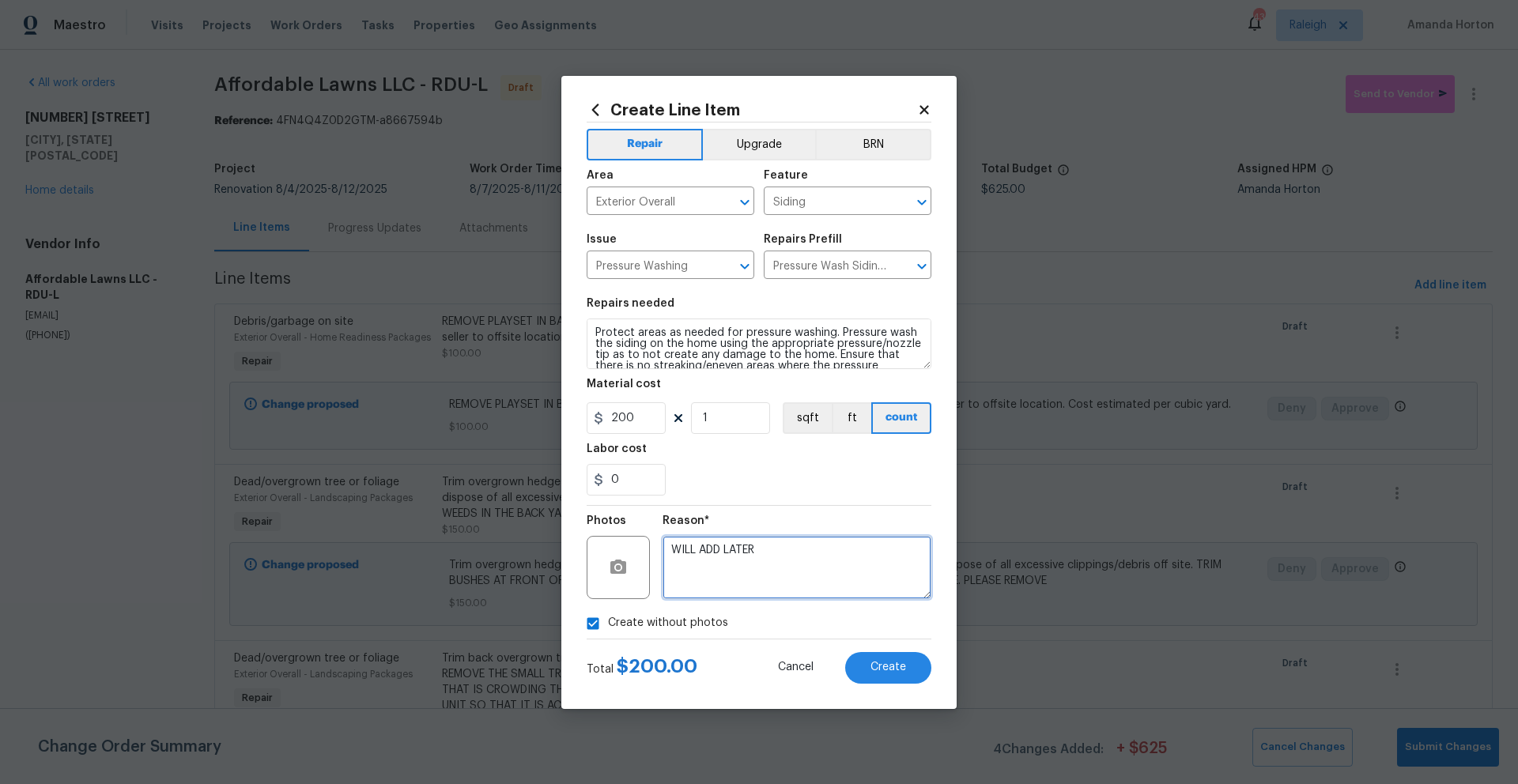 type on "WILL ADD LATER" 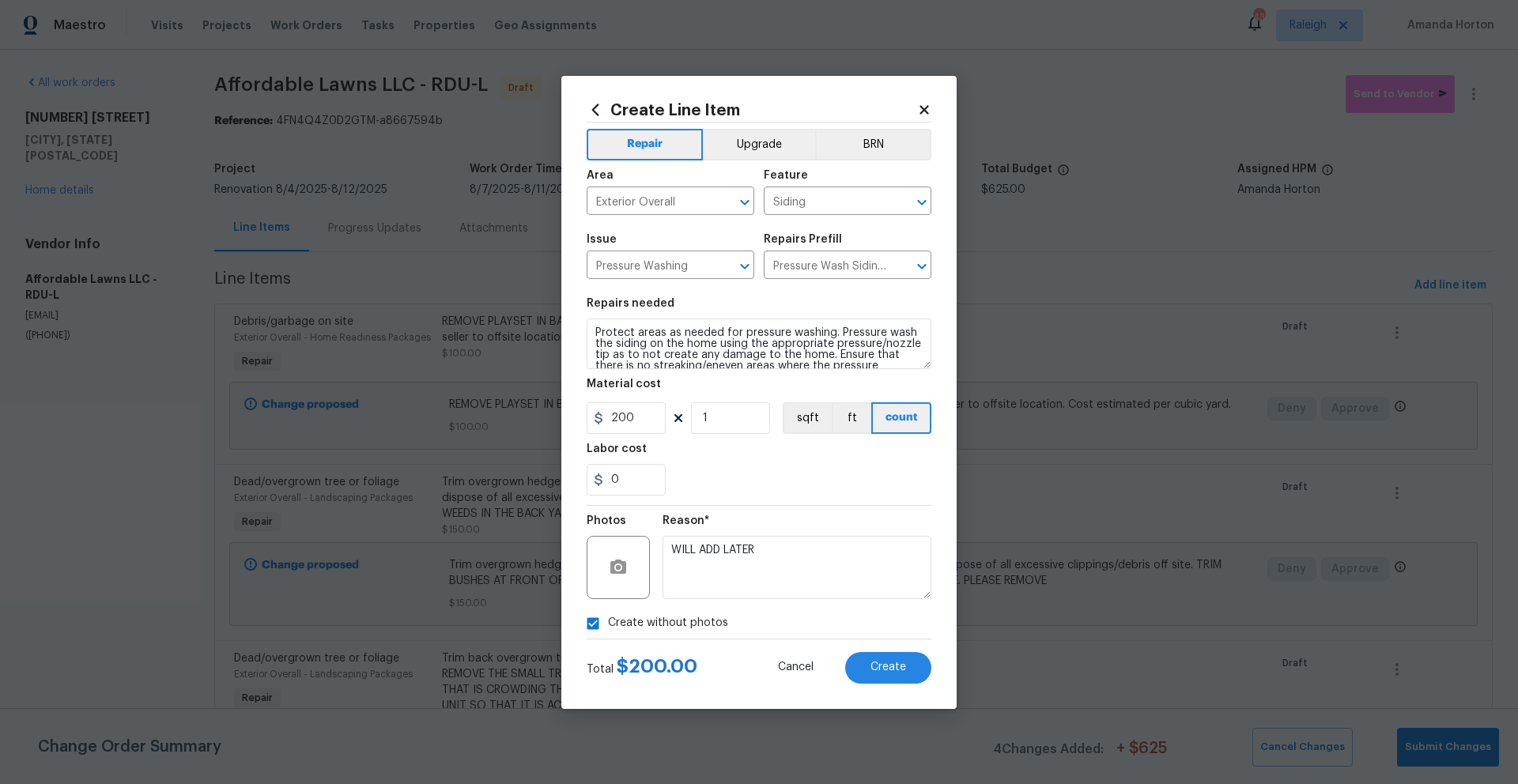 click on "0" at bounding box center [759, 480] 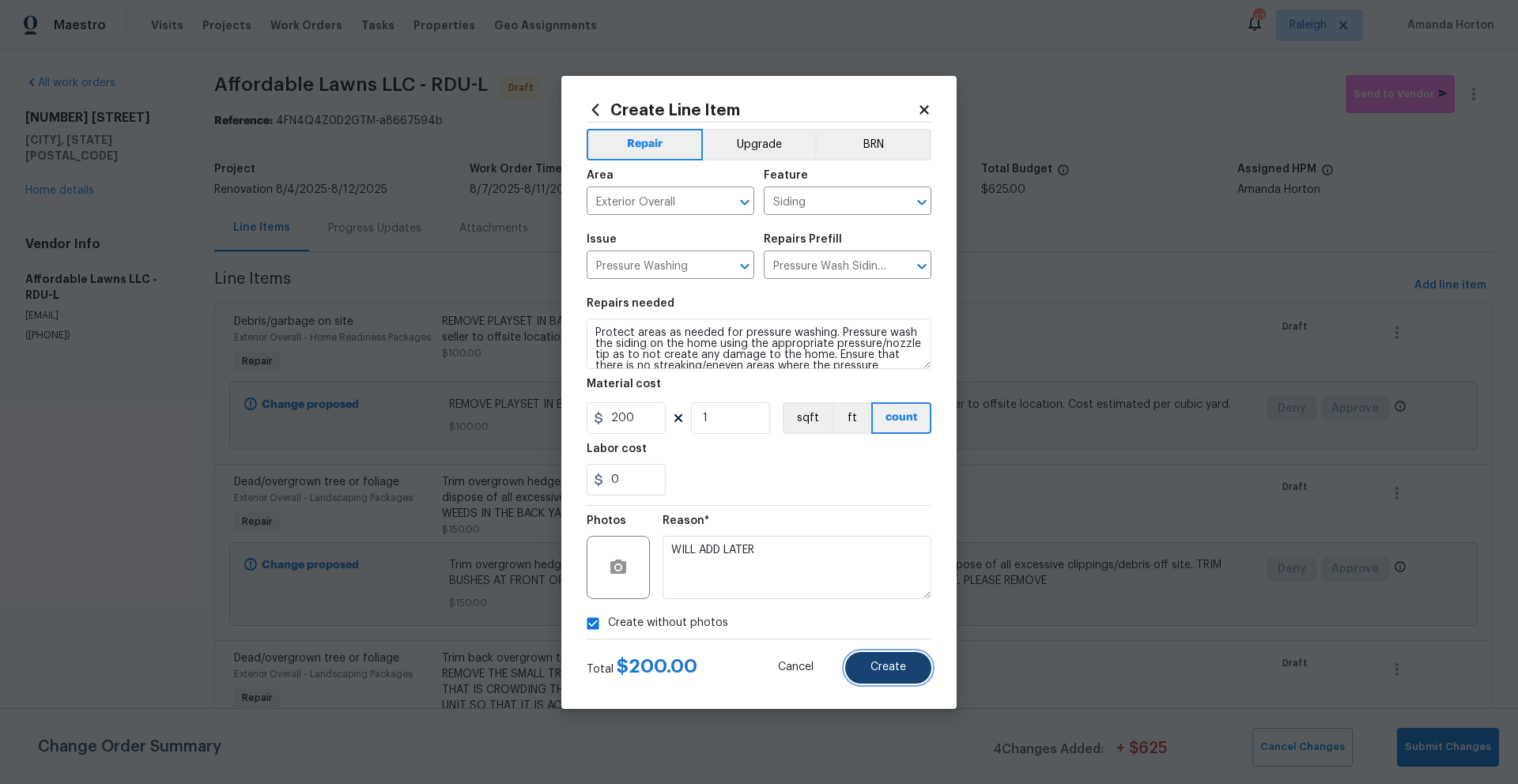 click on "Create" at bounding box center [888, 668] 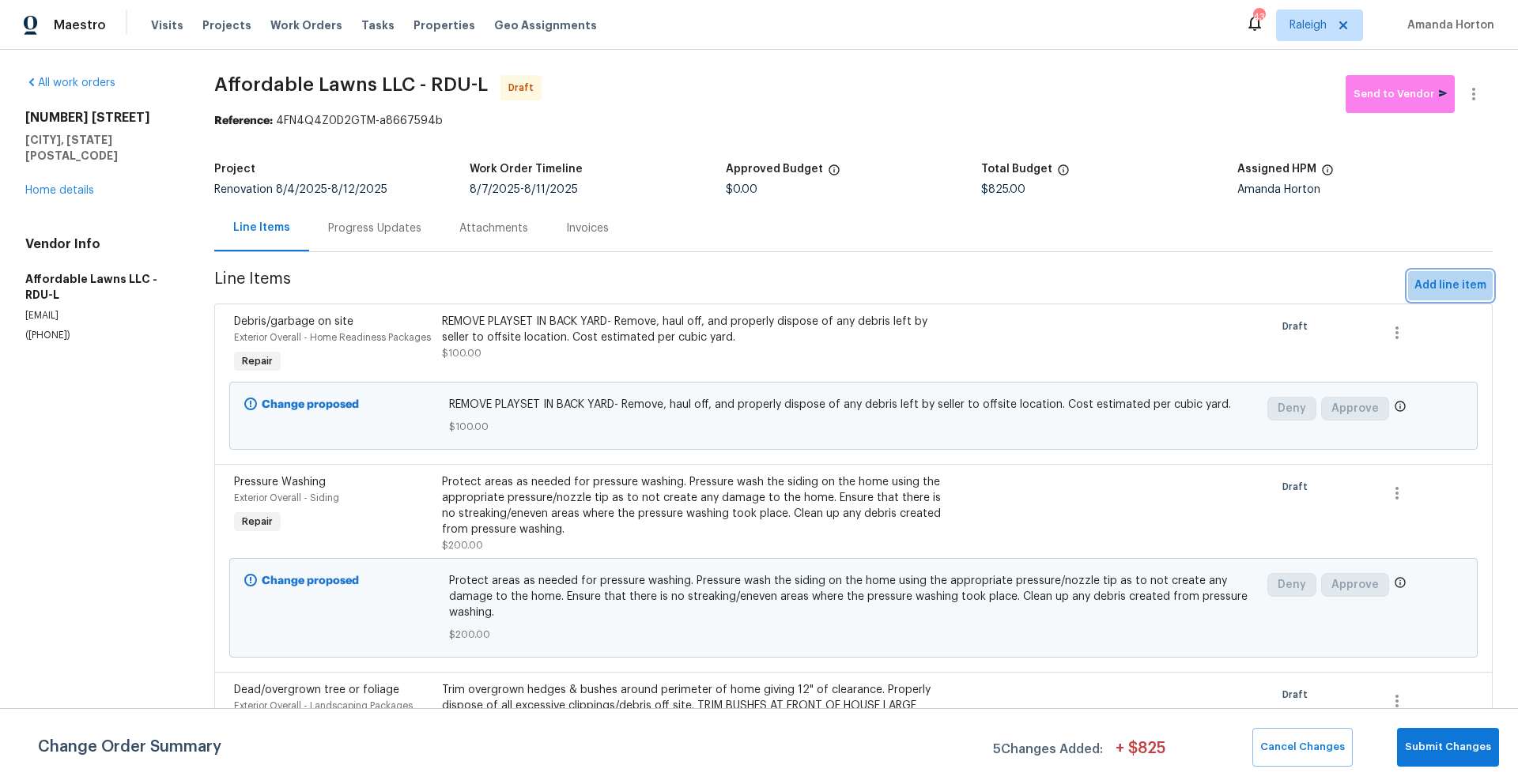 click on "Add line item" at bounding box center [1450, 285] 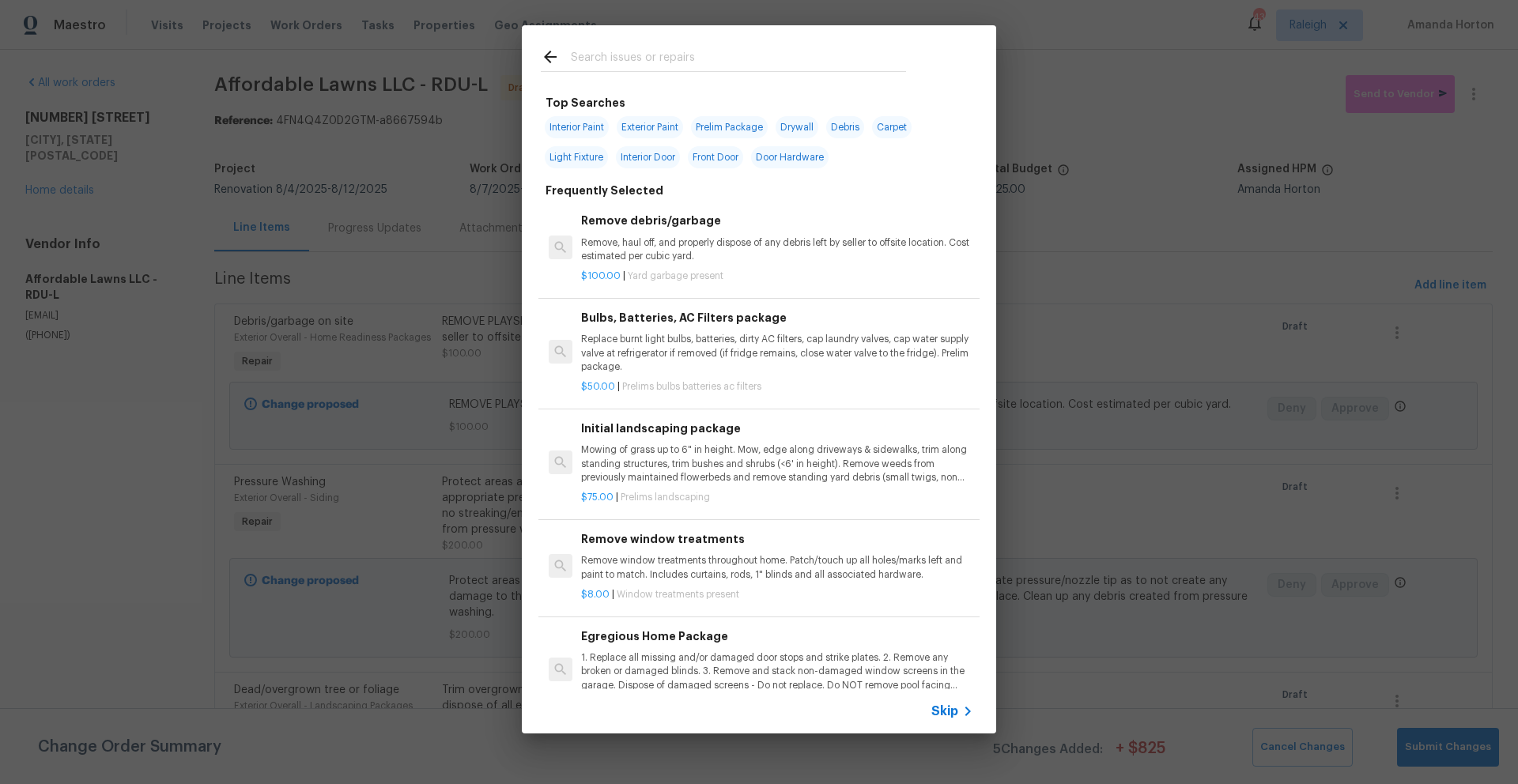 click at bounding box center [738, 59] 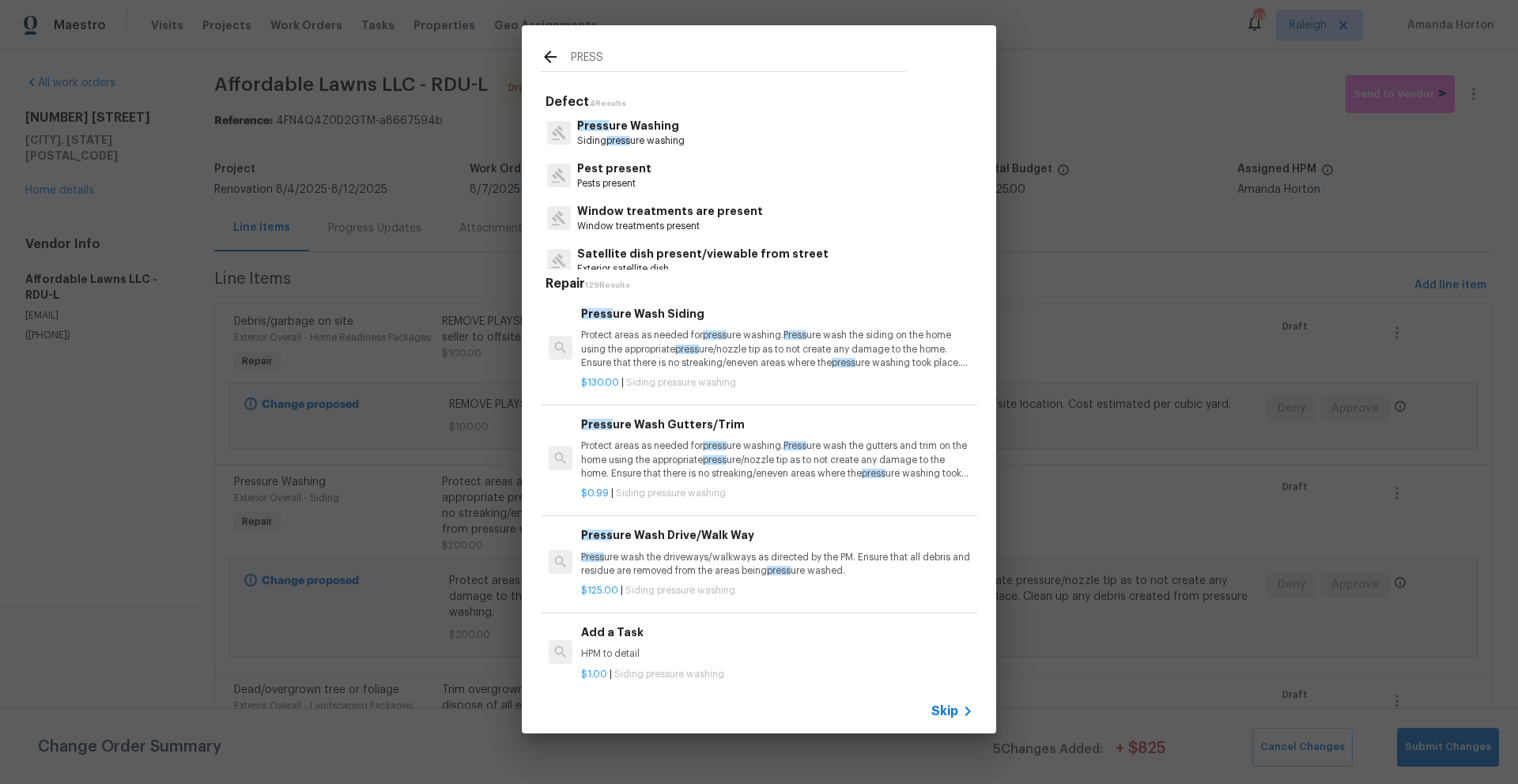 type on "PRESS" 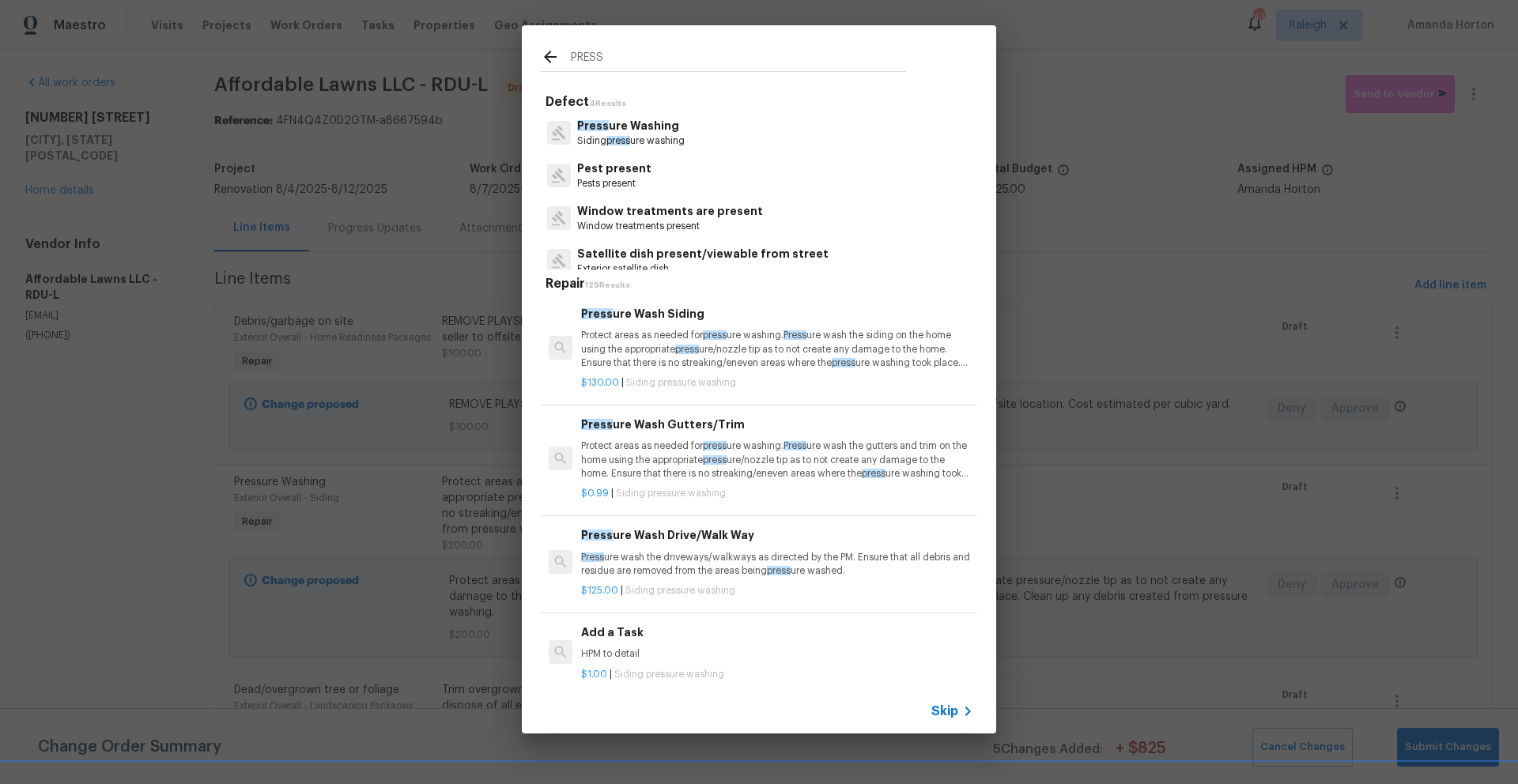 click on "Siding  press ure washing" at bounding box center (631, 141) 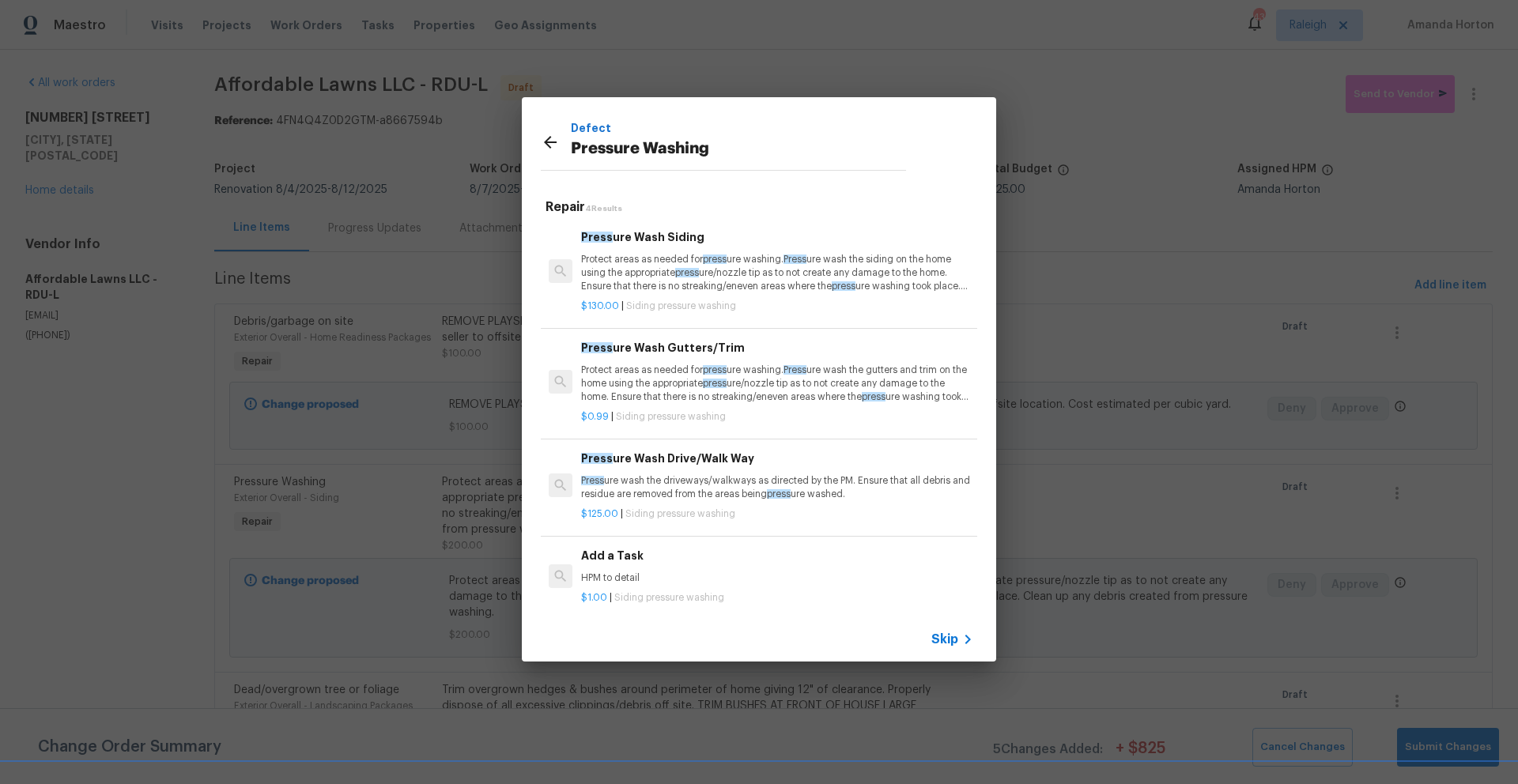 click on "Press ure wash the driveways/walkways as directed by the PM. Ensure that all debris and residue are removed from the areas being  press ure washed." at bounding box center [777, 488] 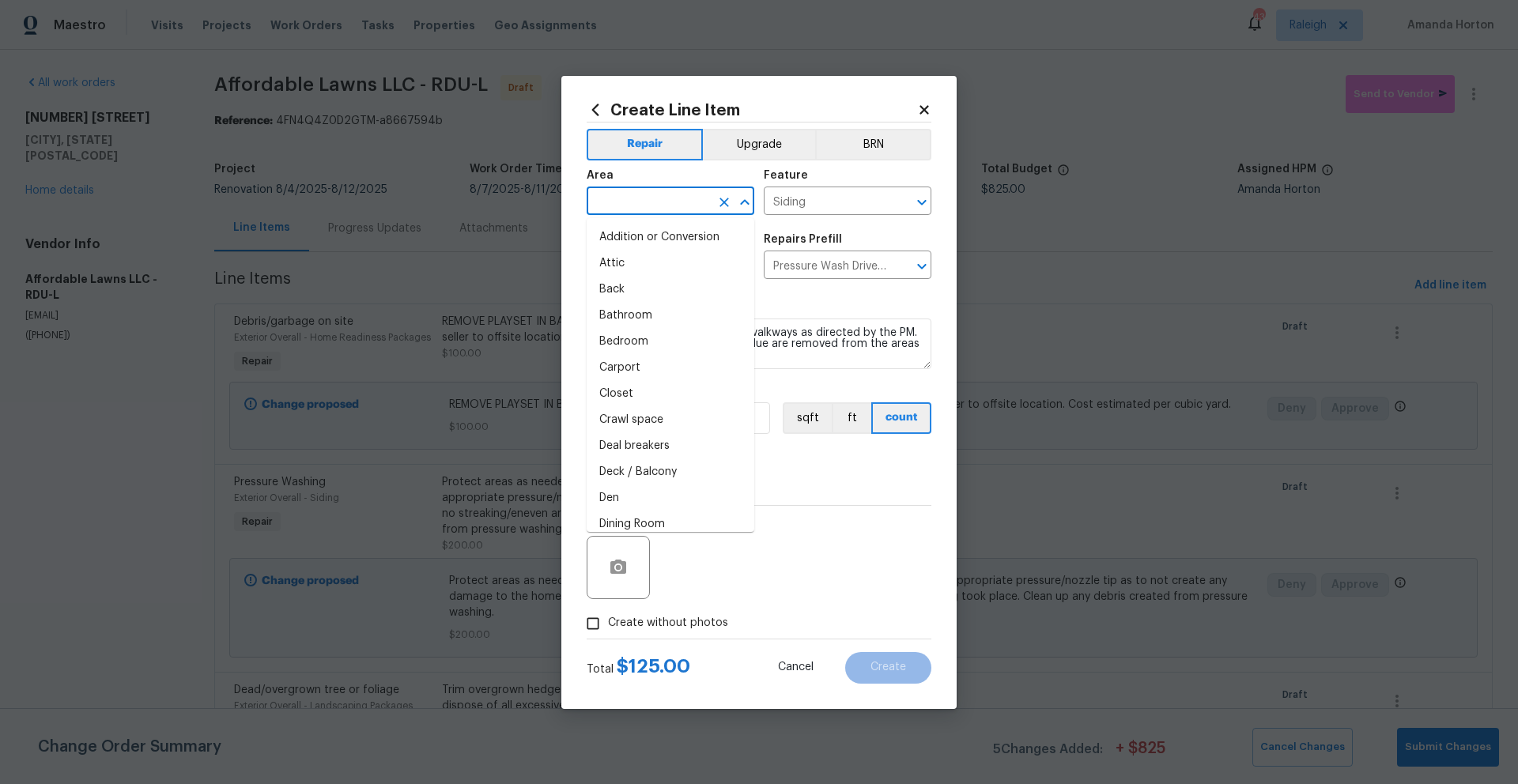 click at bounding box center (648, 202) 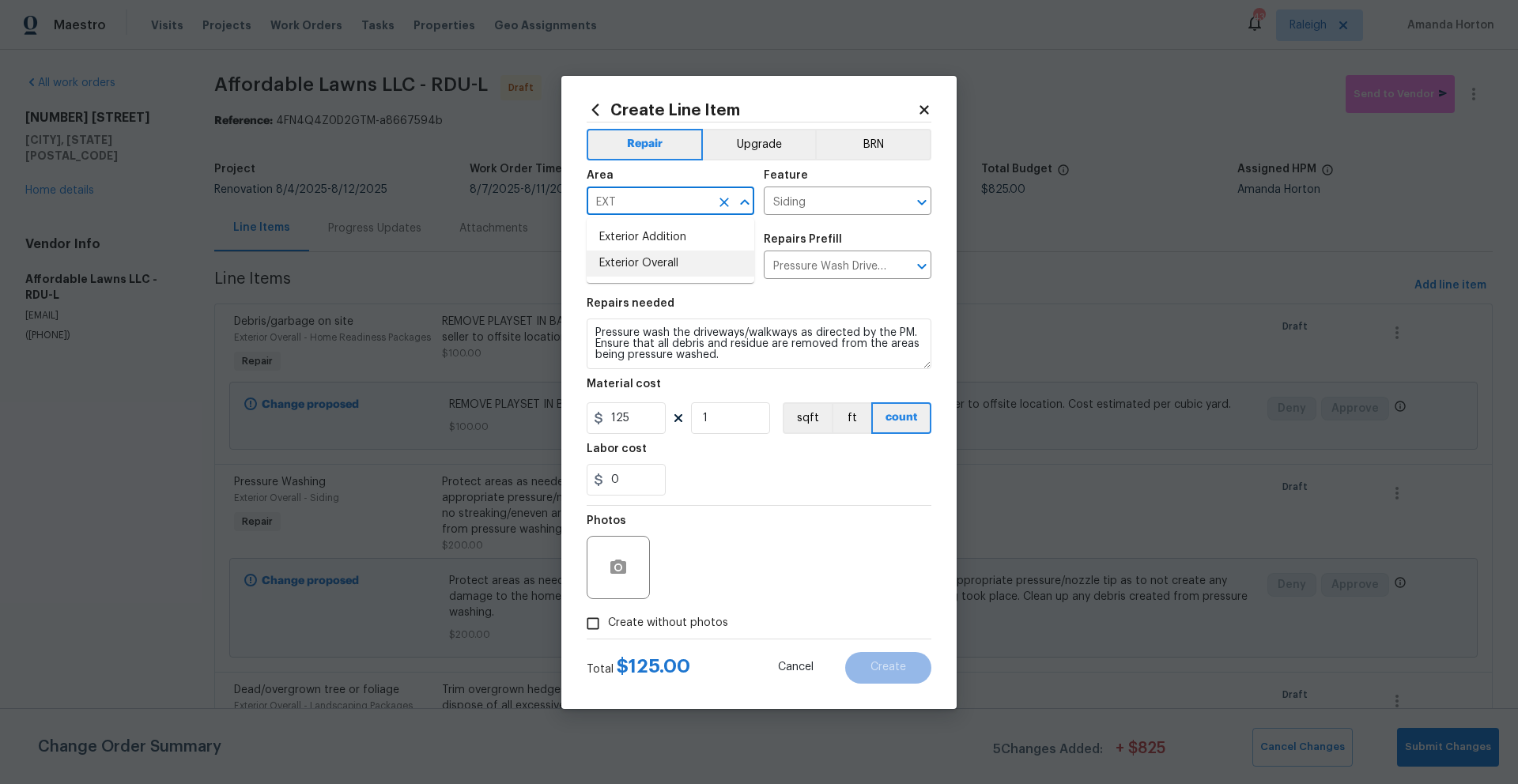 click on "Exterior Overall" at bounding box center [670, 263] 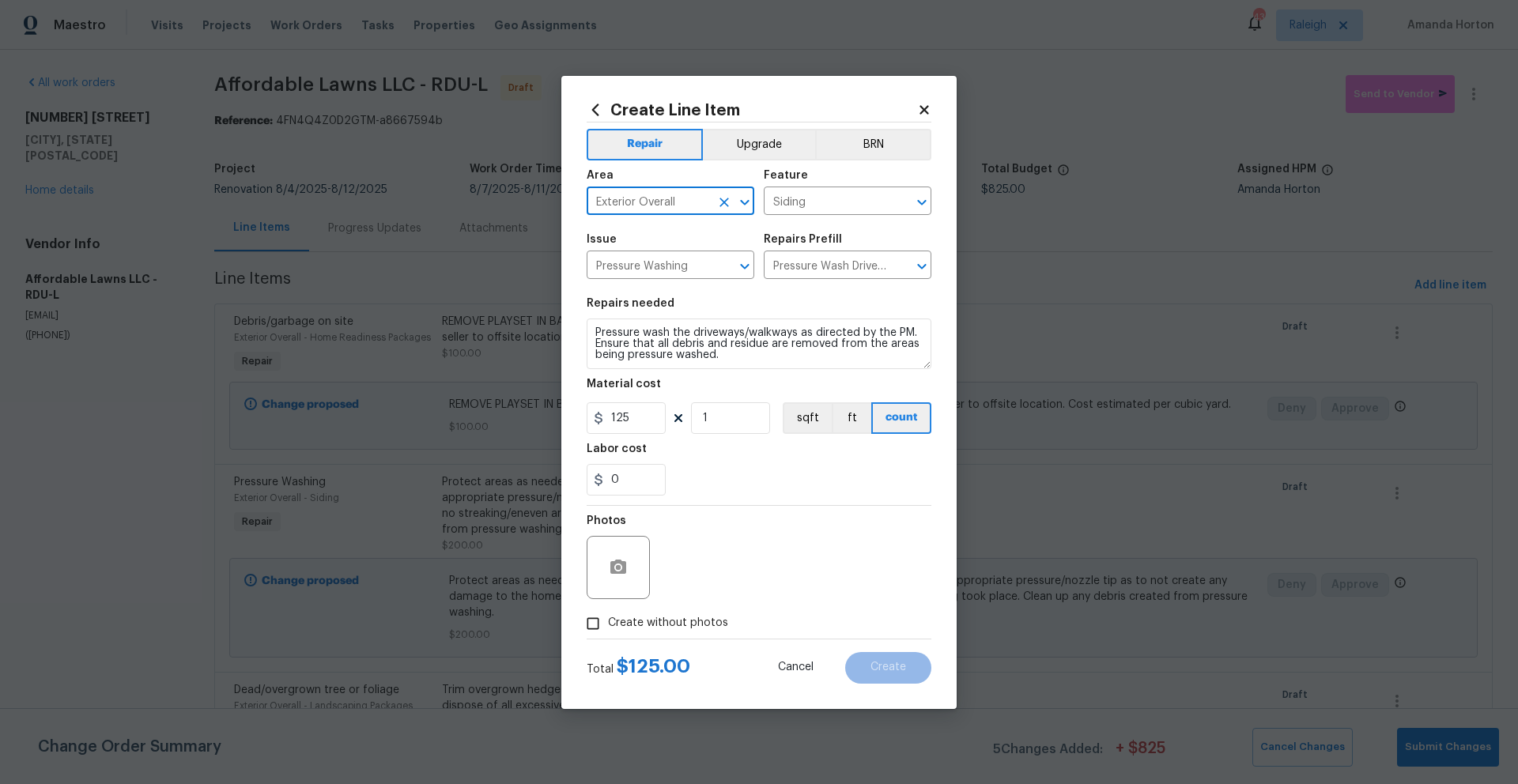 type on "Exterior Overall" 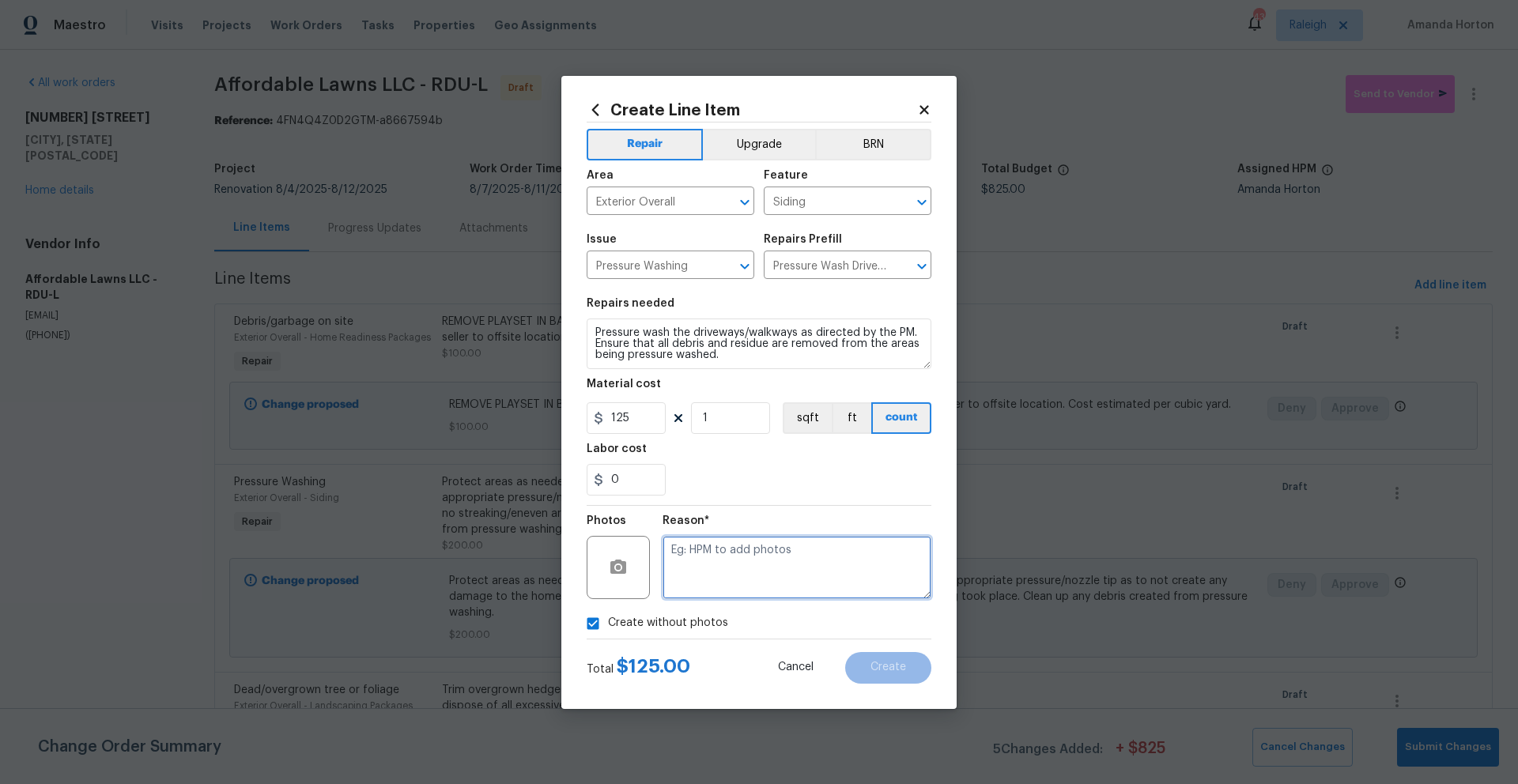 click at bounding box center [797, 567] 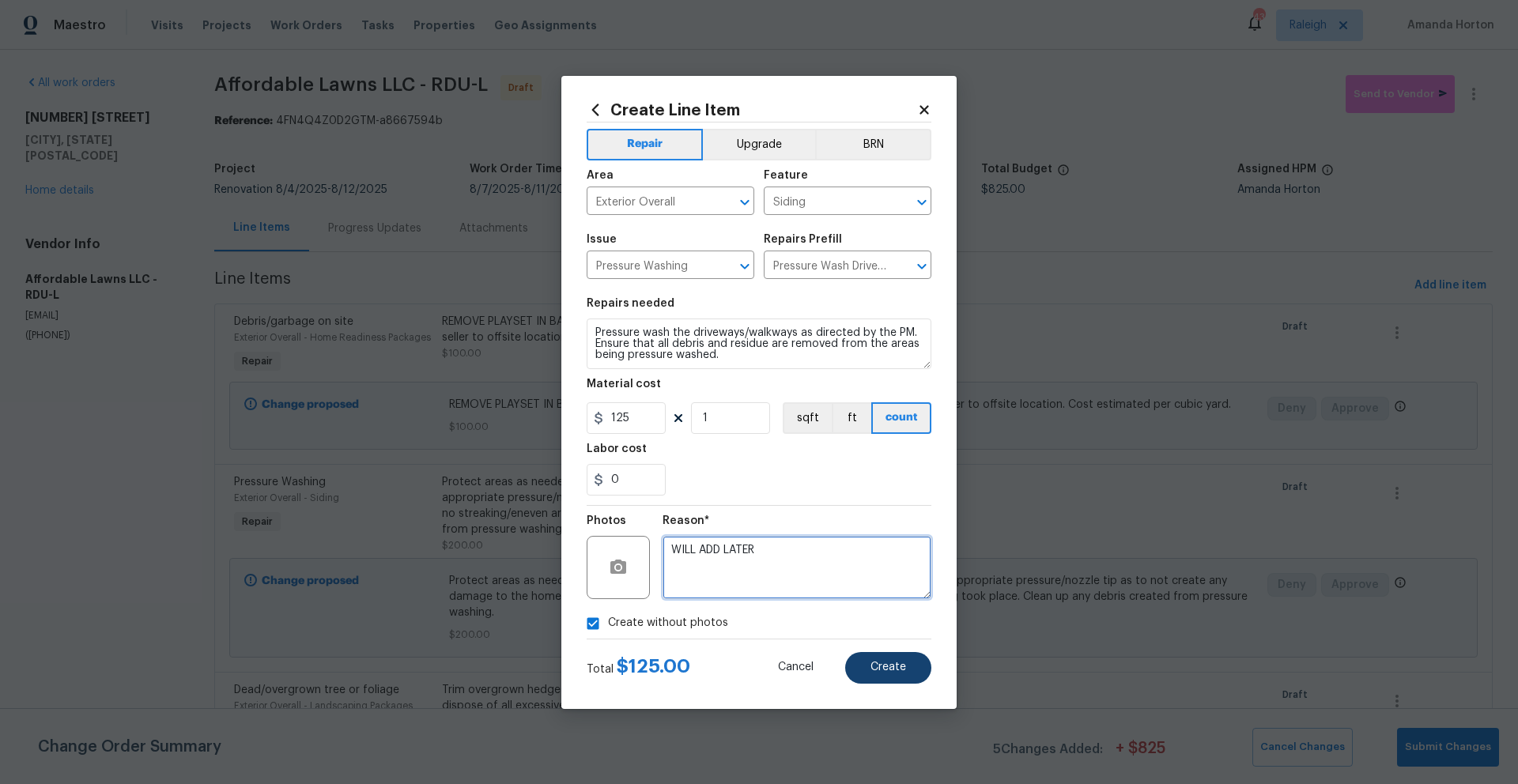 type on "WILL ADD LATER" 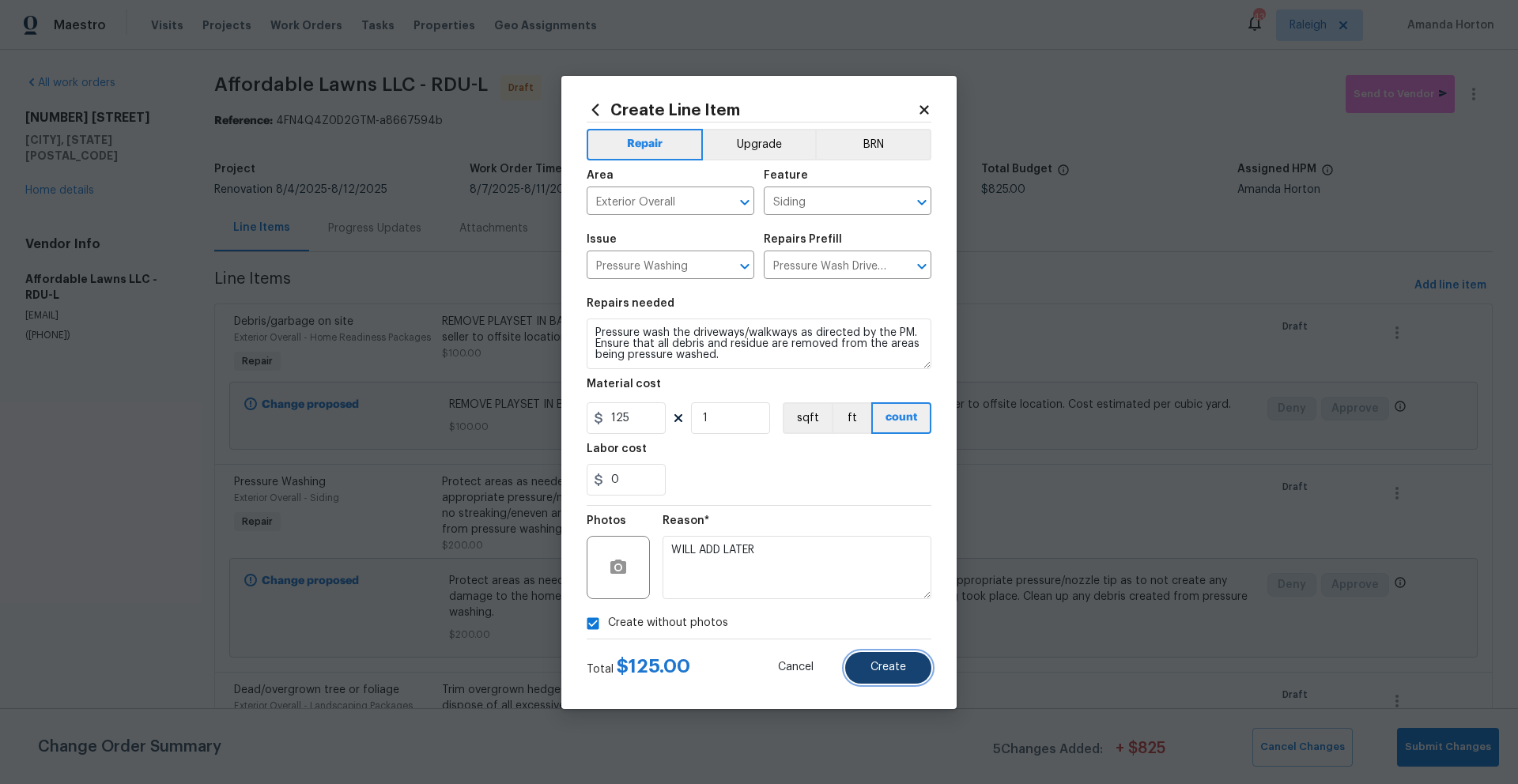 click on "Create" at bounding box center (888, 667) 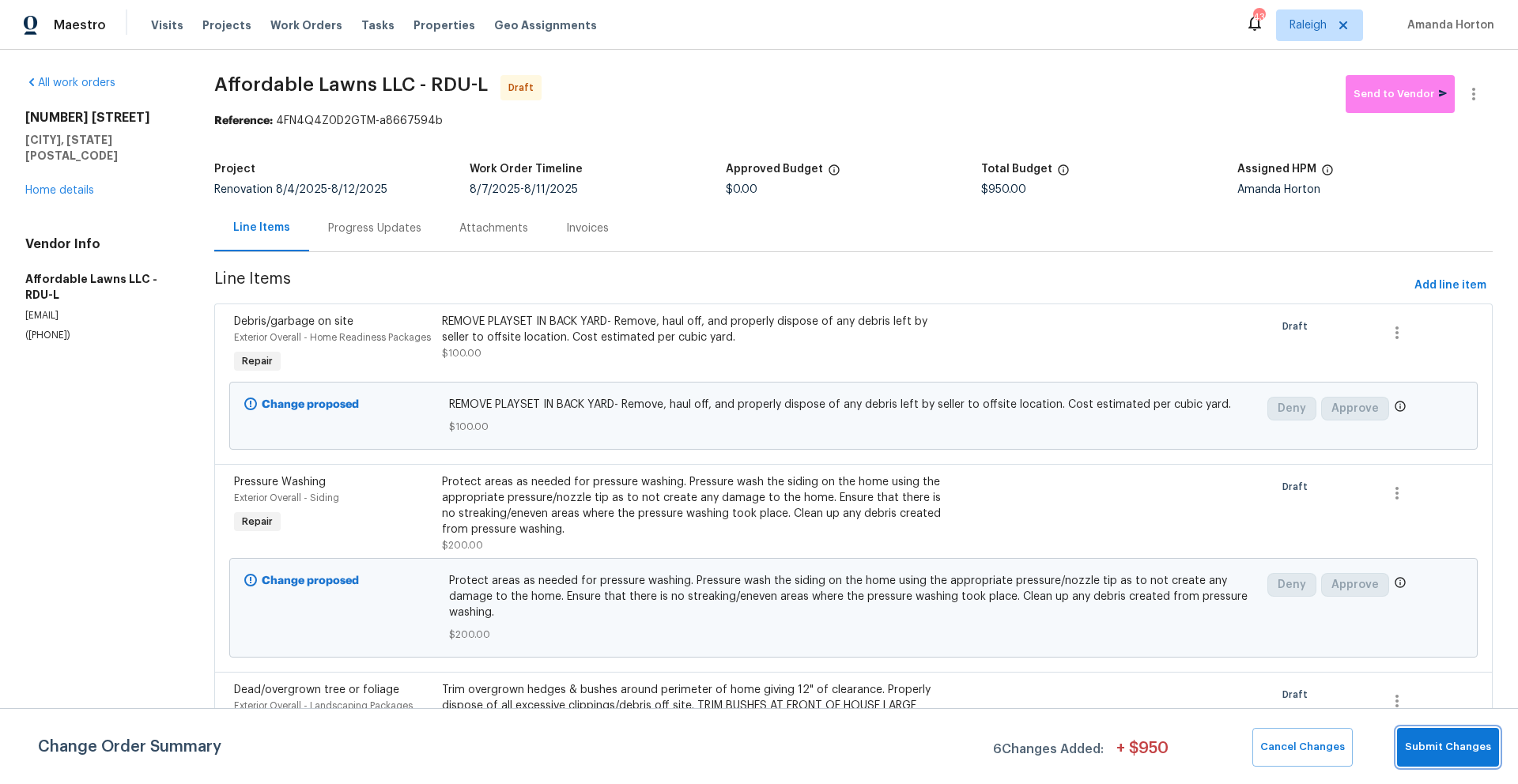 click on "Submit Changes" at bounding box center [1448, 747] 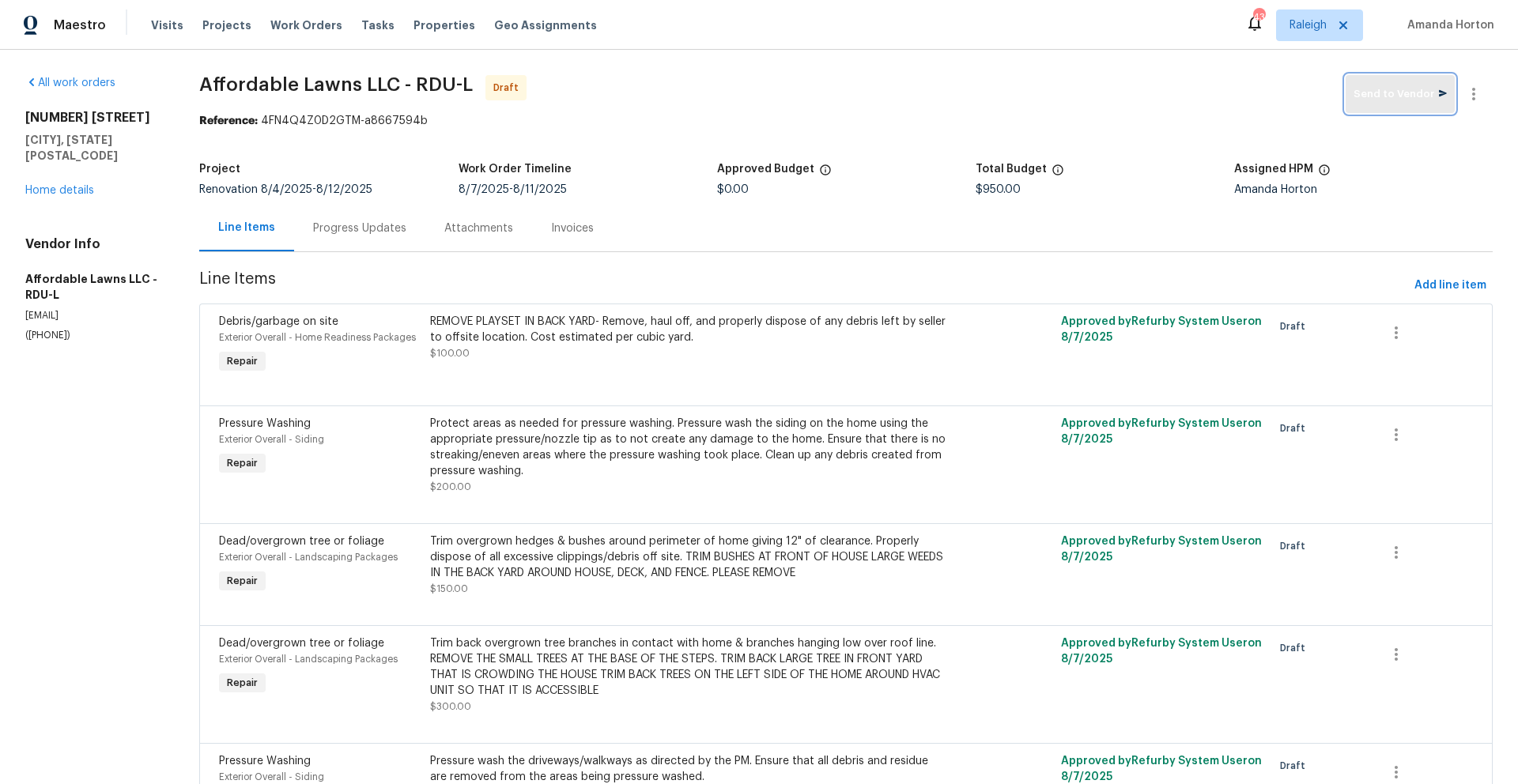 click on "Send to Vendor" at bounding box center (1400, 94) 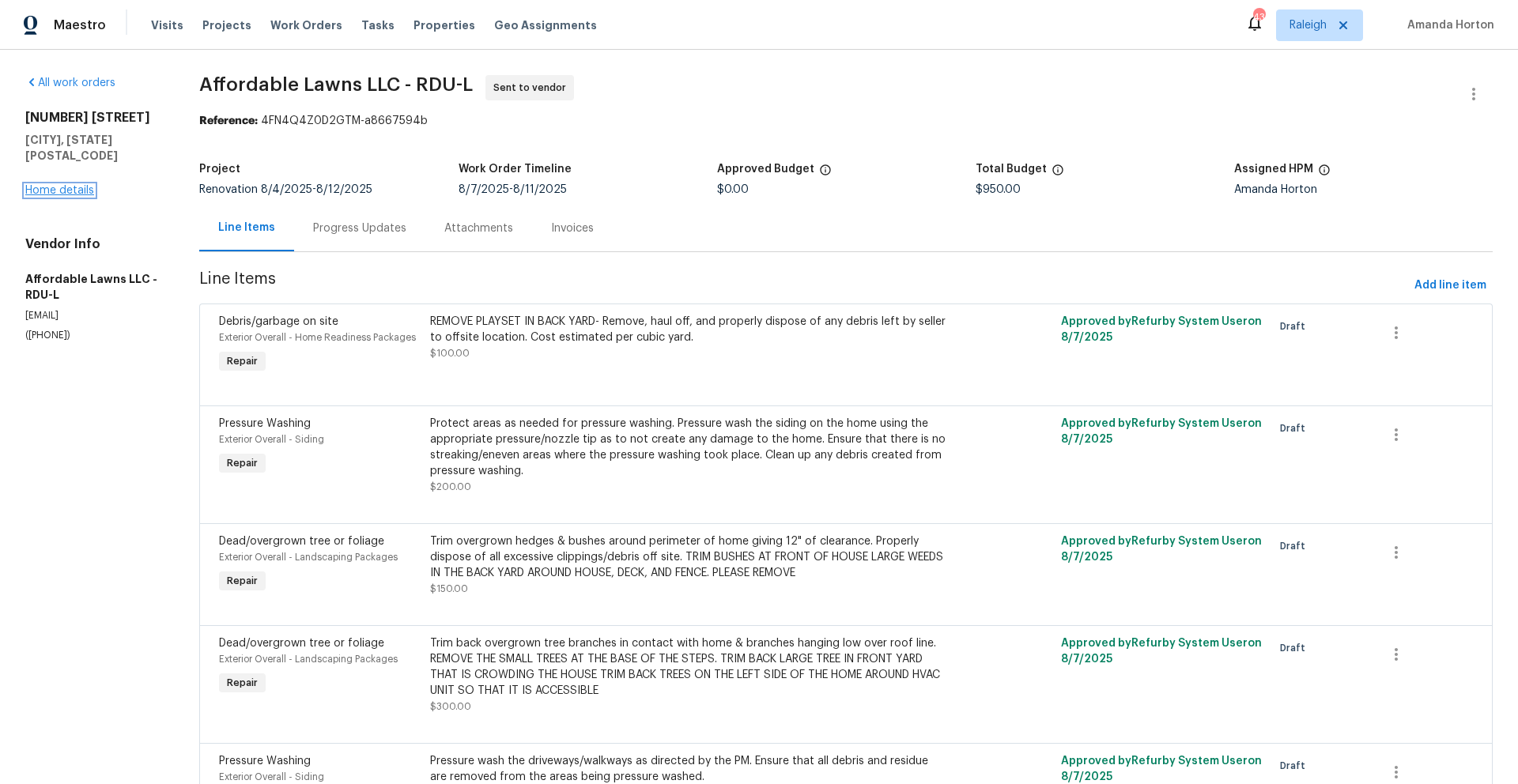 click on "Home details" at bounding box center [59, 190] 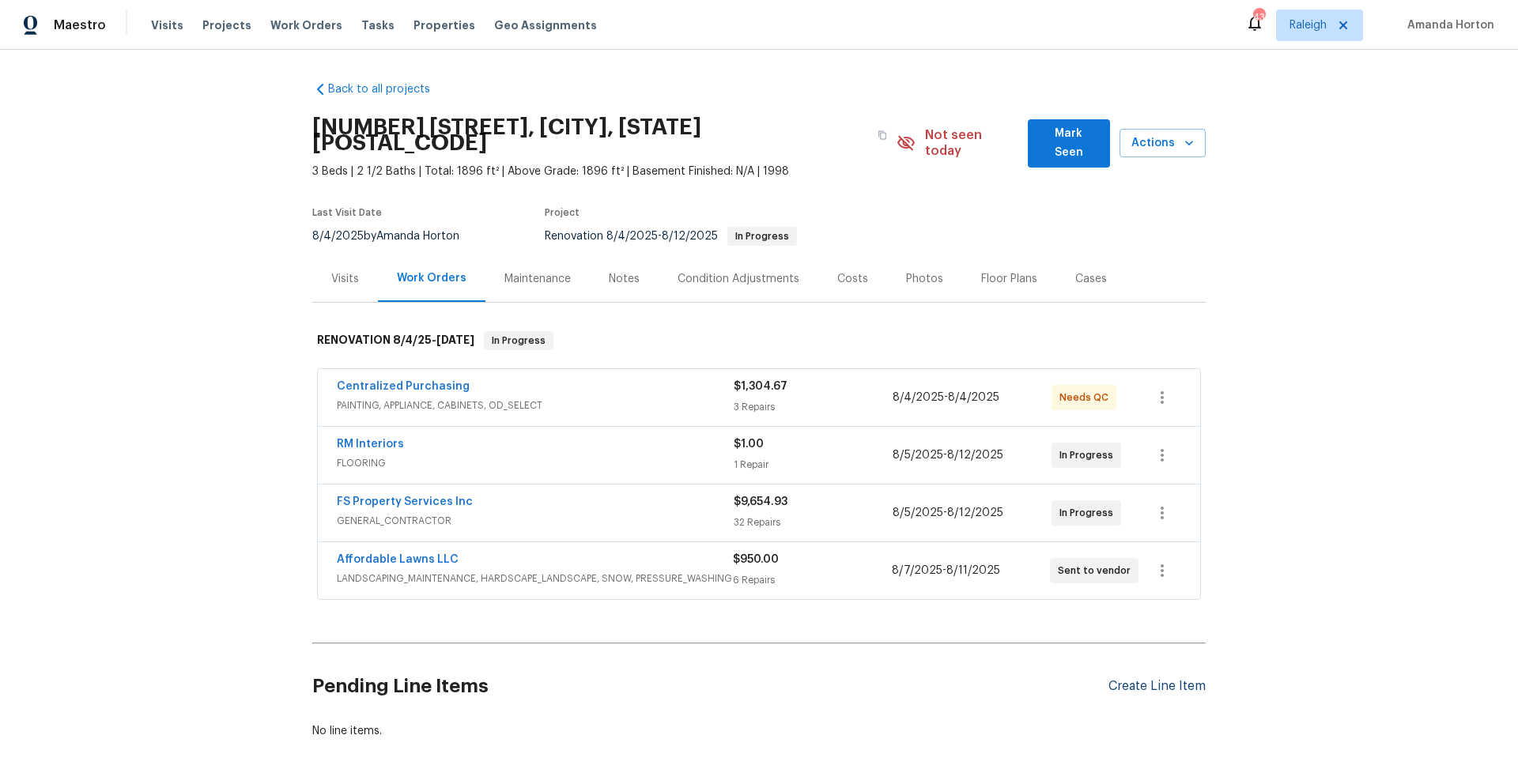 click on "Create Line Item" at bounding box center [1157, 686] 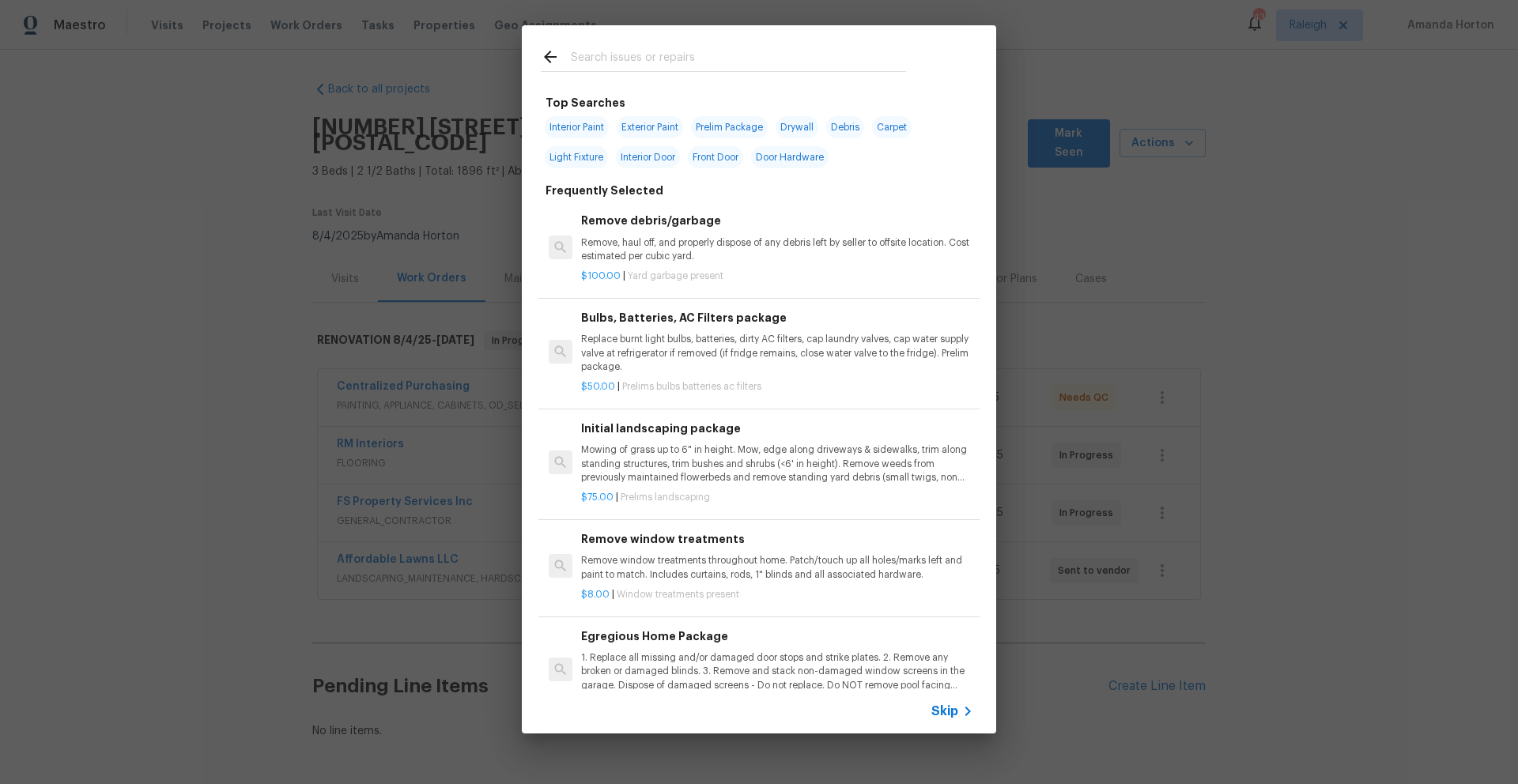 click at bounding box center [738, 59] 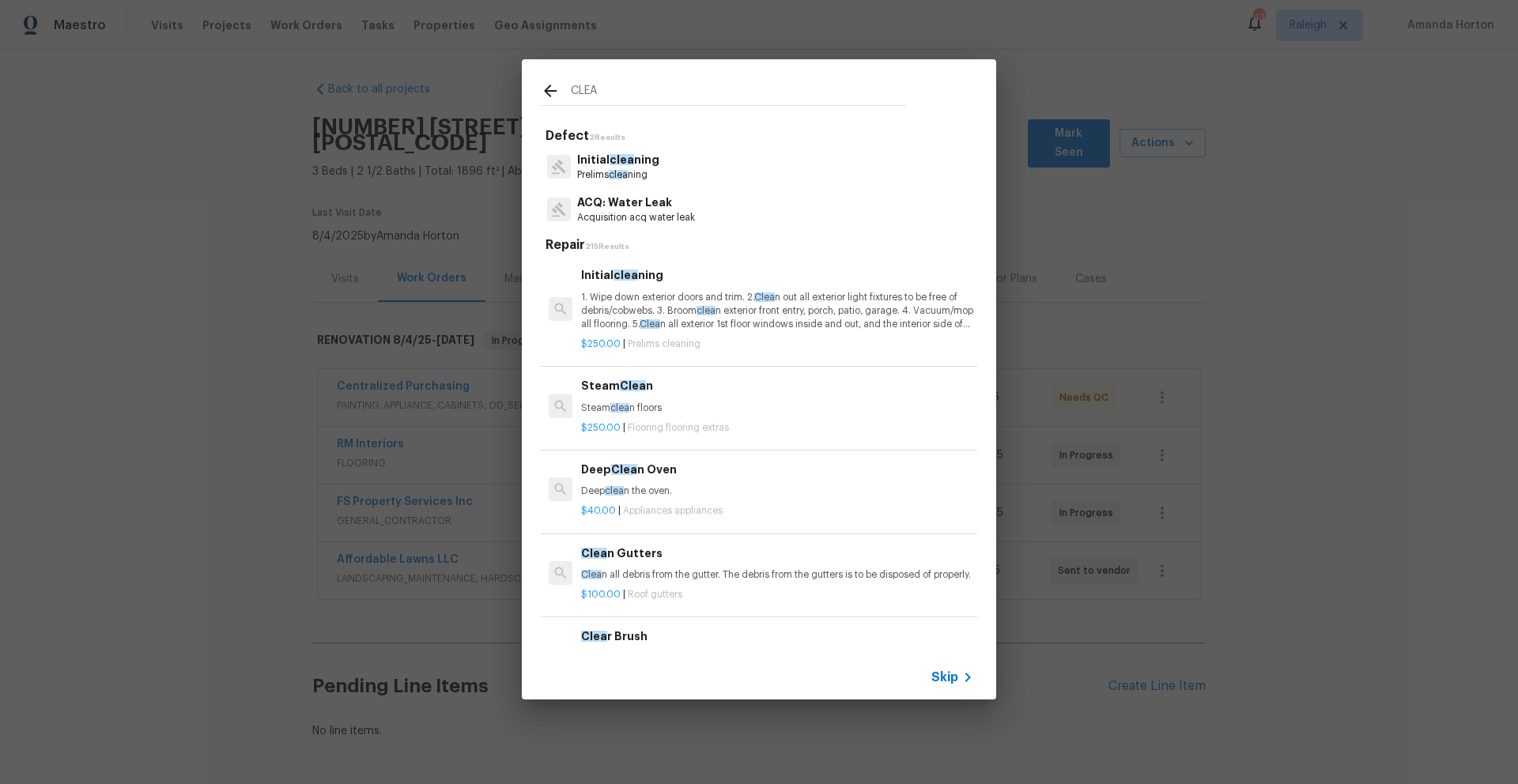 type on "CLEA" 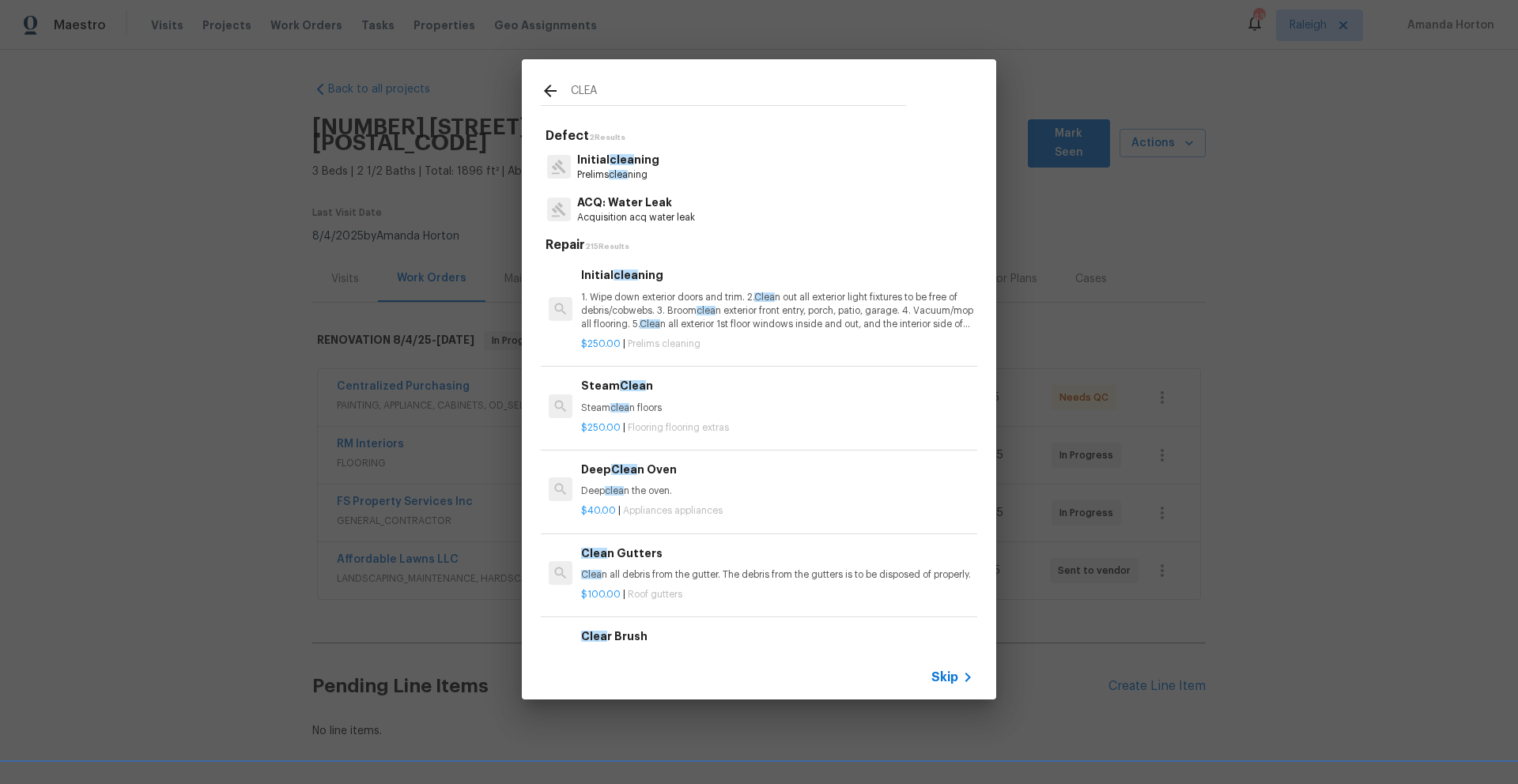 click on "1. Wipe down exterior doors and trim. 2.  Clea n out all exterior light fixtures to be free of debris/cobwebs. 3. Broom  clea n exterior front entry, porch, patio, garage. 4. Vacuum/mop all flooring. 5.  Clea n all exterior 1st floor windows inside and out, and the interior side of all above grade windows.  Clea n all tracks/frames. 6.  Clea n all air vent grills. 7.  Clea n all interior window, base, sill and trim. 8.  Clea n all switch/outlet plates and remove any paint. 9.  Clea n all light fixtures and ceiling fans. 10.  Clea n all doors, frames and trim. 11.  Clea n kitchen and laundry appliances - inside-outside and underneath. 12.  Clea n cabinetry inside and outside and top including drawers. 13.  Clea n counters, sinks, plumbing fixtures, toilets seat to remain down. 14.  Clea n showers, tubs, surrounds, wall tile free of grime and soap scum. 15.  Clea n window coverings if left in place. 16.  Clea n baseboards. 17.  Clea" at bounding box center [777, 311] 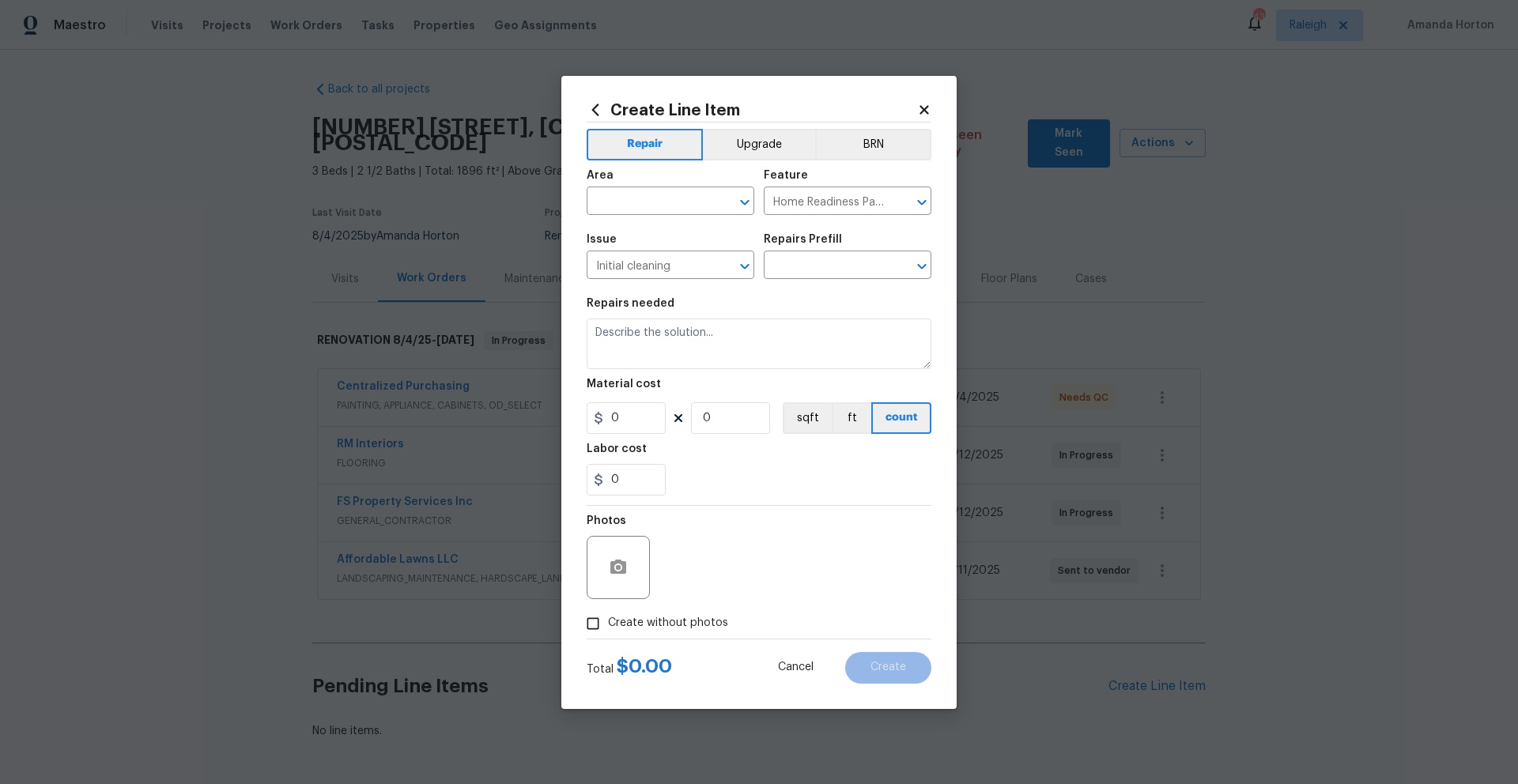 type on "Initial cleaning $250.00" 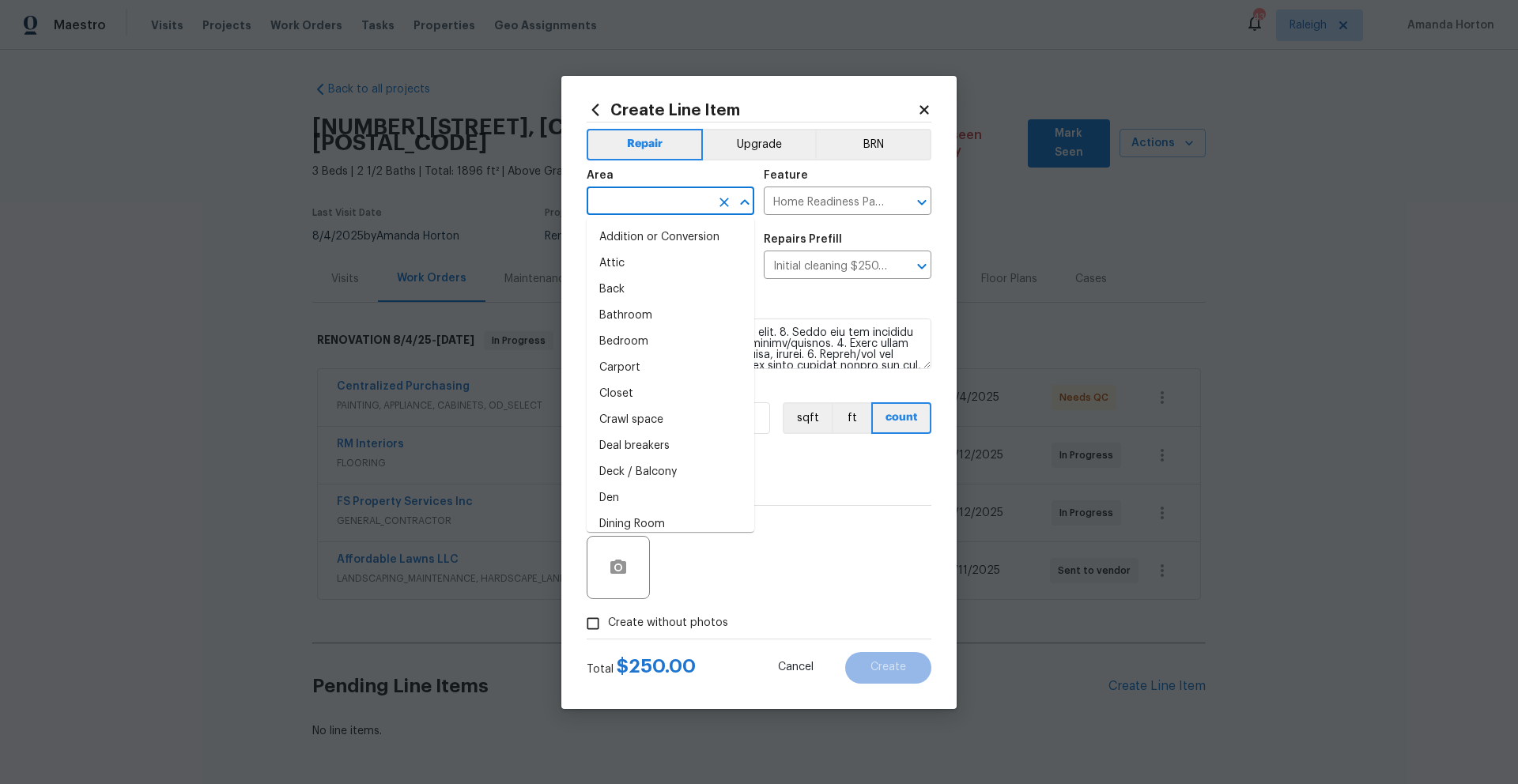 click at bounding box center (648, 202) 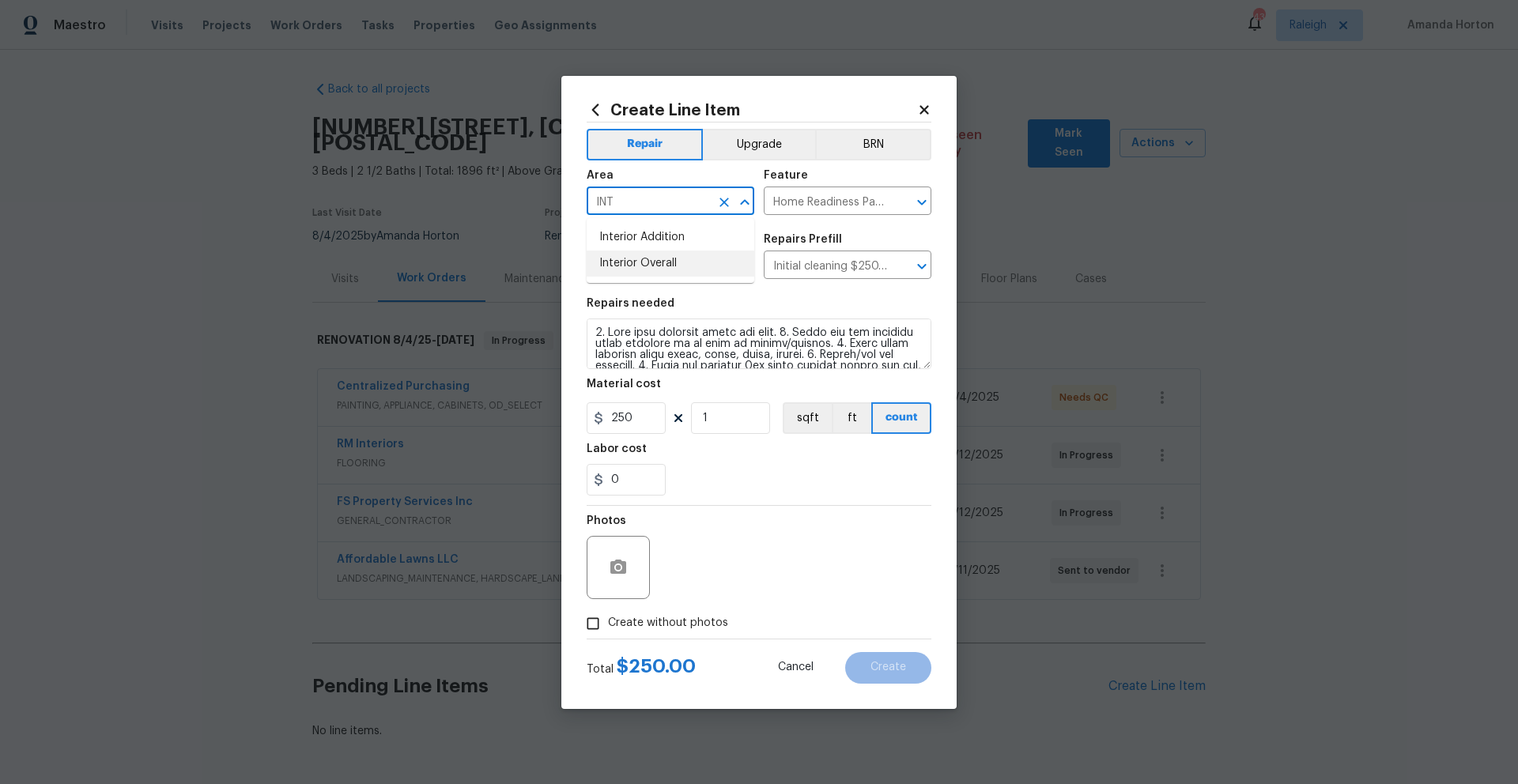 drag, startPoint x: 659, startPoint y: 262, endPoint x: 680, endPoint y: 261, distance: 21.023796 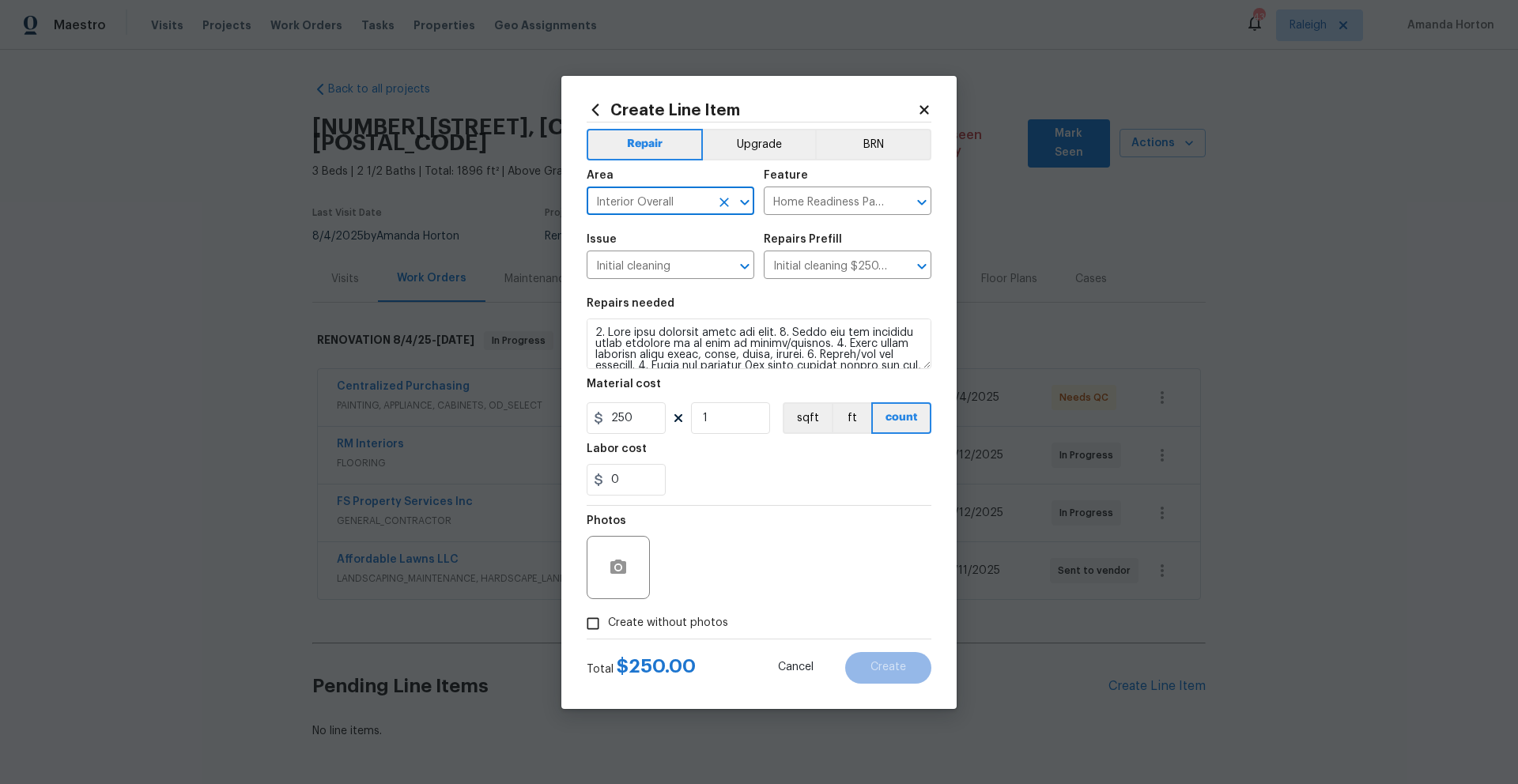 type on "Interior Overall" 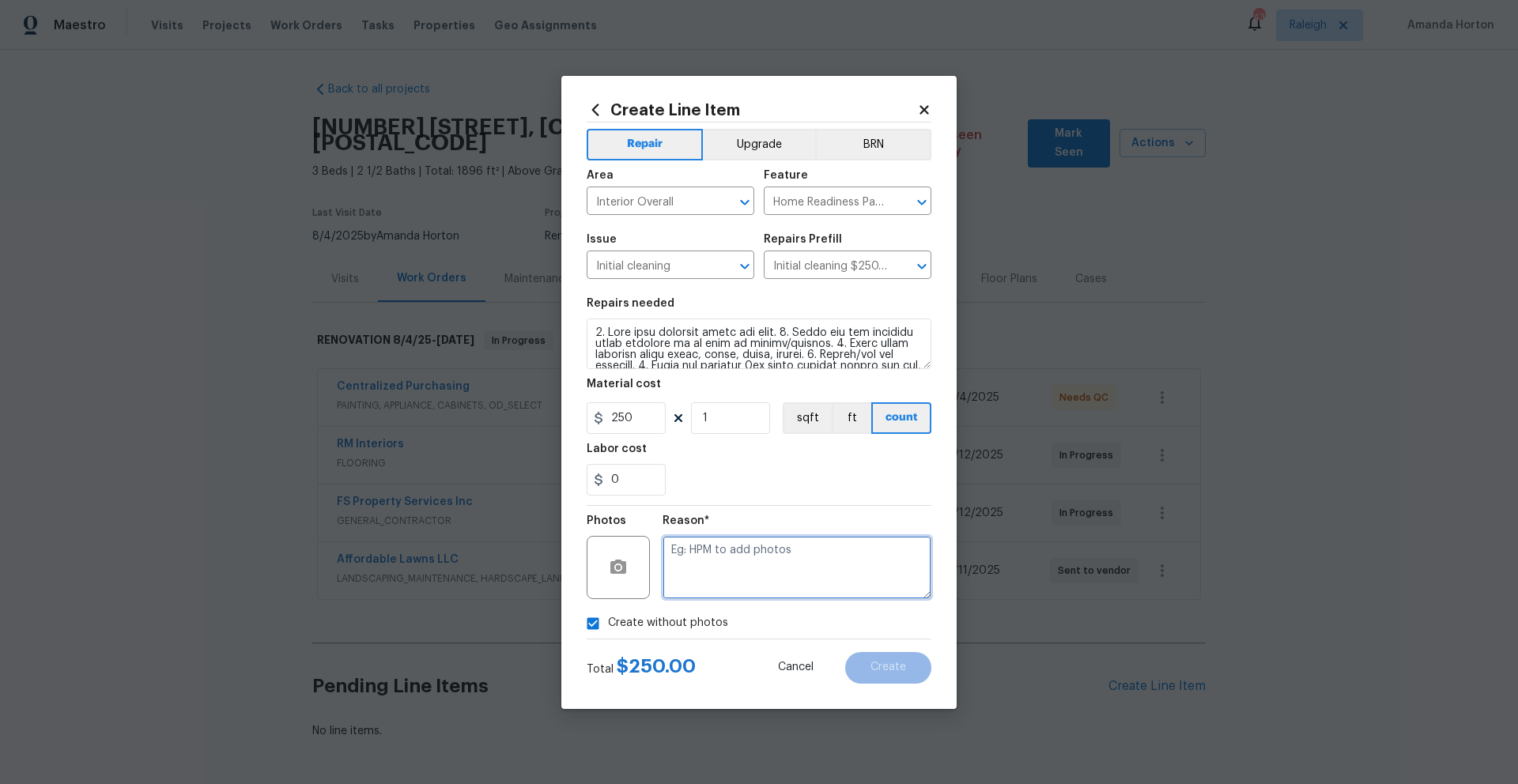 click at bounding box center (797, 567) 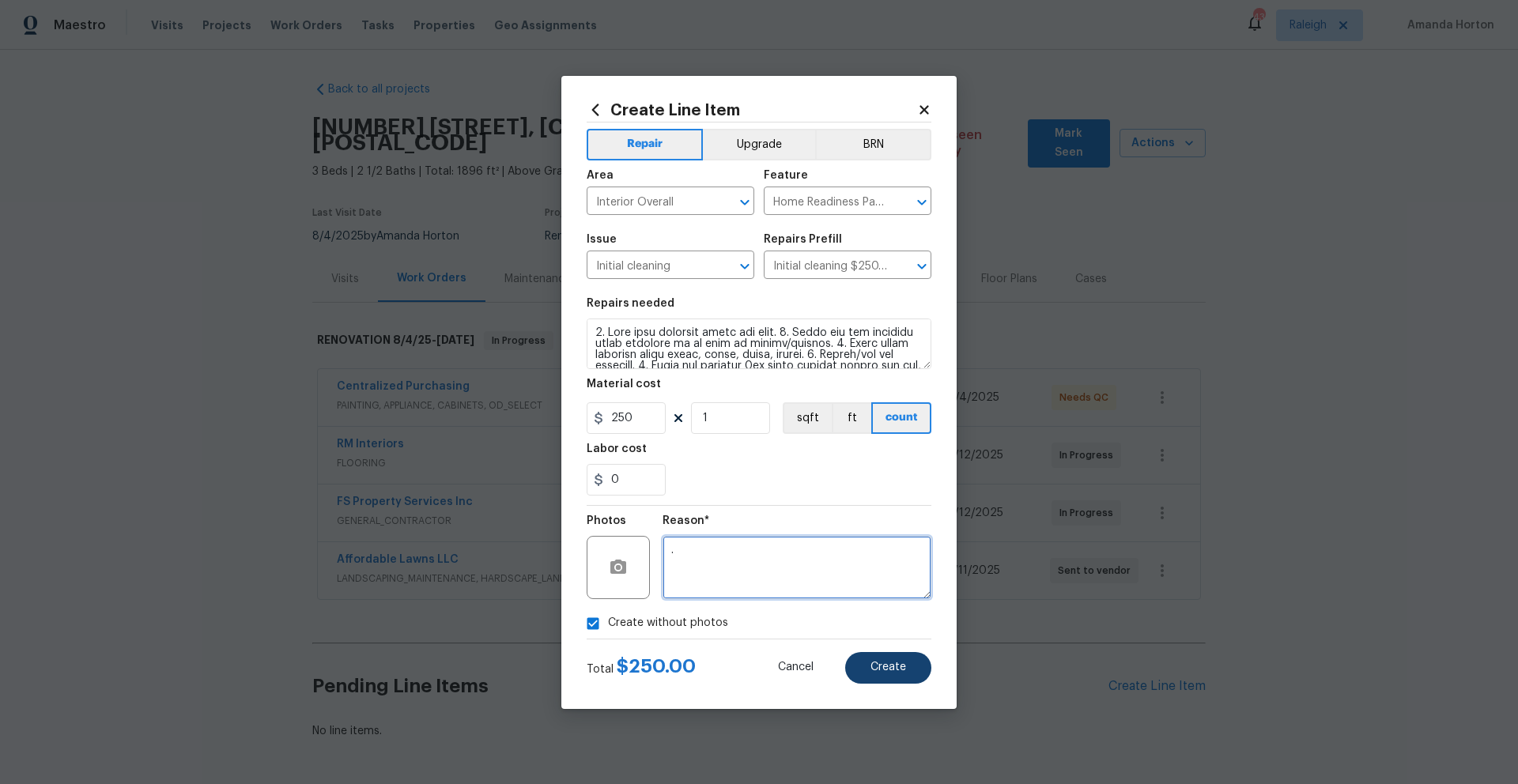 type on "." 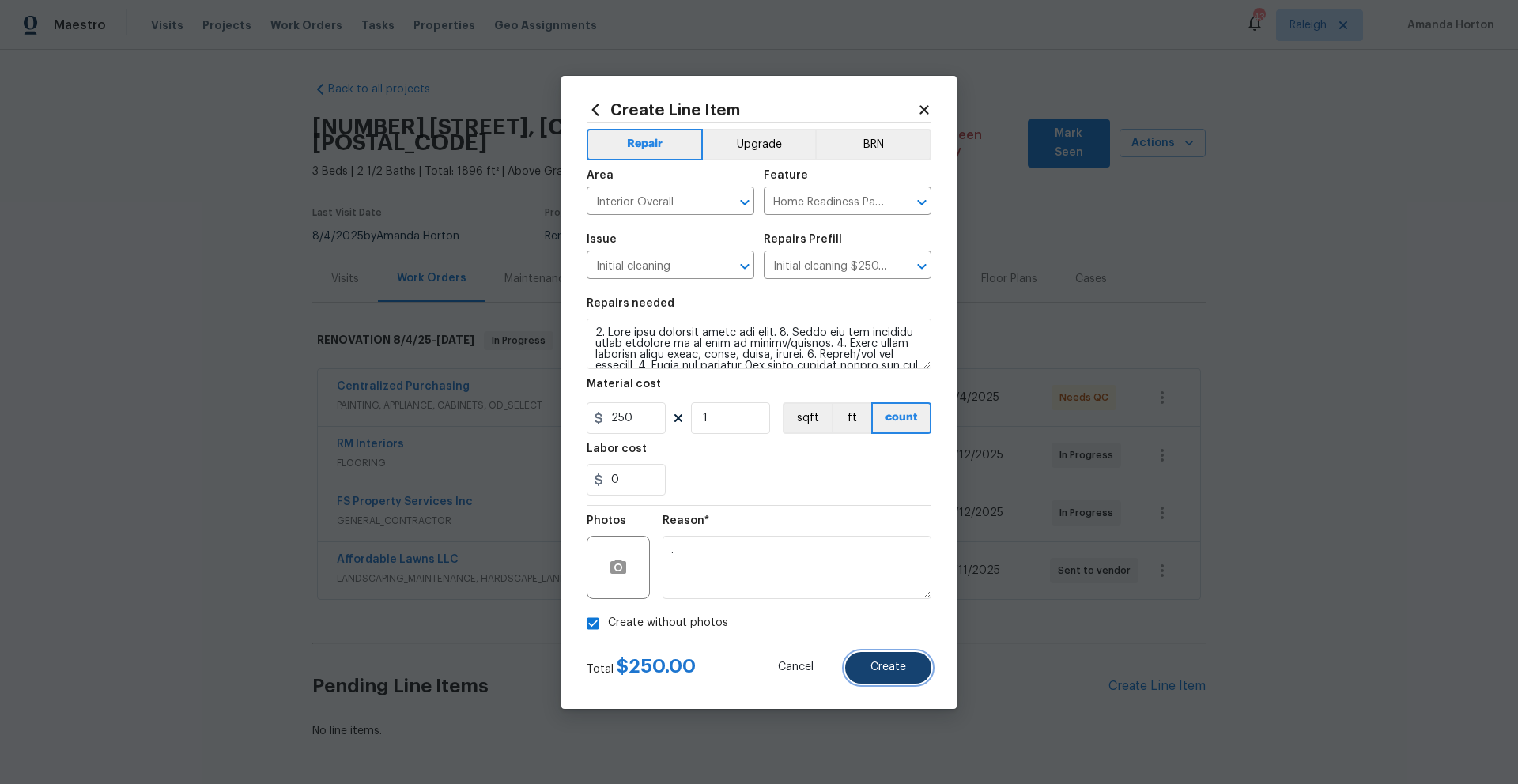 click on "Create" at bounding box center [888, 667] 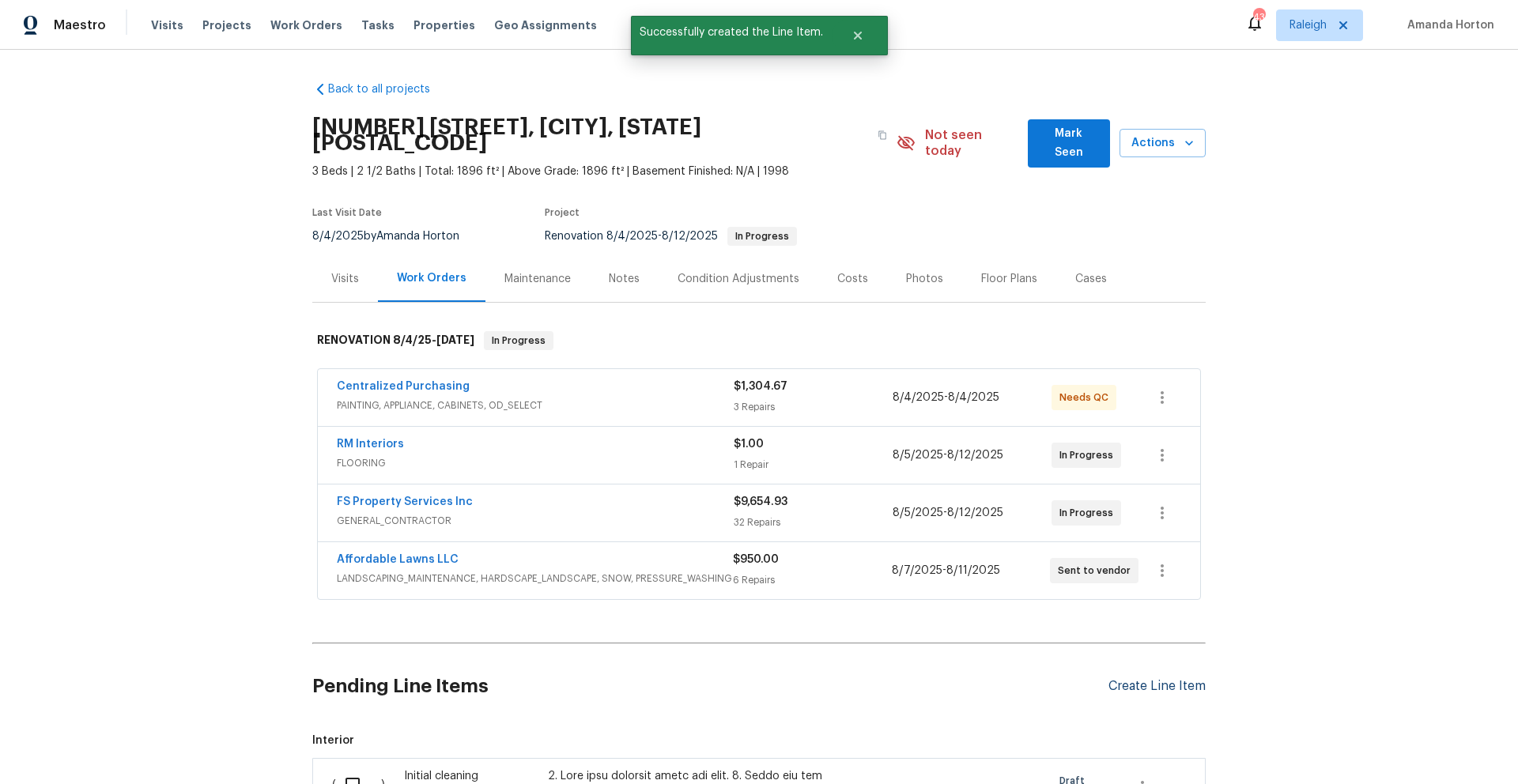 click on "Create Line Item" at bounding box center [1157, 686] 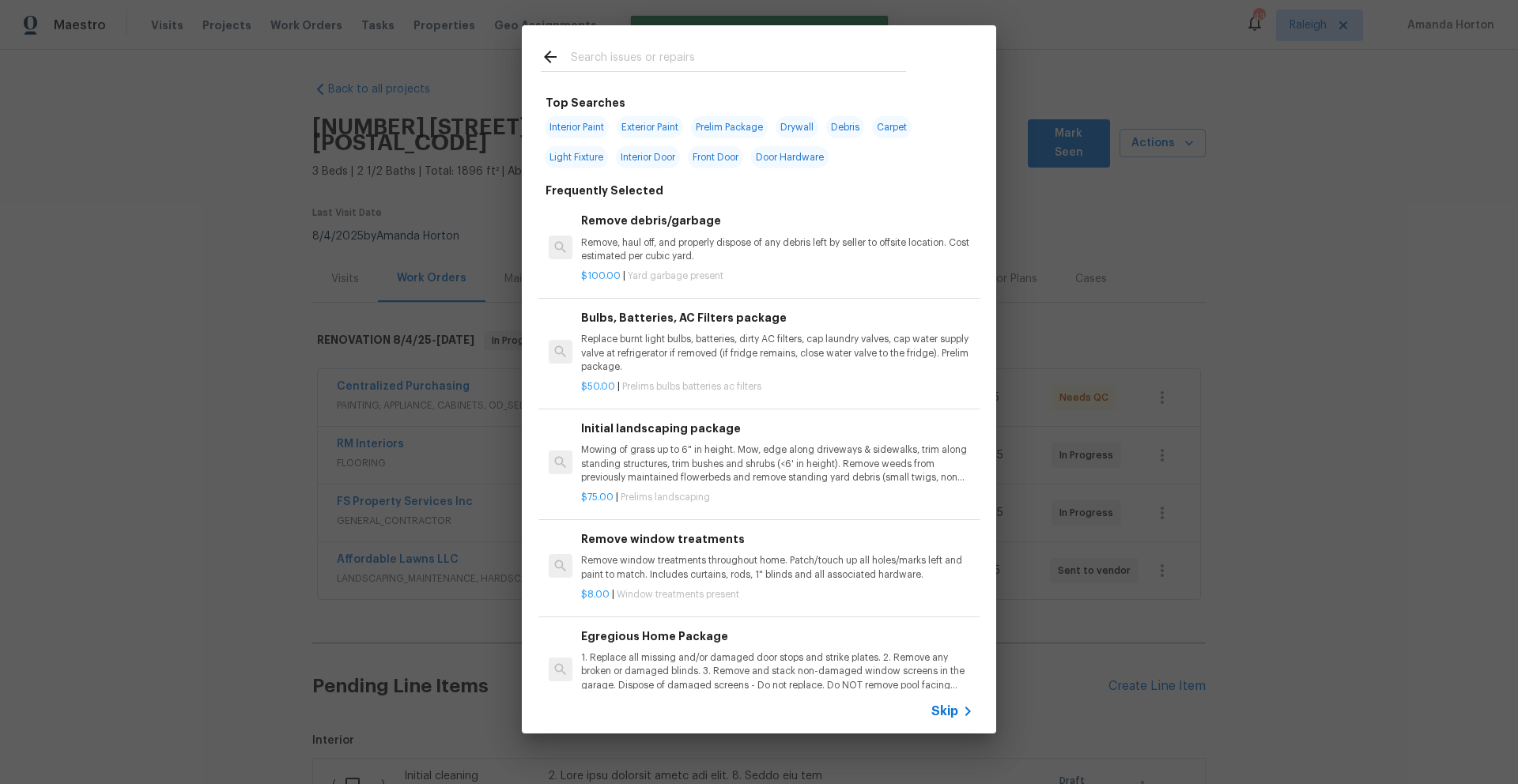 click on "Top Searches Interior Paint Exterior Paint Prelim Package Drywall Debris Carpet Light Fixture Interior Door Front Door Door Hardware Frequently Selected Remove debris/garbage Remove, haul off, and properly dispose of any debris left by seller to offsite location. Cost estimated per cubic yard. $100.00   |   Yard garbage present Bulbs, Batteries, AC Filters package Replace burnt light bulbs, batteries, dirty AC filters, cap laundry valves, cap water supply valve at refrigerator if removed (if fridge remains, close water valve to the fridge). Prelim package. $50.00   |   Prelims bulbs batteries ac filters Initial landscaping package Mowing of grass up to 6" in height. Mow, edge along driveways & sidewalks, trim along standing structures, trim bushes and shrubs (<6' in height). Remove weeds from previously maintained flowerbeds and remove standing yard debris (small twigs, non seasonal falling leaves).  Use leaf blower to remove clippings from hard surfaces." $75.00   |   Prelims landscaping $8.00   |   $75.00" at bounding box center [759, 379] 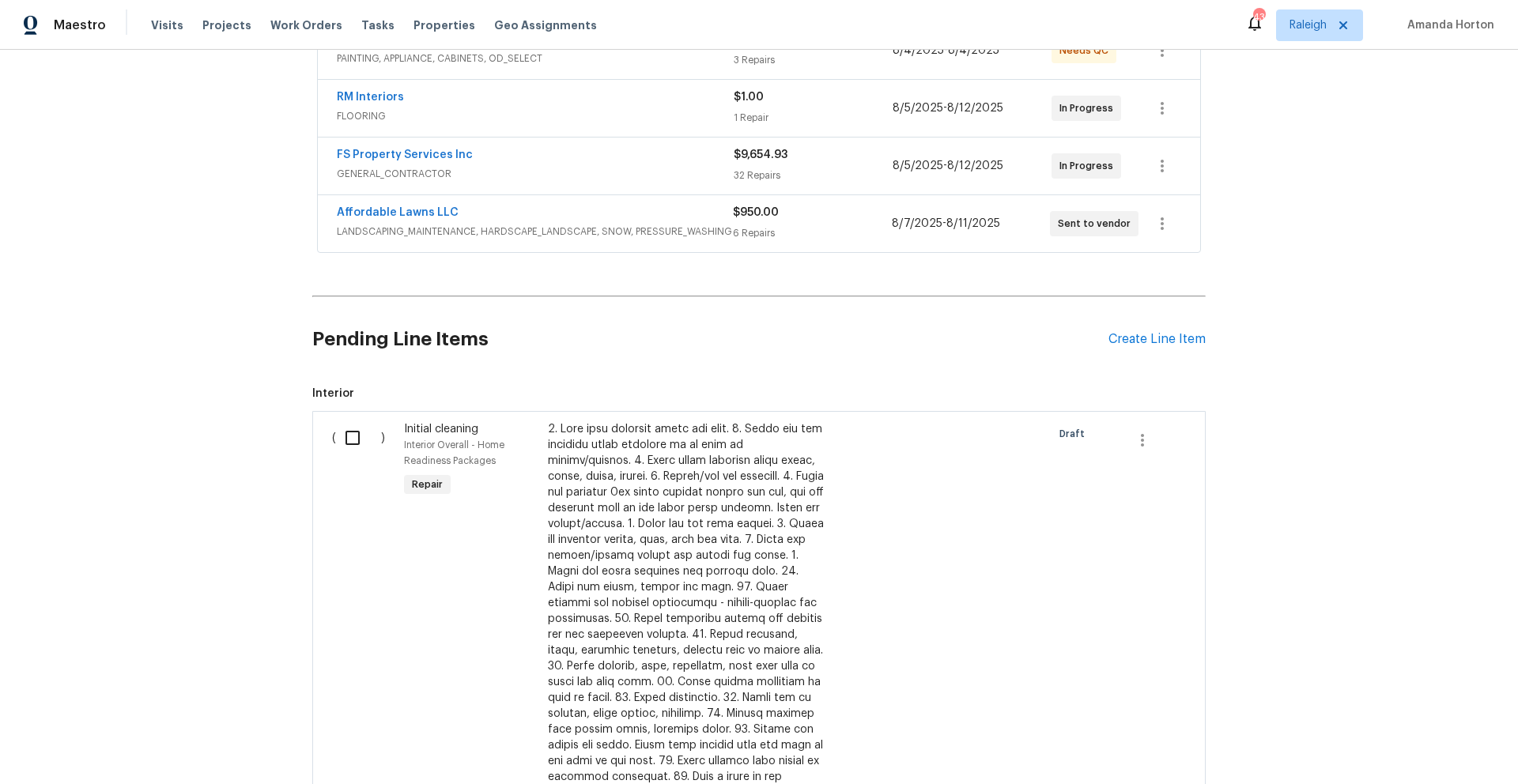scroll, scrollTop: 235, scrollLeft: 0, axis: vertical 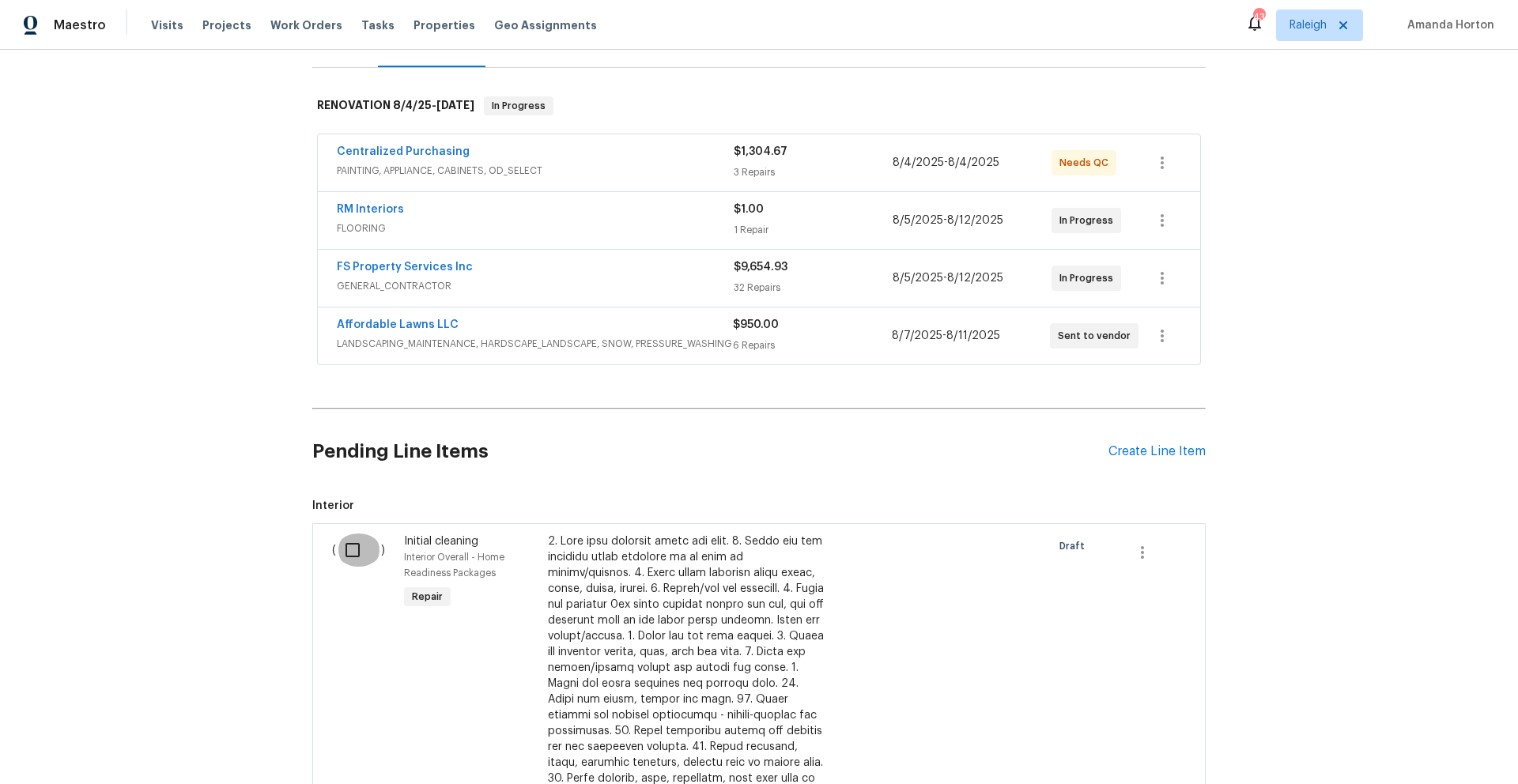 click at bounding box center [358, 550] 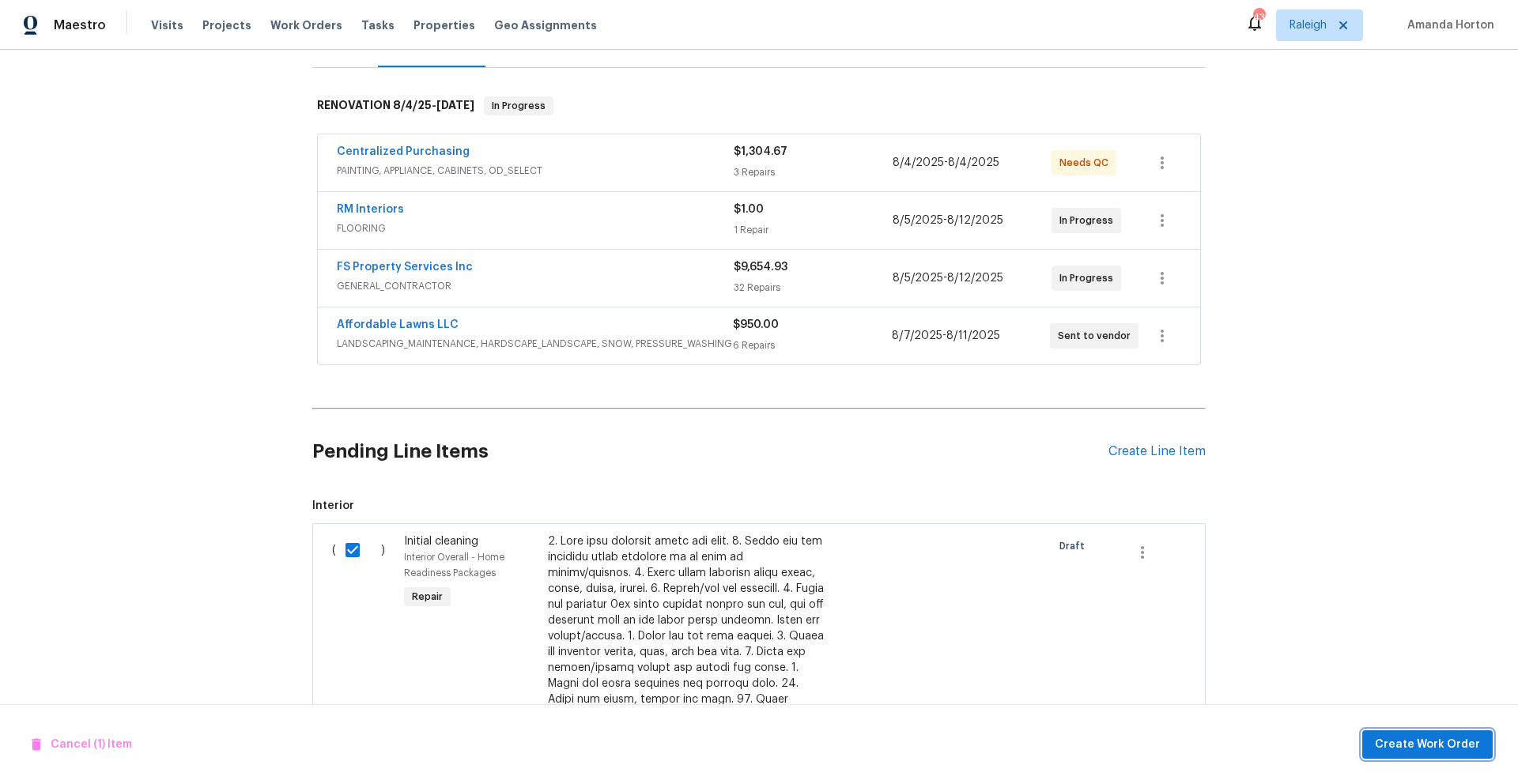 click on "Create Work Order" at bounding box center (1427, 744) 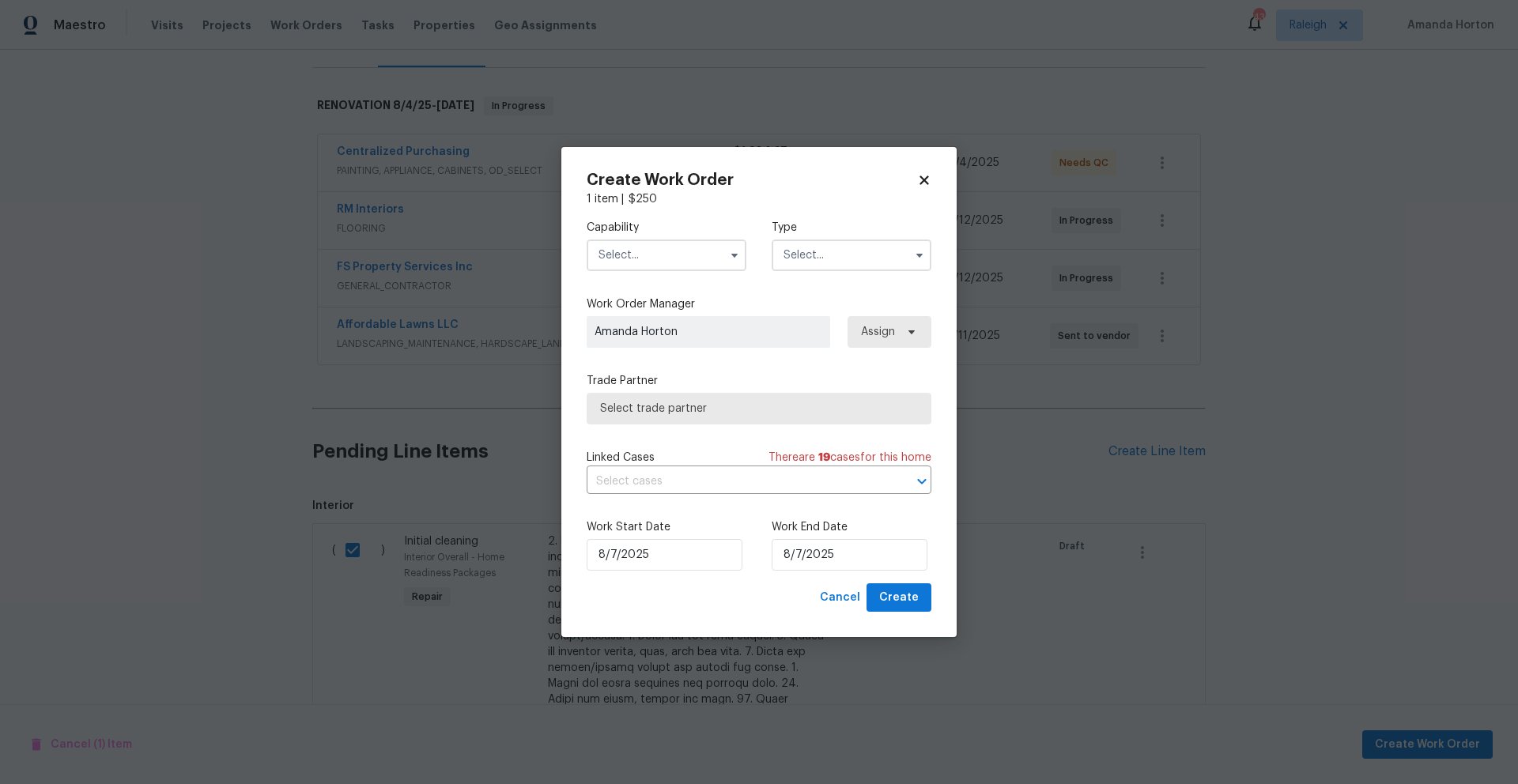 click at bounding box center [666, 255] 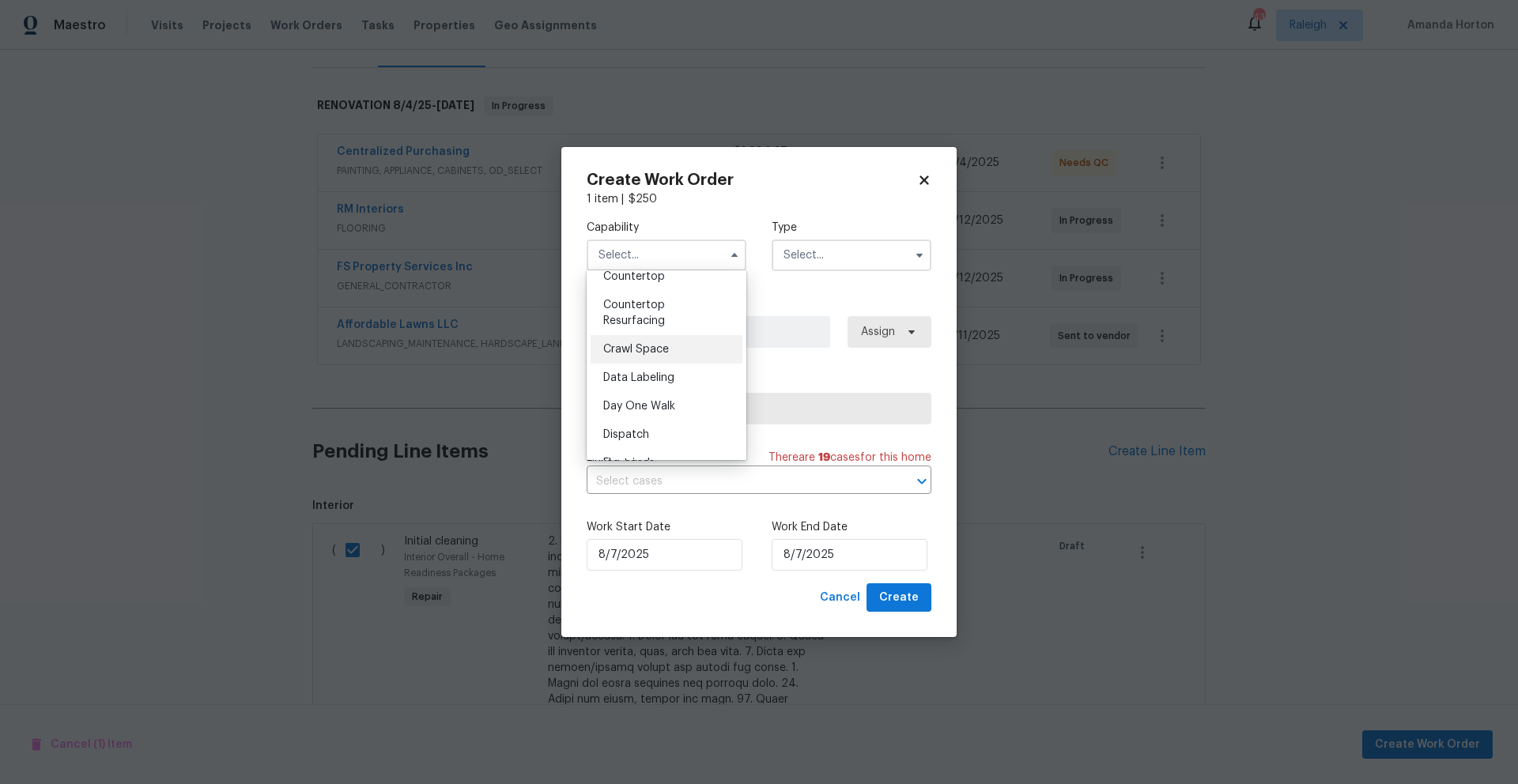 scroll, scrollTop: 212, scrollLeft: 0, axis: vertical 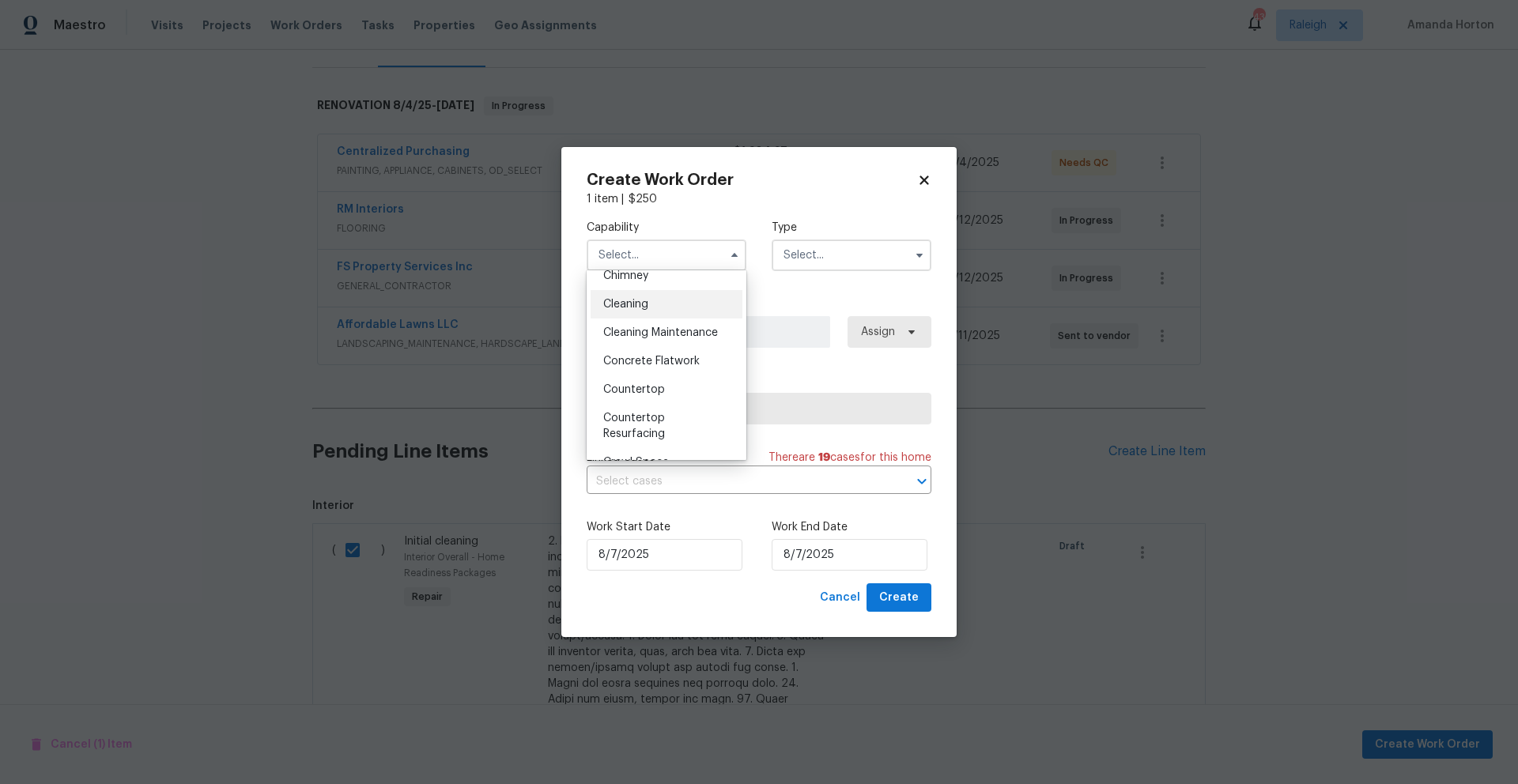 click on "Cleaning" at bounding box center [666, 304] 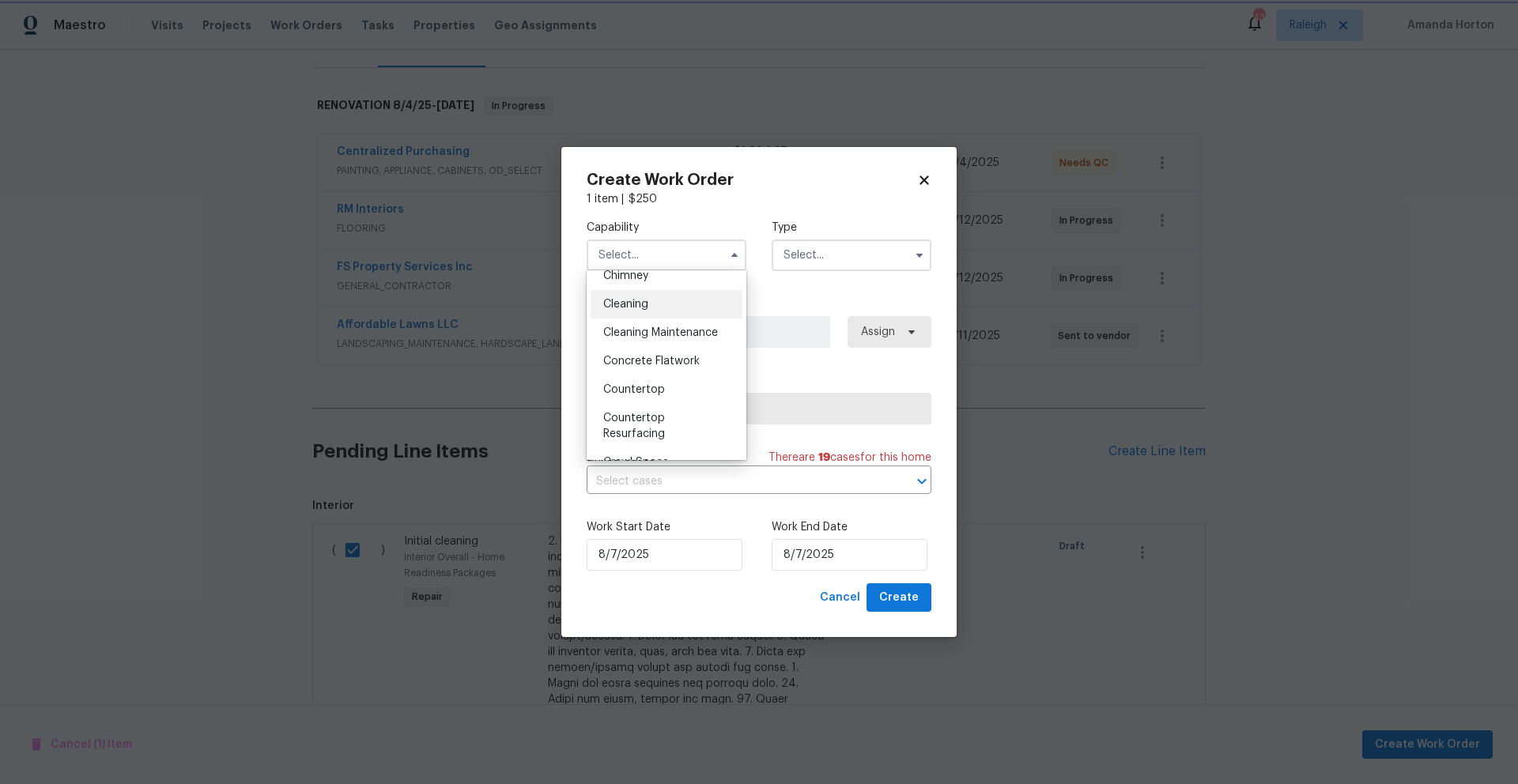 type on "Cleaning" 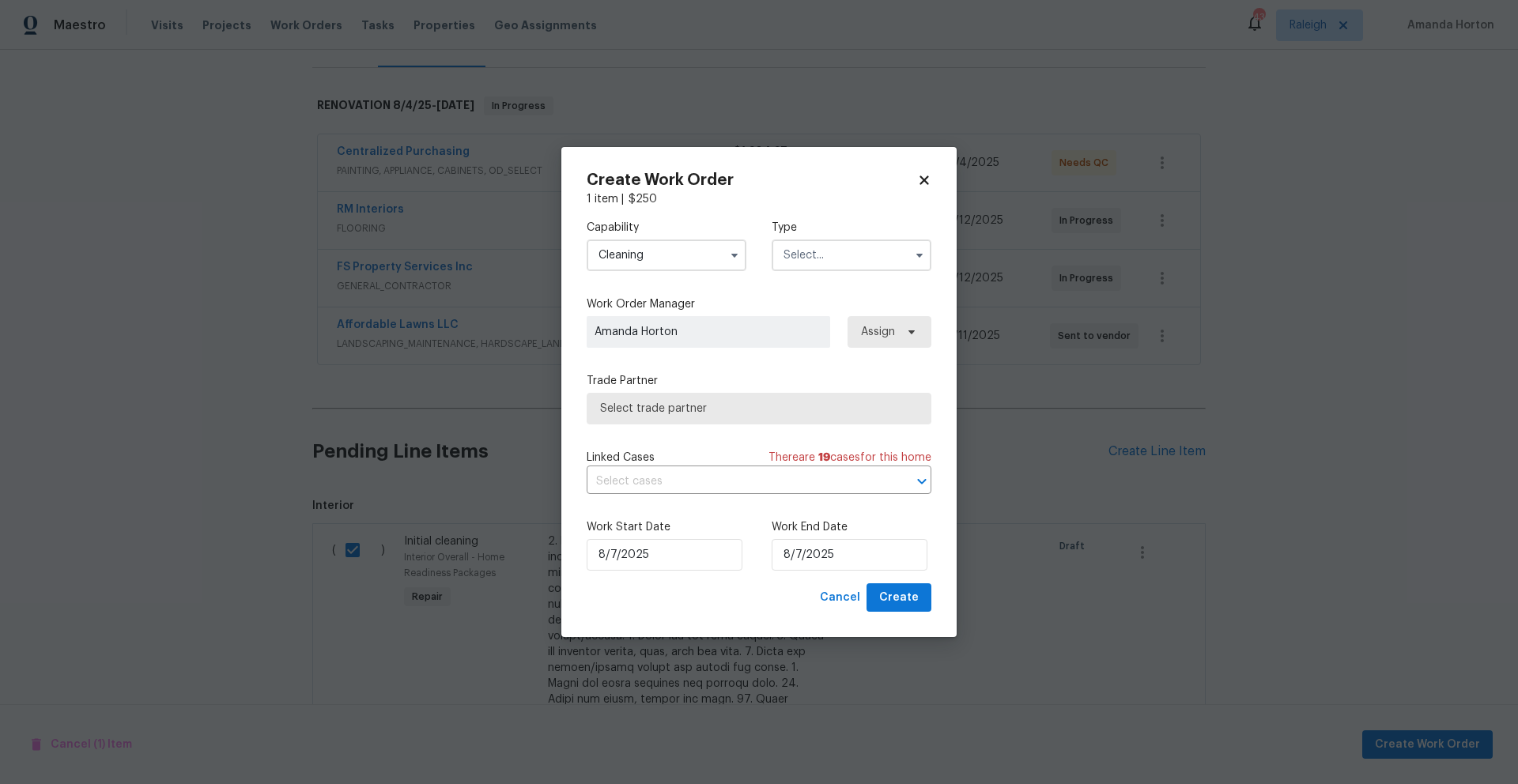 click at bounding box center (852, 255) 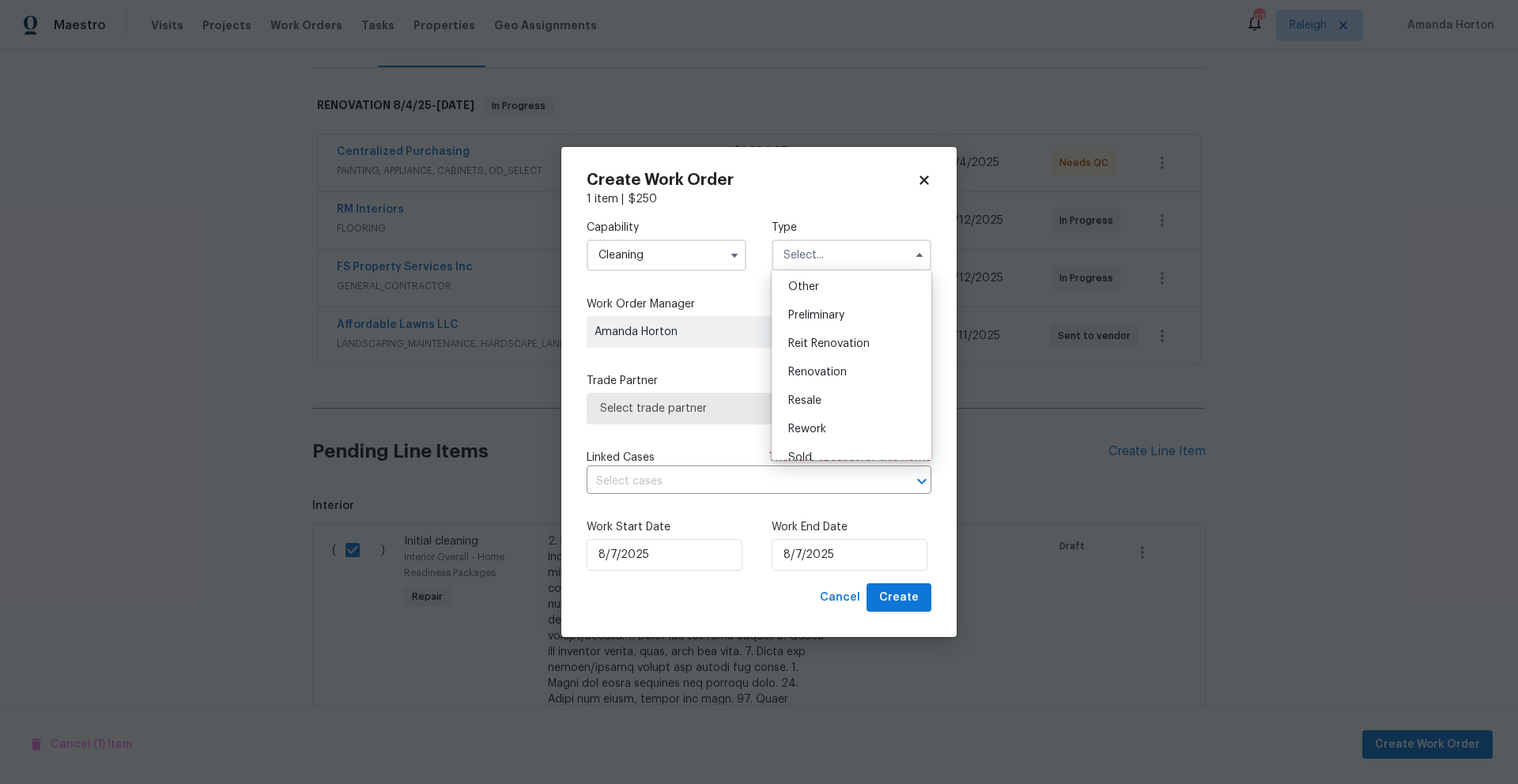 scroll, scrollTop: 318, scrollLeft: 0, axis: vertical 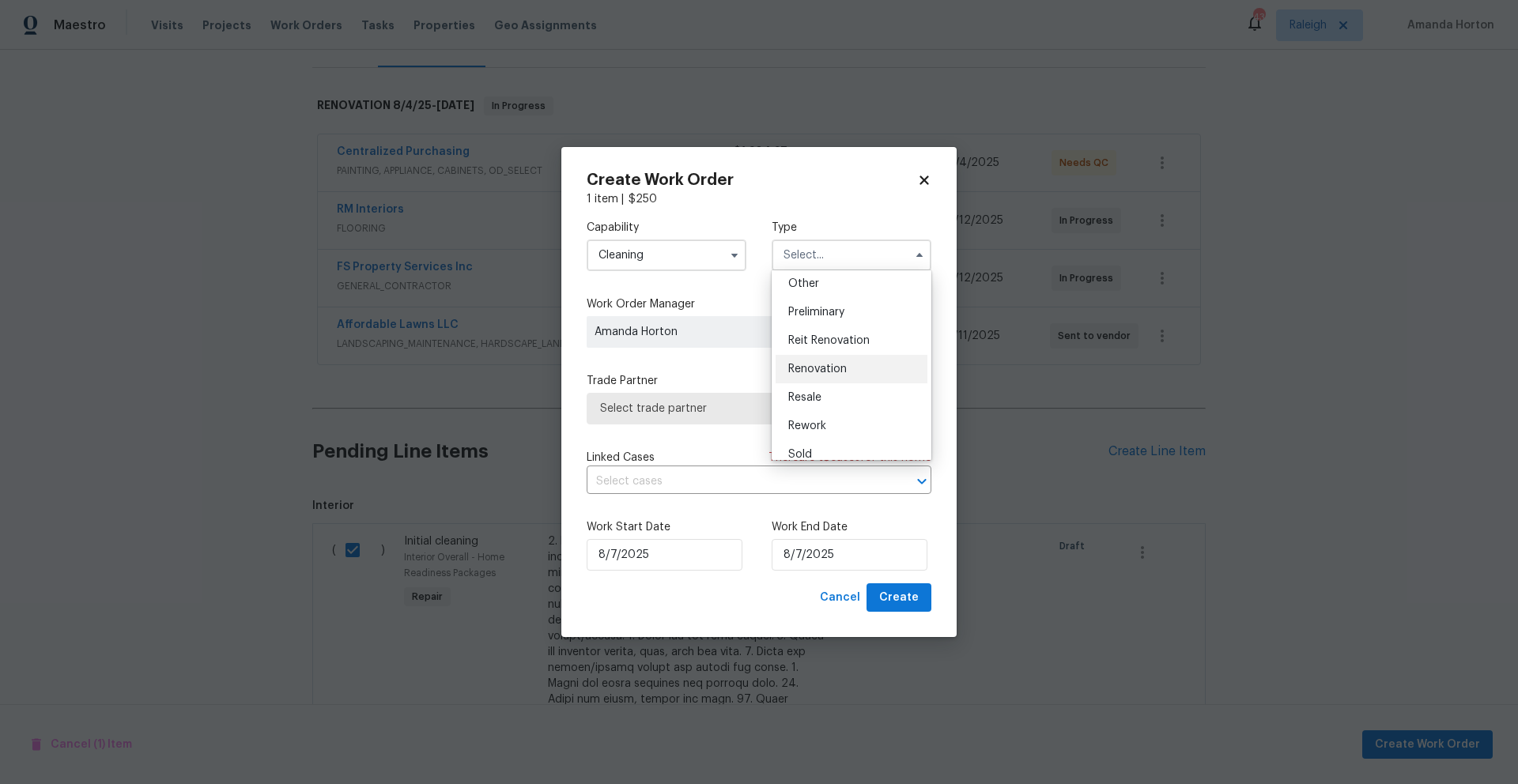 click on "Renovation" at bounding box center (852, 369) 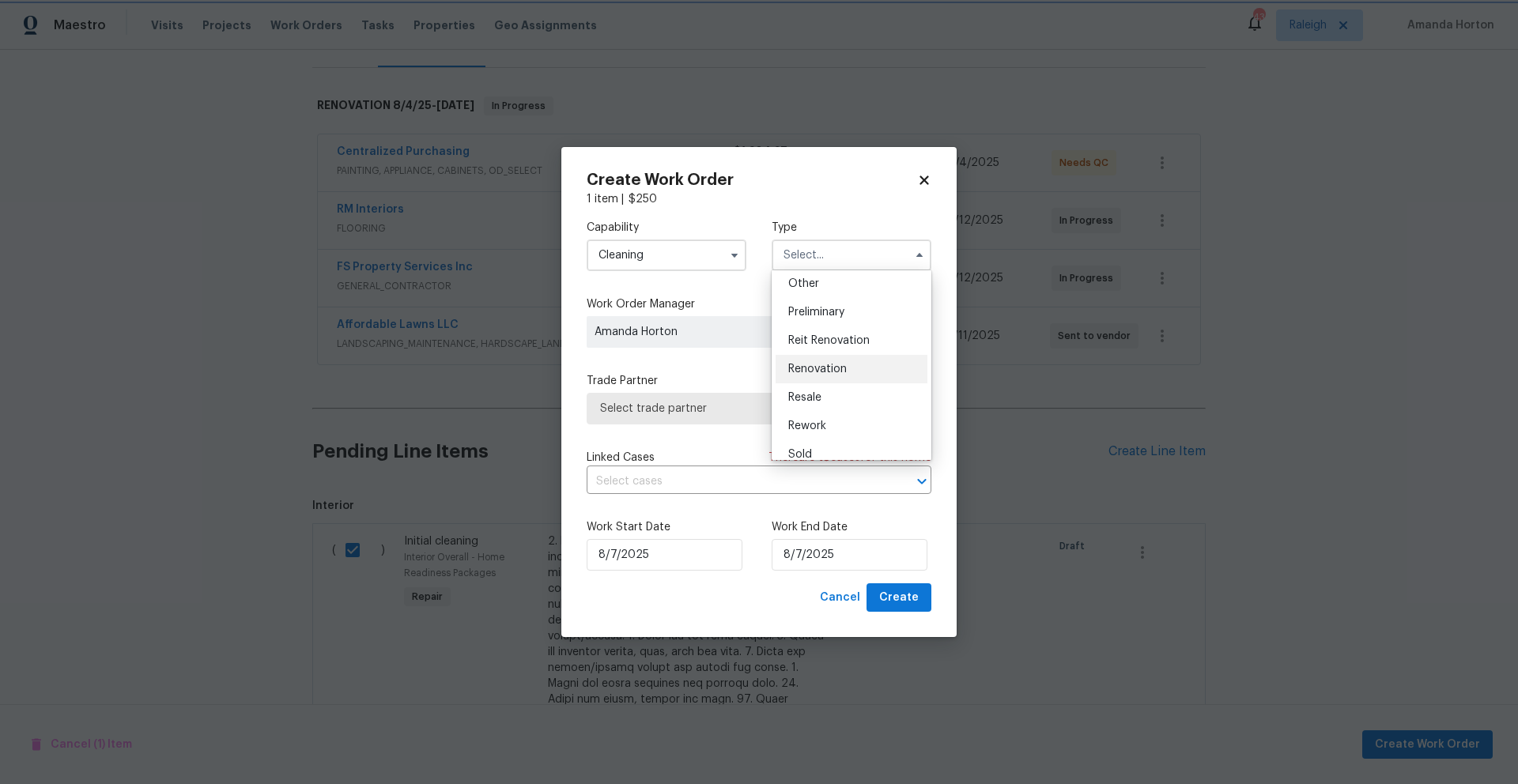type on "Renovation" 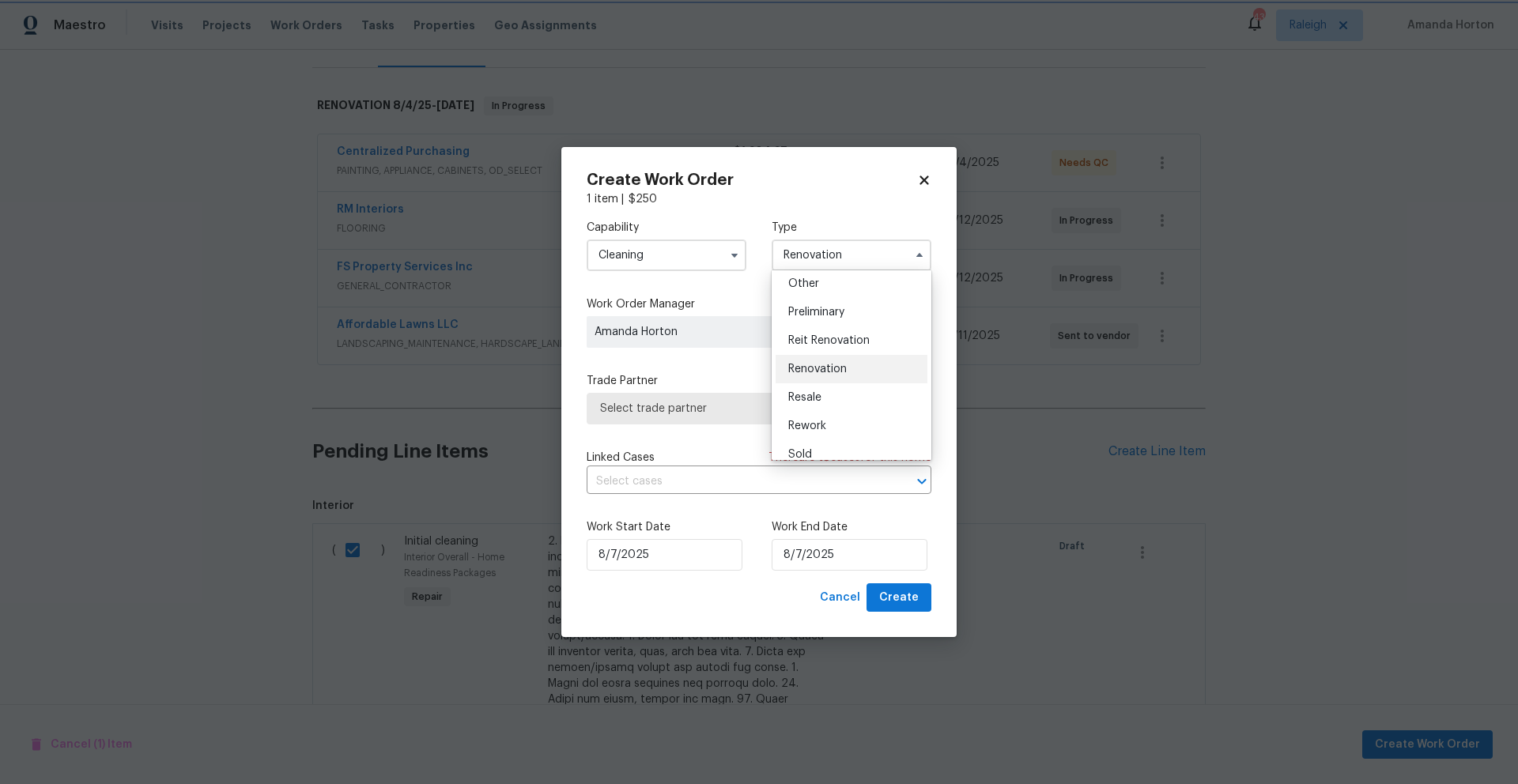 scroll, scrollTop: 0, scrollLeft: 0, axis: both 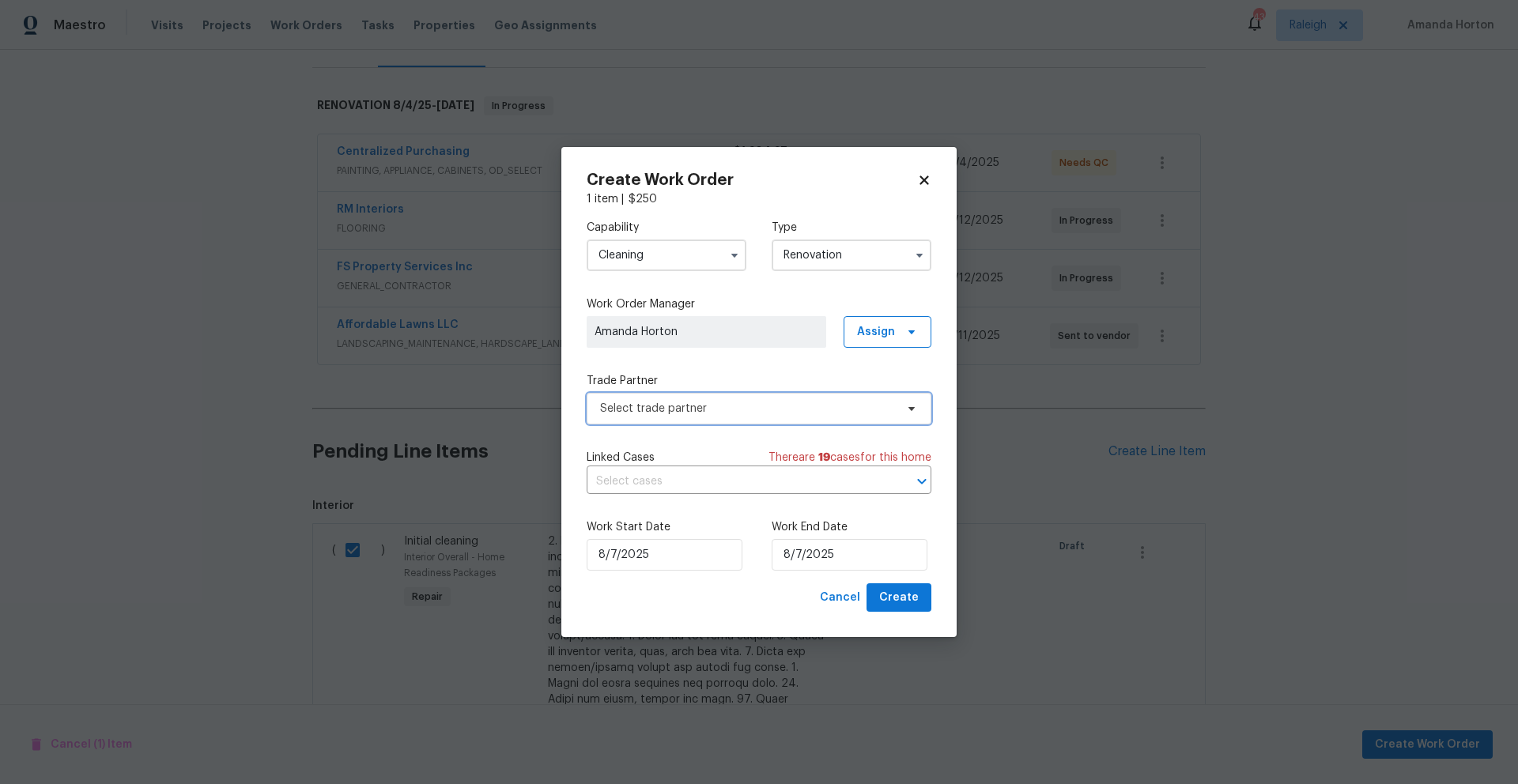 click on "Select trade partner" at bounding box center [747, 409] 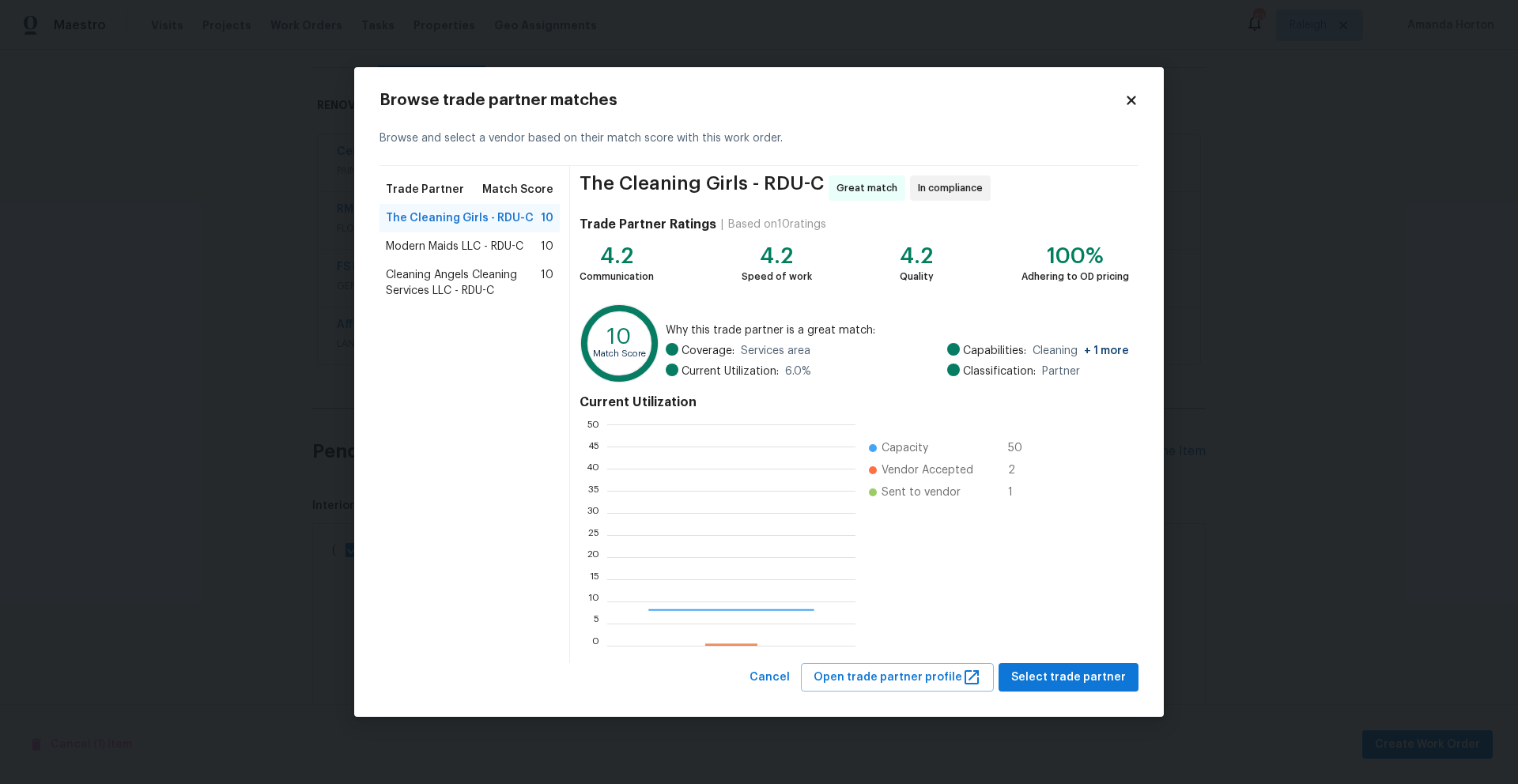 scroll, scrollTop: 2, scrollLeft: 2, axis: both 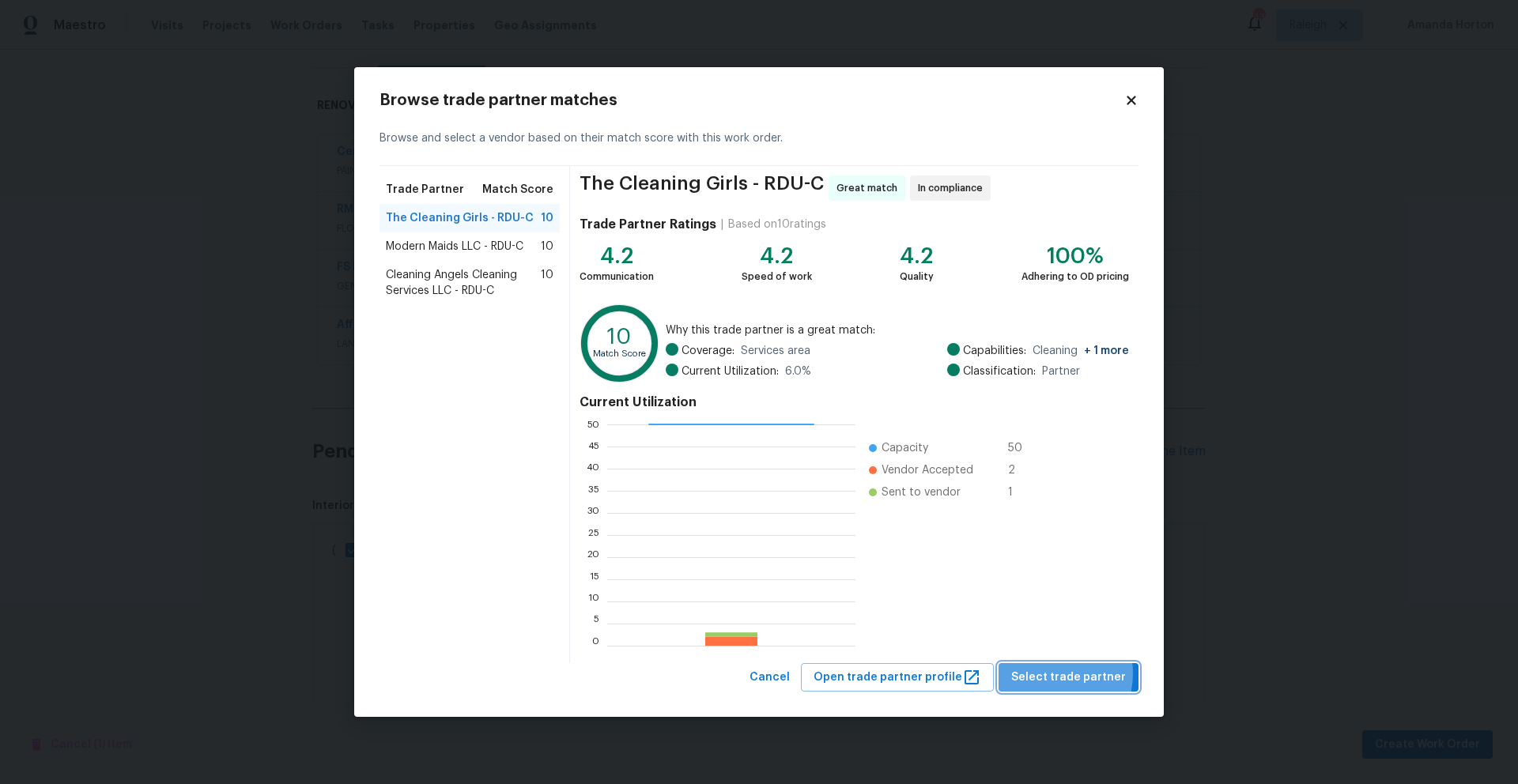 click on "Select trade partner" at bounding box center (1068, 677) 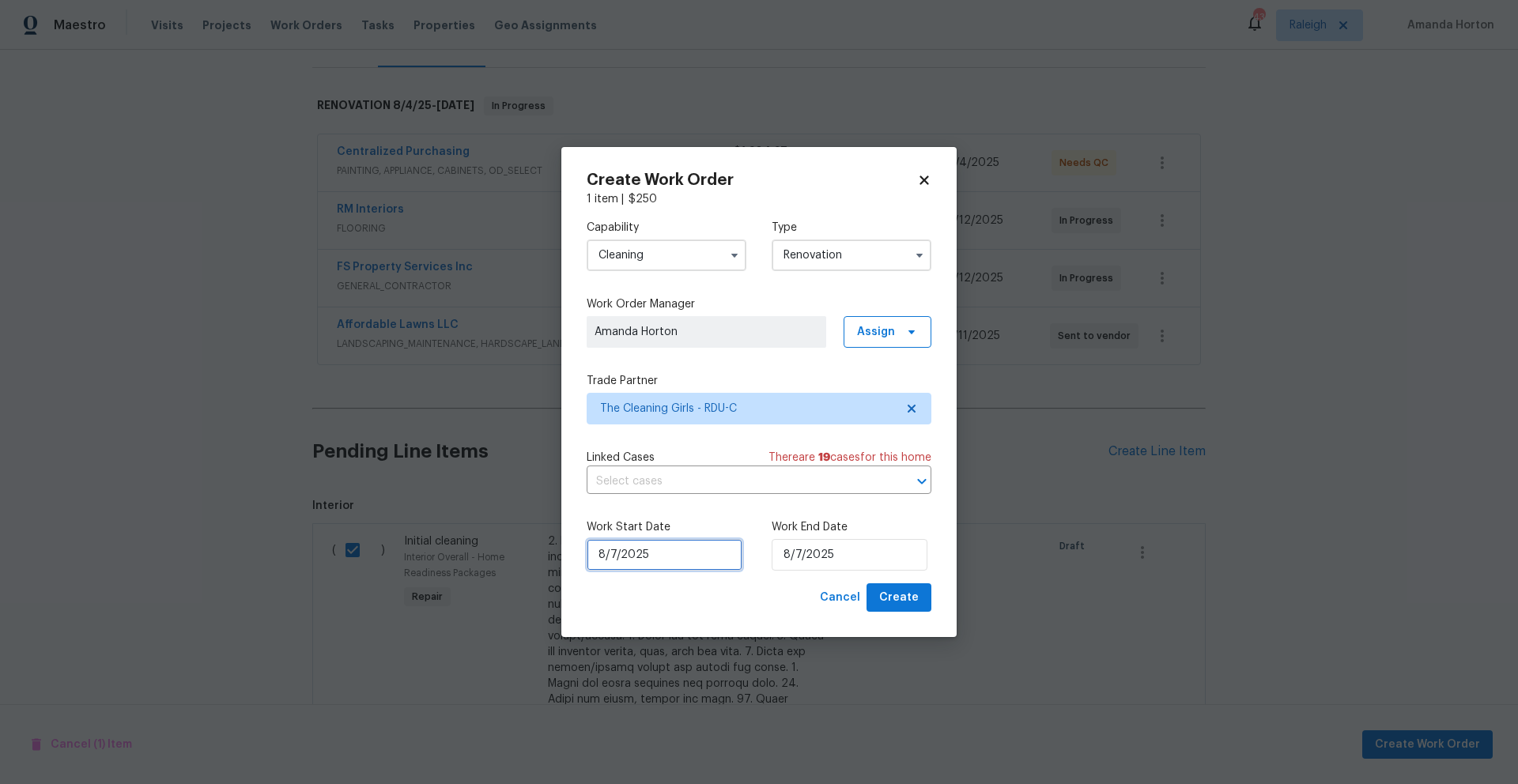 click on "8/7/2025" at bounding box center (664, 555) 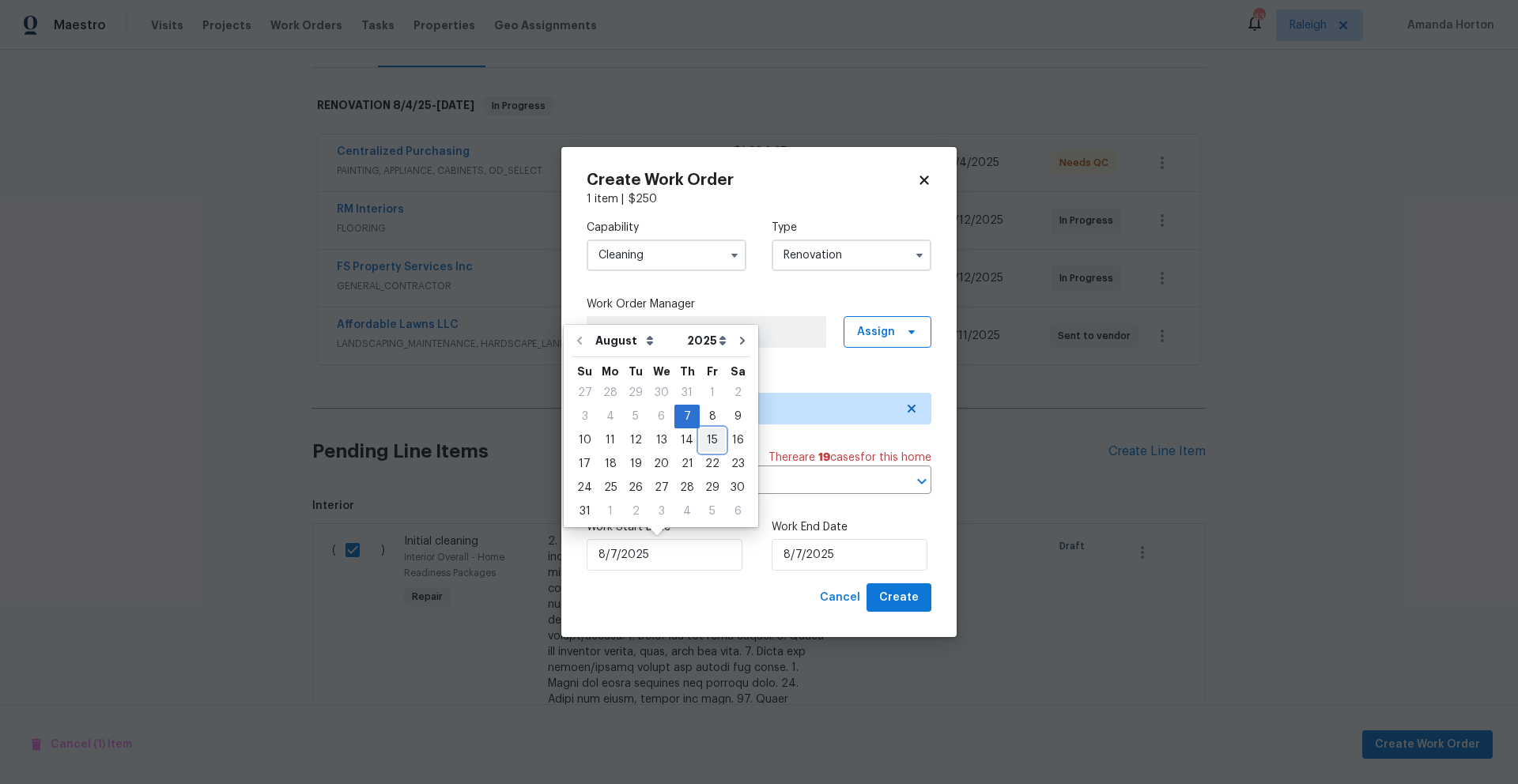click on "15" at bounding box center [712, 440] 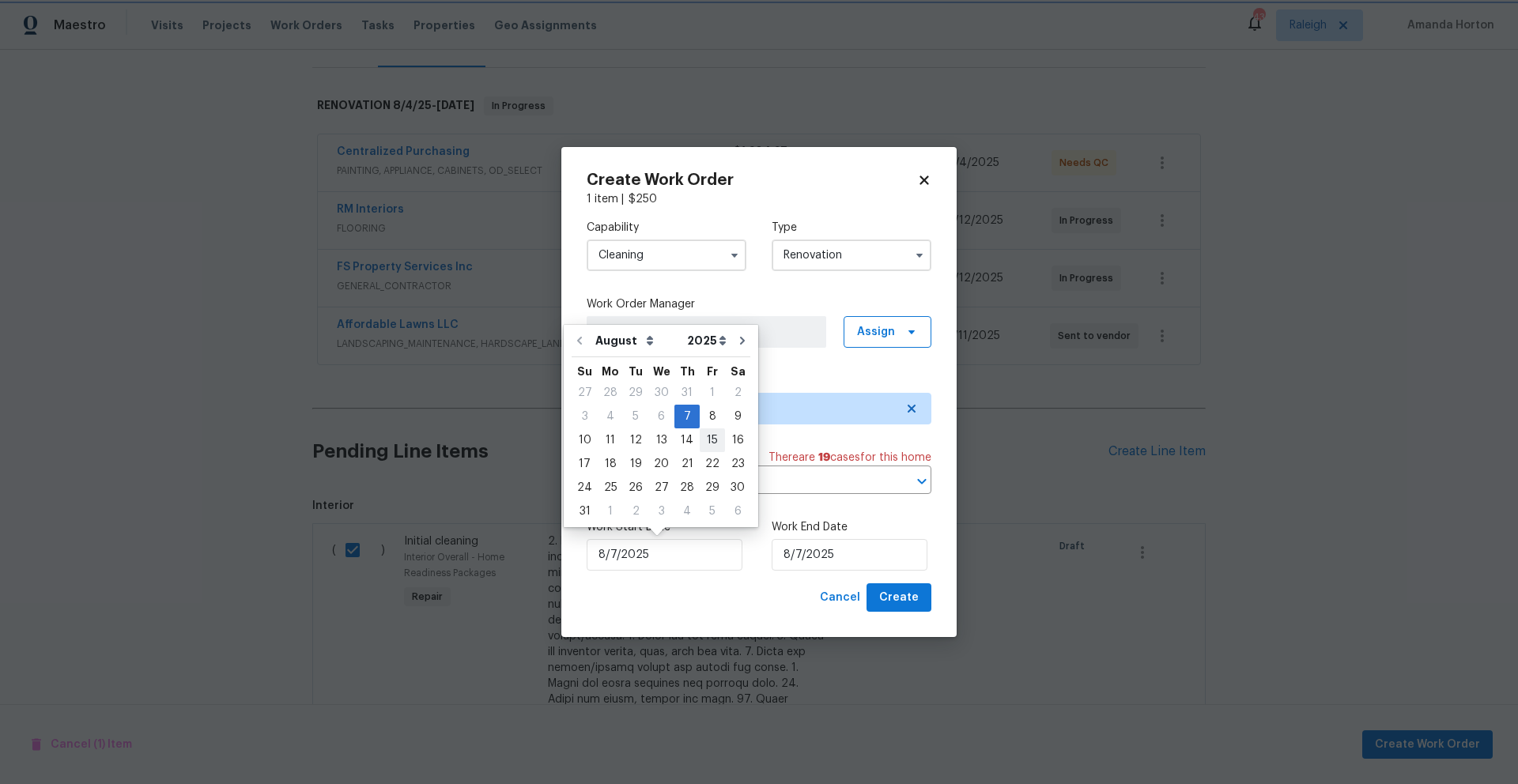 type on "8/15/2025" 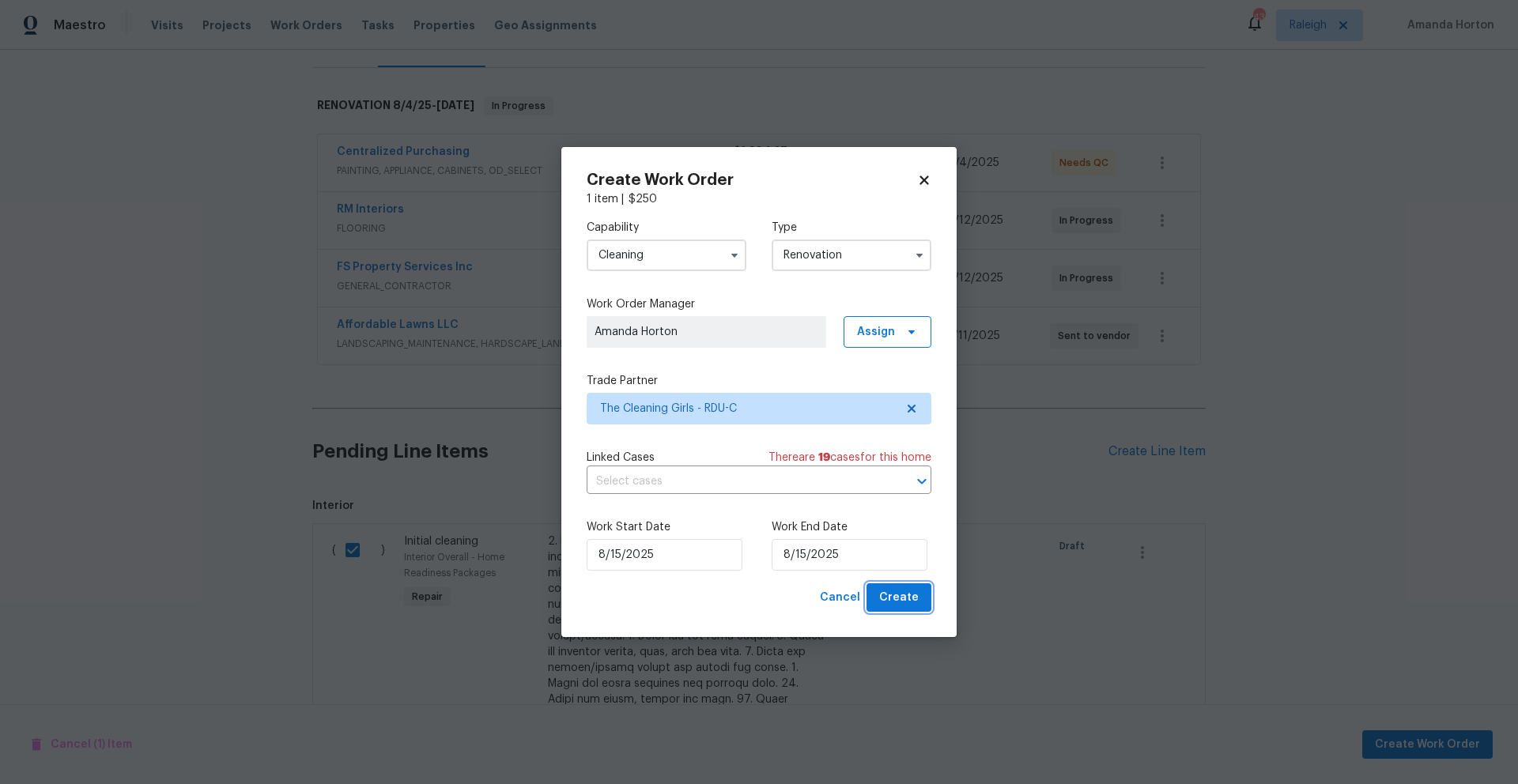 click on "Create" at bounding box center [899, 597] 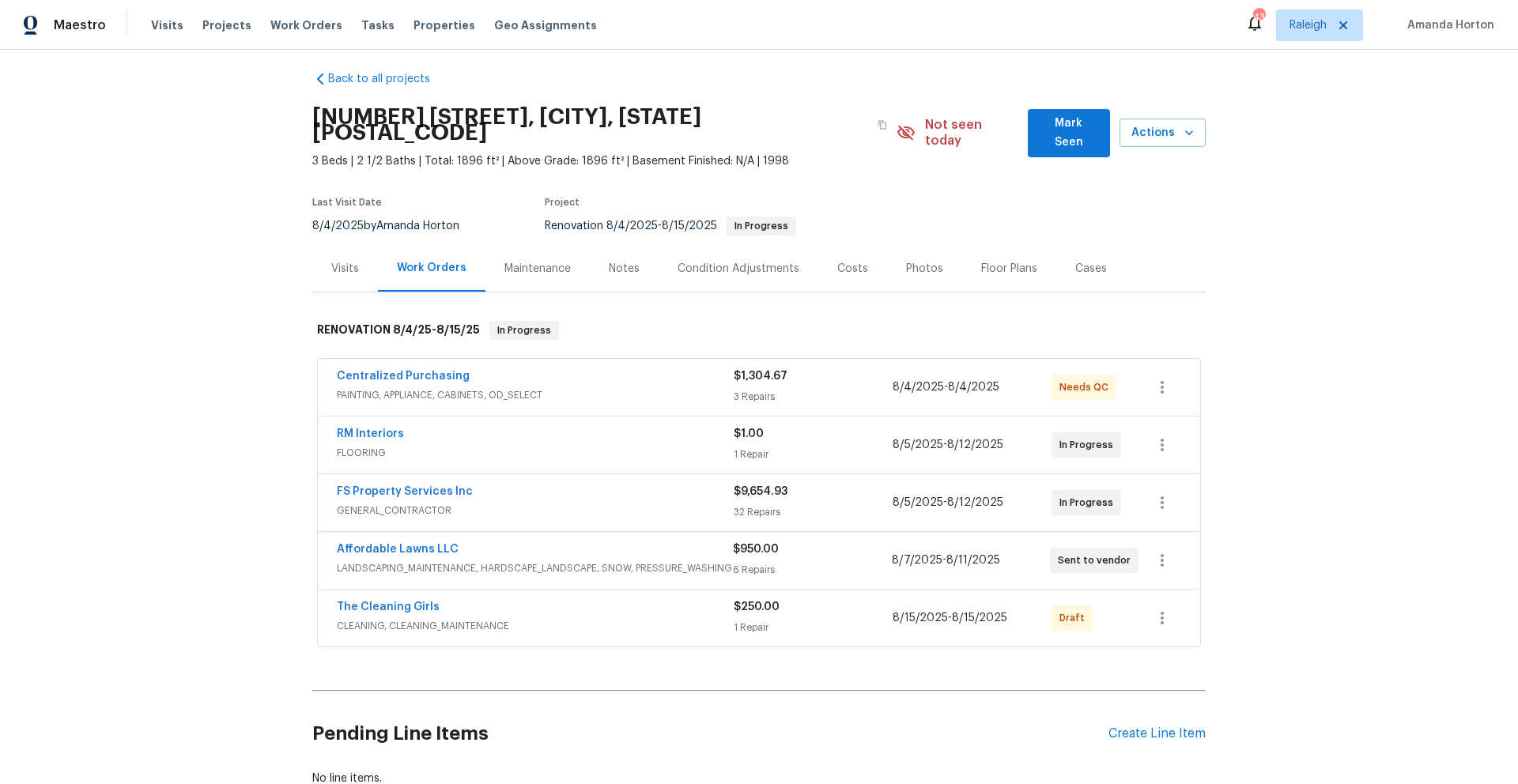 scroll, scrollTop: 0, scrollLeft: 0, axis: both 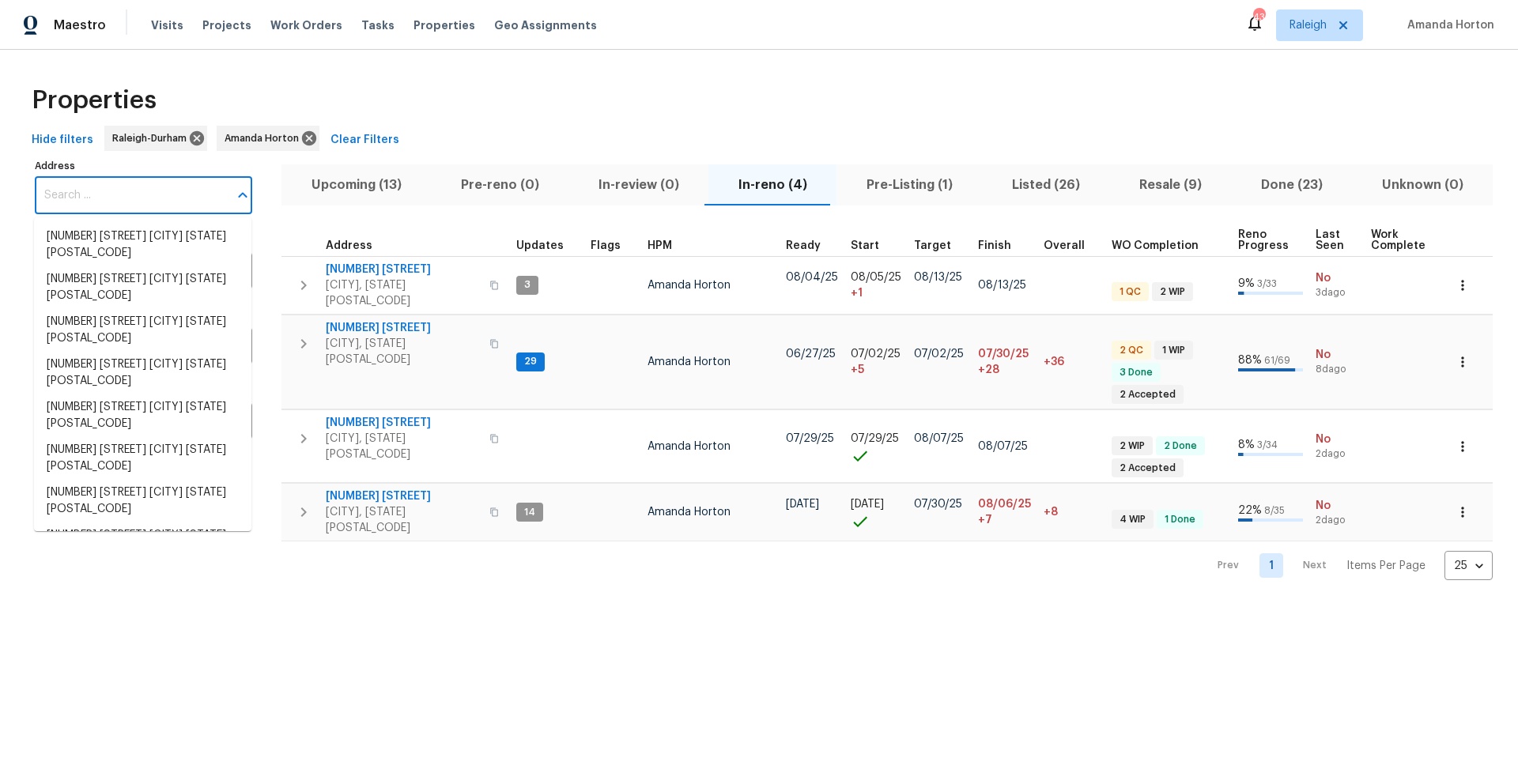click on "Address" at bounding box center [131, 195] 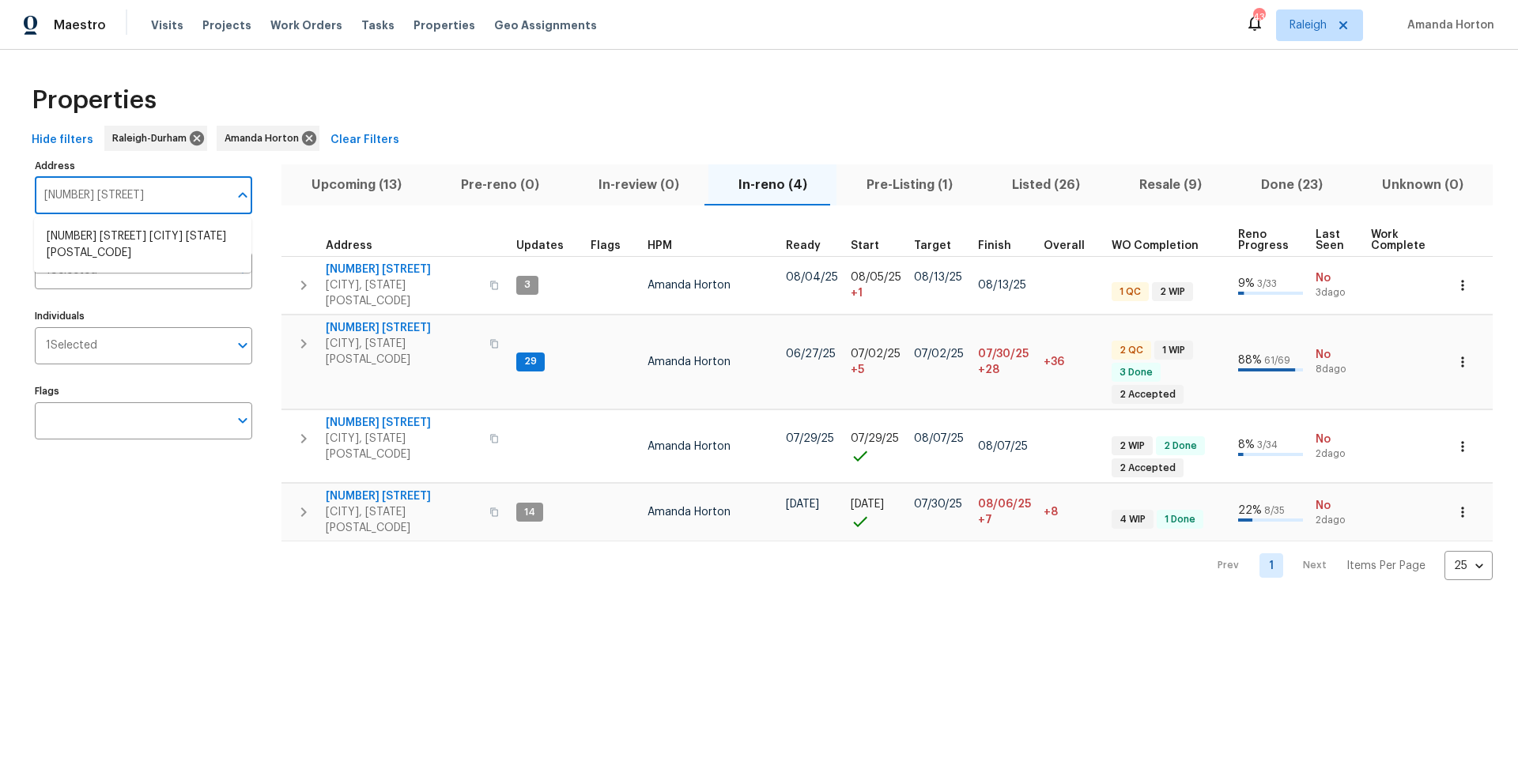 type on "1405 CROSS" 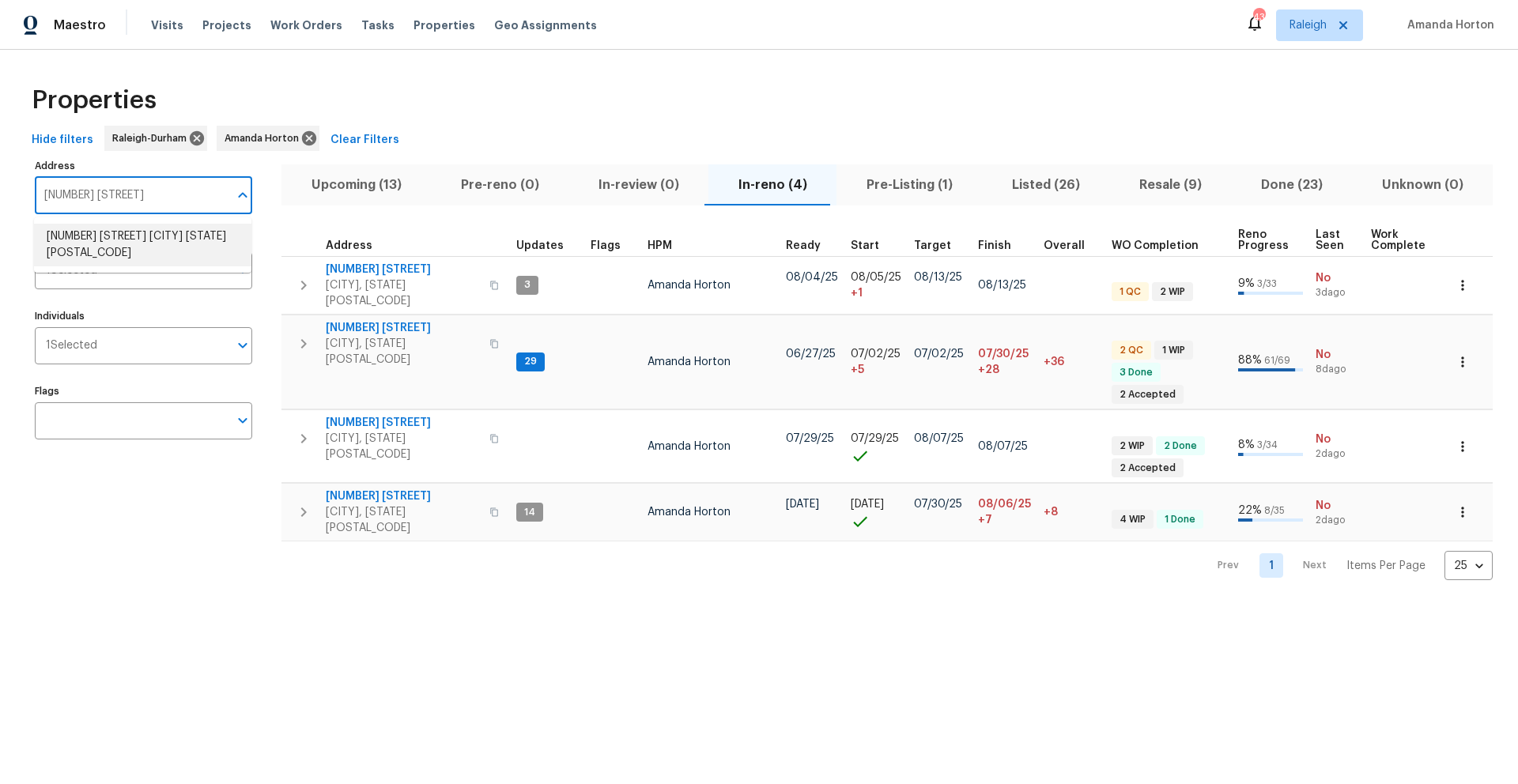 click on "1405 Cross Link Rd Raleigh NC 27610" at bounding box center (142, 245) 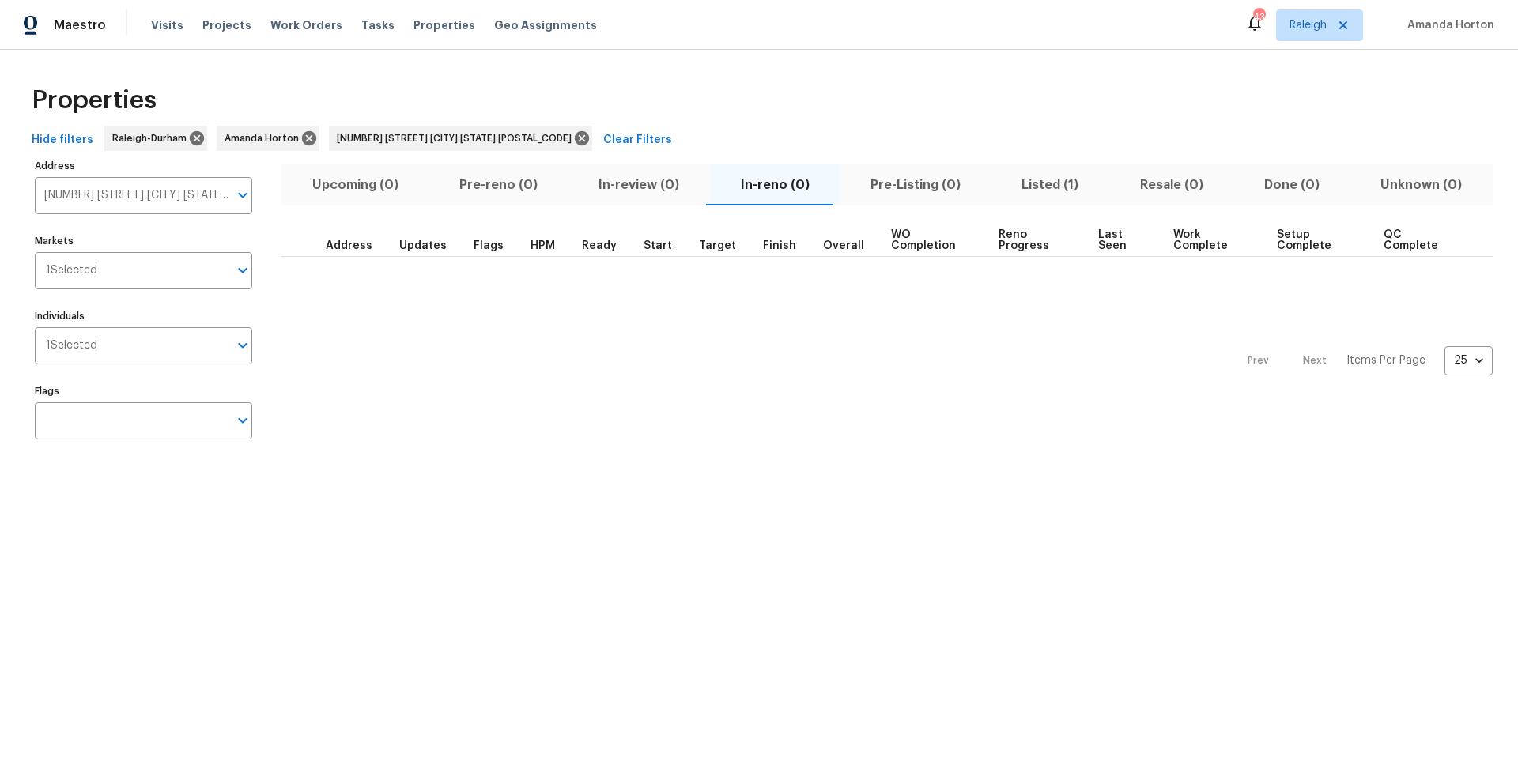 click on "Listed (1)" at bounding box center (1050, 185) 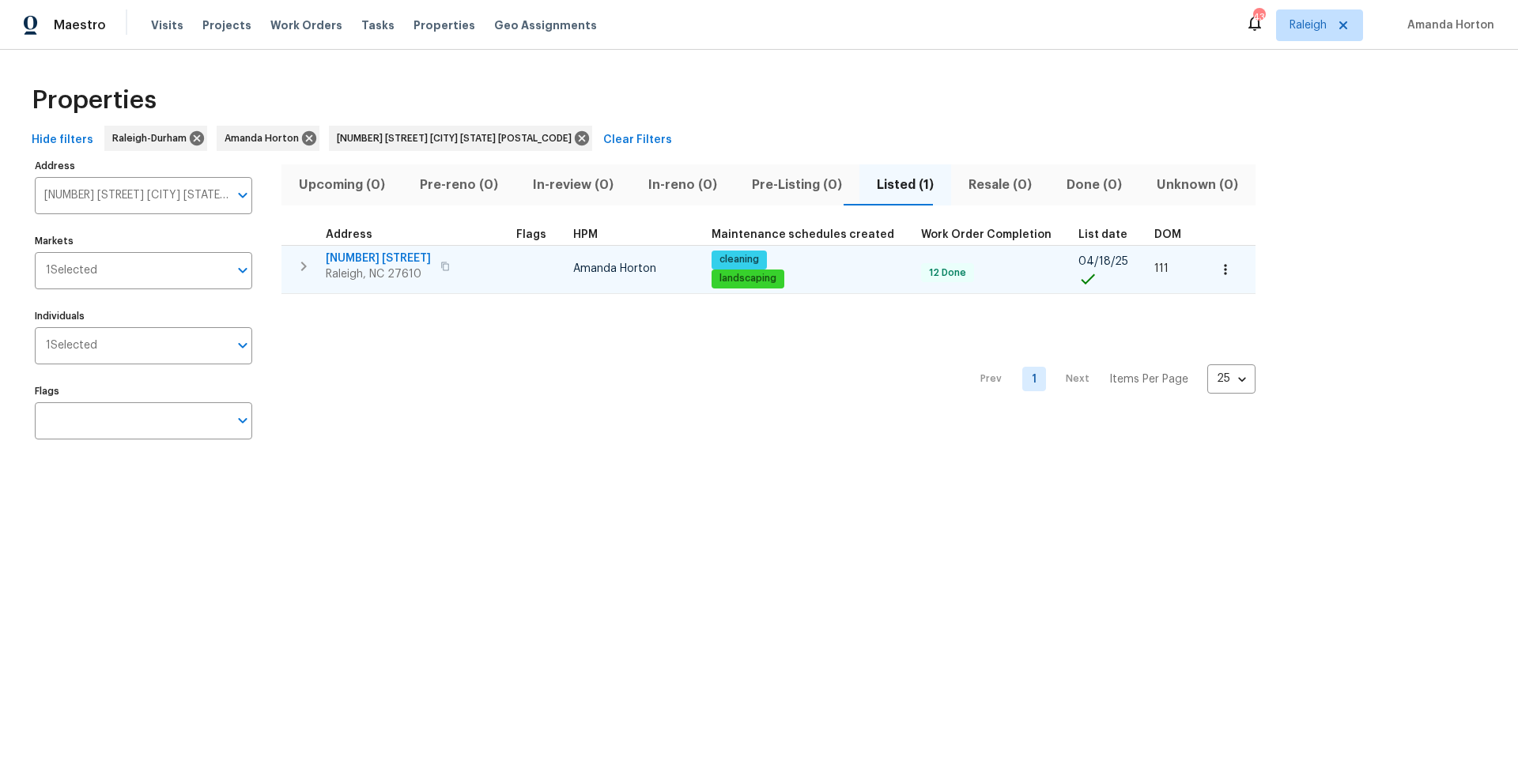 click on "[NUMBER] [STREET]" at bounding box center (378, 258) 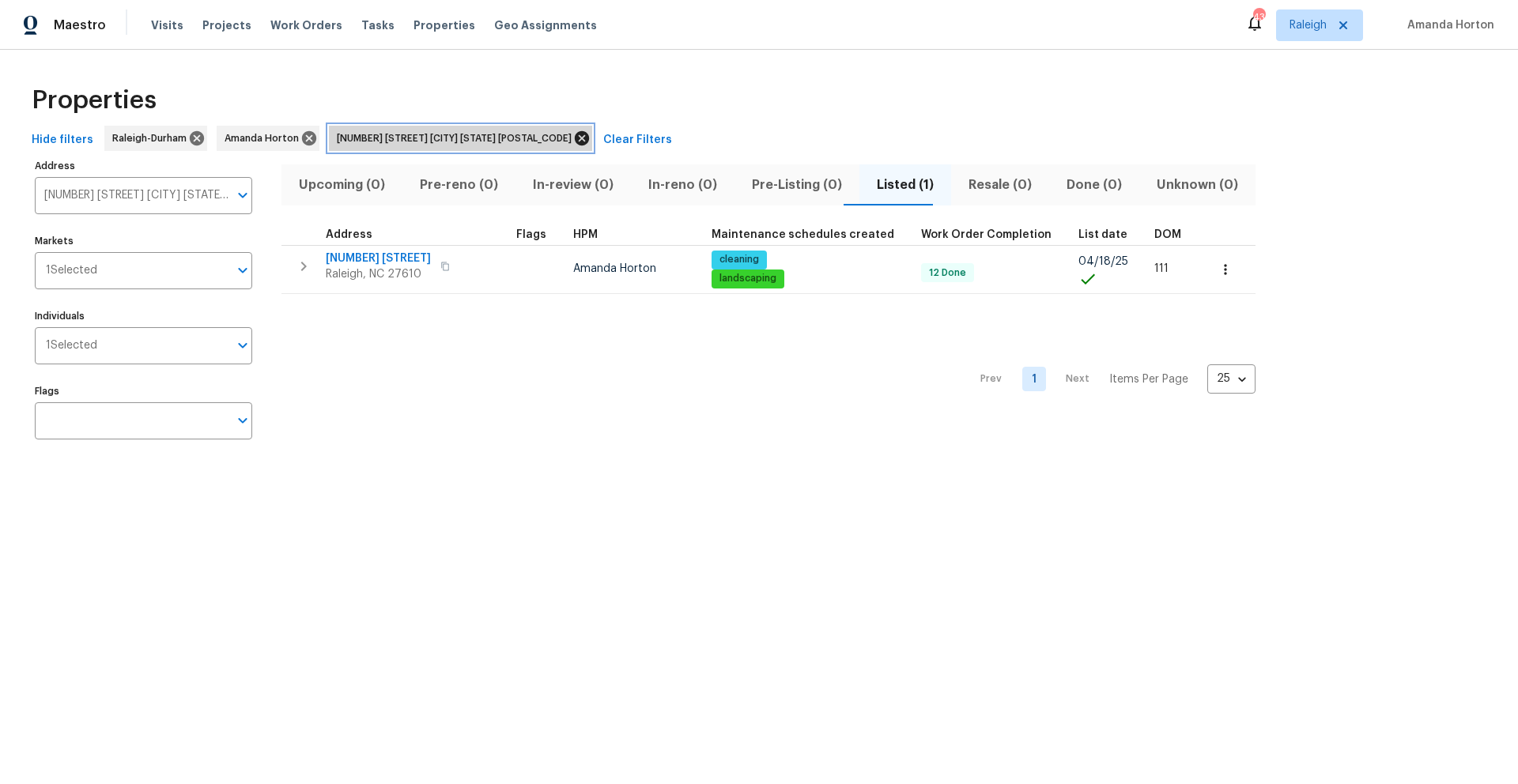 click 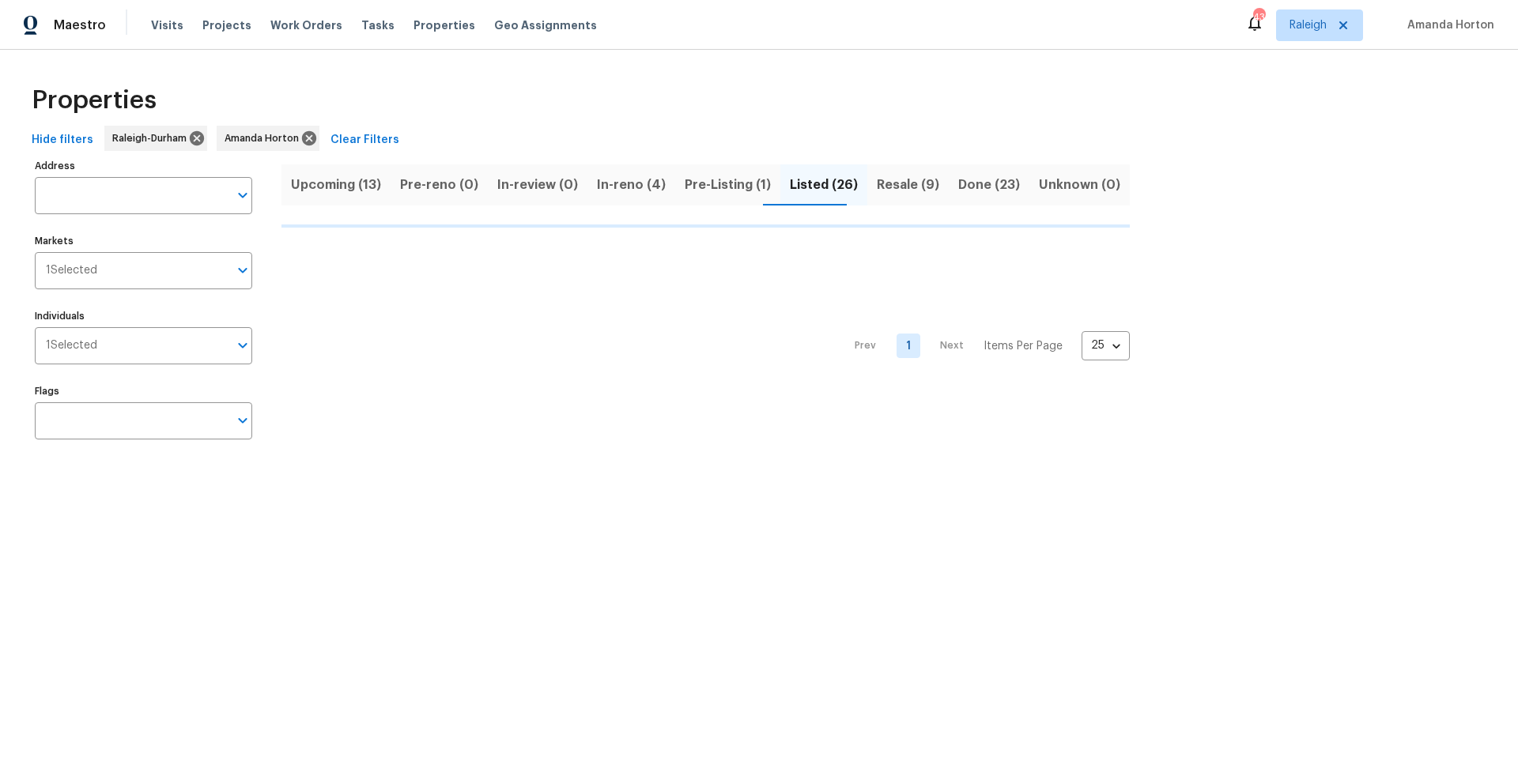 click on "In-reno (4)" at bounding box center (631, 185) 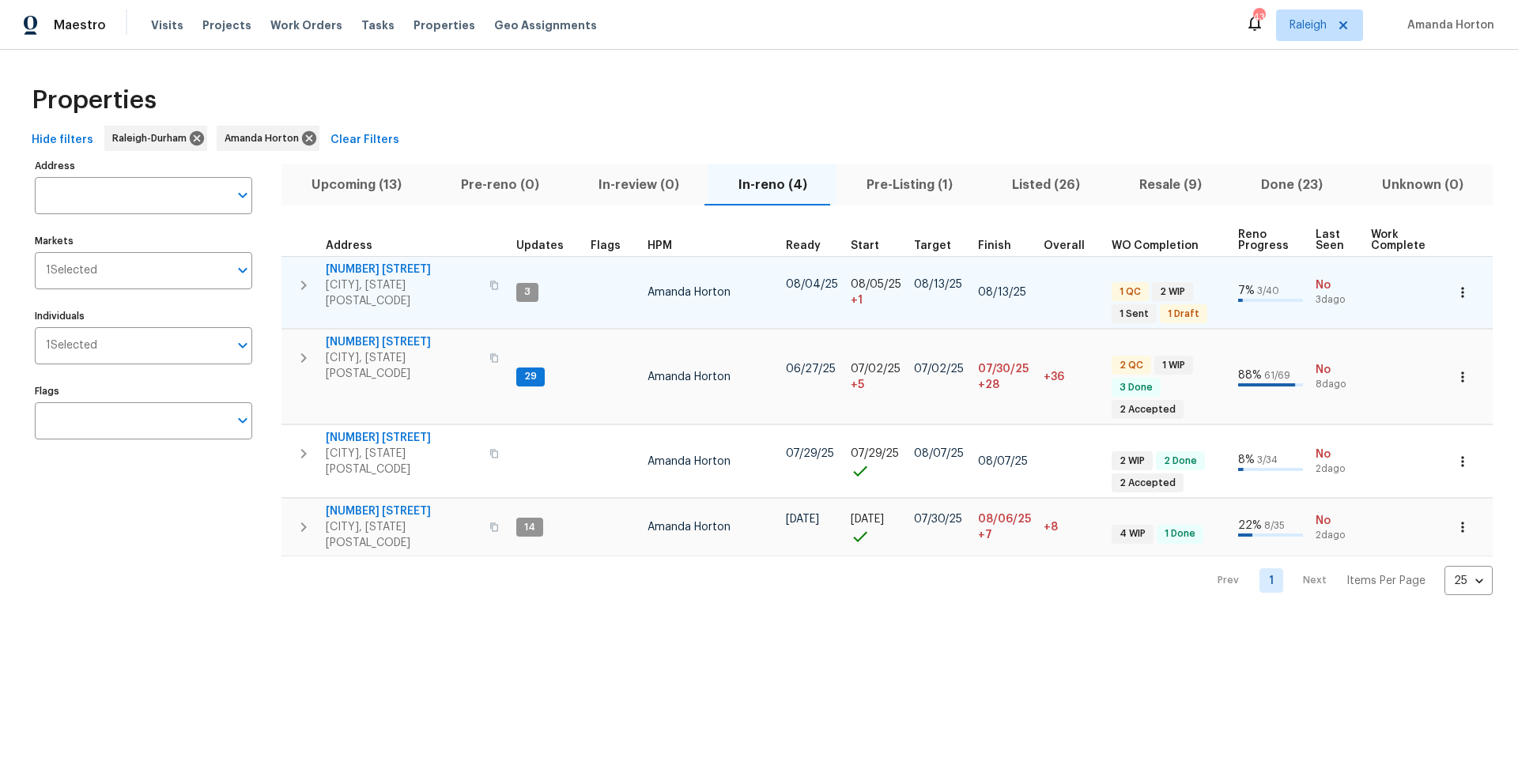 click 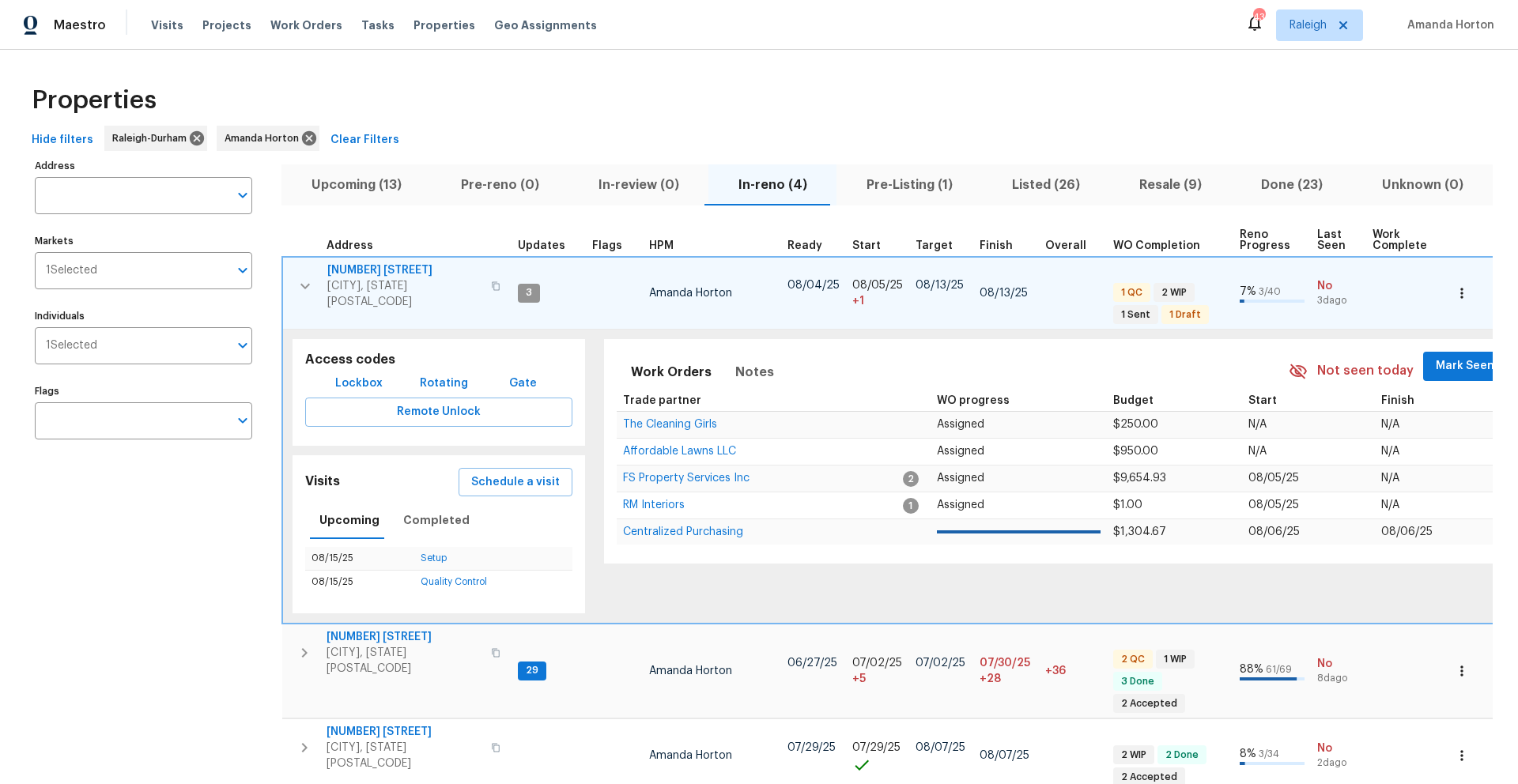 click 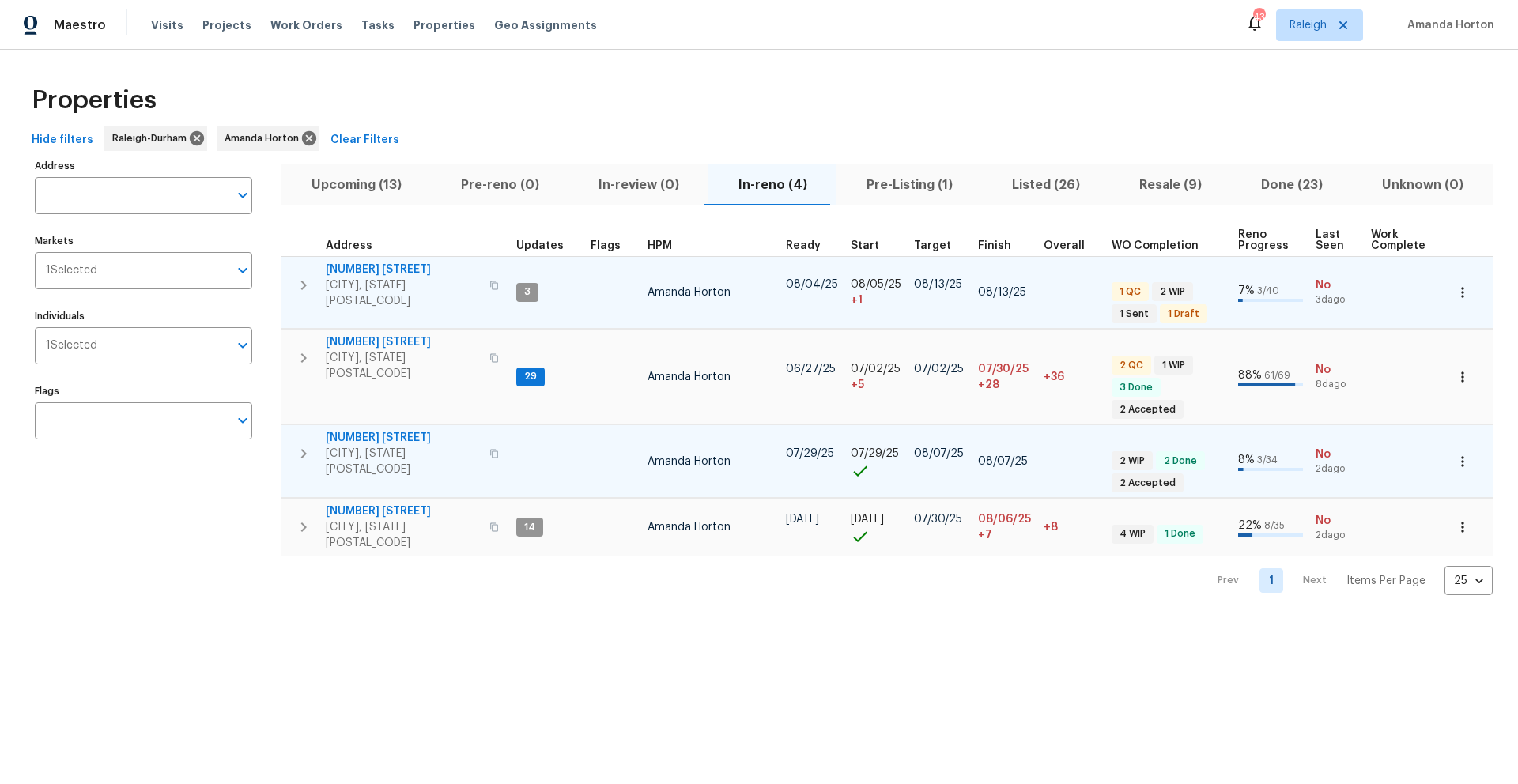 click 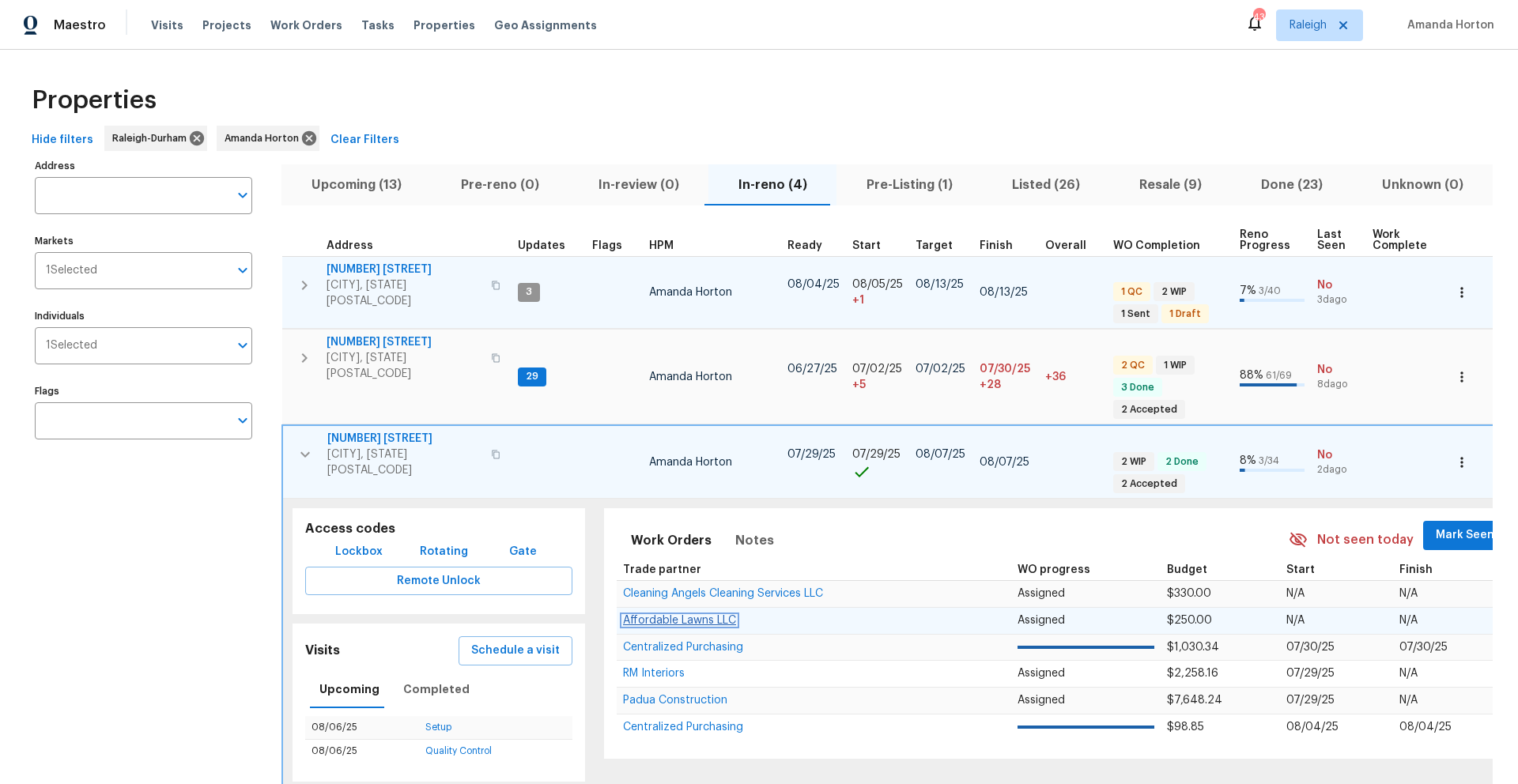 click on "Affordable Lawns LLC" at bounding box center [679, 620] 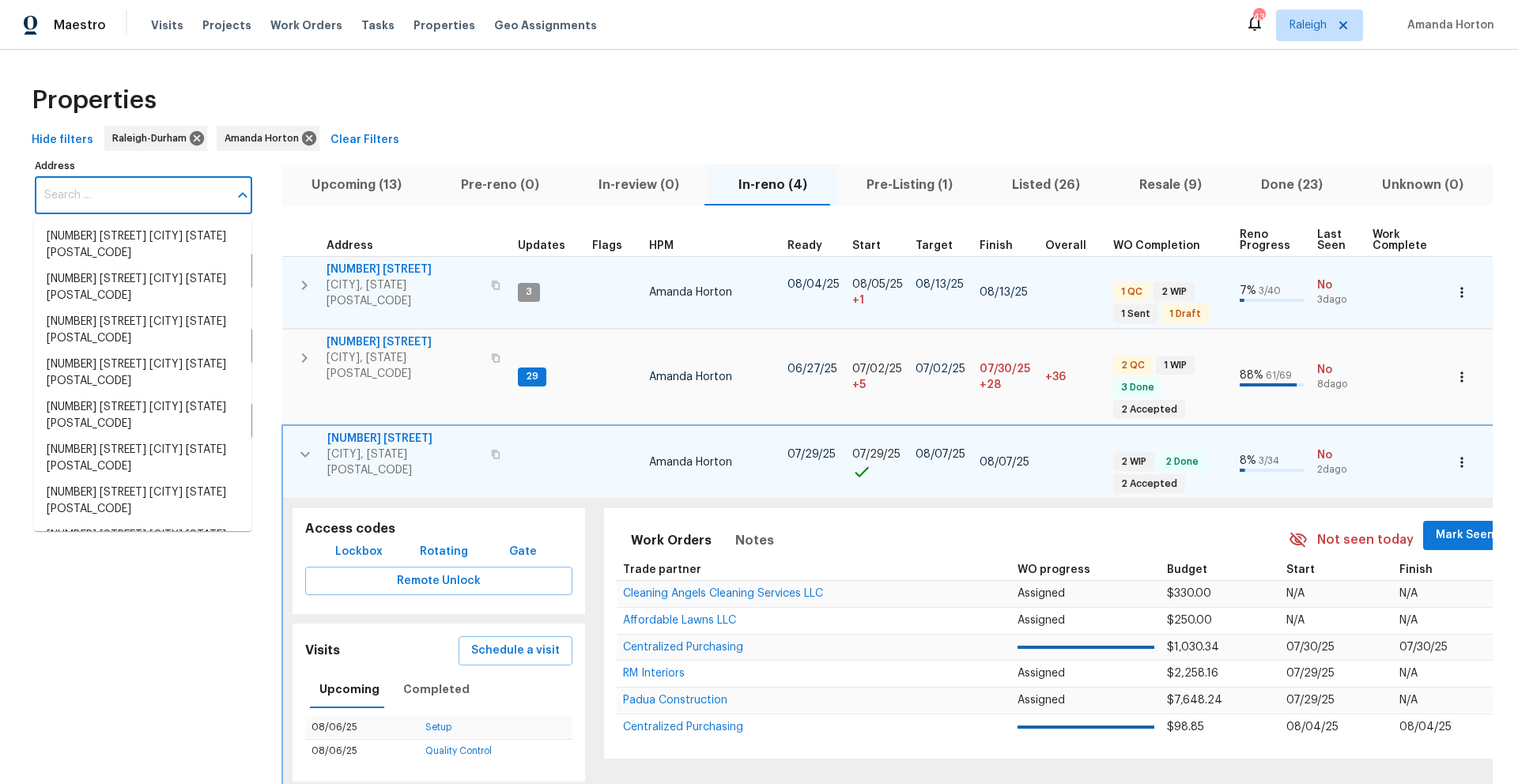 click on "Address" at bounding box center (131, 195) 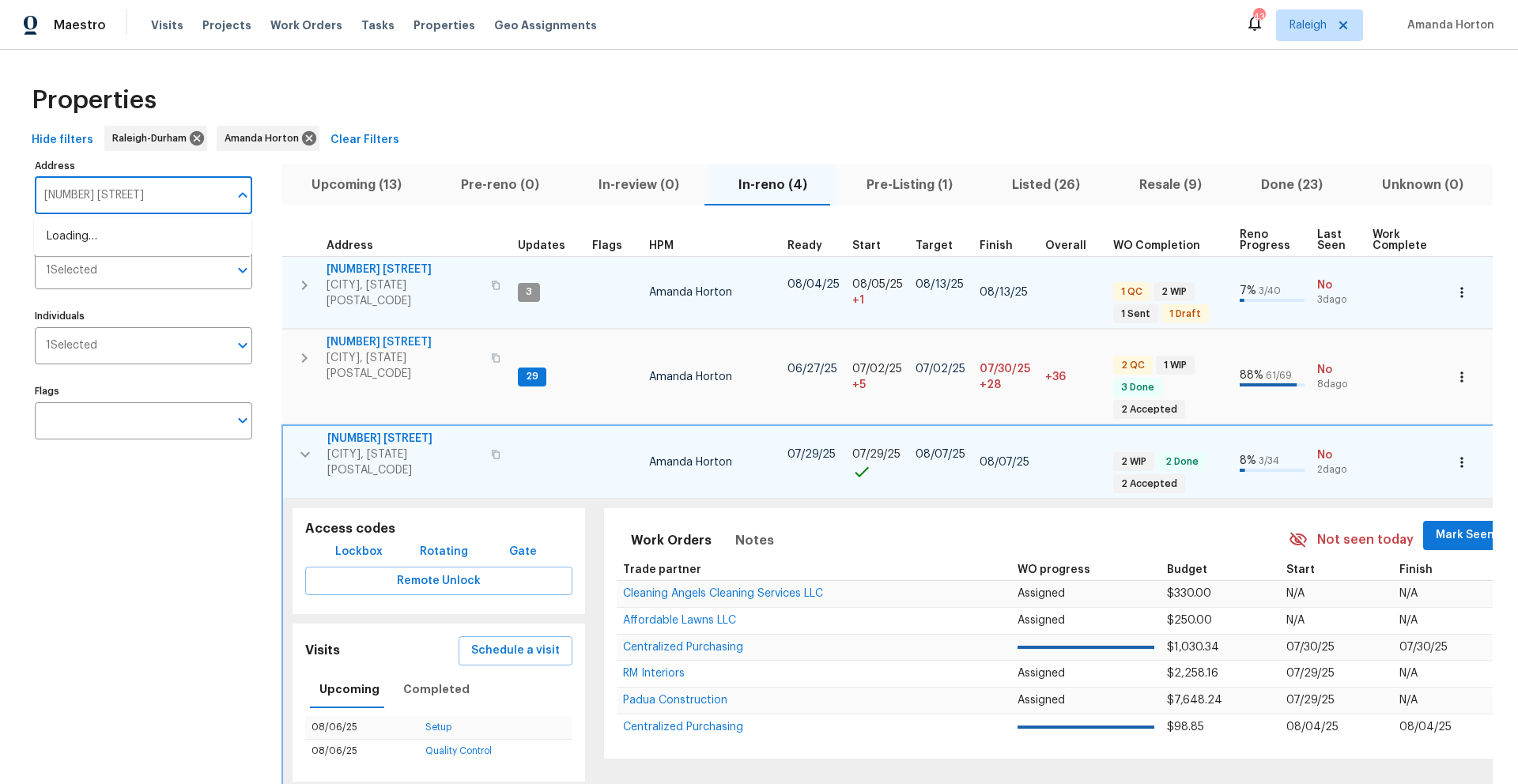 type on "4025 SCOFIELD" 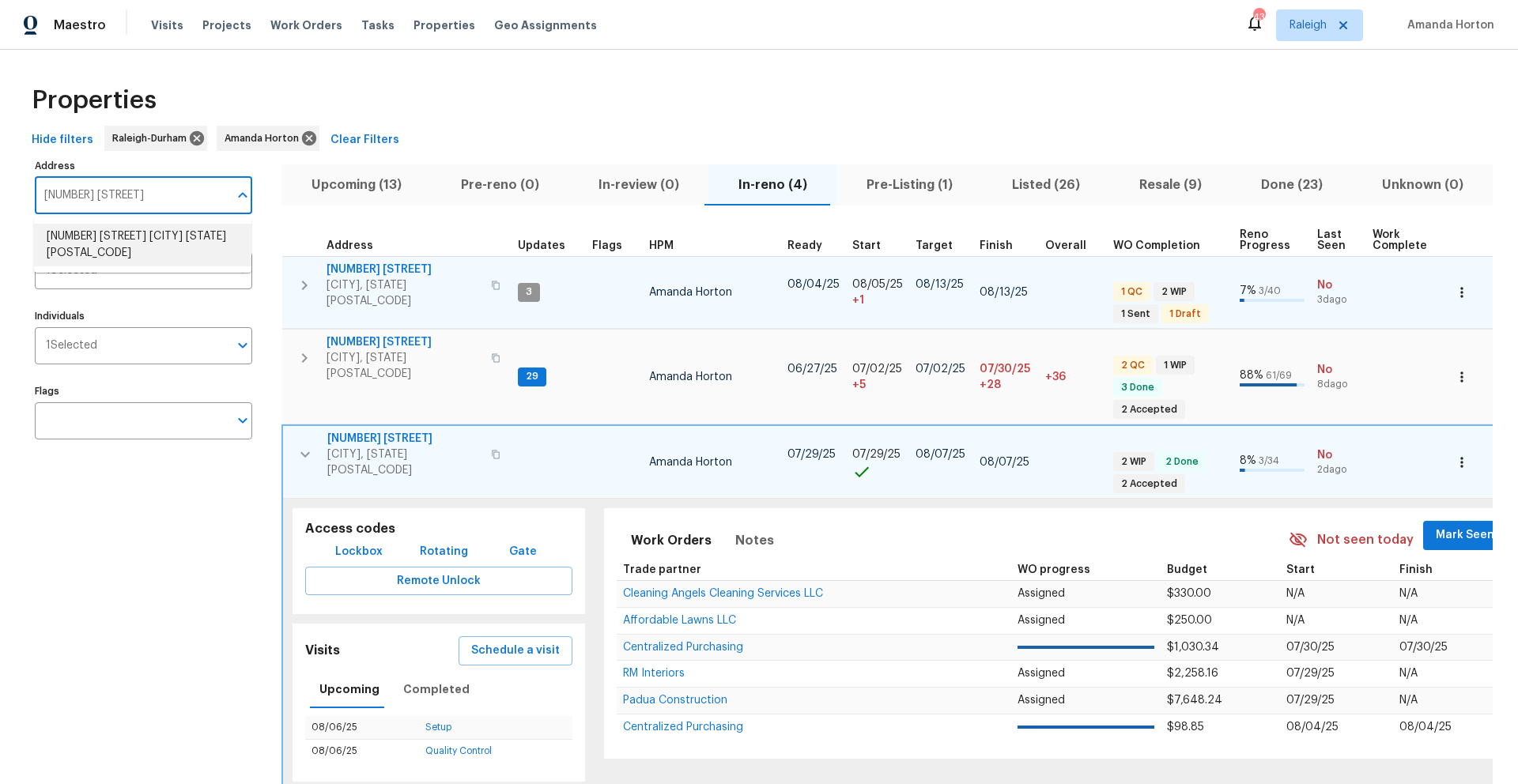 click on "4025 Scofield Dr Raleigh NC 27610" at bounding box center [142, 245] 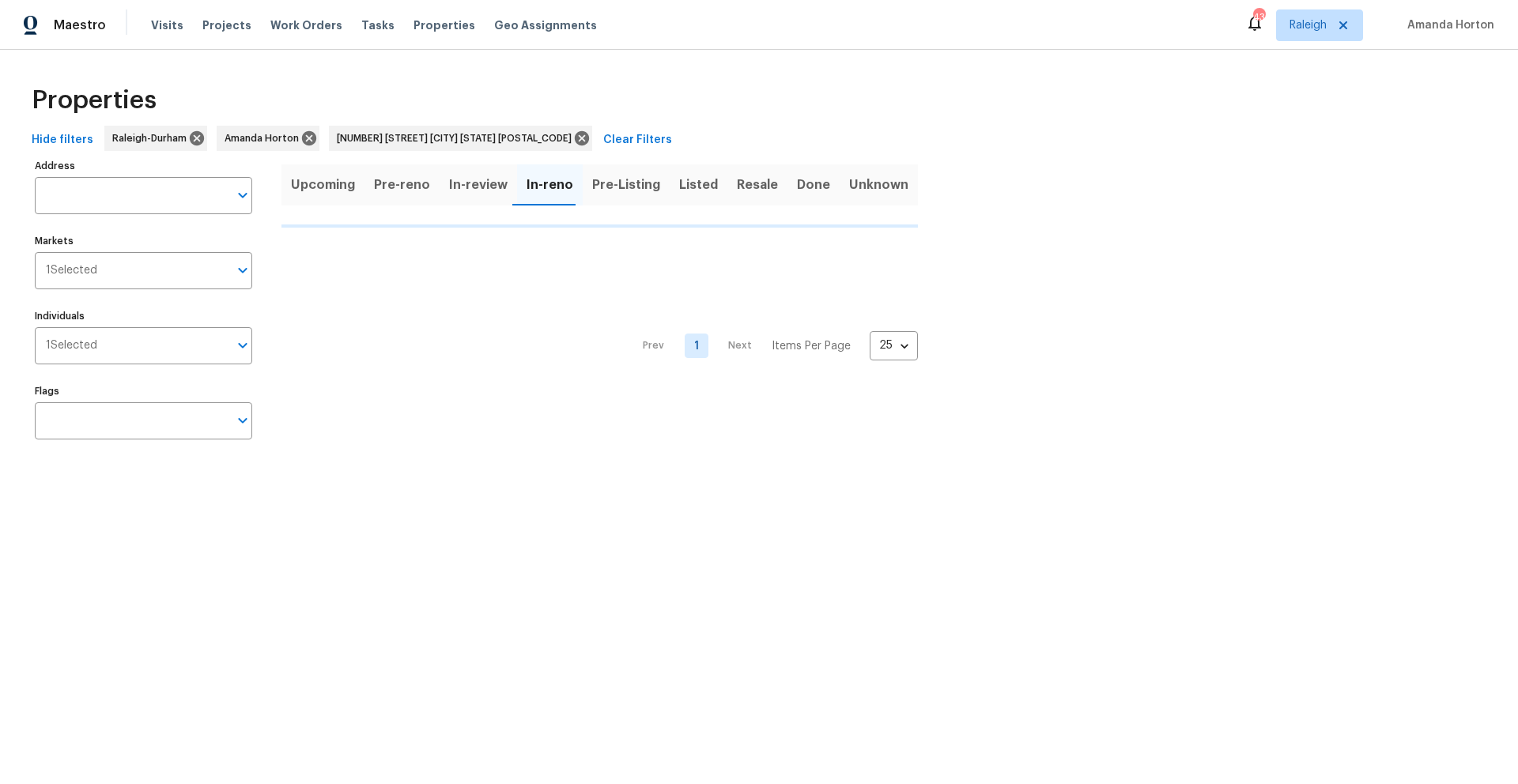 type on "4025 Scofield Dr Raleigh NC 27610" 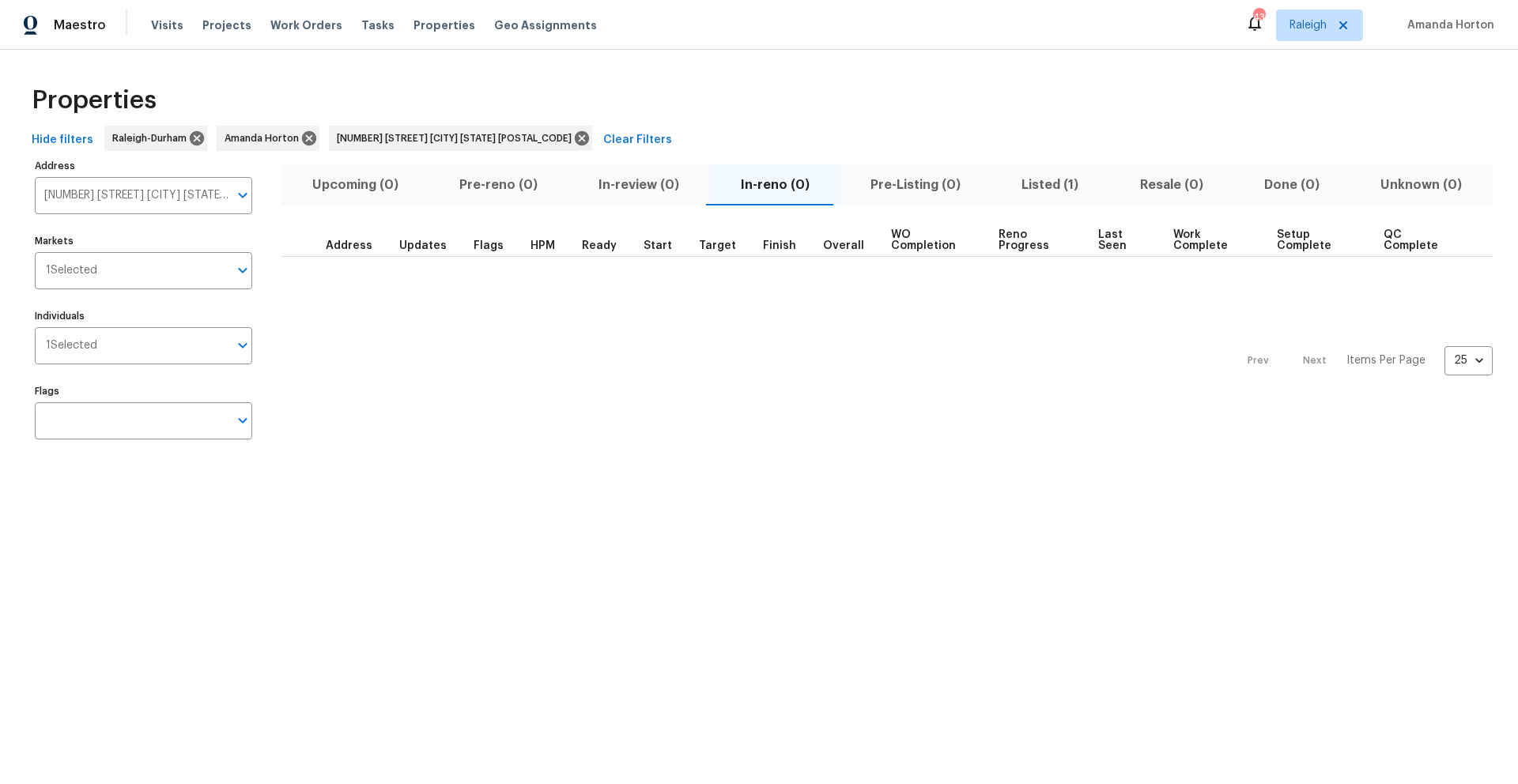 click on "Listed (1)" at bounding box center (1050, 185) 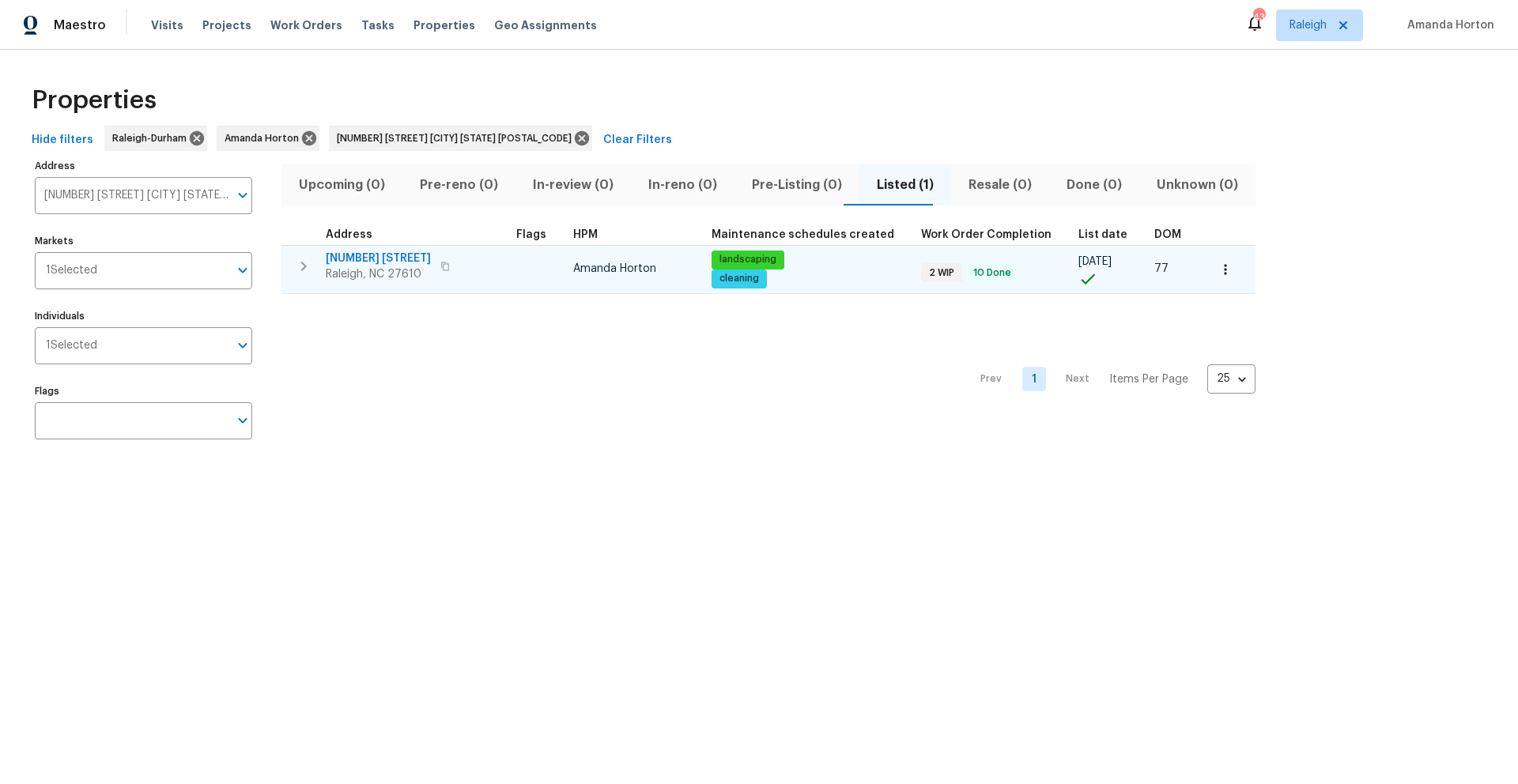 click on "[NUMBER] [STREET]" at bounding box center [378, 258] 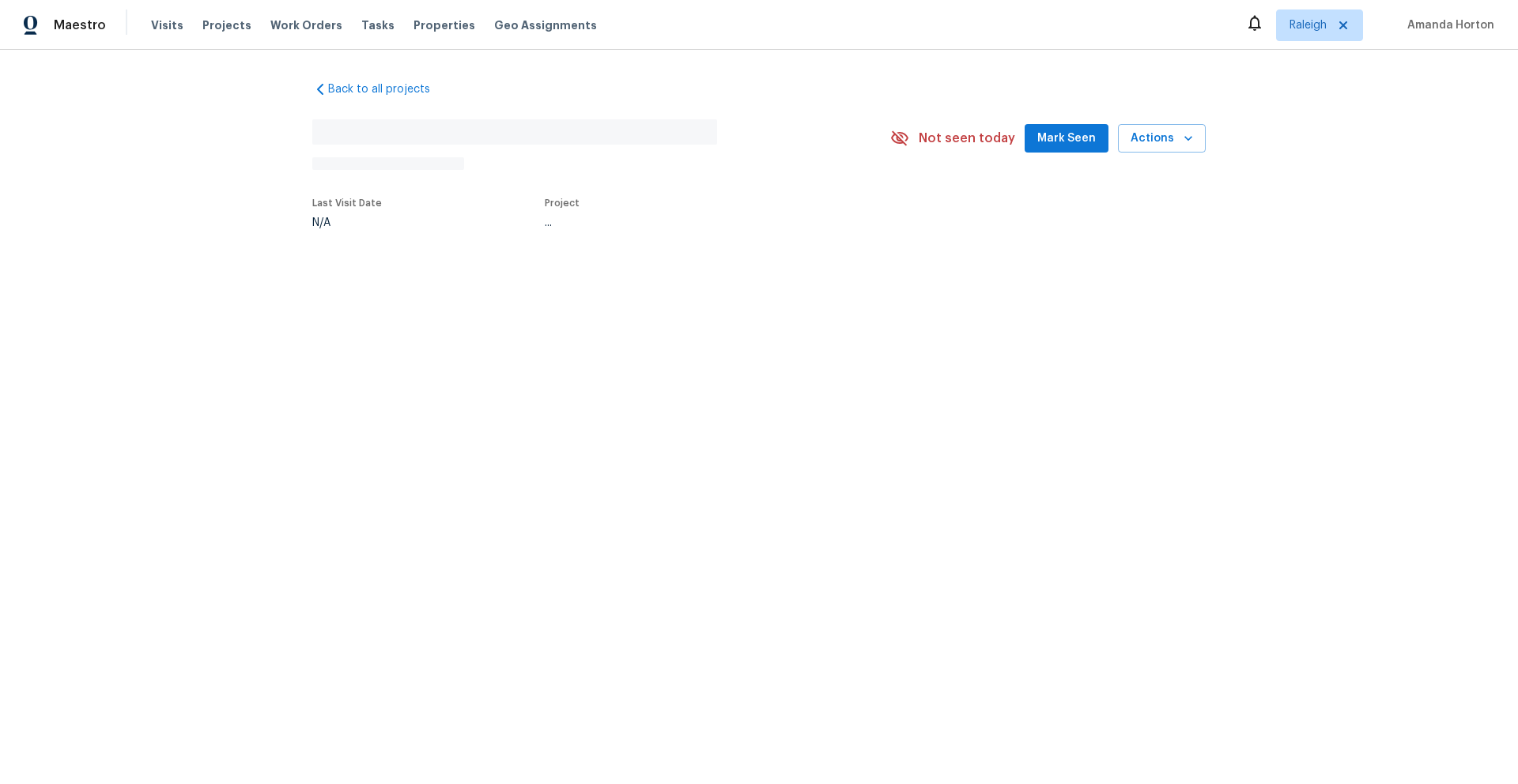 scroll, scrollTop: 0, scrollLeft: 0, axis: both 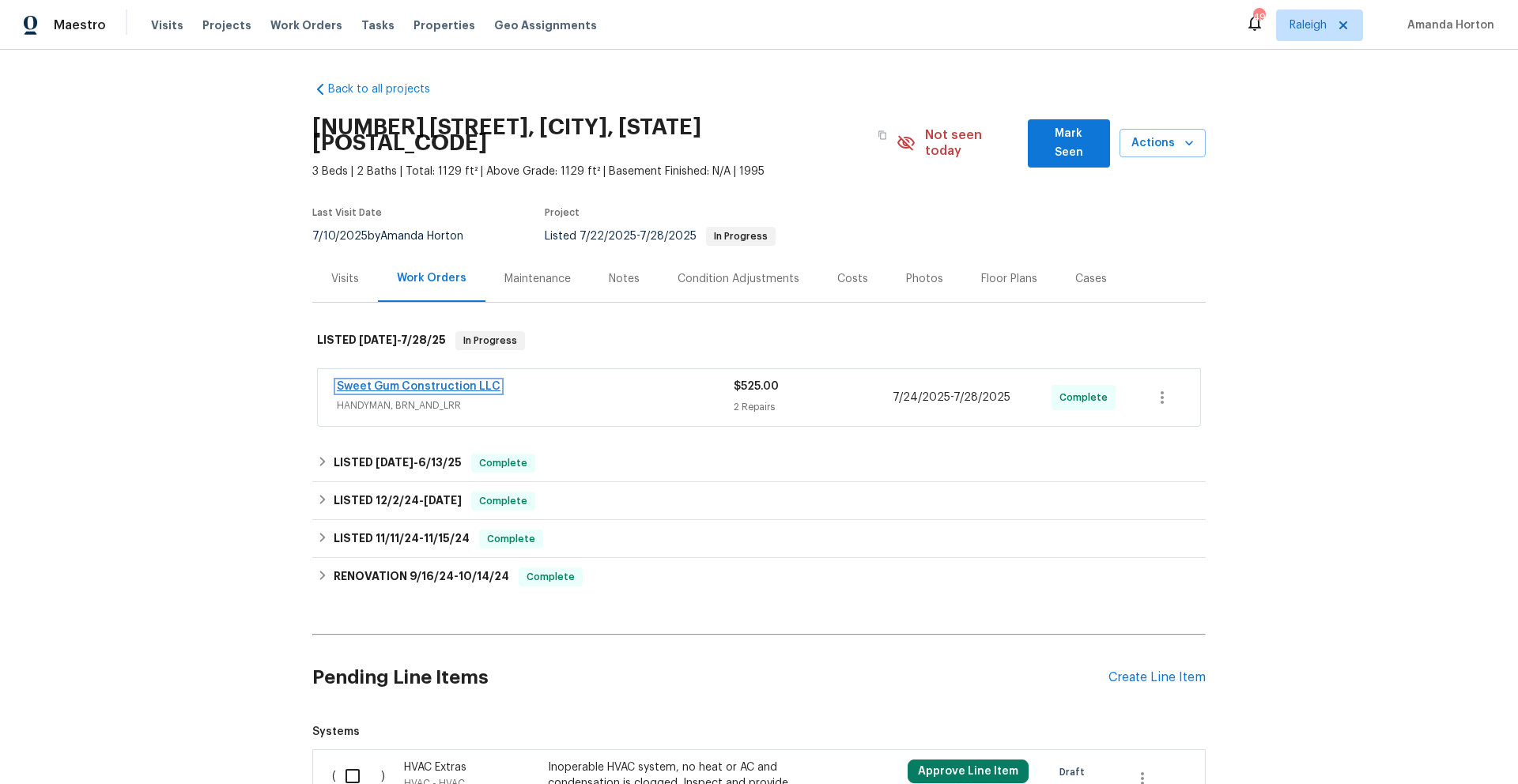 click on "Sweet Gum Construction LLC" at bounding box center (418, 386) 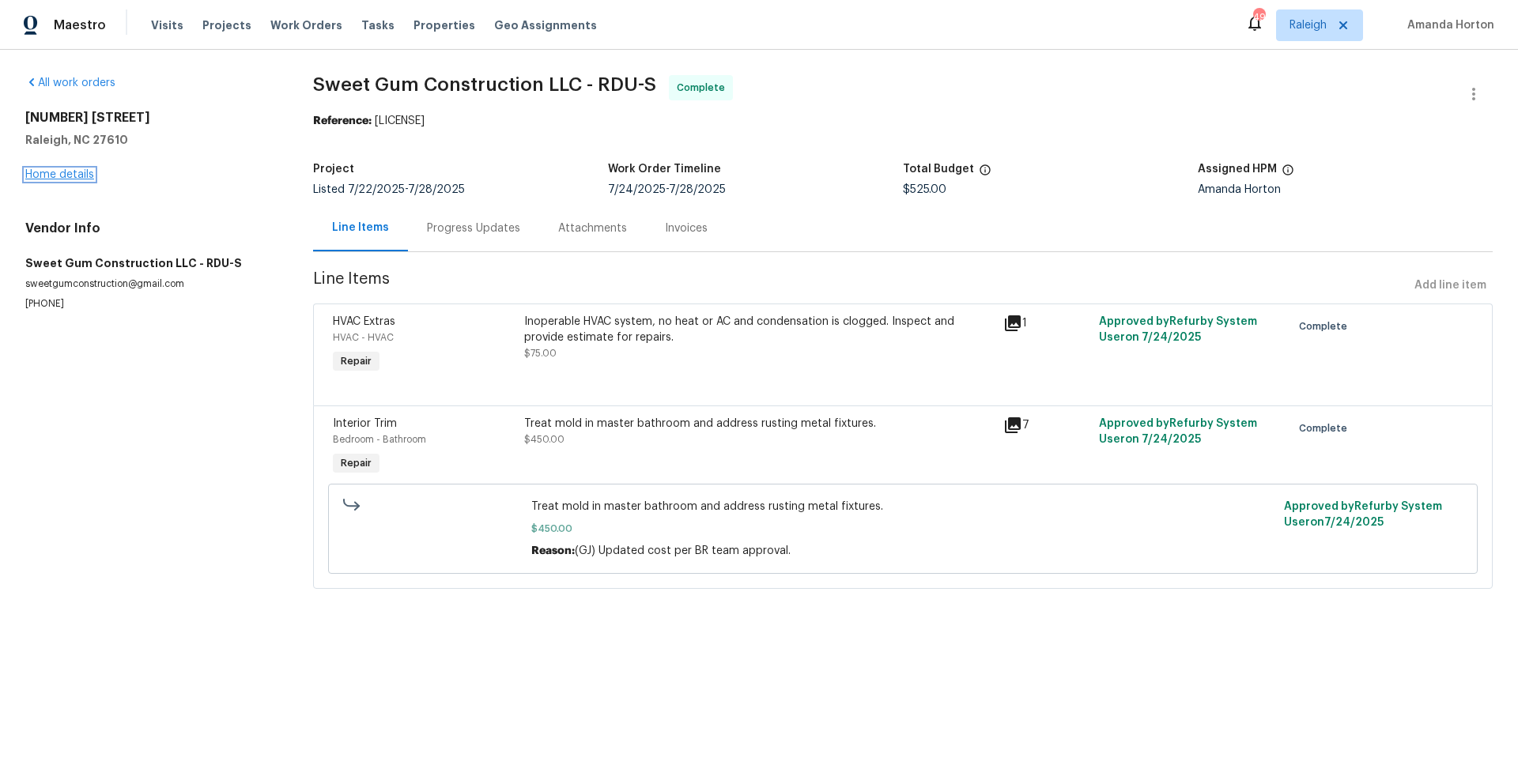 click on "Home details" at bounding box center (59, 175) 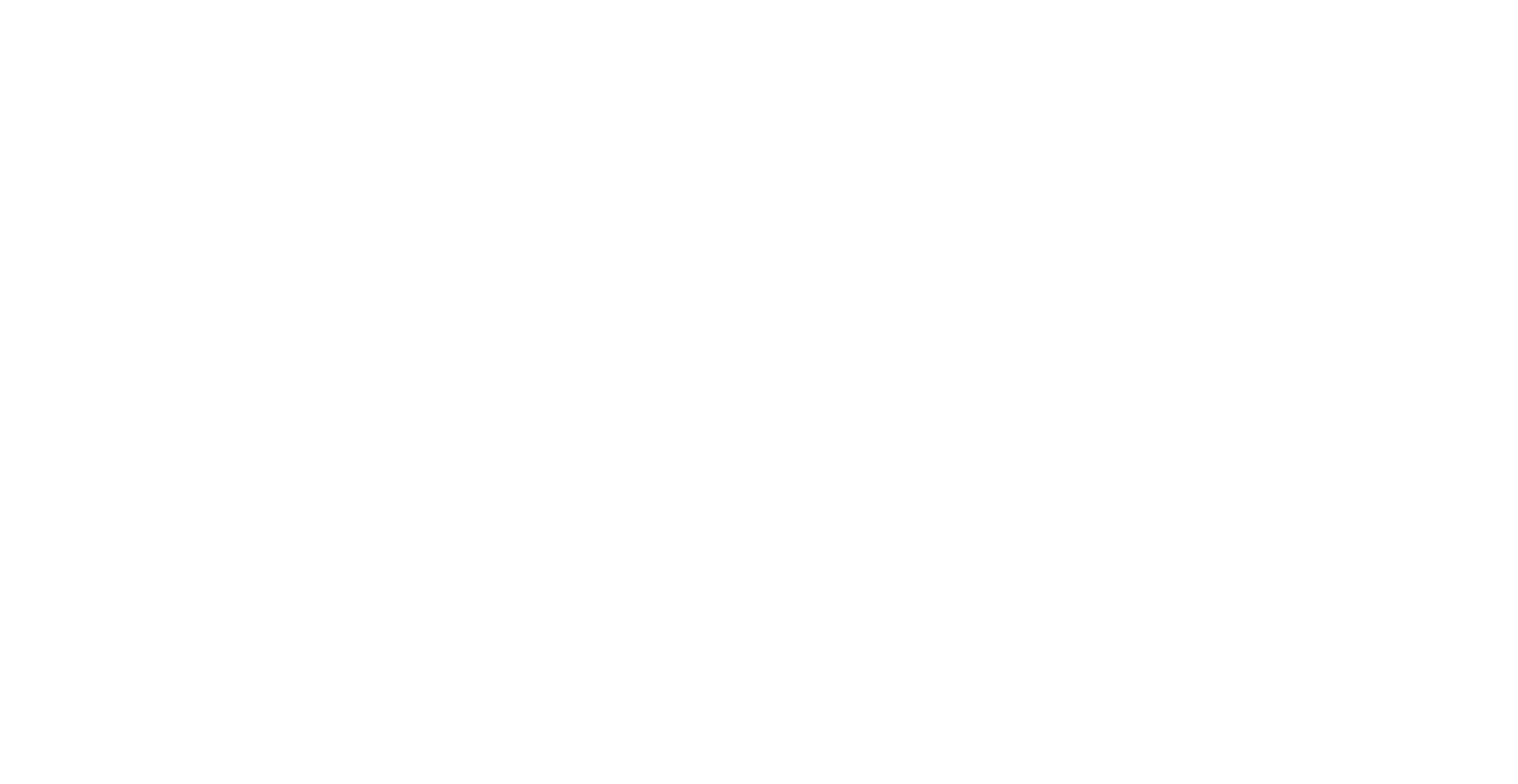 scroll, scrollTop: 0, scrollLeft: 0, axis: both 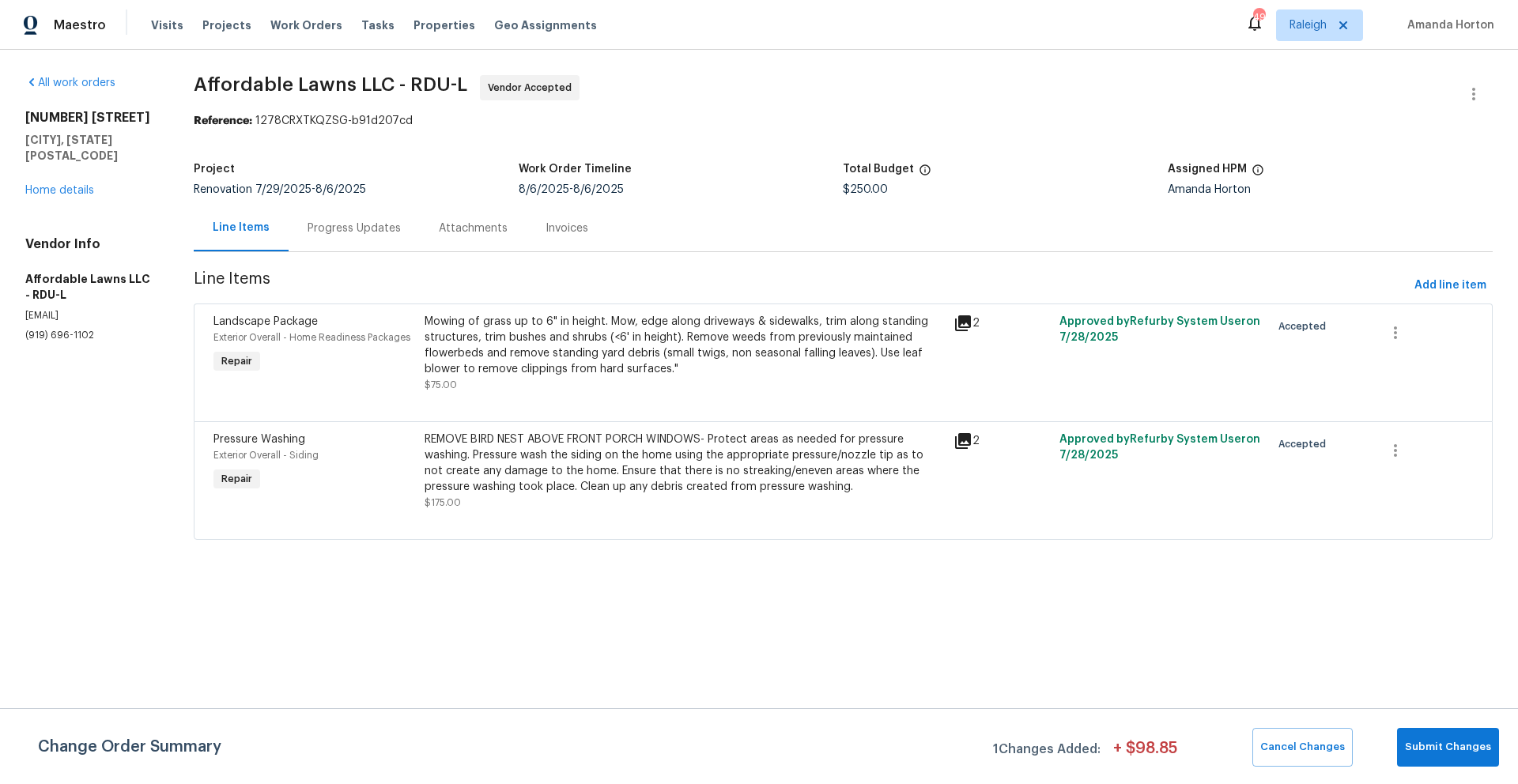 click on "Progress Updates" at bounding box center (354, 228) 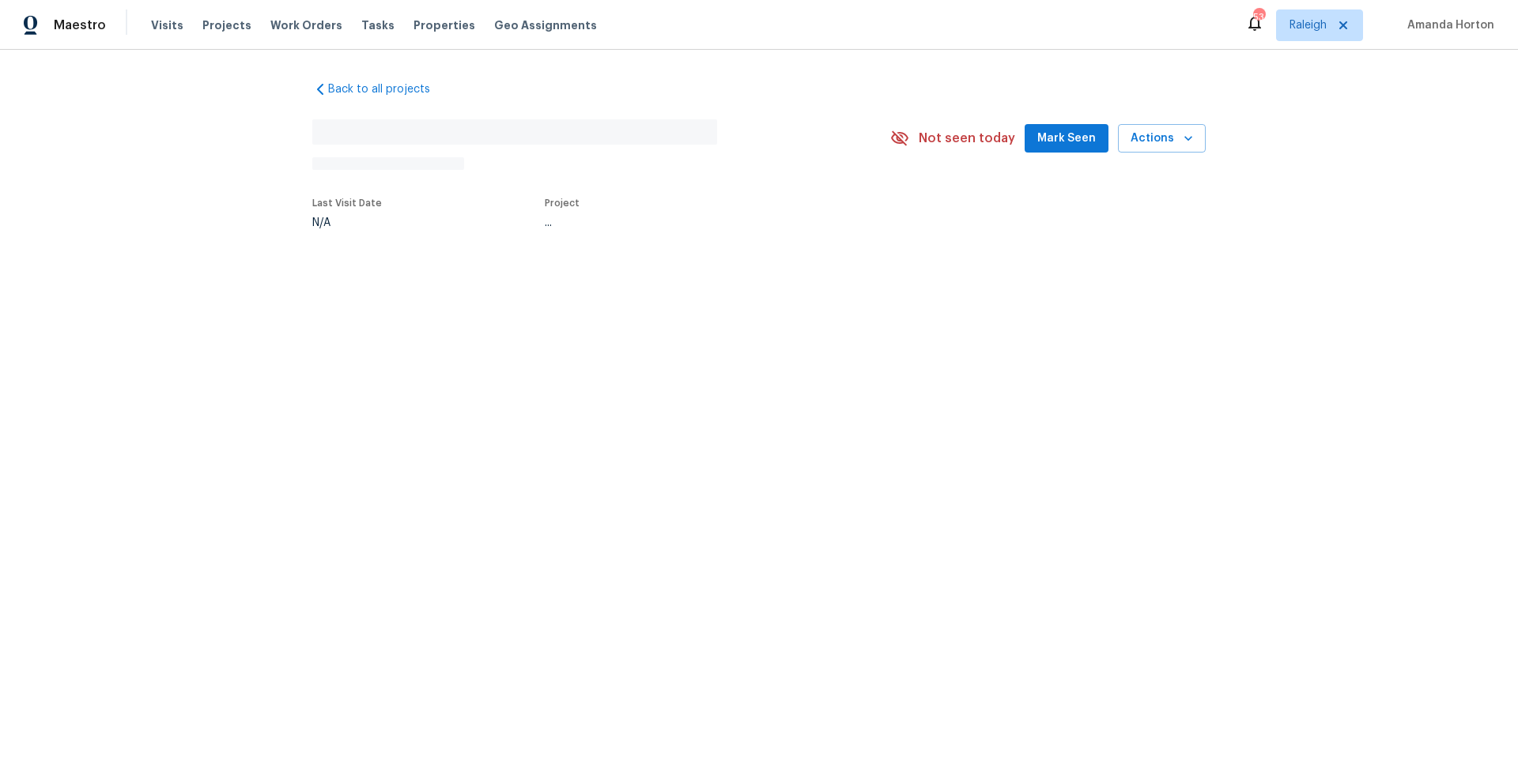 scroll, scrollTop: 0, scrollLeft: 0, axis: both 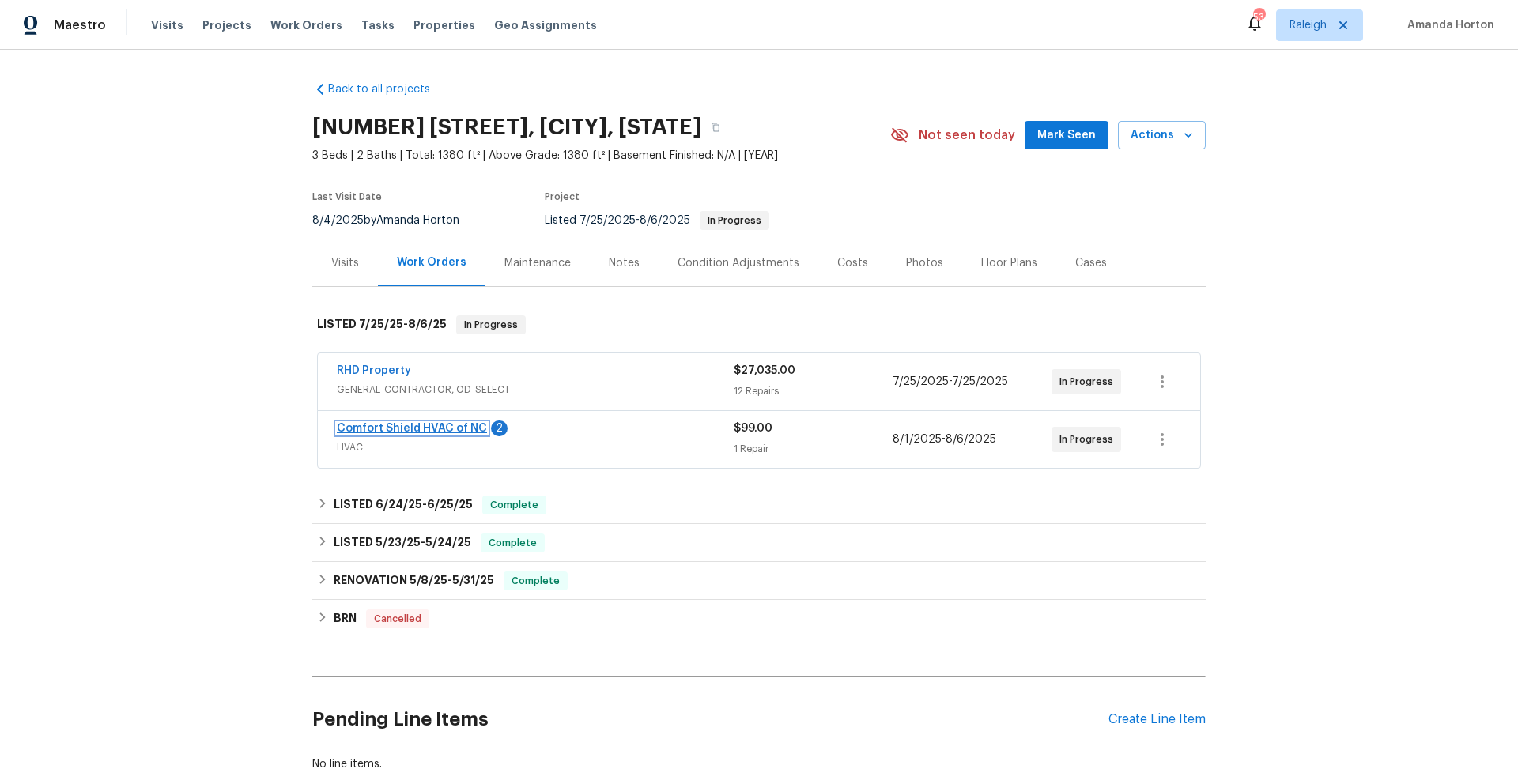 click on "Comfort Shield HVAC of NC" at bounding box center [412, 428] 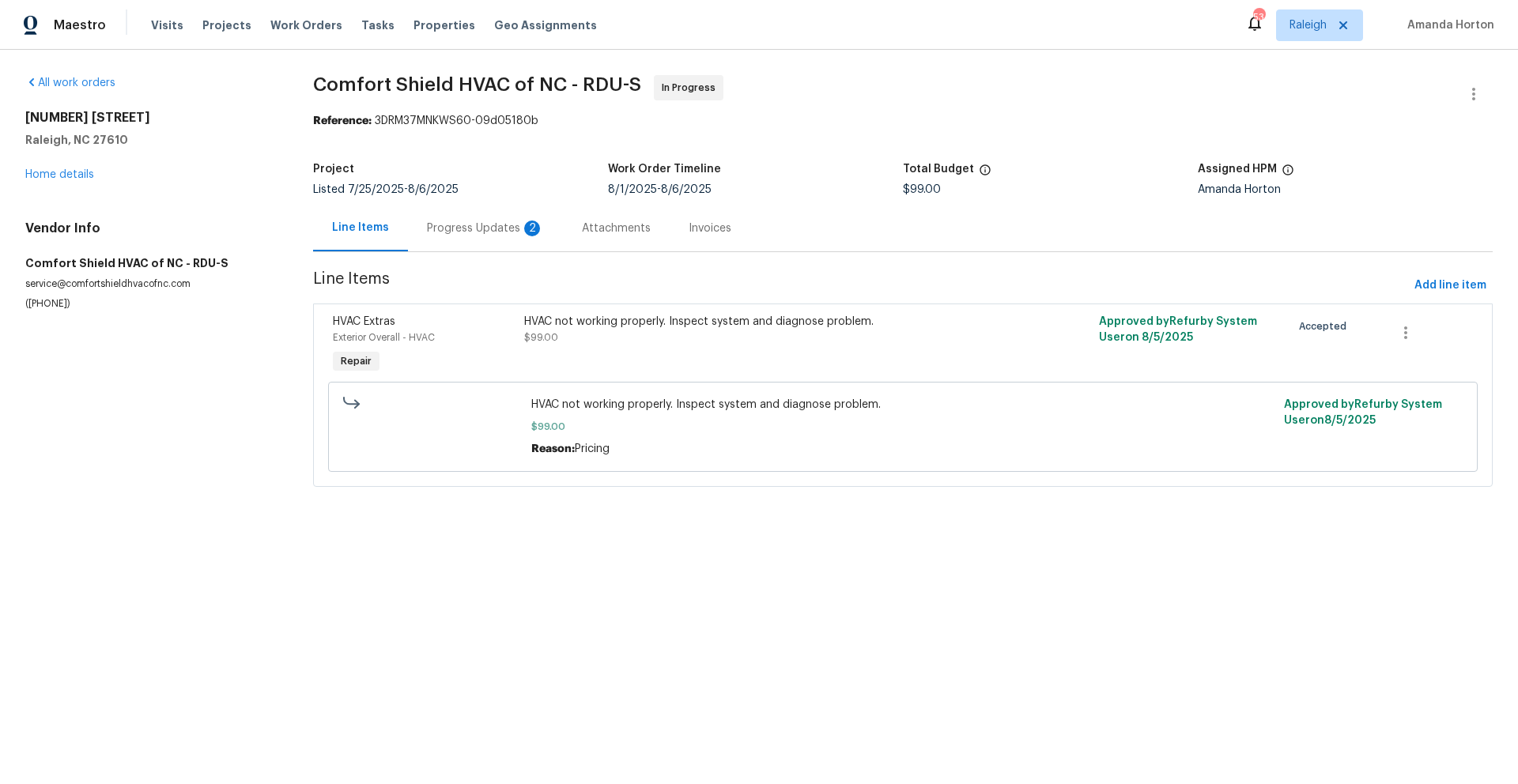 click on "Progress Updates 2" at bounding box center (485, 228) 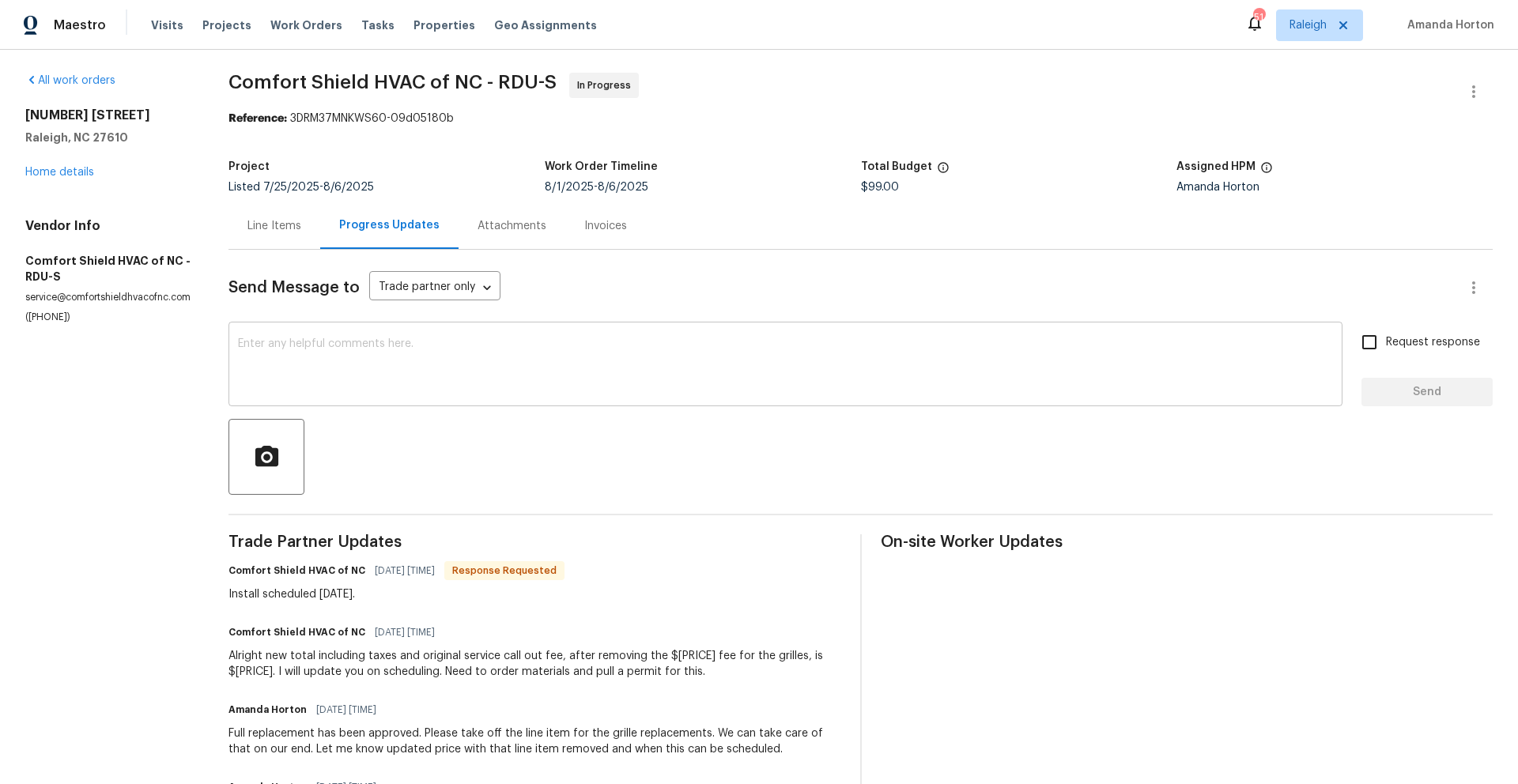 scroll, scrollTop: 0, scrollLeft: 0, axis: both 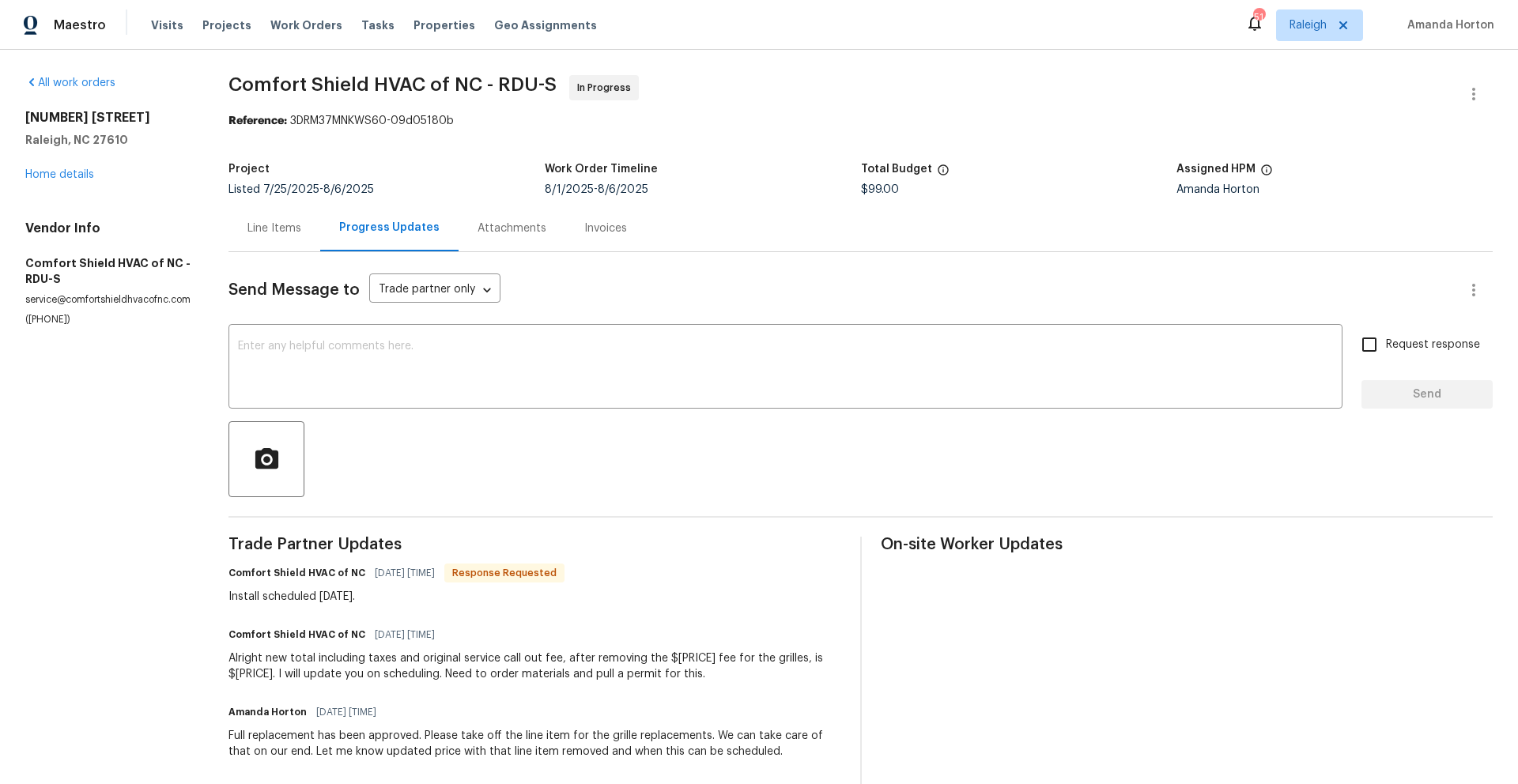 click on "Comfort Shield HVAC of NC - RDU-S In Progress" at bounding box center [841, 94] 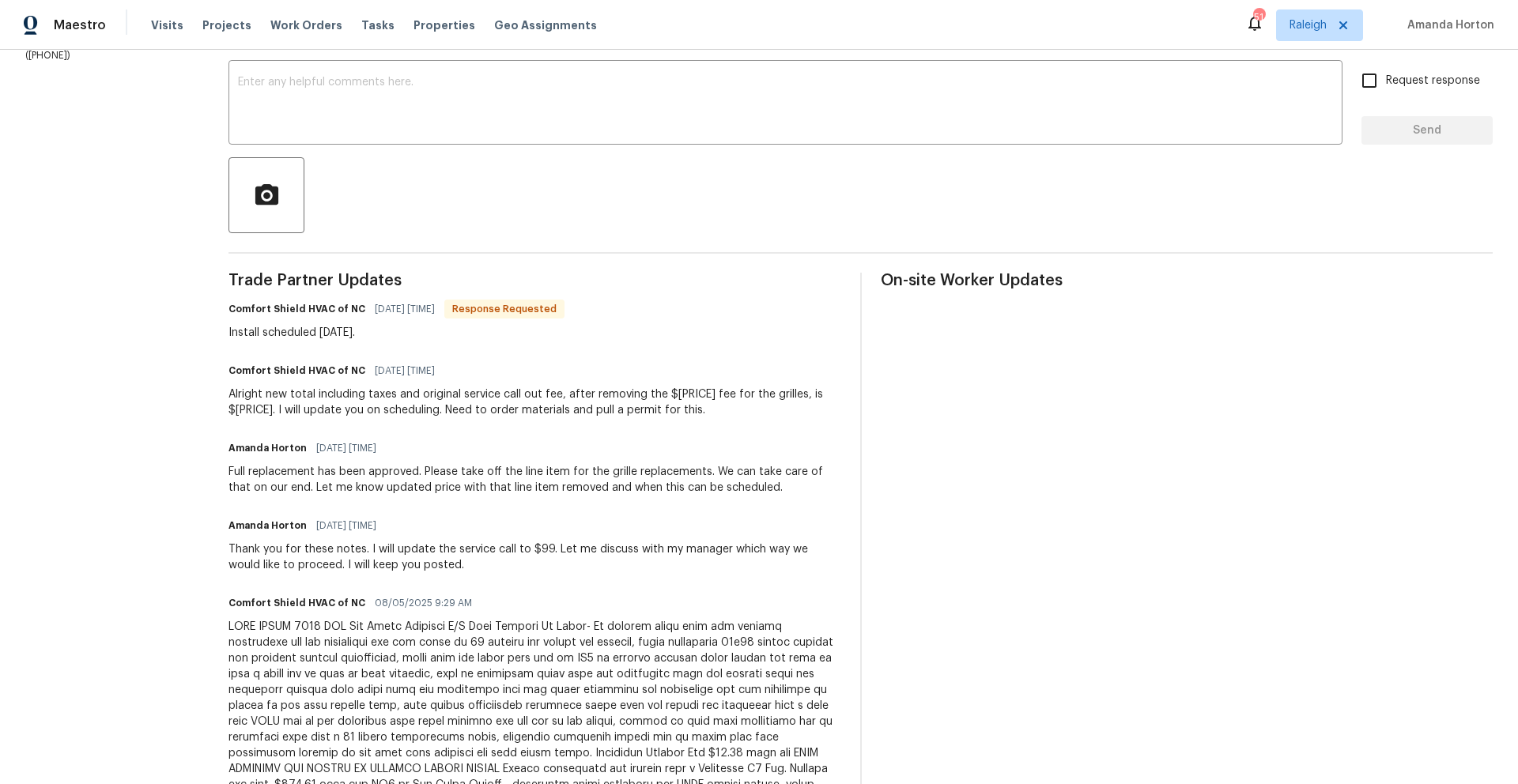 scroll, scrollTop: 767, scrollLeft: 0, axis: vertical 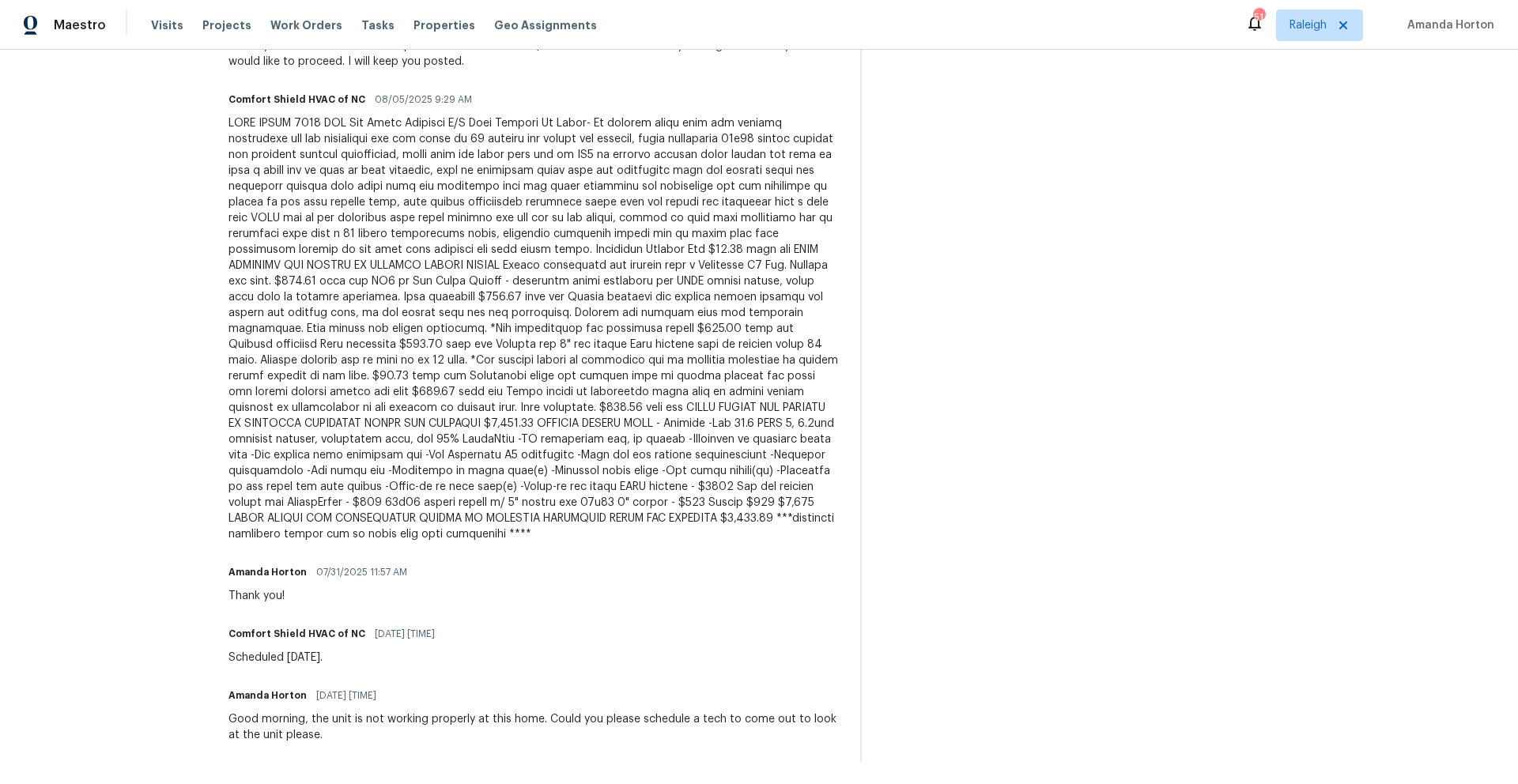 click at bounding box center [534, 329] 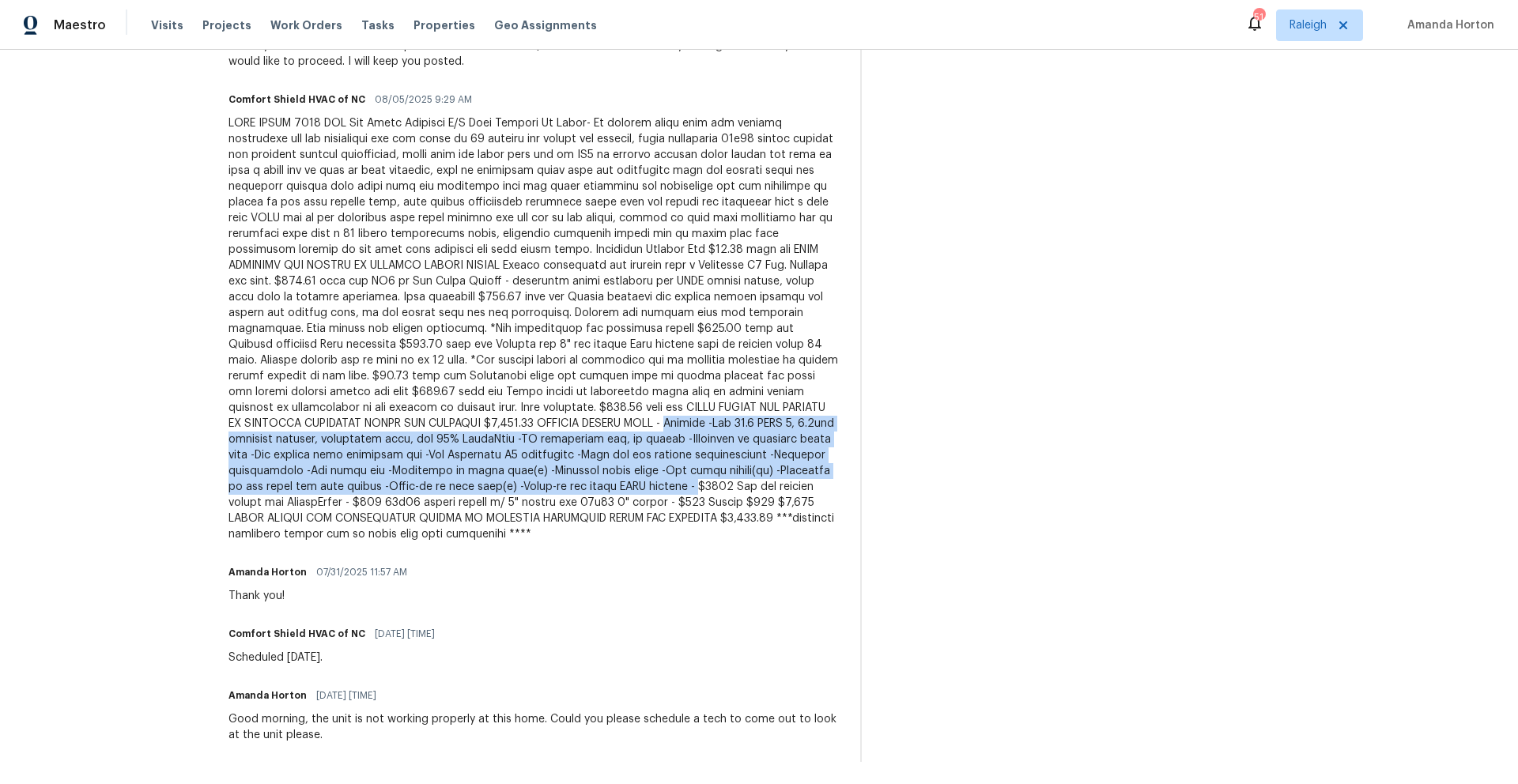 drag, startPoint x: 312, startPoint y: 423, endPoint x: 359, endPoint y: 490, distance: 81.8413 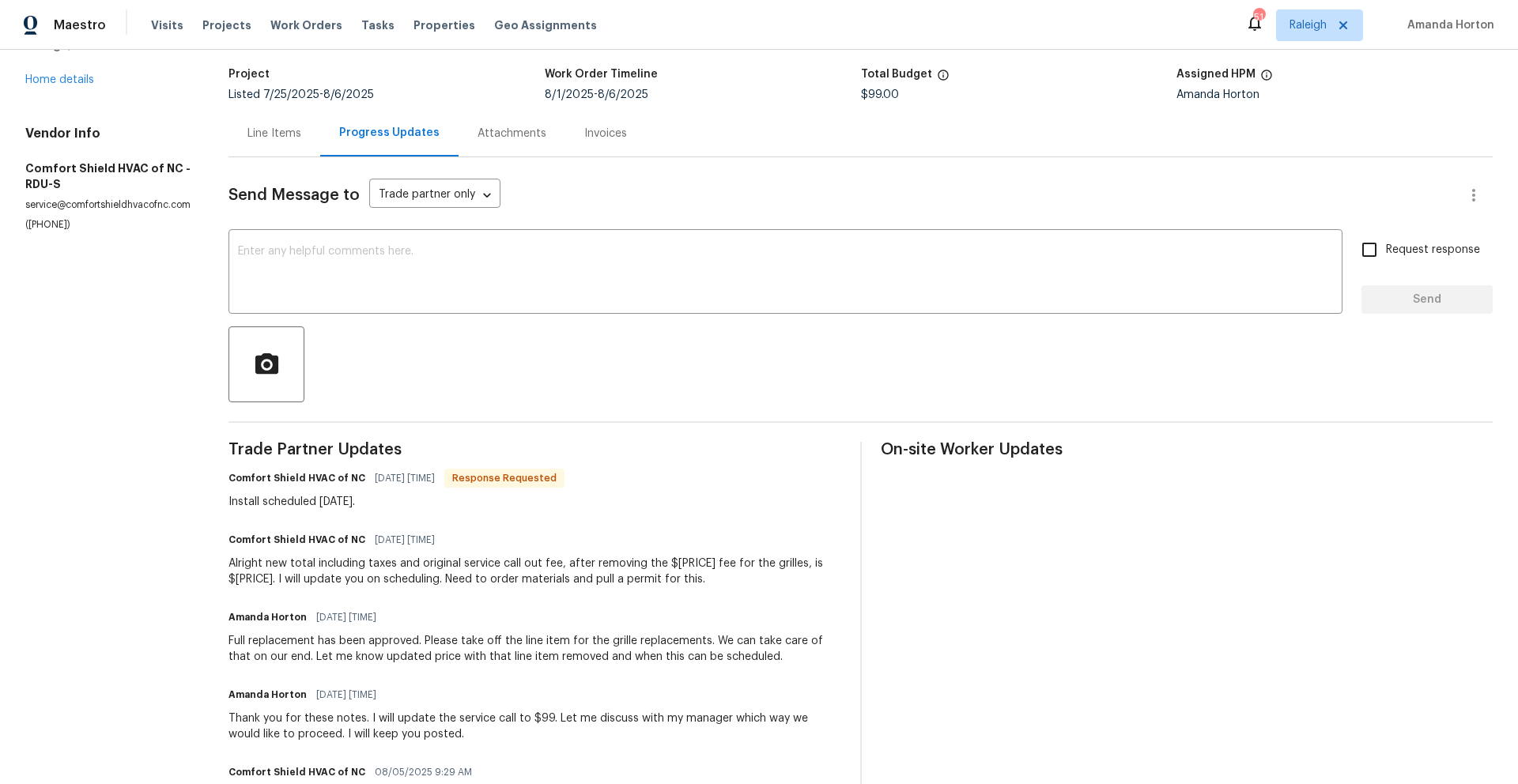 scroll, scrollTop: 0, scrollLeft: 0, axis: both 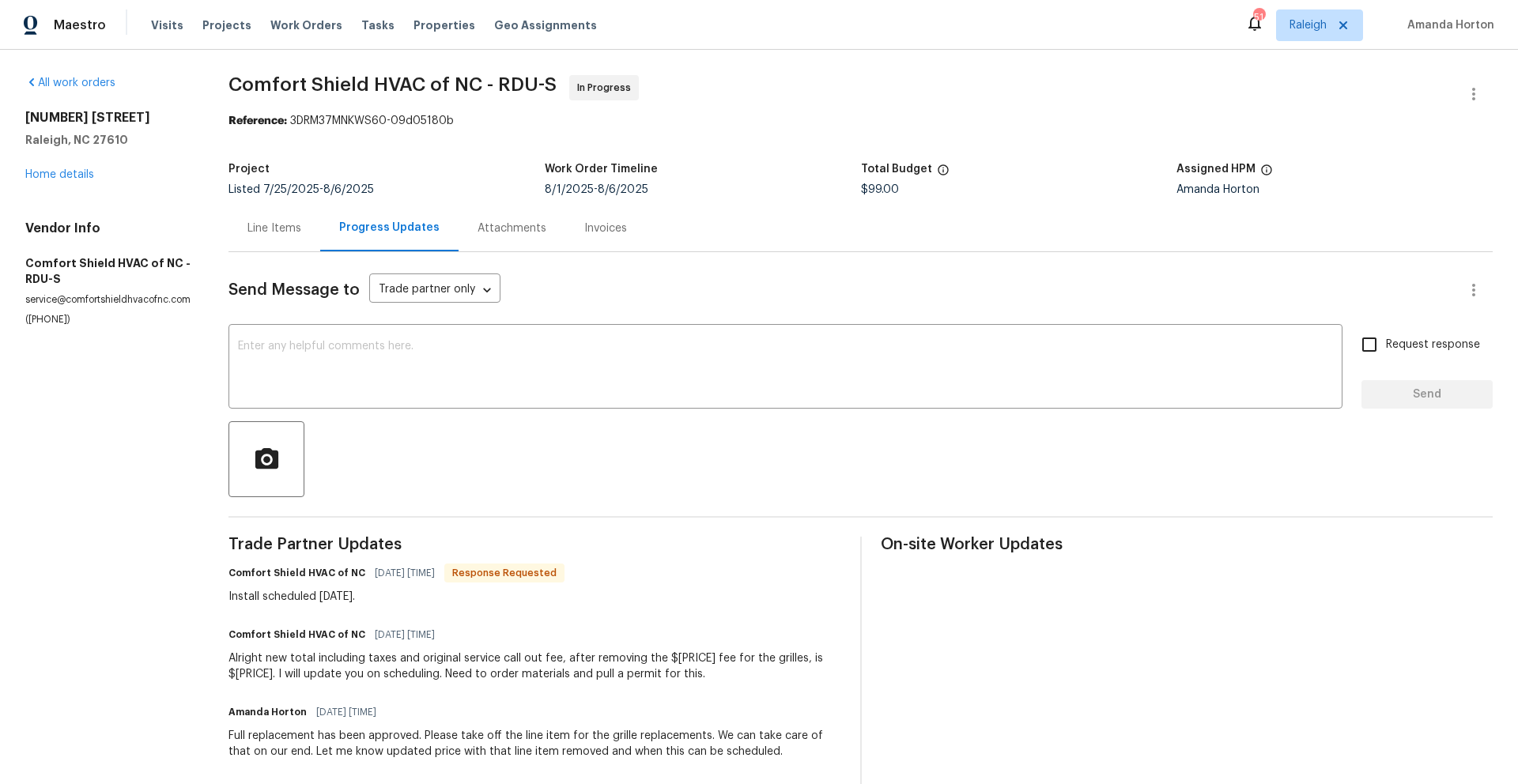 click on "Line Items" at bounding box center (274, 228) 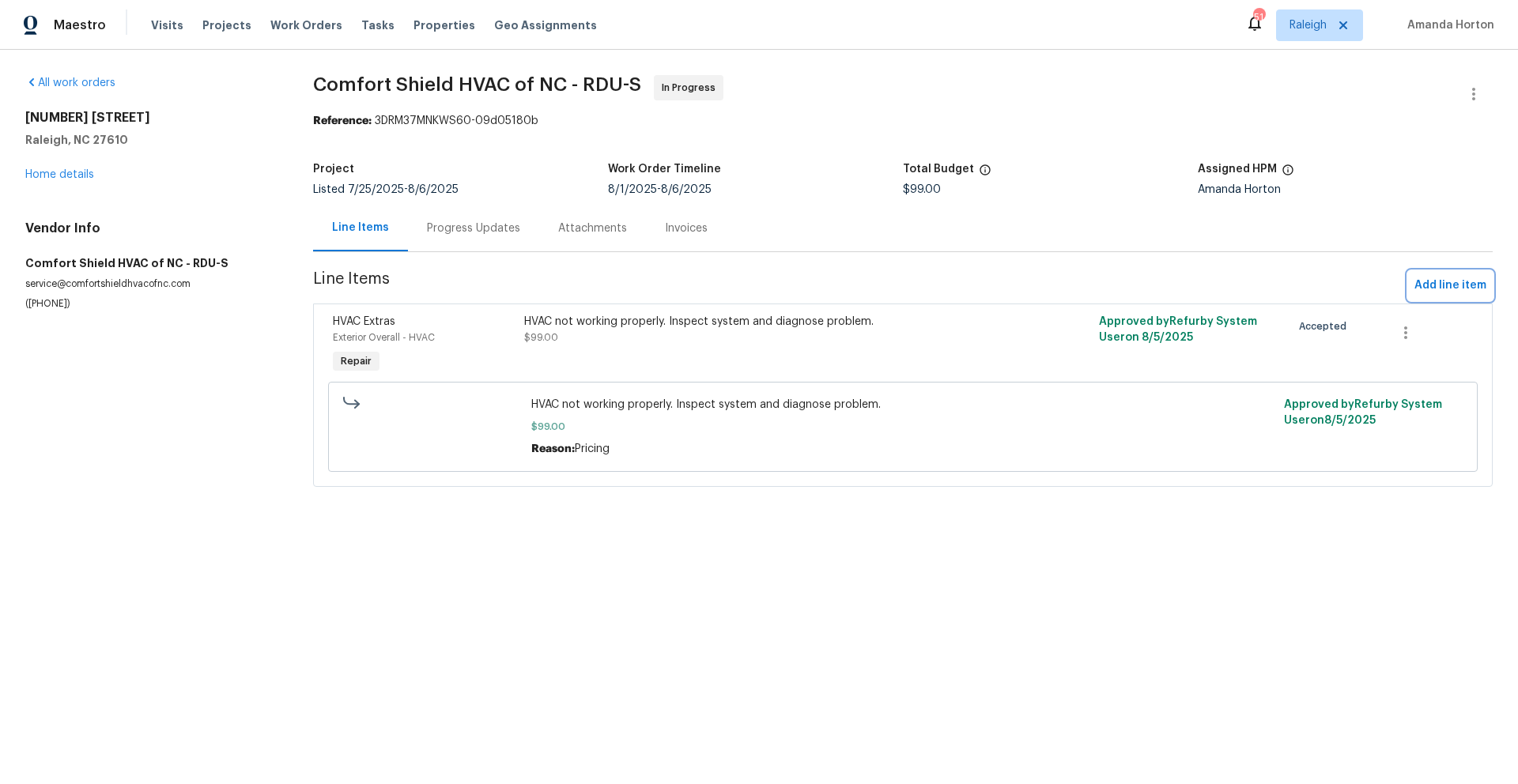 click on "Add line item" at bounding box center (1450, 285) 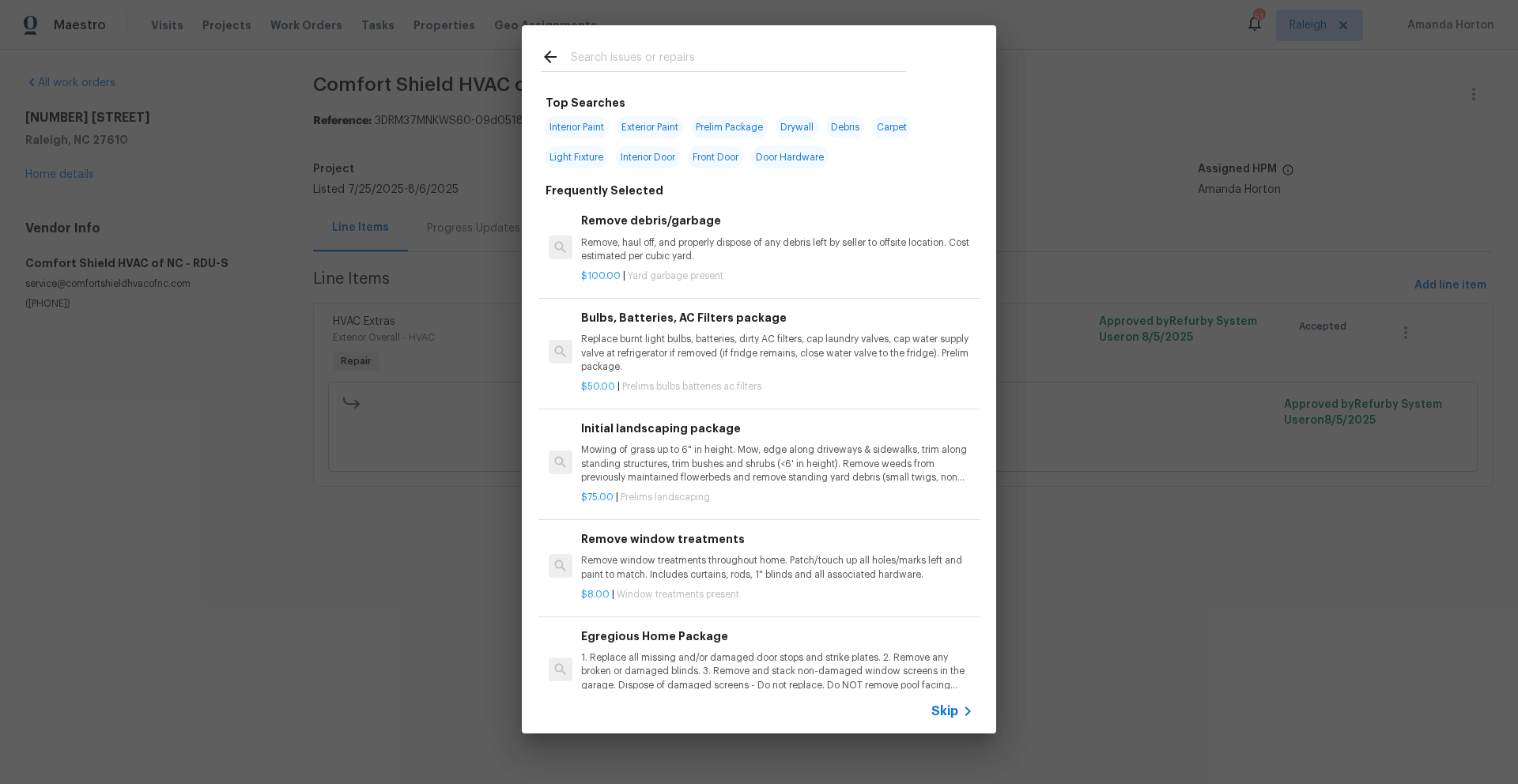 click at bounding box center (738, 59) 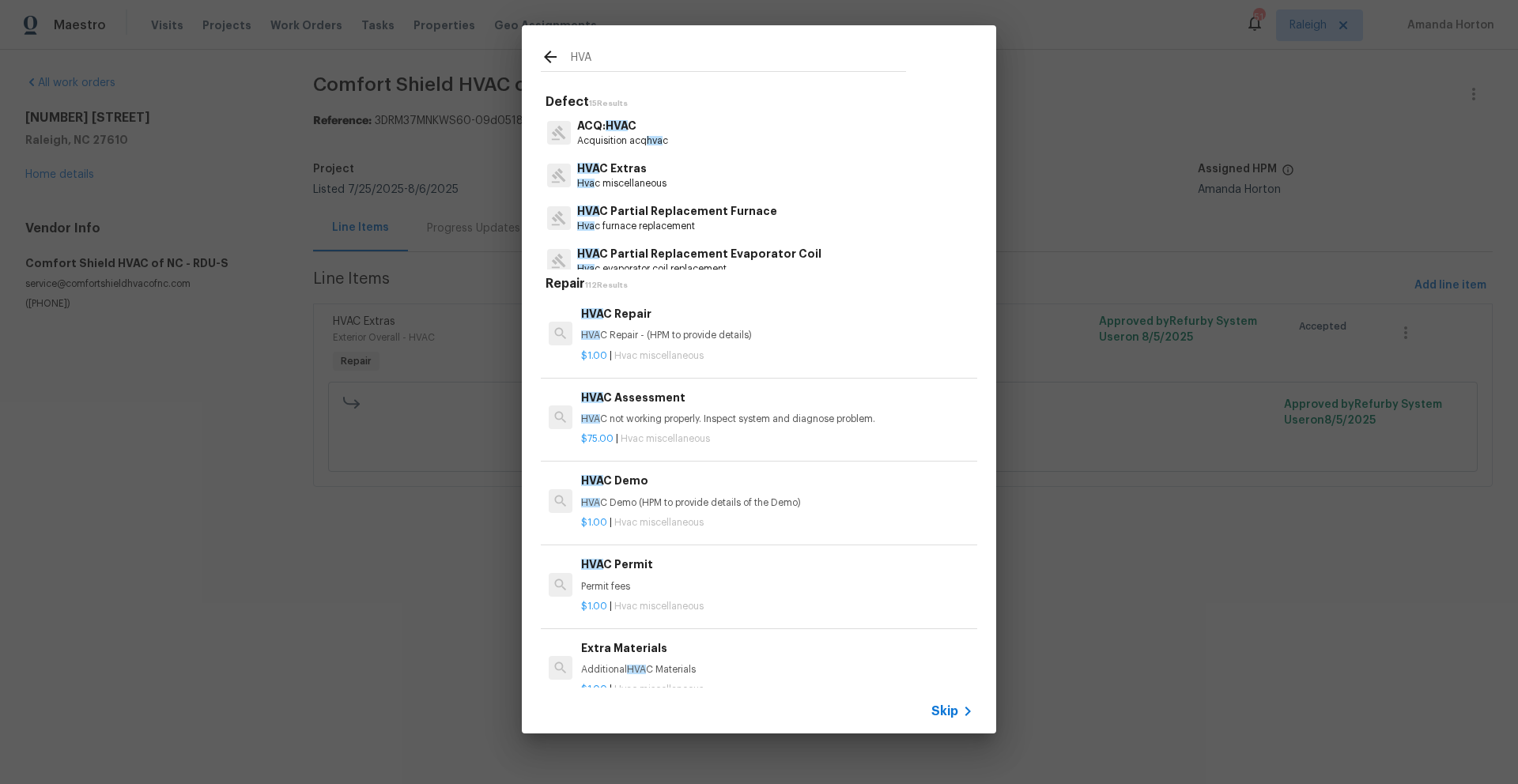 type on "HVA" 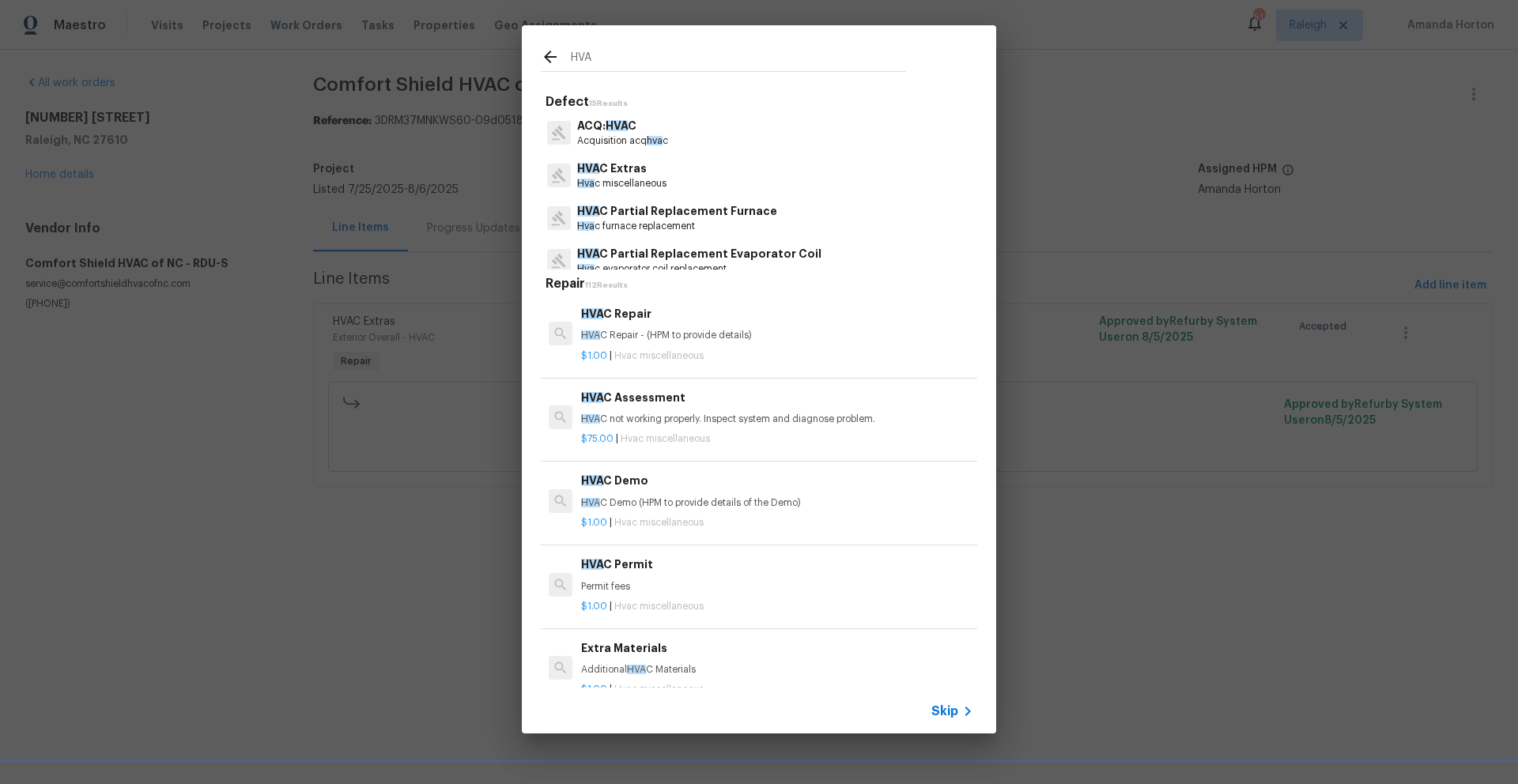 click on "ACQ:  HVA C Acquisition acq  hva c" at bounding box center [759, 133] 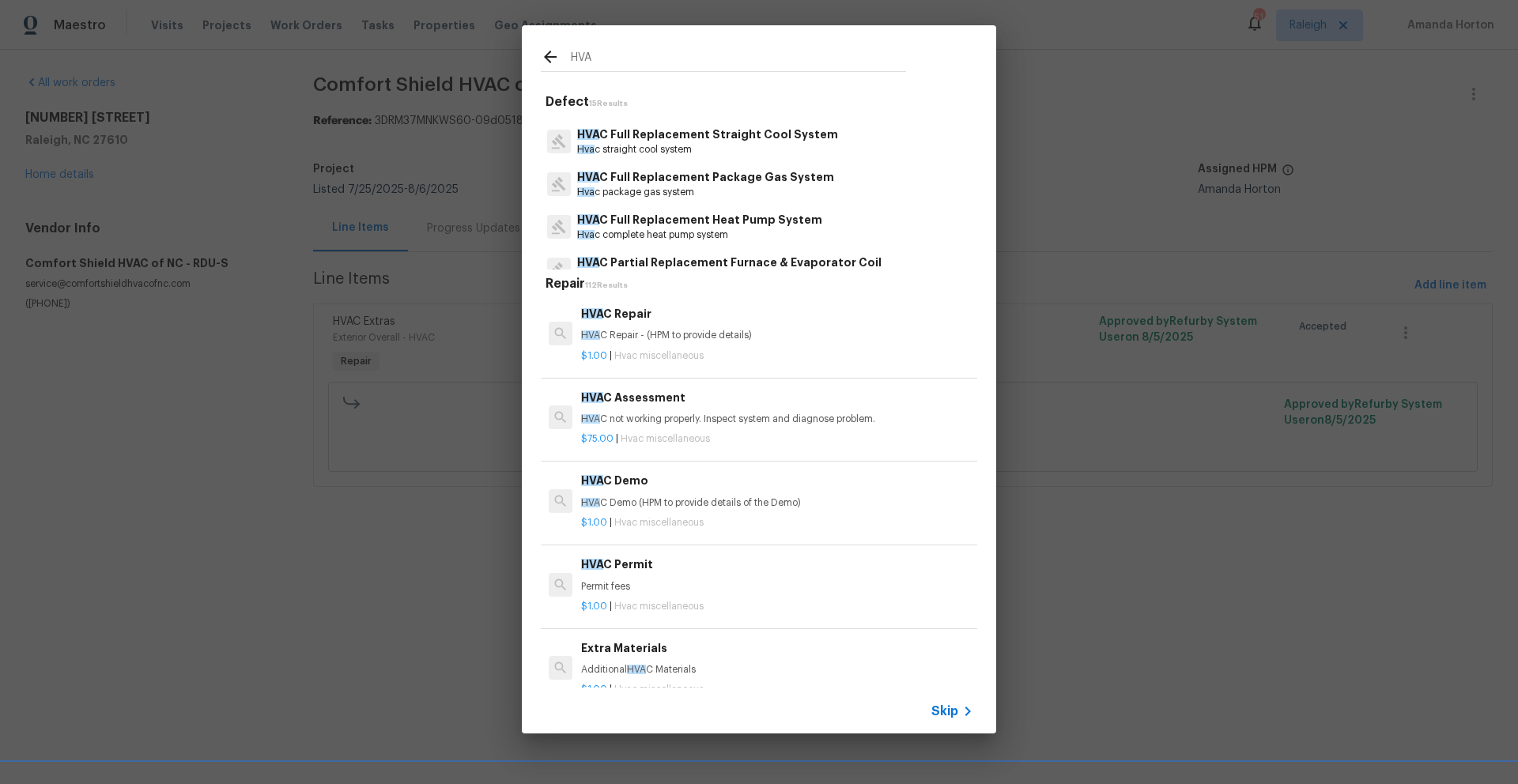 scroll, scrollTop: 246, scrollLeft: 0, axis: vertical 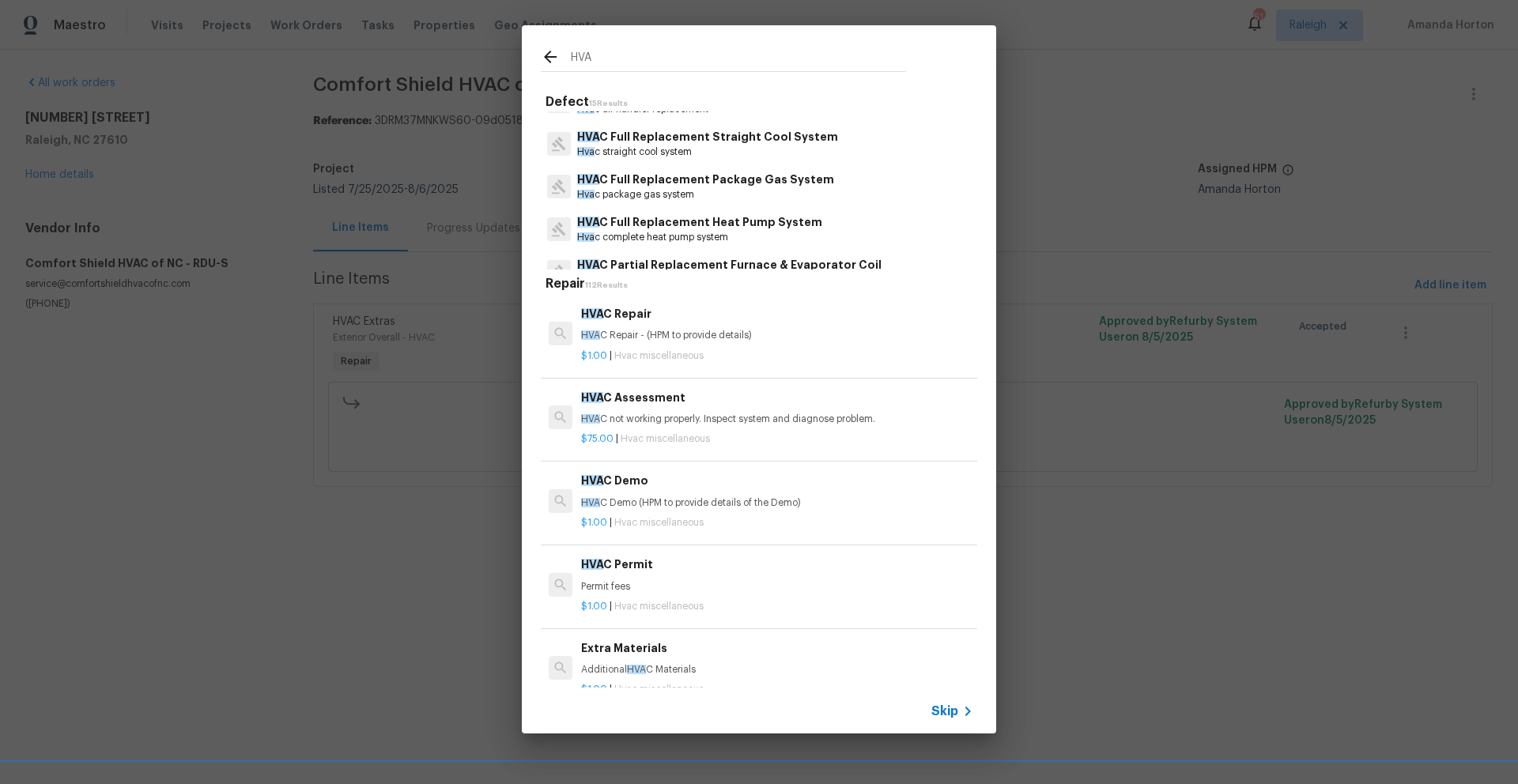 click on "HVA C Full Replacement Straight Cool System" at bounding box center [708, 137] 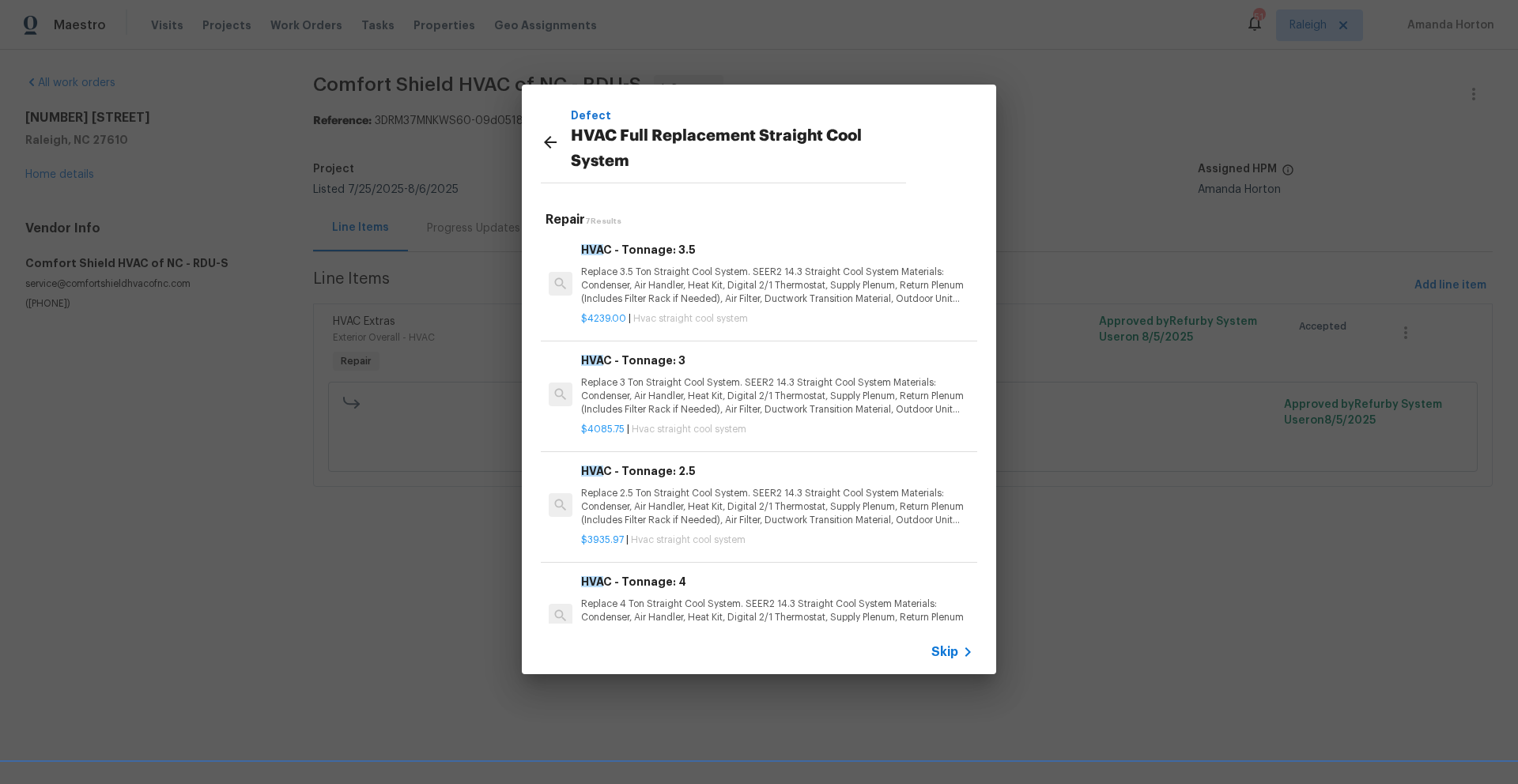 click on "Replace 2.5 Ton Straight Cool System. SEER2 14.3  Straight Cool System Materials: Condenser, Air Handler, Heat Kit, Digital 2/1 Thermostat, Supply Plenum, Return Plenum (Includes Filter Rack if Needed), Air Filter, Ductwork Transition Material, Outdoor Unit Pad, 30x60 Emergency Drain Pan, 240V Whip & 240V Disconnect, PVC Drain Material, Condensation Pump, Clear Tubing, Armaflex (~10ft), 1 Safety Switch for Emergency Pan, Double Wall Flue Pipe Connectors, Refrigerant Piping (~5ft), Pipe Fittings, TXV Rx11 Flush, Nitrogen Gas, Brazing Rods (~2), Duct Sealants, Tapes & Accessories, Screws & Wire Nuts." at bounding box center (777, 507) 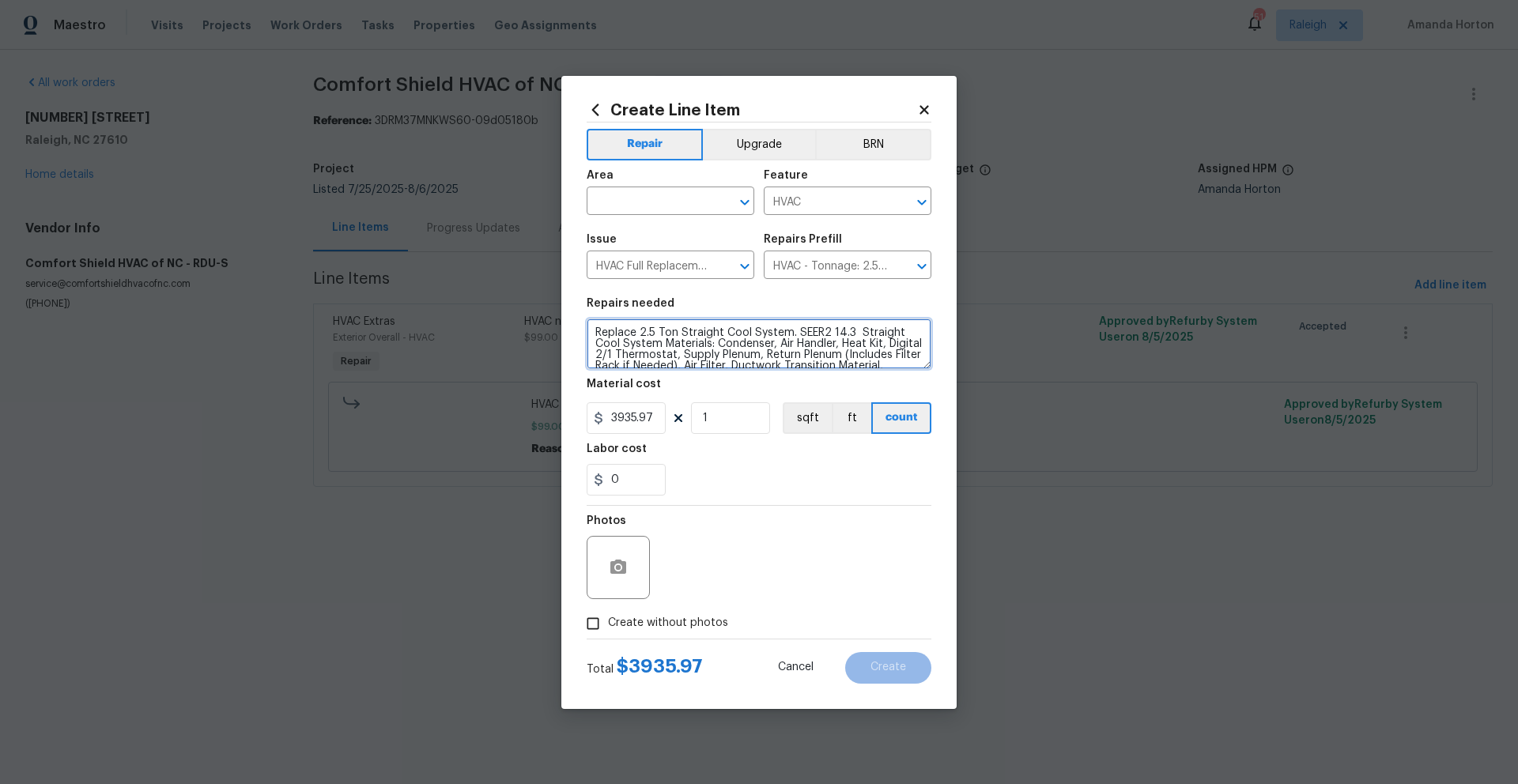click on "Replace 2.5 Ton Straight Cool System. SEER2 14.3  Straight Cool System Materials: Condenser, Air Handler, Heat Kit, Digital 2/1 Thermostat, Supply Plenum, Return Plenum (Includes Filter Rack if Needed), Air Filter, Ductwork Transition Material, Outdoor Unit Pad, 30x60 Emergency Drain Pan, 240V Whip & 240V Disconnect, PVC Drain Material, Condensation Pump, Clear Tubing, Armaflex (~10ft), 1 Safety Switch for Emergency Pan, Double Wall Flue Pipe Connectors, Refrigerant Piping (~5ft), Pipe Fittings, TXV Rx11 Flush, Nitrogen Gas, Brazing Rods (~2), Duct Sealants, Tapes & Accessories, Screws & Wire Nuts." at bounding box center (759, 344) 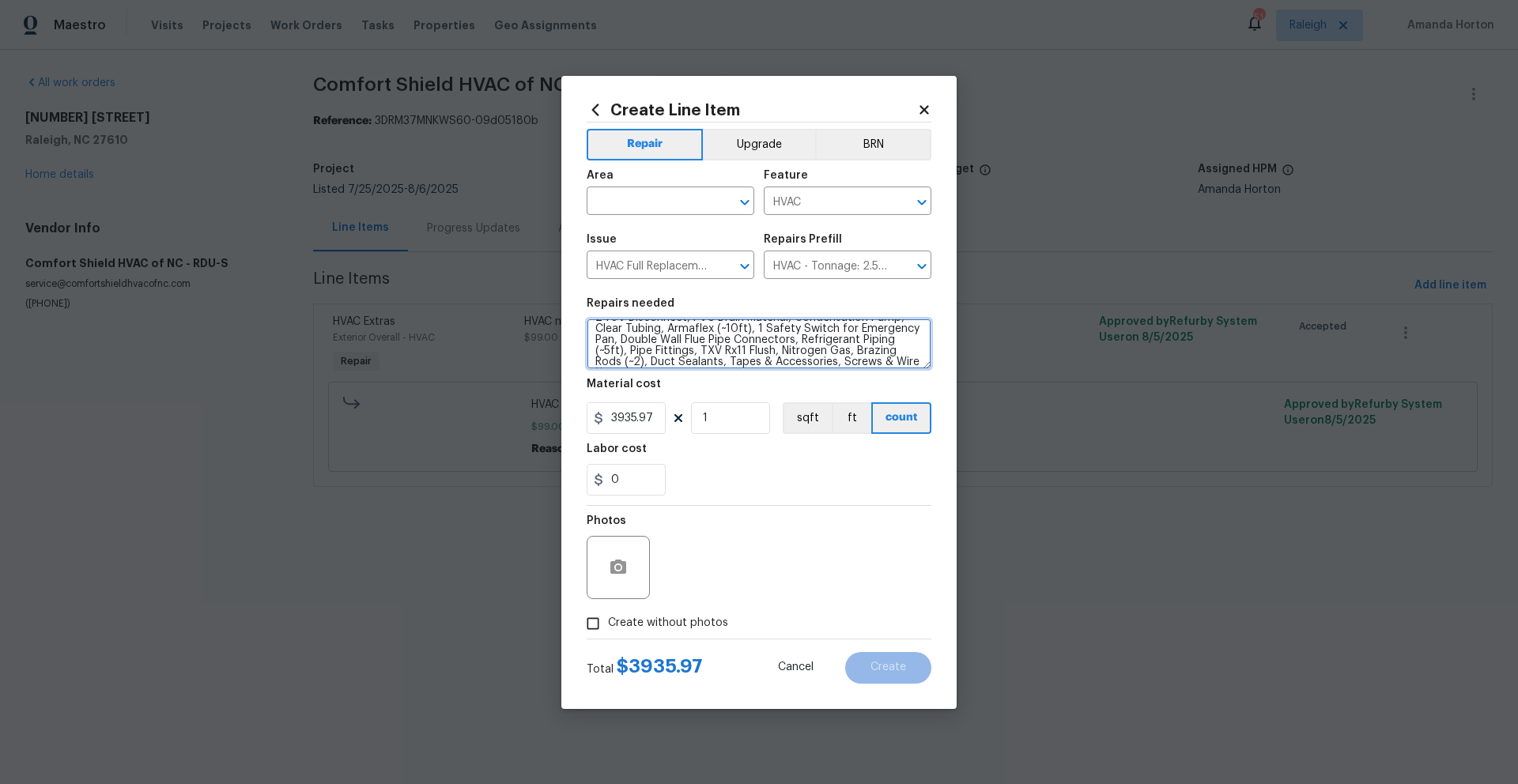 scroll, scrollTop: 89, scrollLeft: 0, axis: vertical 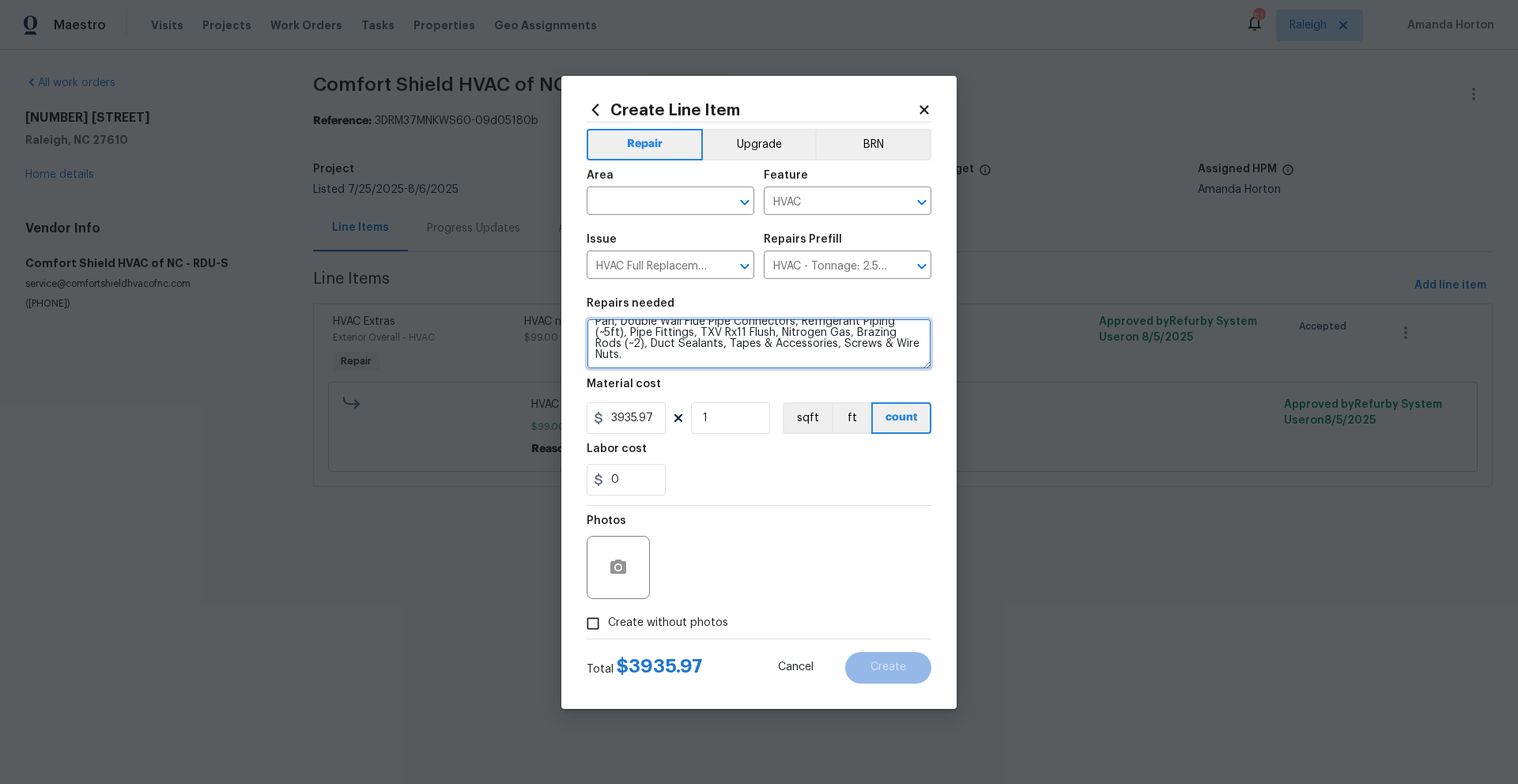 drag, startPoint x: 595, startPoint y: 329, endPoint x: 886, endPoint y: 383, distance: 295.9679 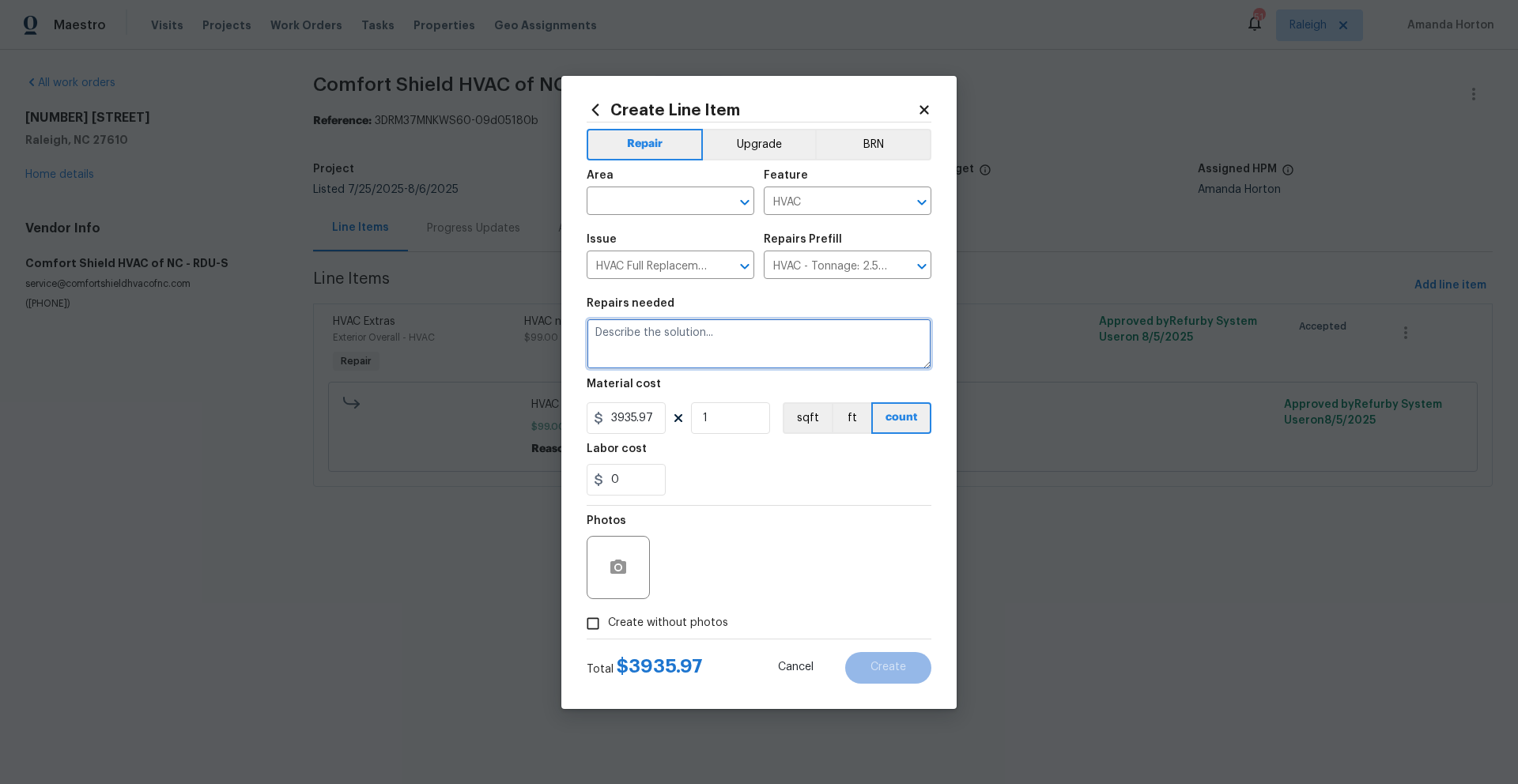 scroll, scrollTop: 0, scrollLeft: 0, axis: both 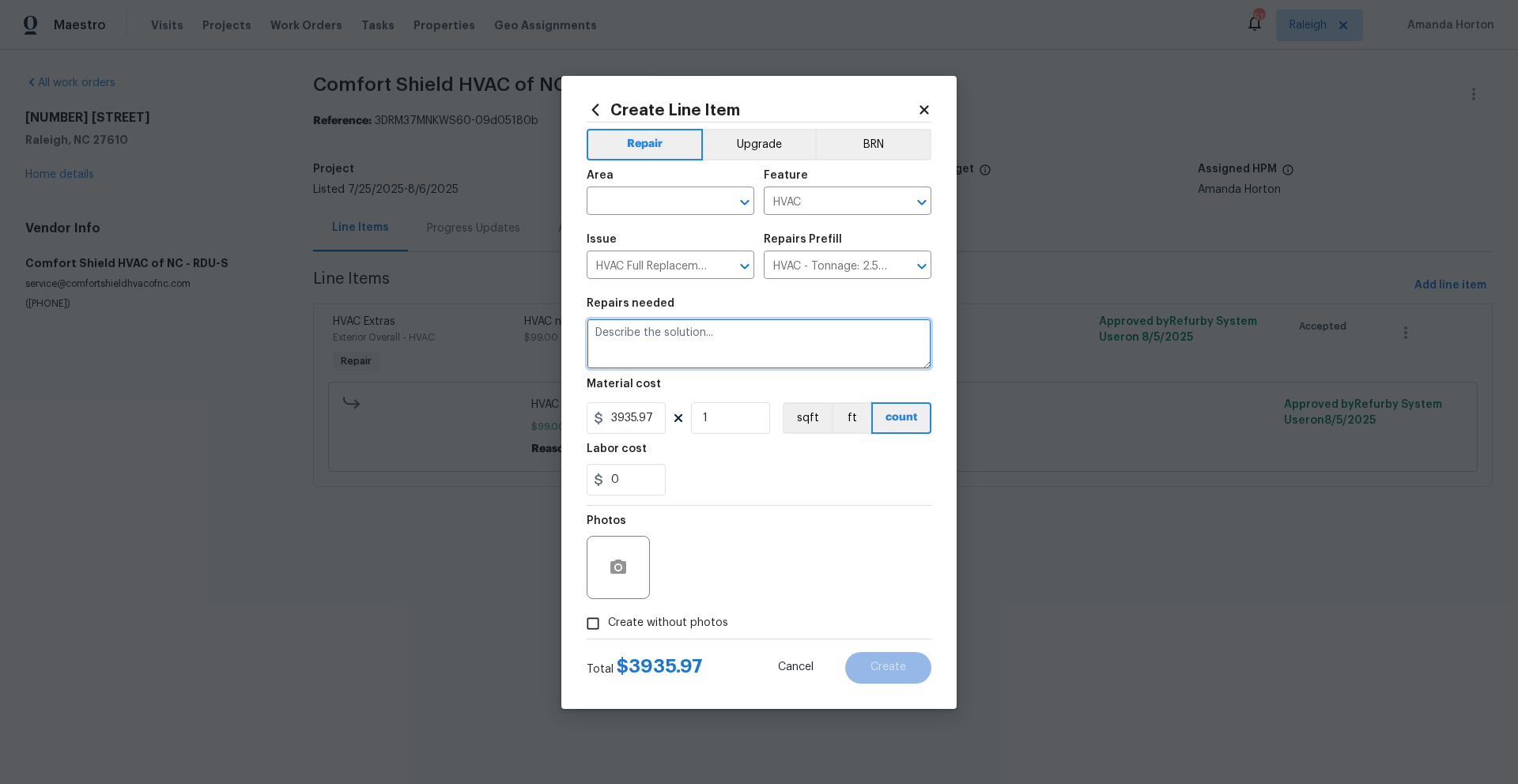 paste on "Install -New 14.3 SEER 2, 2.5ton matching outdoor, evaporator coil, and 80% GrandAire -LP conversion kit, as needed -Reconnect to existing freon line -New outdoor unit equipment pad -New Honeywell T4 thermostat -High and low voltage reconnections -Ductwork reconnection -New drain pan -Reconnect to drain line(s) -Insulate drain lines -New float switch(es) -Reconnect to gas lines and flue piping -Clean-up of work area(s) -Start-up and check HVAC install -" 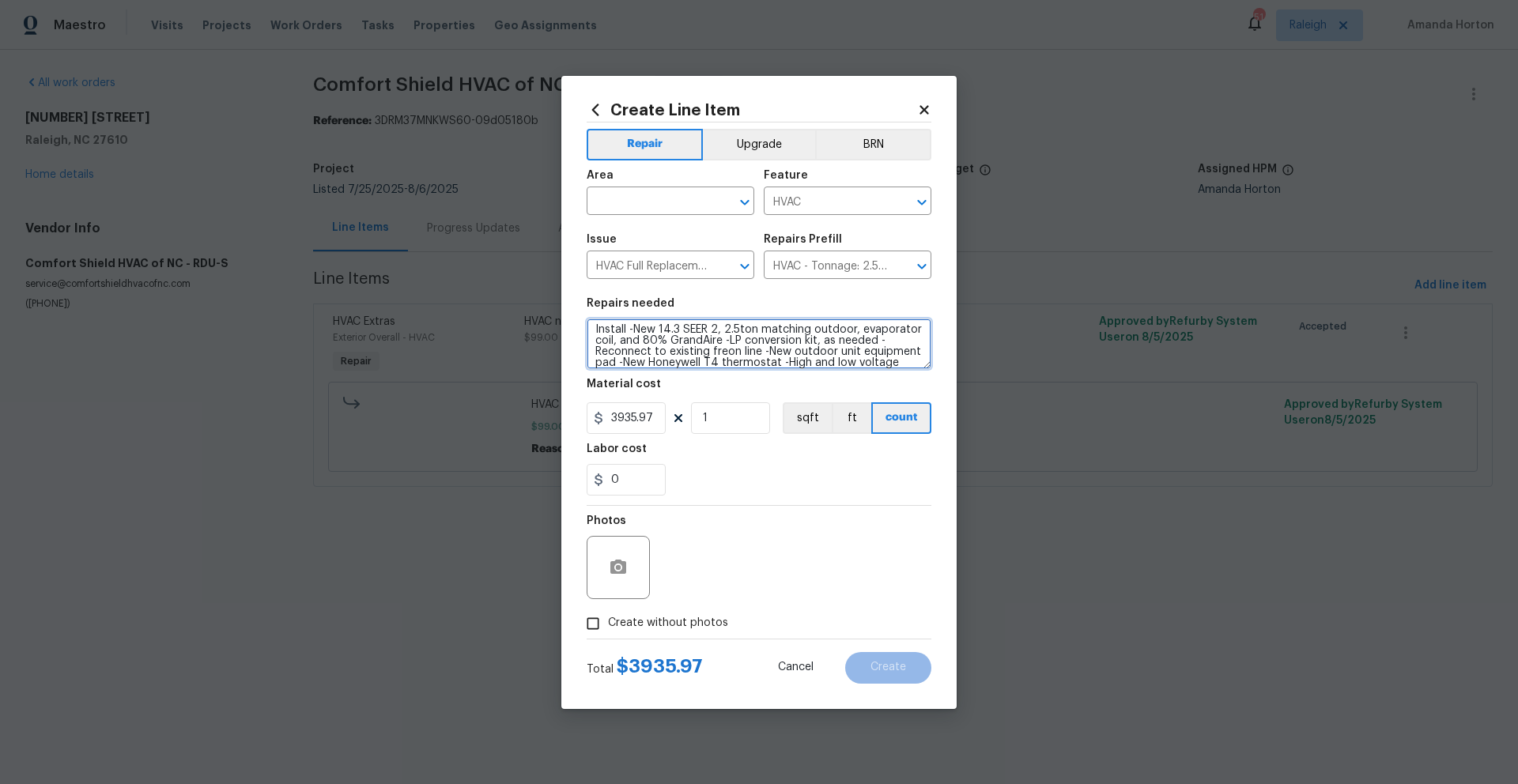 scroll, scrollTop: 0, scrollLeft: 0, axis: both 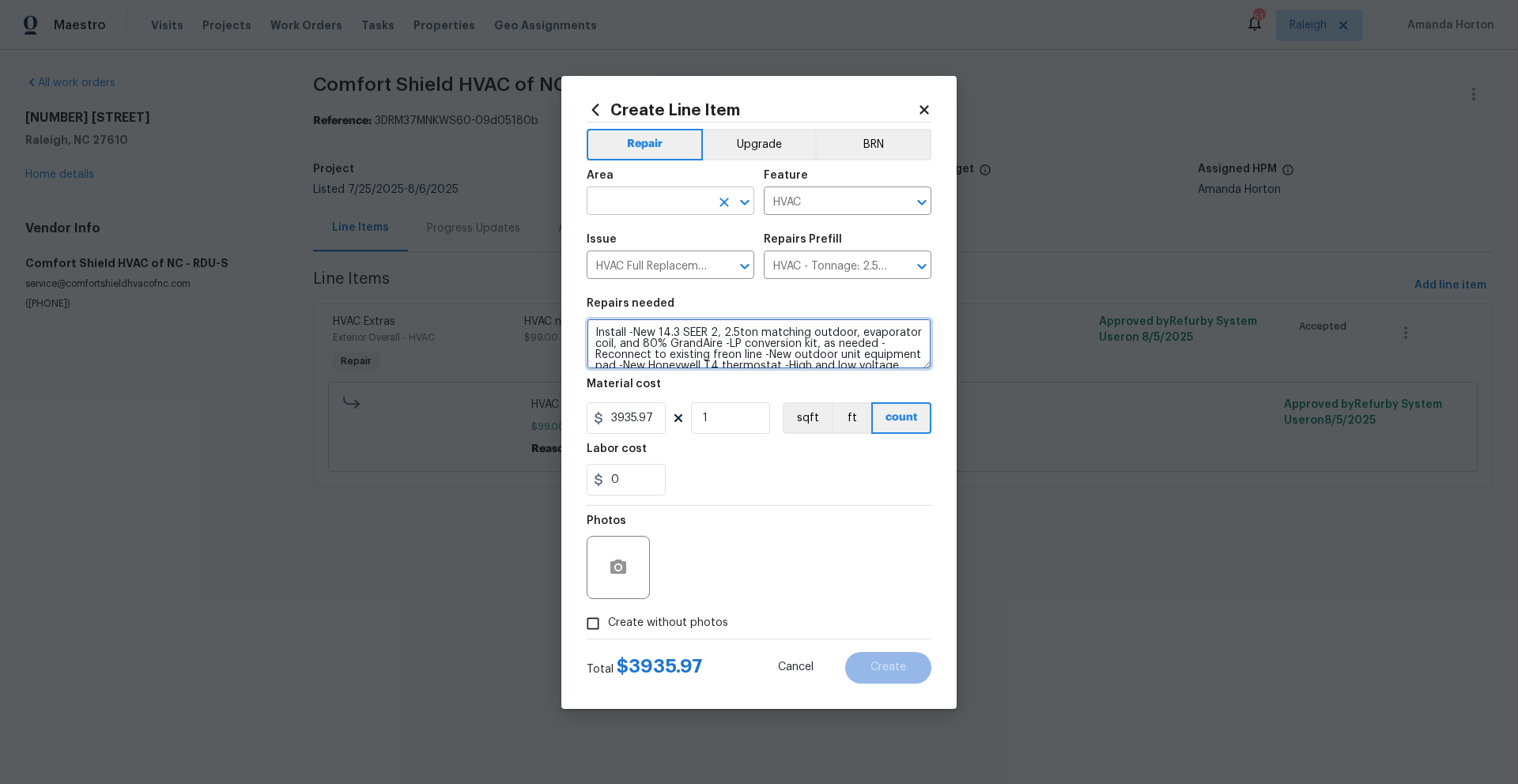 type on "Install -New 14.3 SEER 2, 2.5ton matching outdoor, evaporator coil, and 80% GrandAire -LP conversion kit, as needed -Reconnect to existing freon line -New outdoor unit equipment pad -New Honeywell T4 thermostat -High and low voltage reconnections -Ductwork reconnection -New drain pan -Reconnect to drain line(s) -Insulate drain lines -New float switch(es) -Reconnect to gas lines and flue piping -Clean-up of work area(s) -Start-up and check HVAC install -" 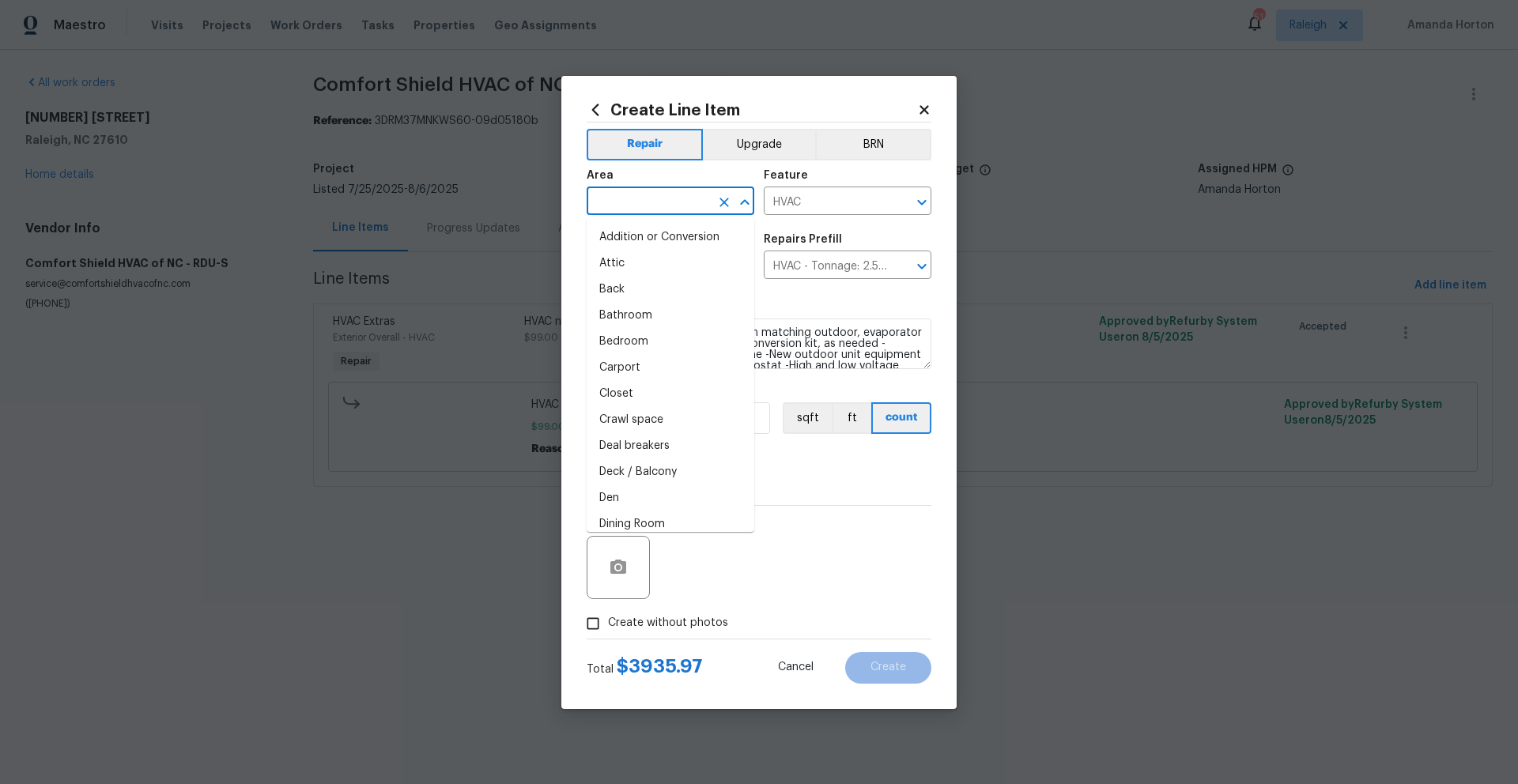 click at bounding box center (648, 202) 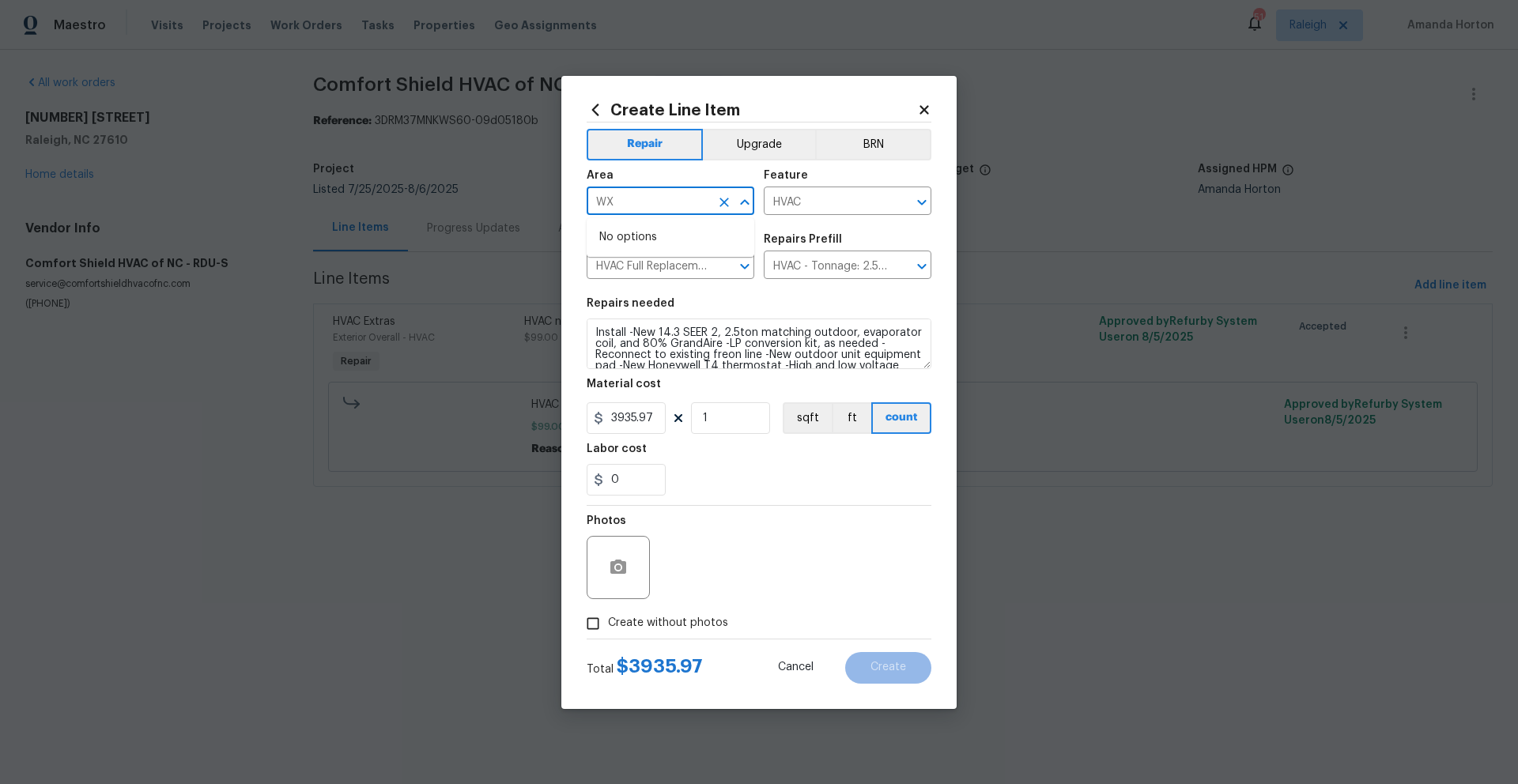 type on "W" 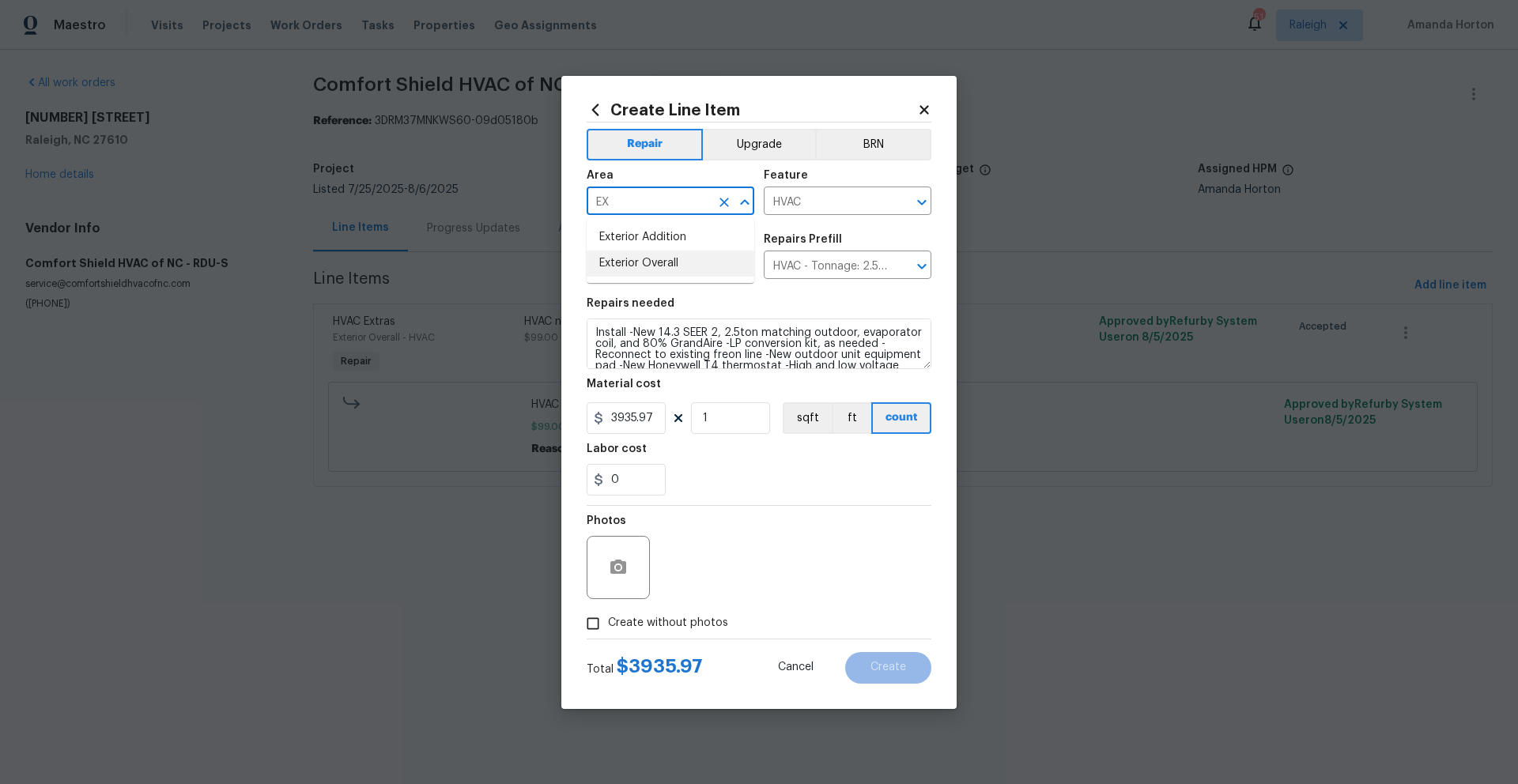 click on "Exterior Overall" at bounding box center [670, 263] 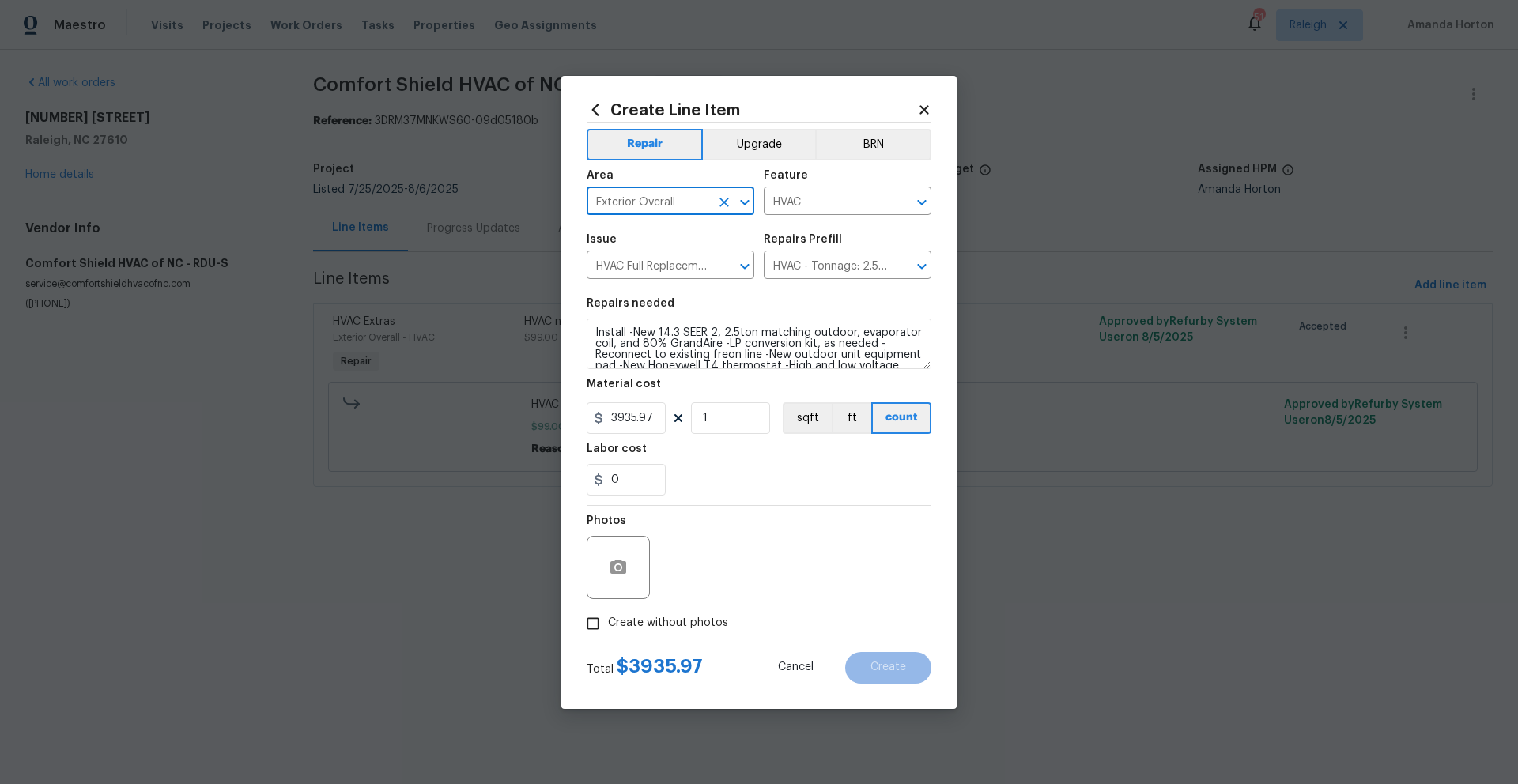 type on "Exterior Overall" 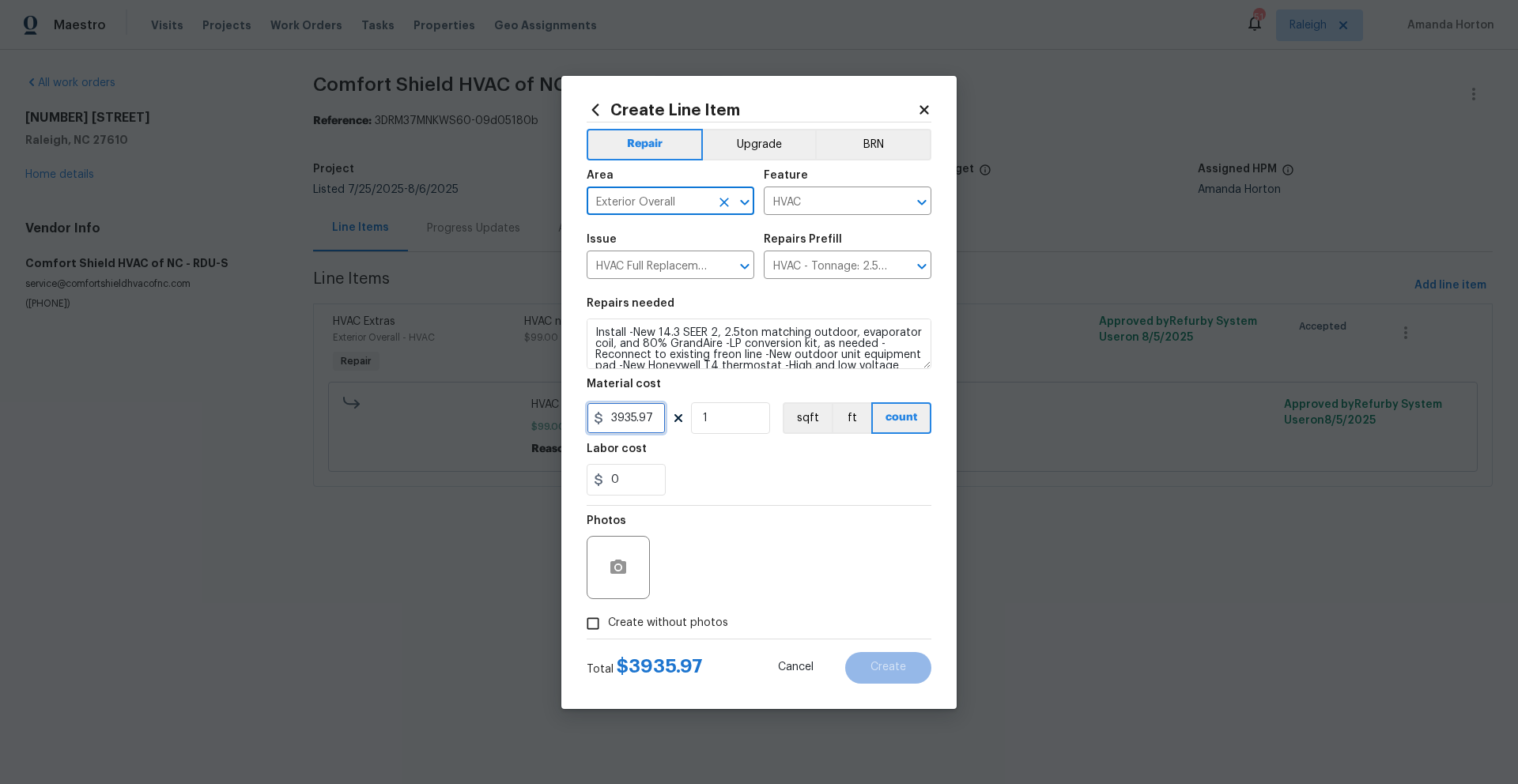 click on "3935.97" at bounding box center [626, 418] 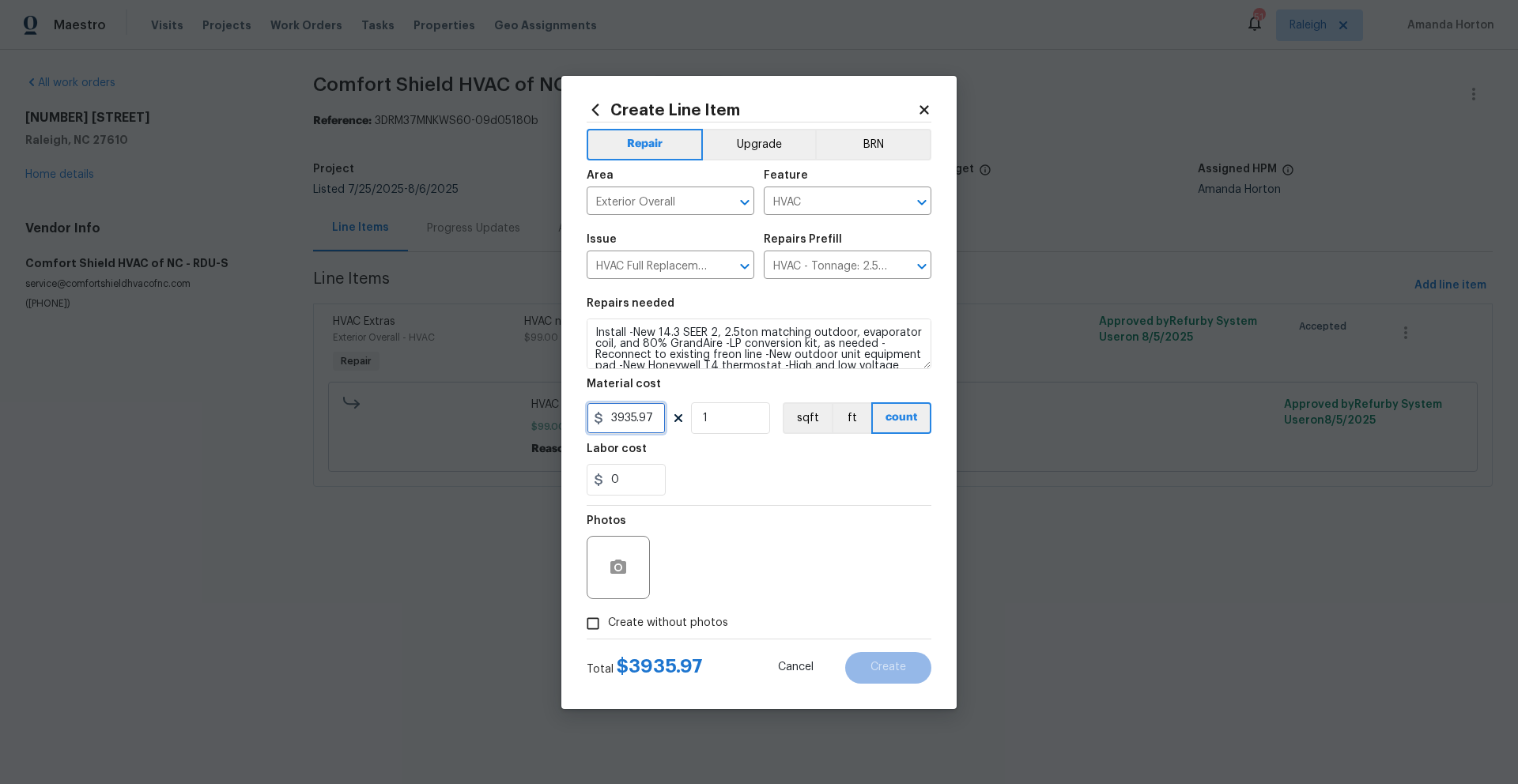 click on "3935.97" at bounding box center (626, 418) 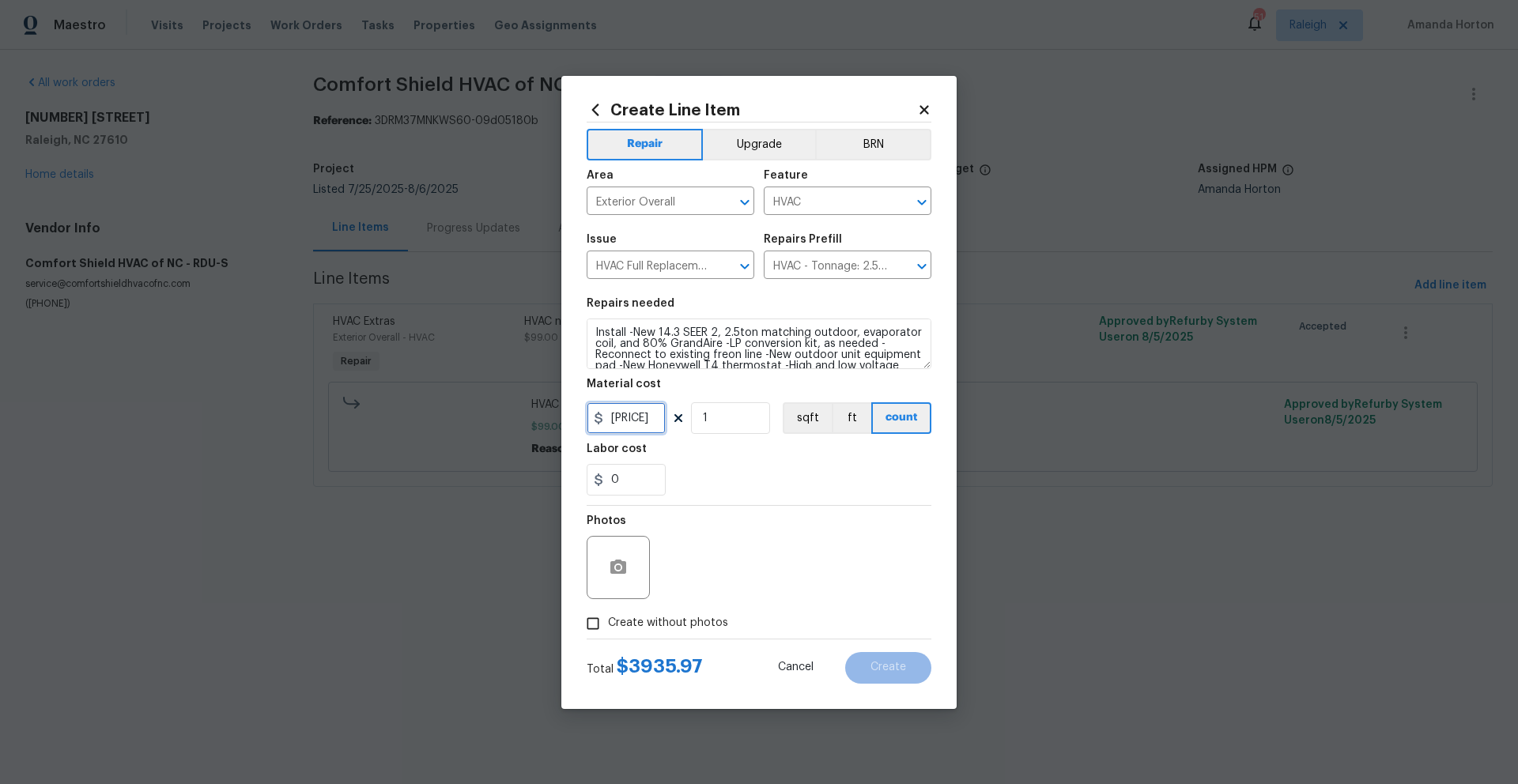 type on "[PRICE]" 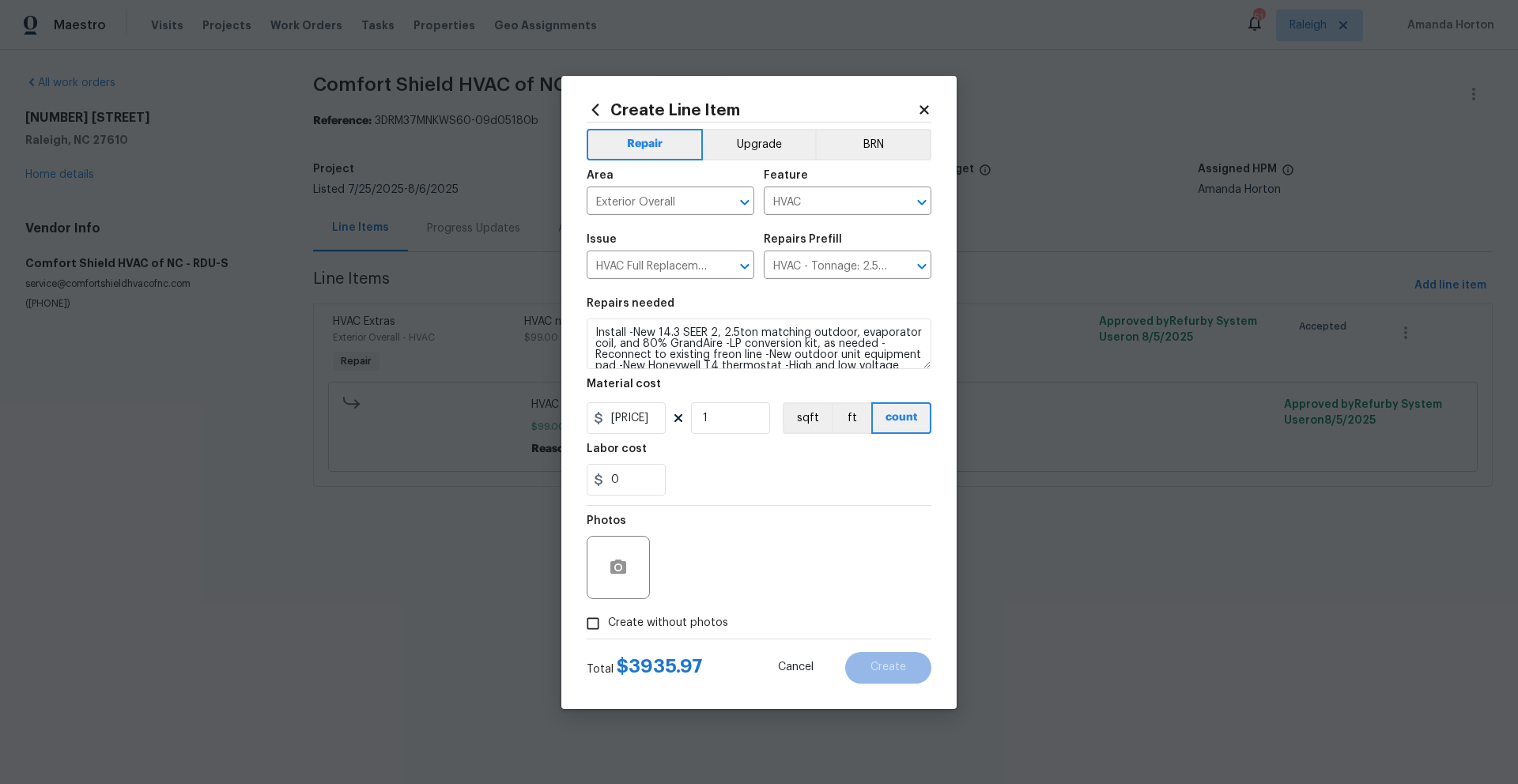 click on "Repairs needed Install -New 14.3 SEER 2, 2.5ton matching outdoor, evaporator coil, and 80% GrandAire -LP conversion kit, as needed -Reconnect to existing freon line -New outdoor unit equipment pad -New Honeywell T4 thermostat -High and low voltage reconnections -Ductwork reconnection -New drain pan -Reconnect to drain line(s) -Insulate drain lines -New float switch(es) -Reconnect to gas lines and flue piping -Clean-up of work area(s) -Start-up and check HVAC install - Material cost [PRICE] 1 sqft ft count Labor cost 0" at bounding box center (759, 397) 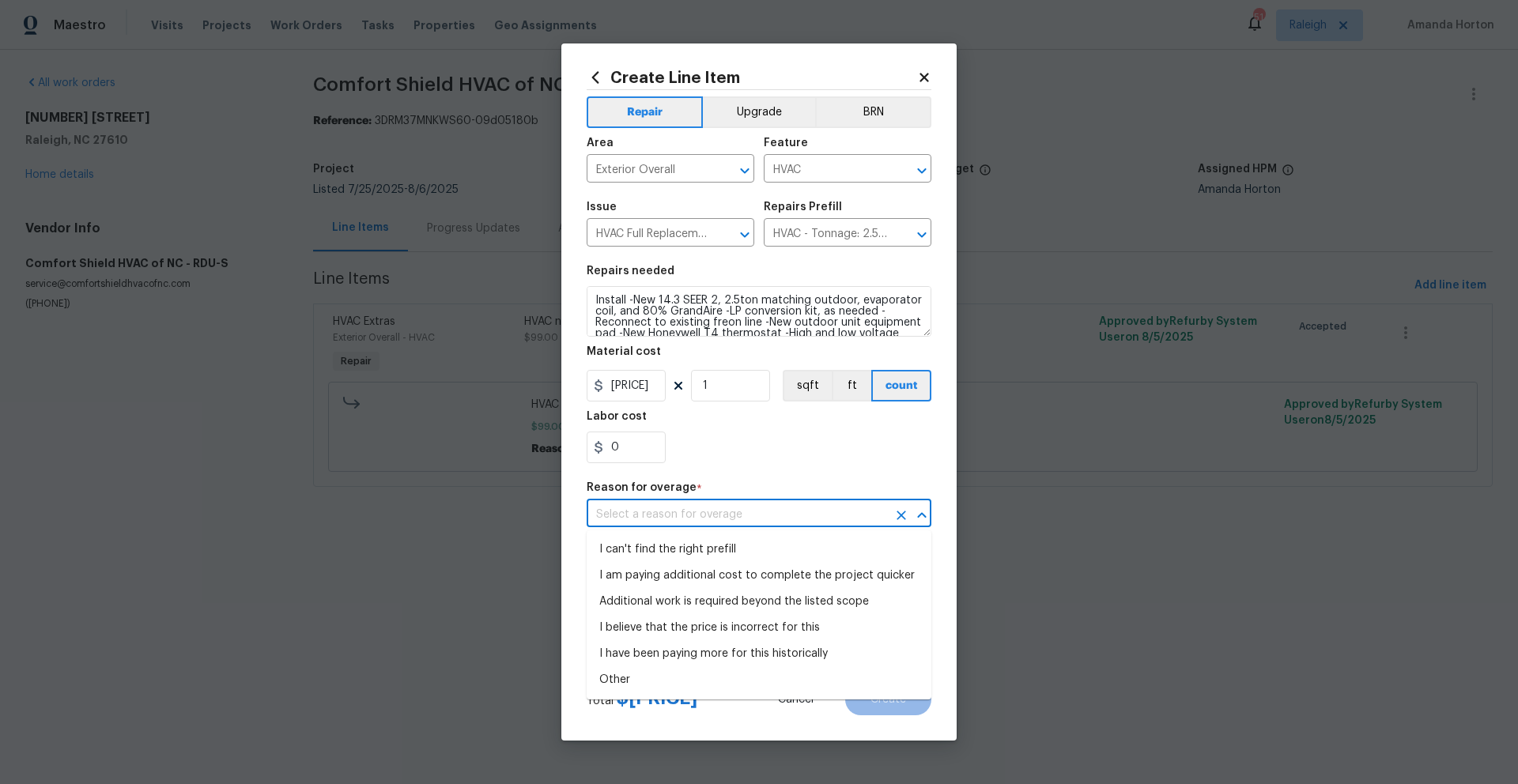 click at bounding box center (737, 514) 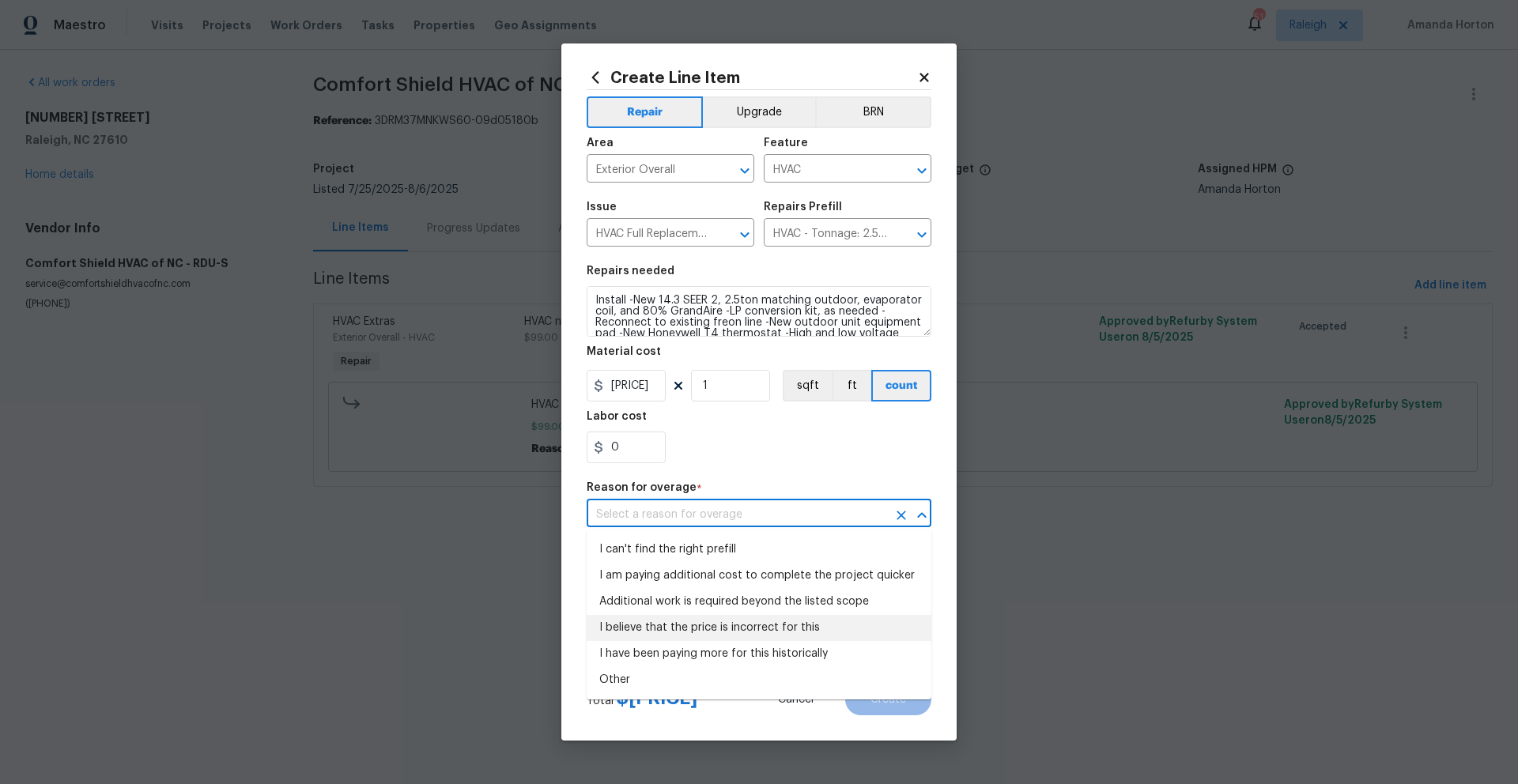 click on "I believe that the price is incorrect for this" at bounding box center (759, 628) 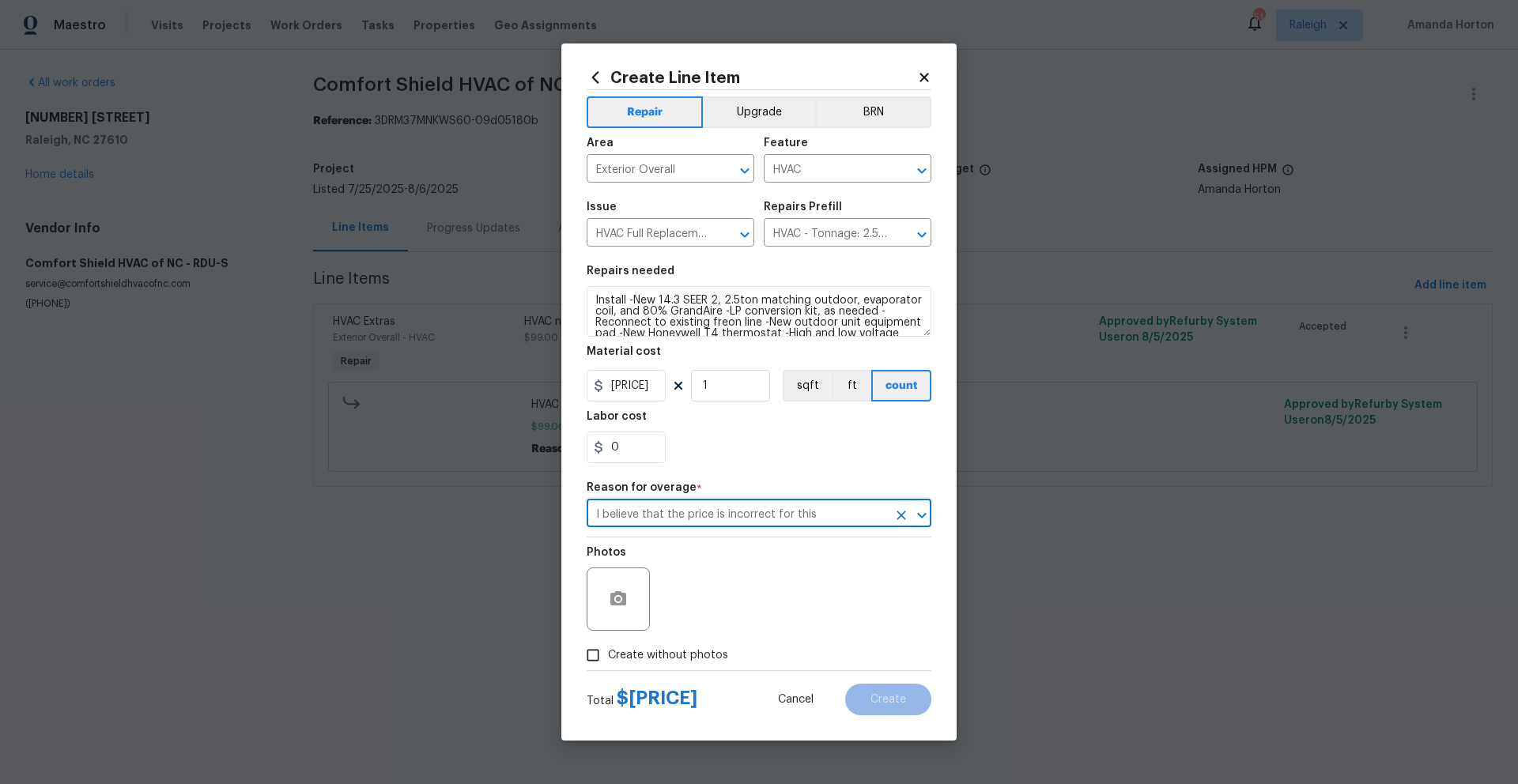 click on "Create without photos" at bounding box center (668, 655) 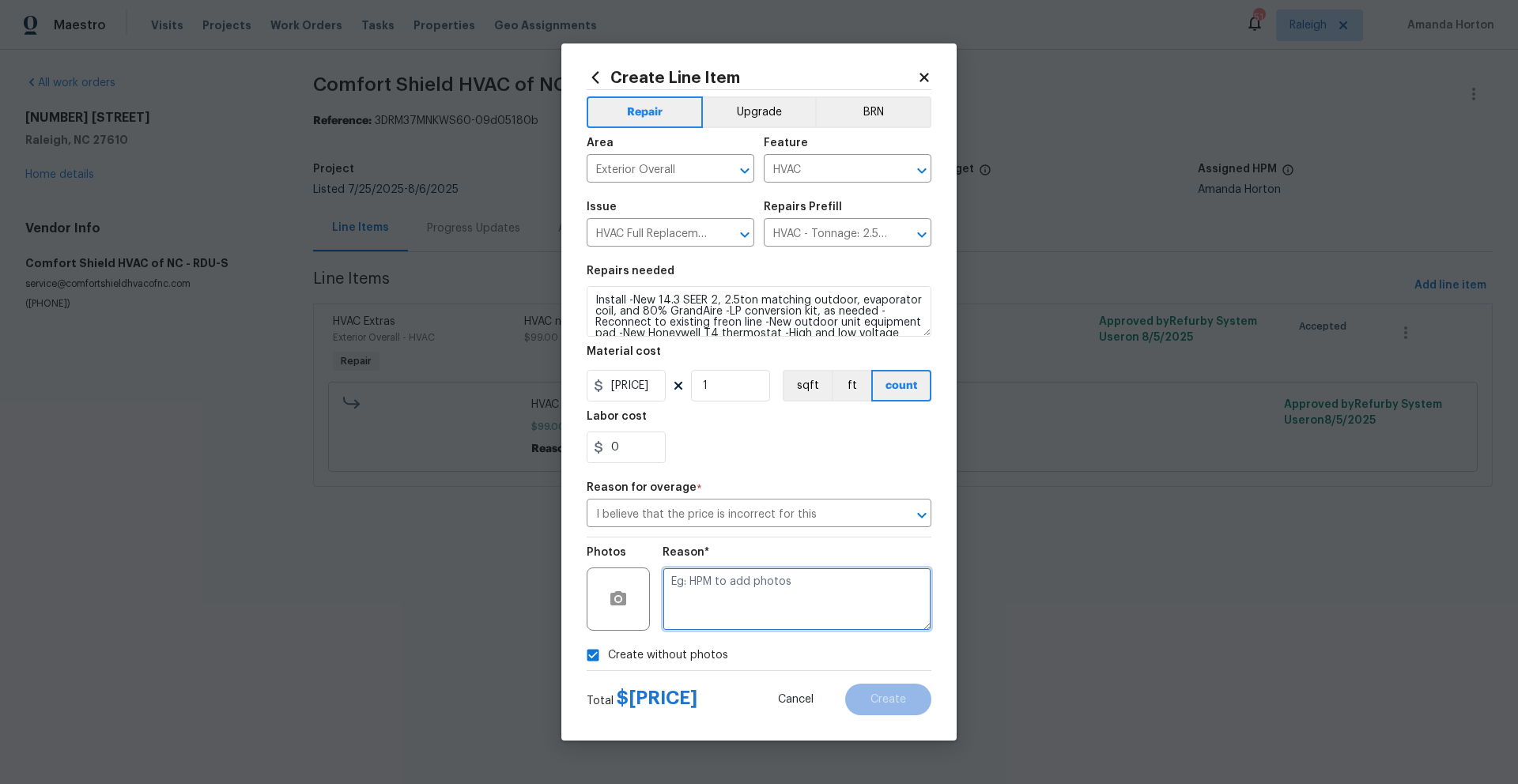 click at bounding box center (797, 599) 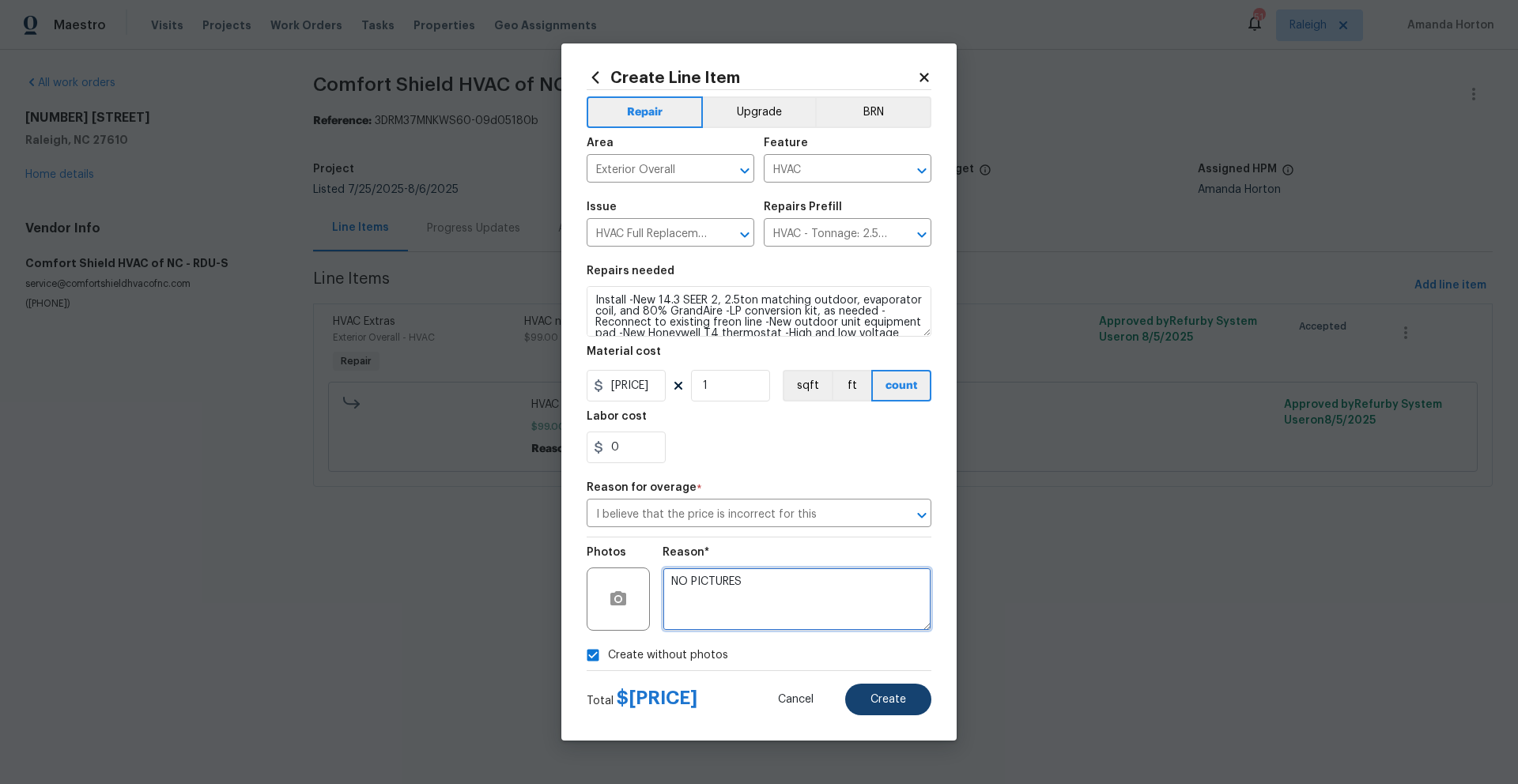 type on "NO PICTURES" 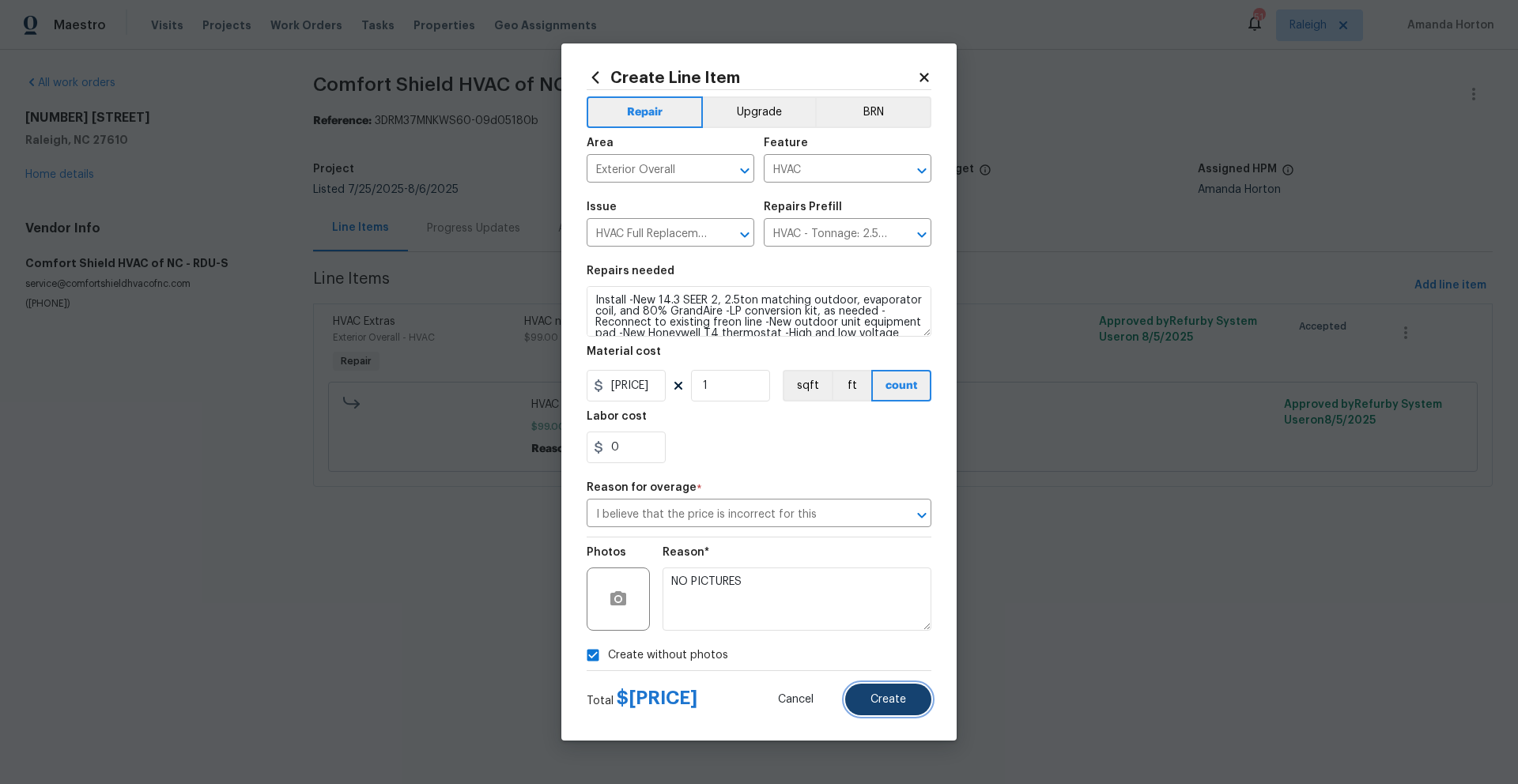 click on "Create" at bounding box center [888, 699] 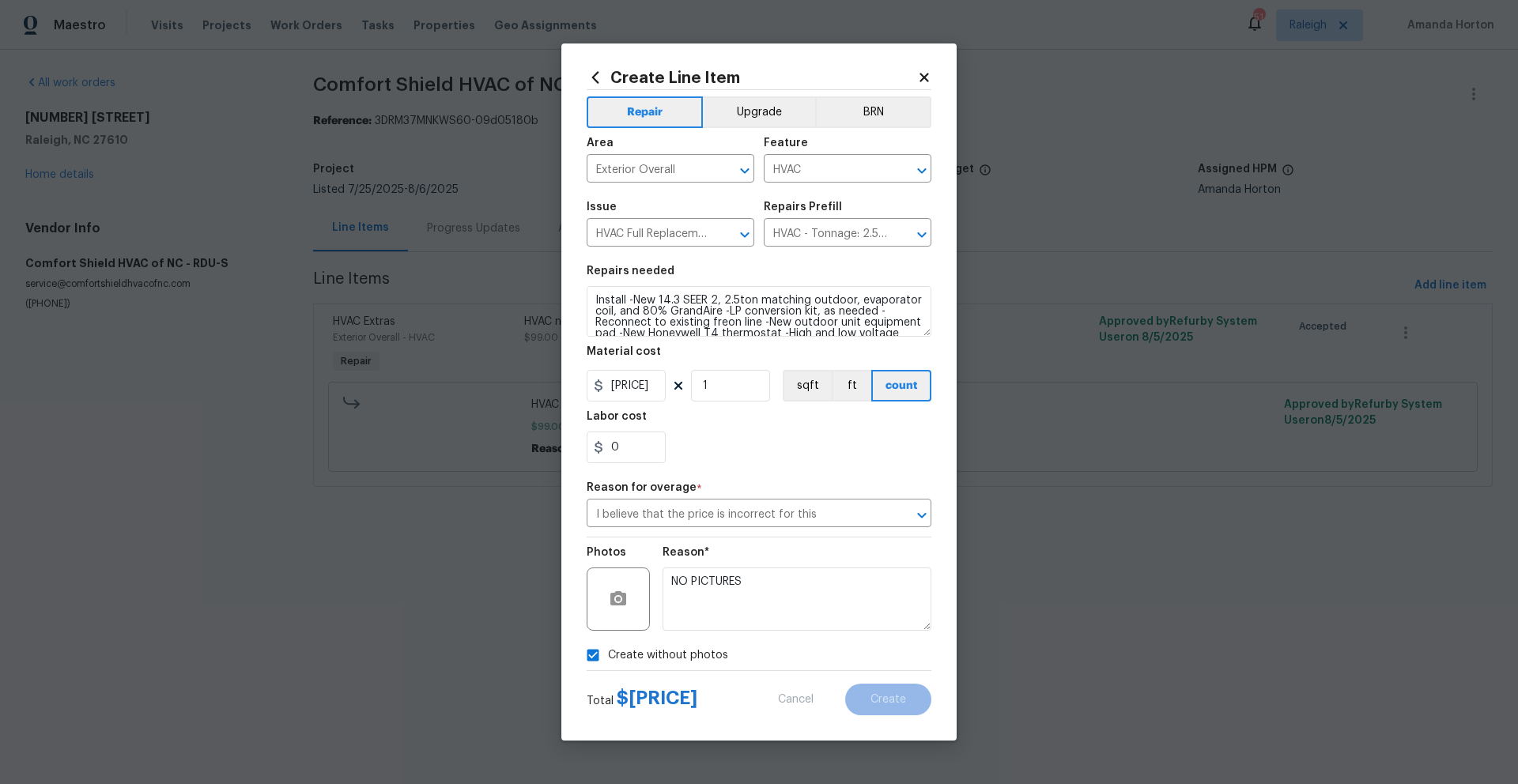type on "0" 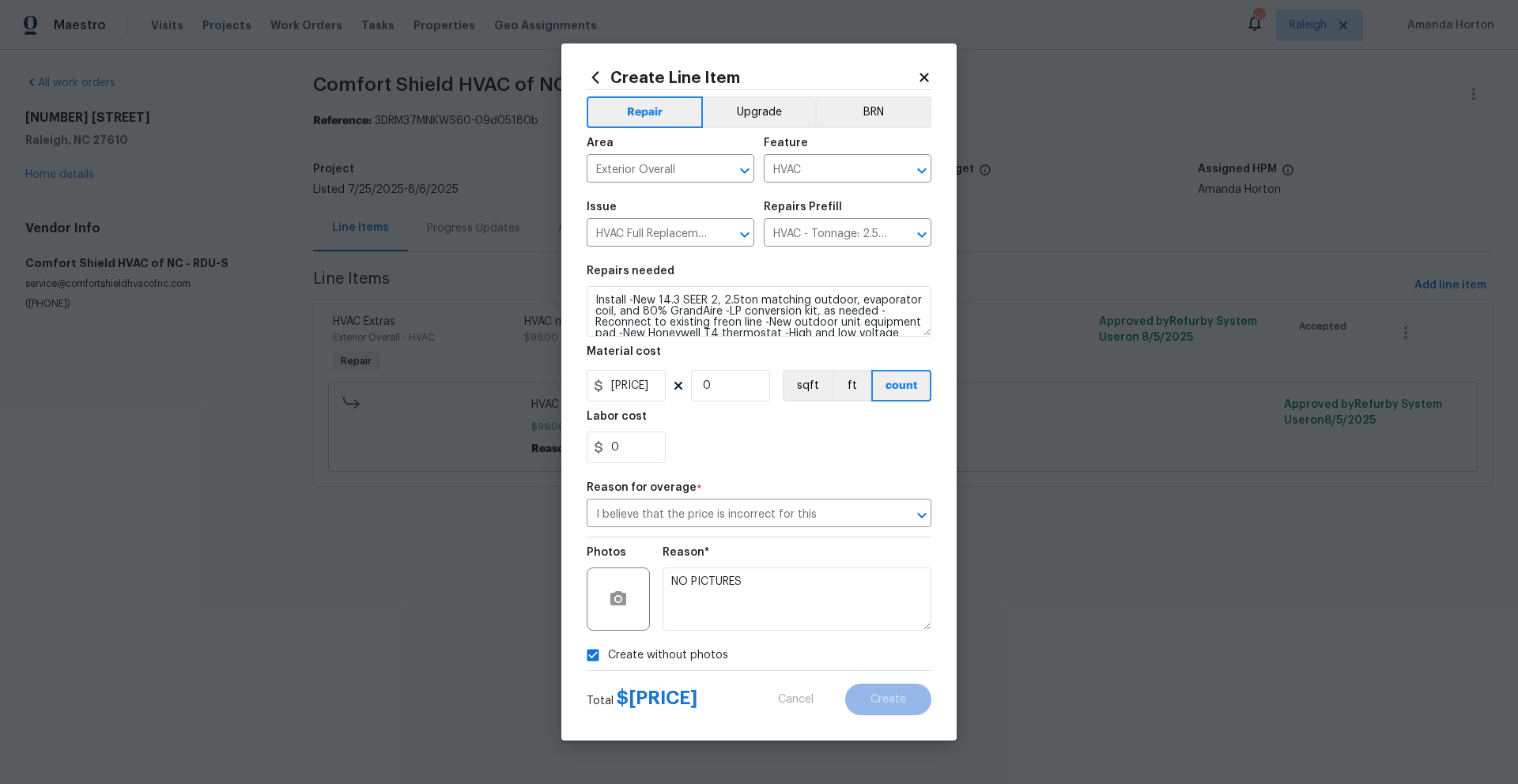 type 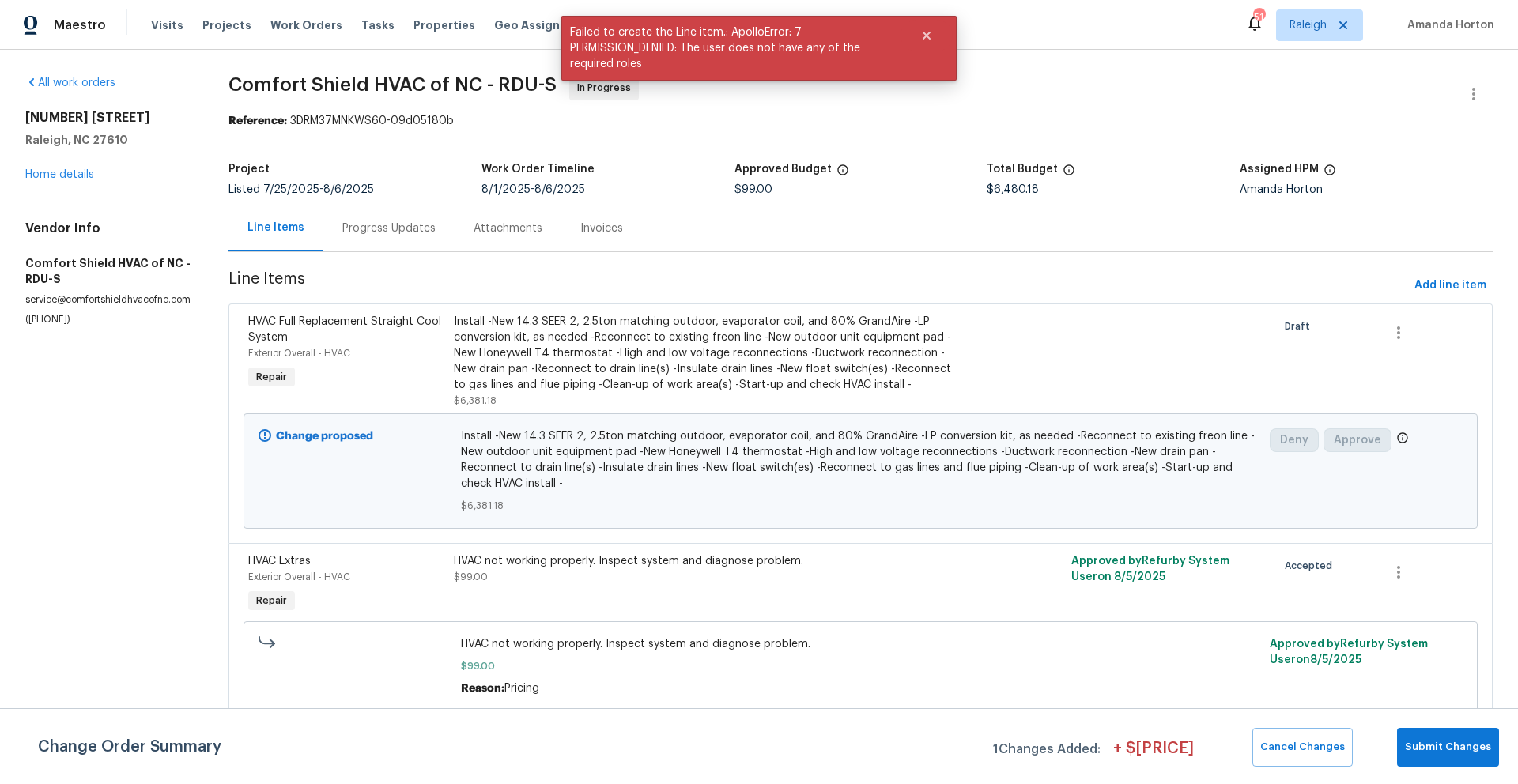 click on "Line Items" at bounding box center [818, 285] 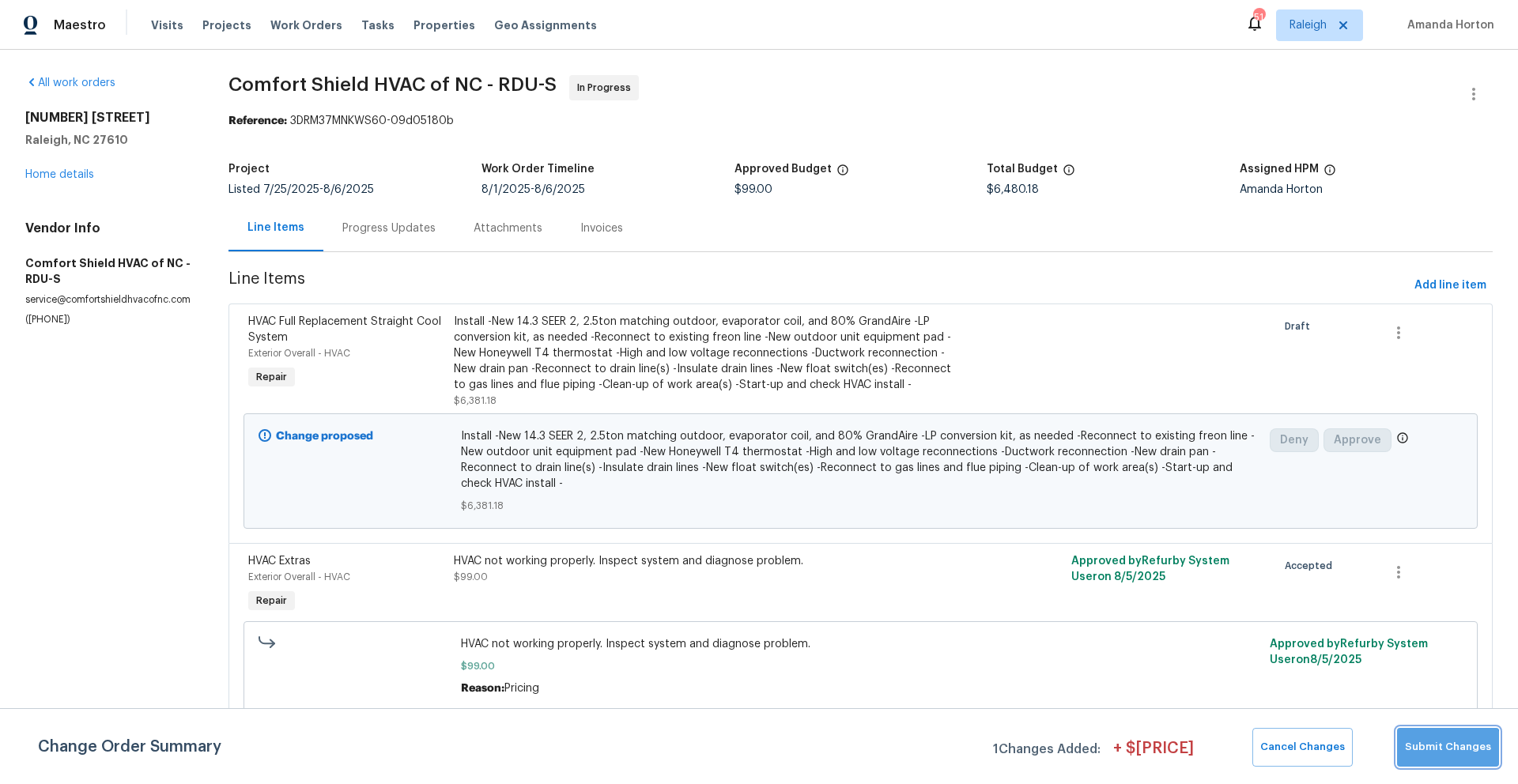 click on "Submit Changes" at bounding box center (1448, 747) 